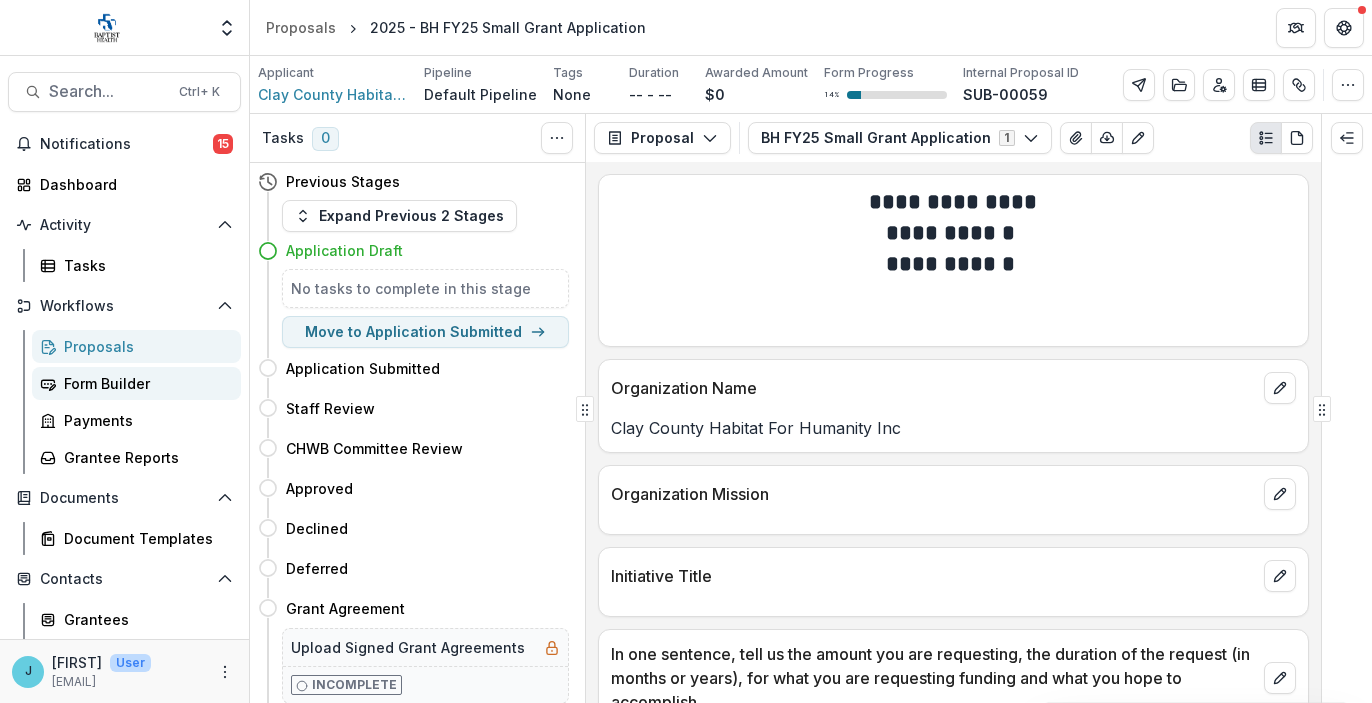 scroll, scrollTop: 0, scrollLeft: 0, axis: both 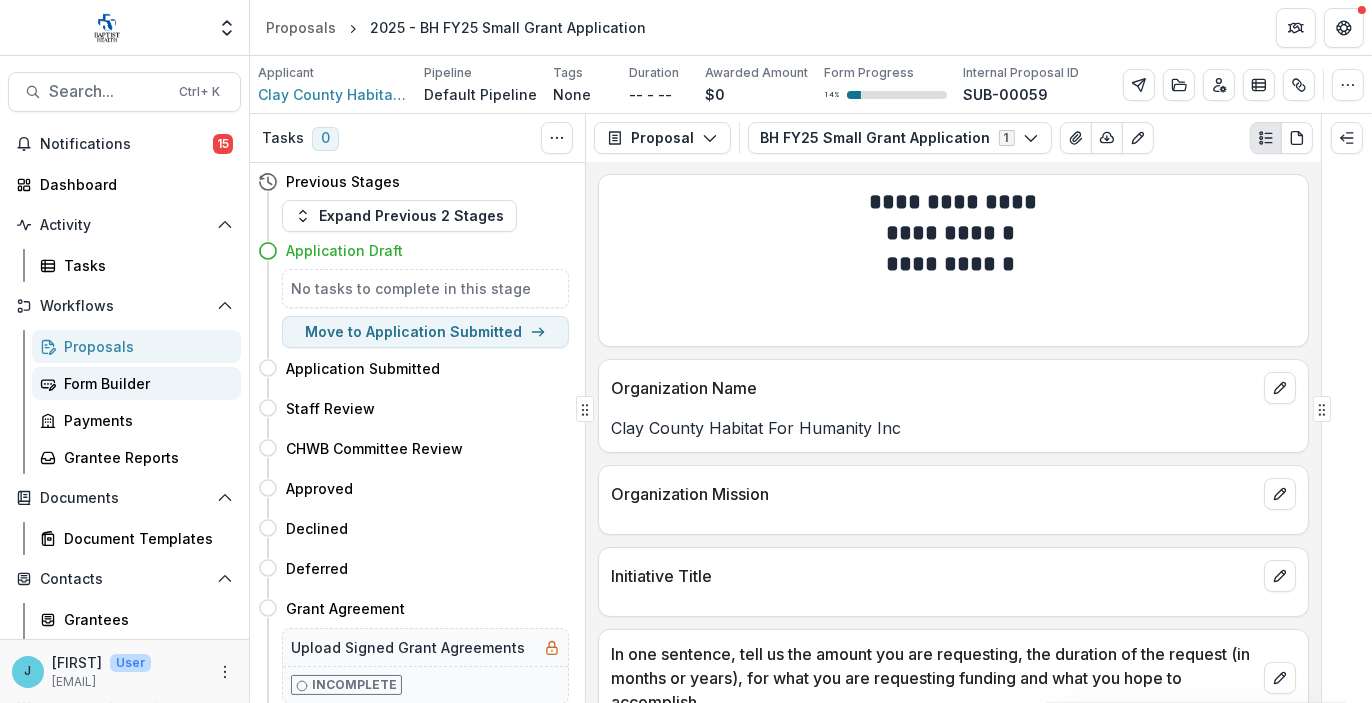click on "Form Builder" at bounding box center [144, 383] 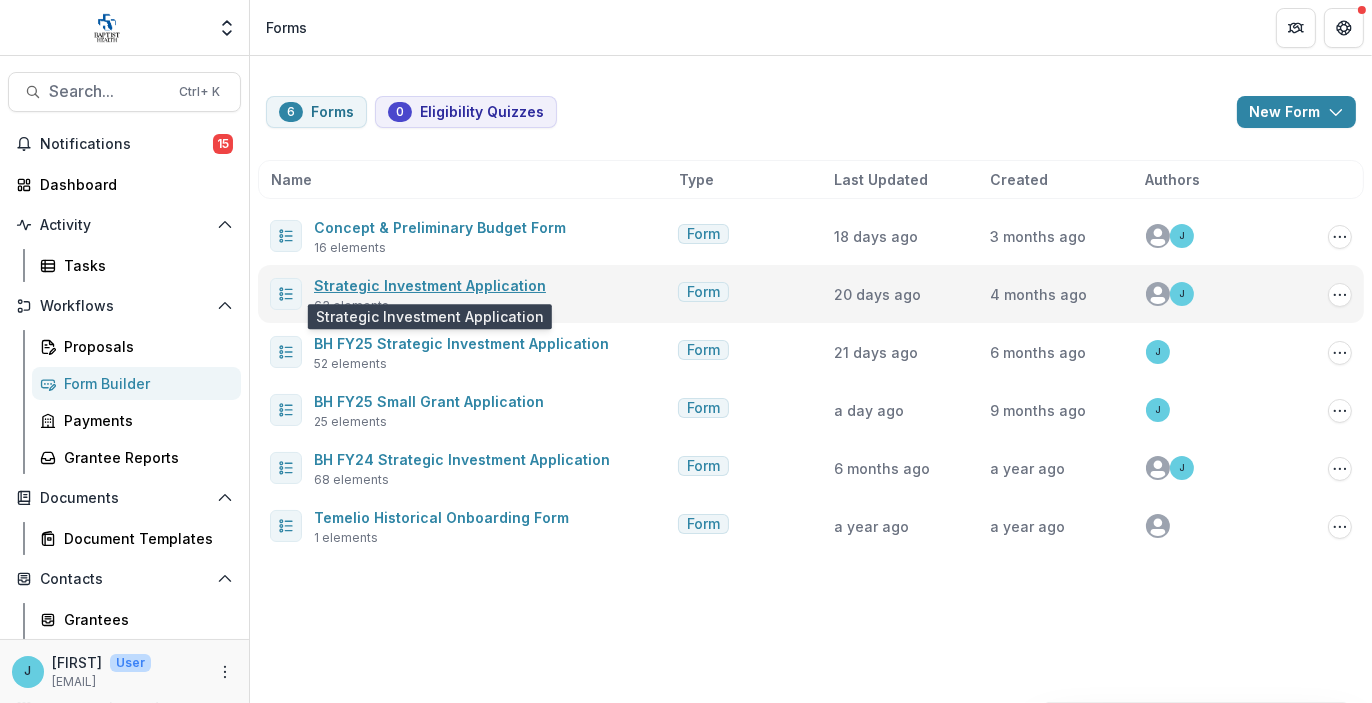click on "Strategic Investment Application" at bounding box center [430, 285] 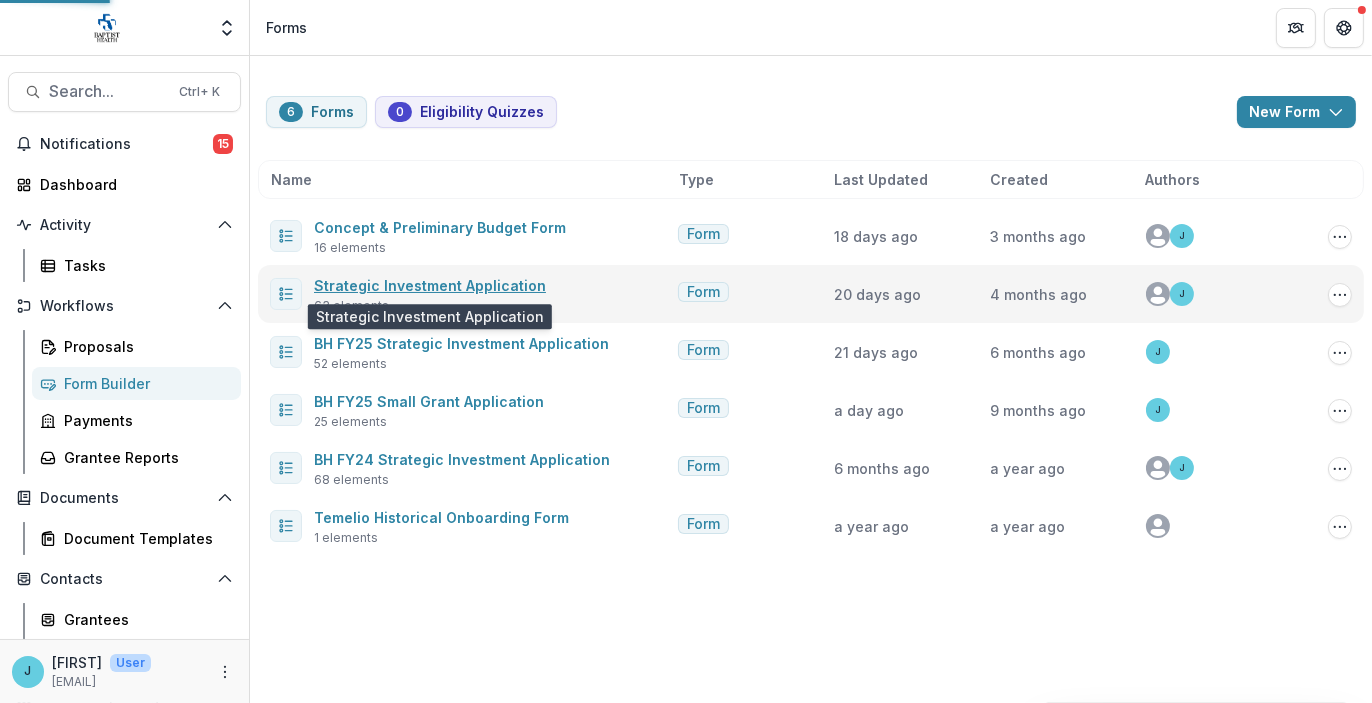 click on "Strategic Investment Application" at bounding box center (430, 285) 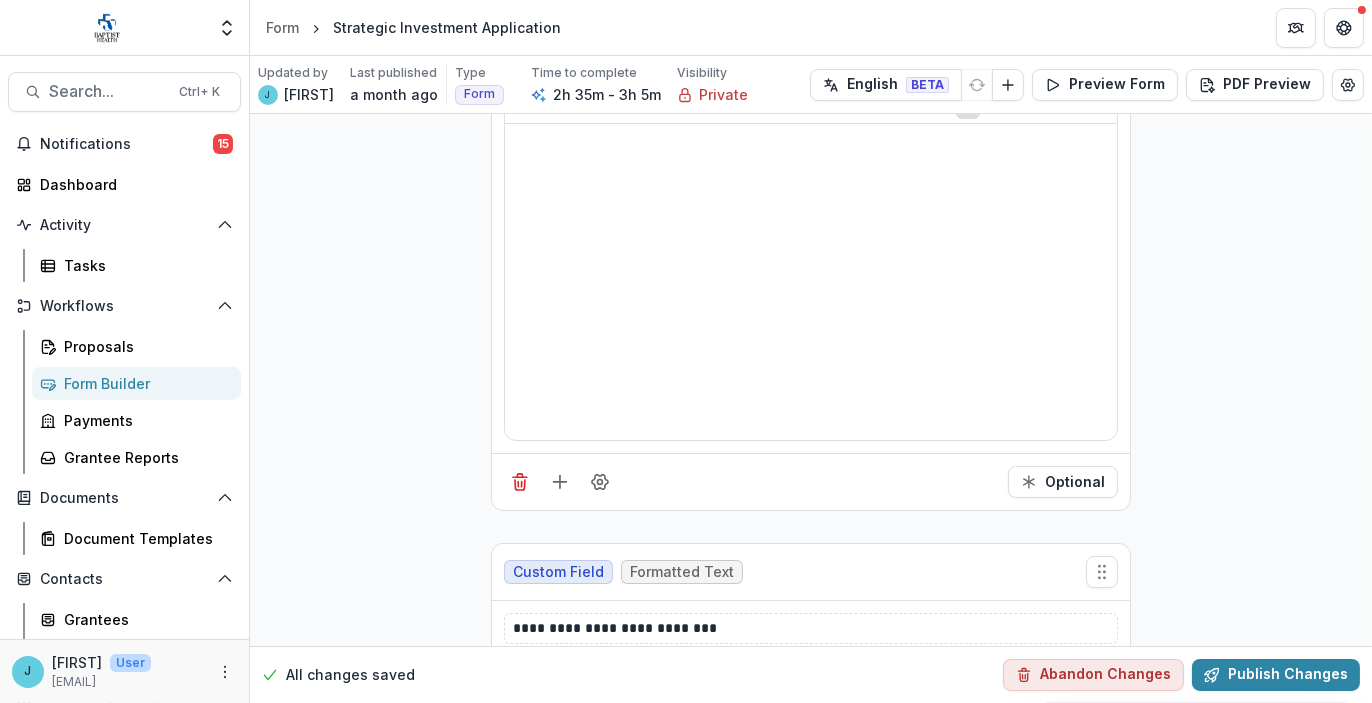 scroll, scrollTop: 19025, scrollLeft: 0, axis: vertical 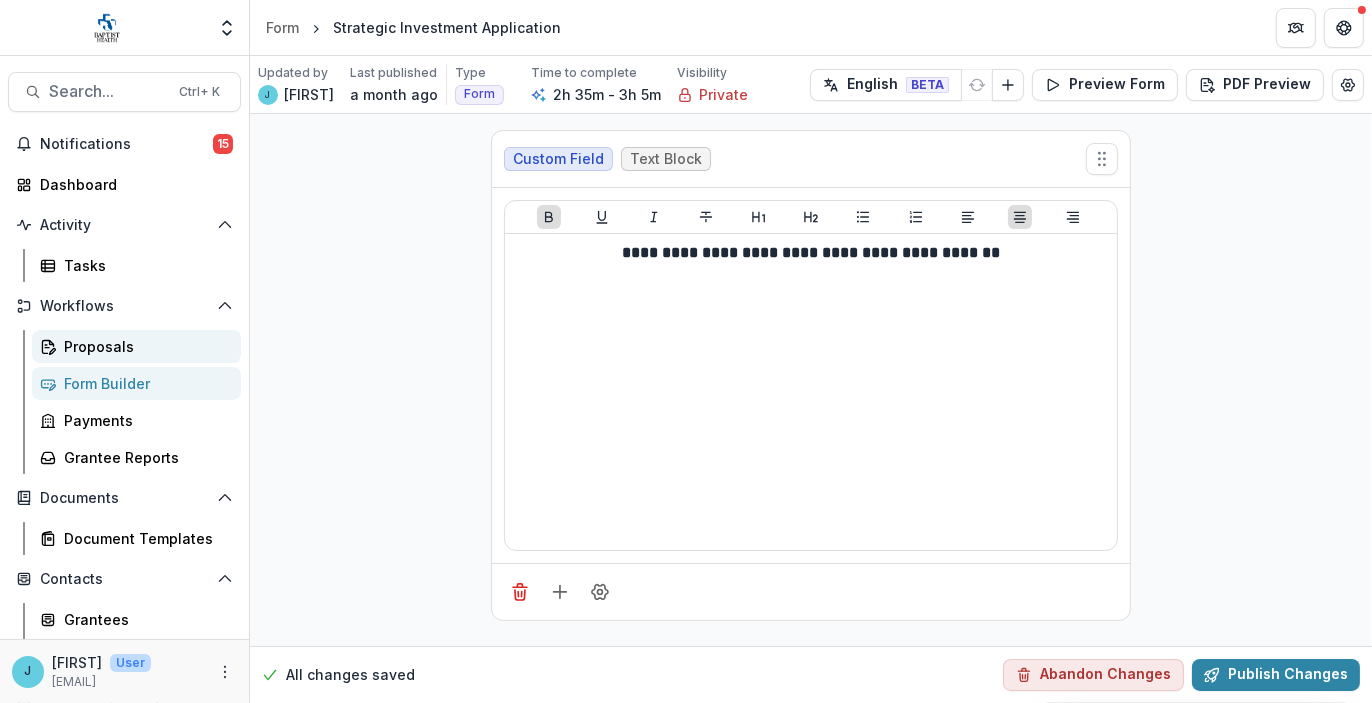 click on "Proposals" at bounding box center [144, 346] 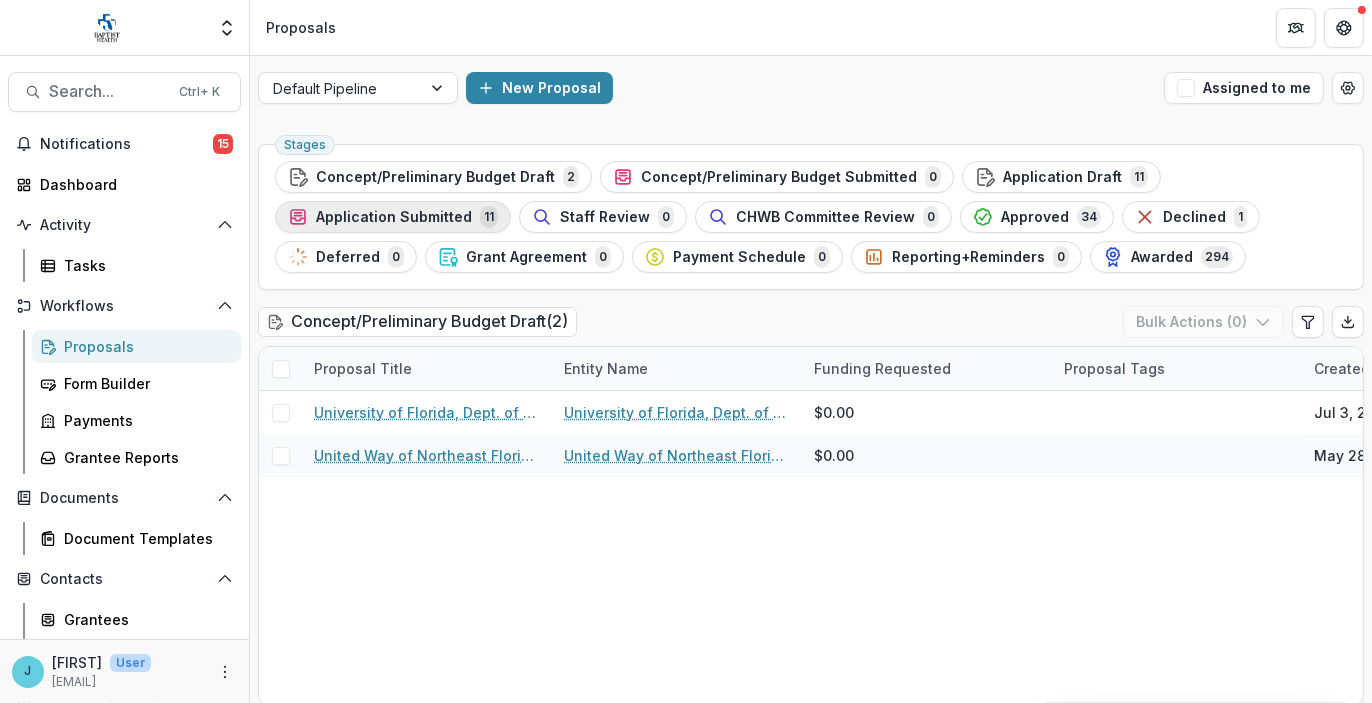 click on "Application Submitted" at bounding box center (394, 217) 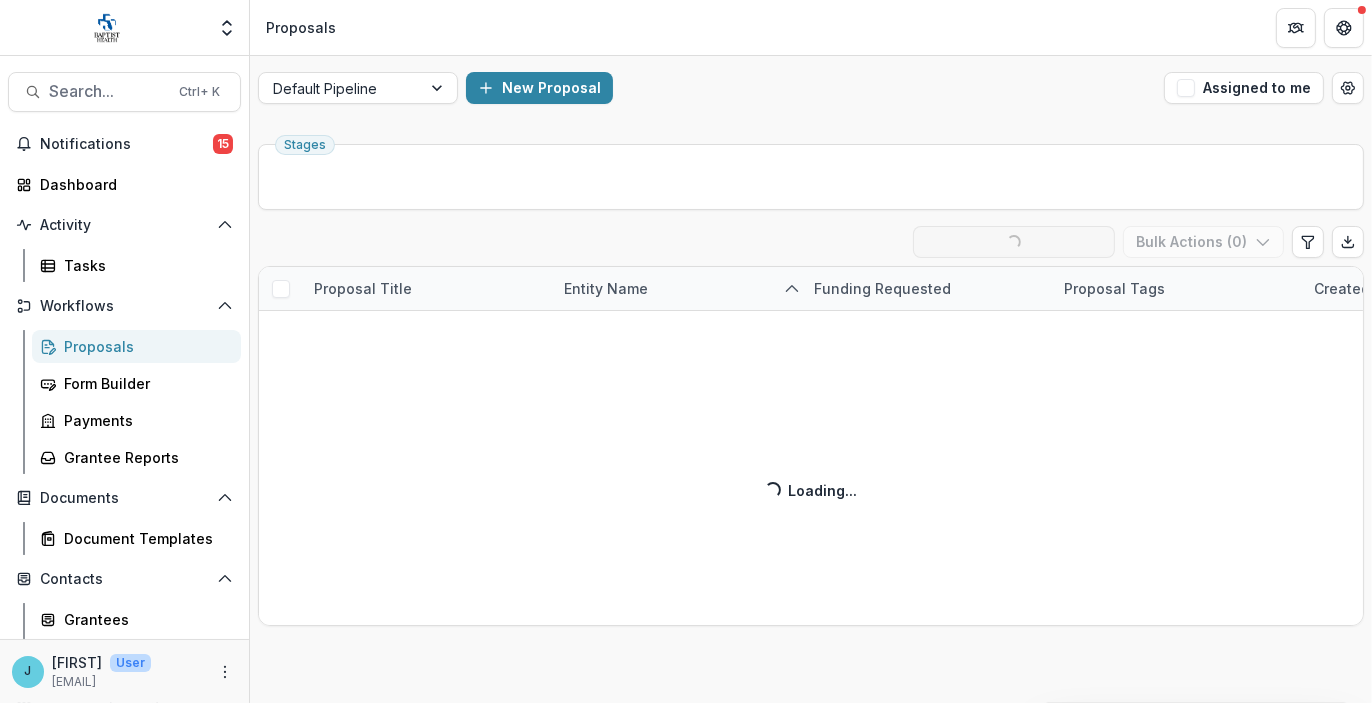 click on "Stages Application Submitted  ( 11 ) Loading... Ready for Next Stage Bulk Actions ( 0 ) Proposal Title Entity Name Funding Requested Proposal Tags Created Submitted Date Form Current Stage Task Assignees Pending Tasks Loading... Loading..." at bounding box center [811, 419] 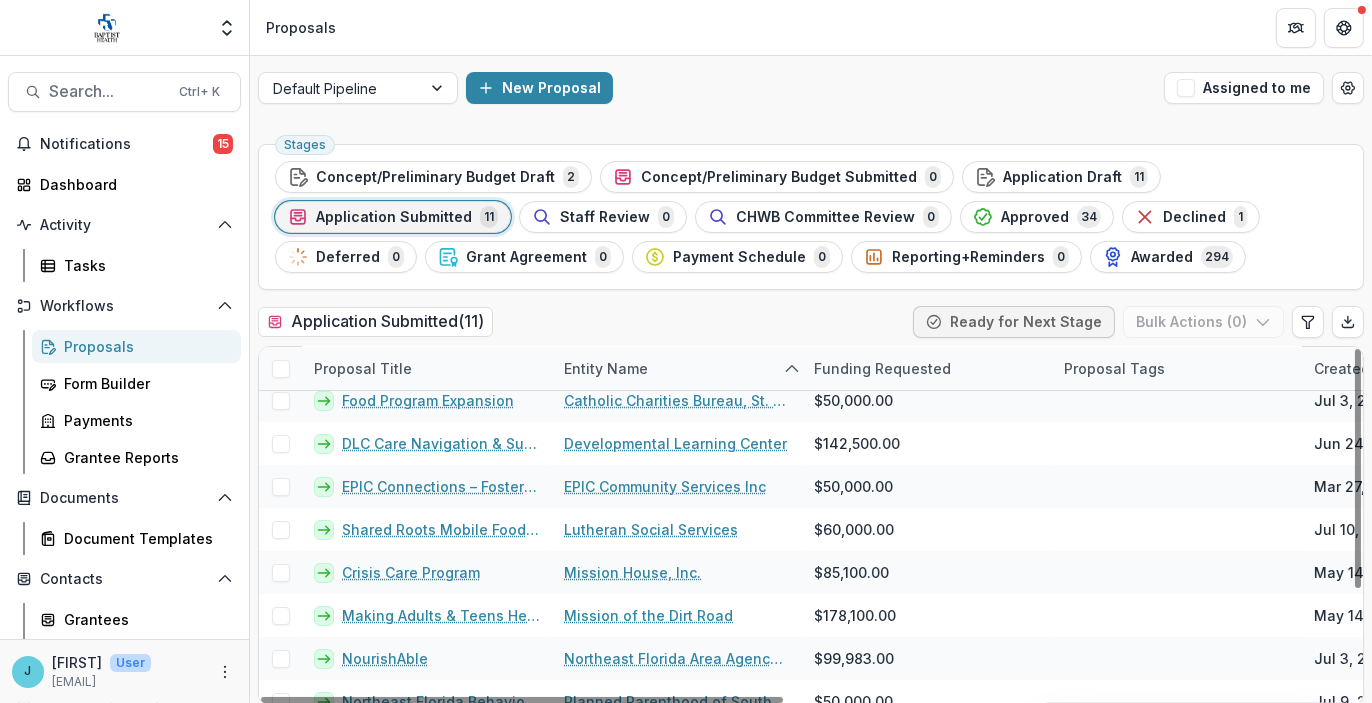 scroll, scrollTop: 90, scrollLeft: 0, axis: vertical 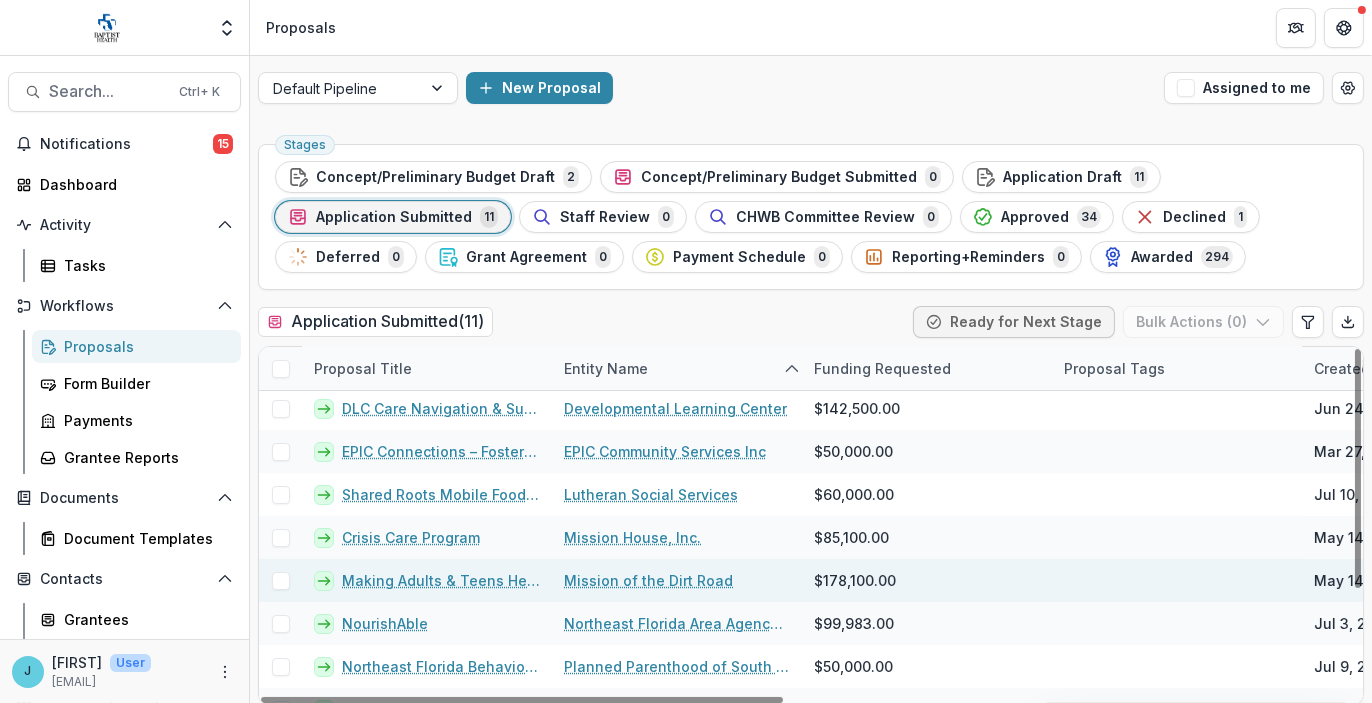 click on "Making Adults & Teens Healthy (MATH)" at bounding box center [441, 580] 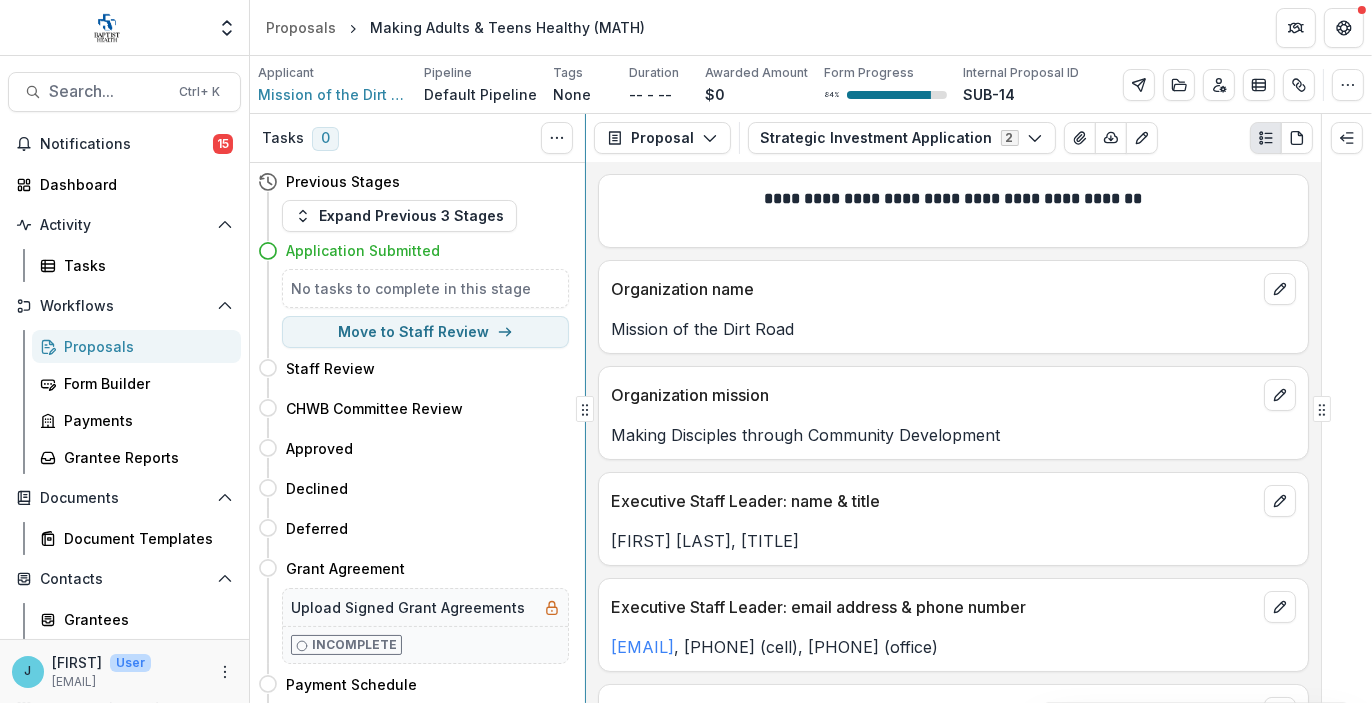 click on "**********" at bounding box center [811, 408] 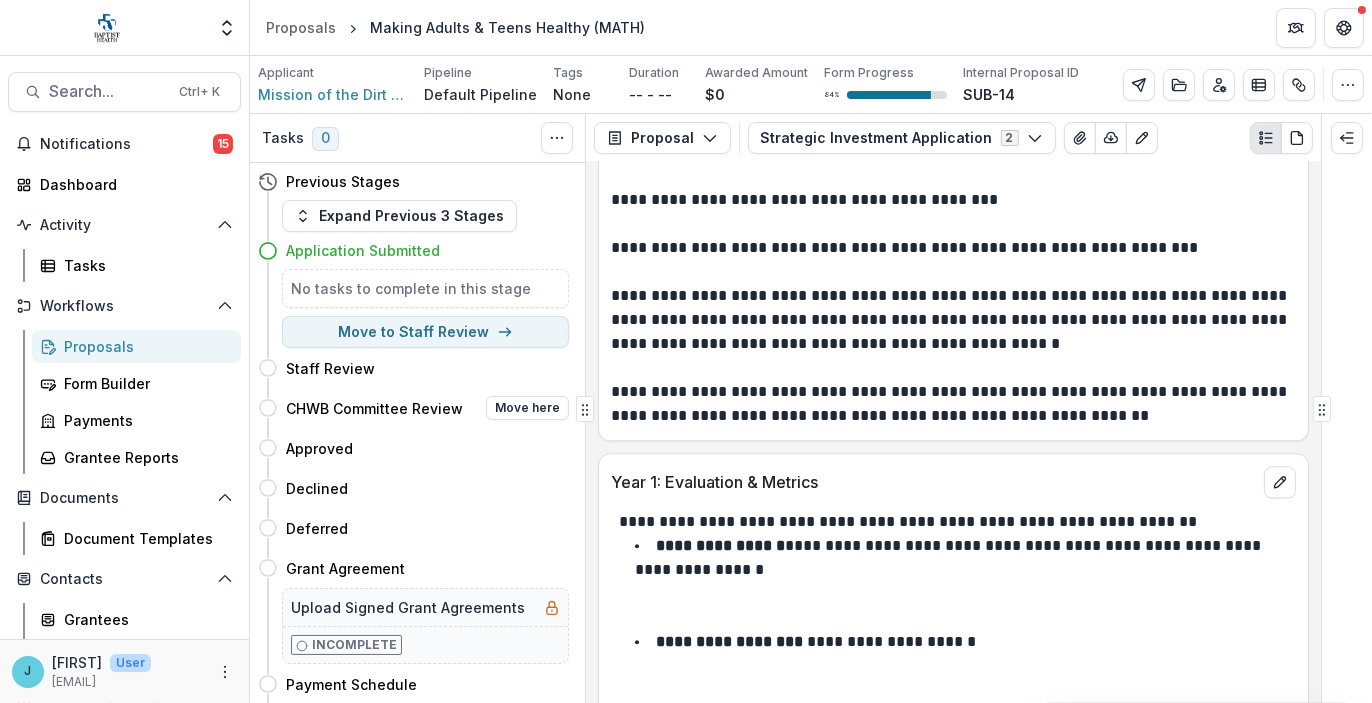 scroll, scrollTop: 6160, scrollLeft: 0, axis: vertical 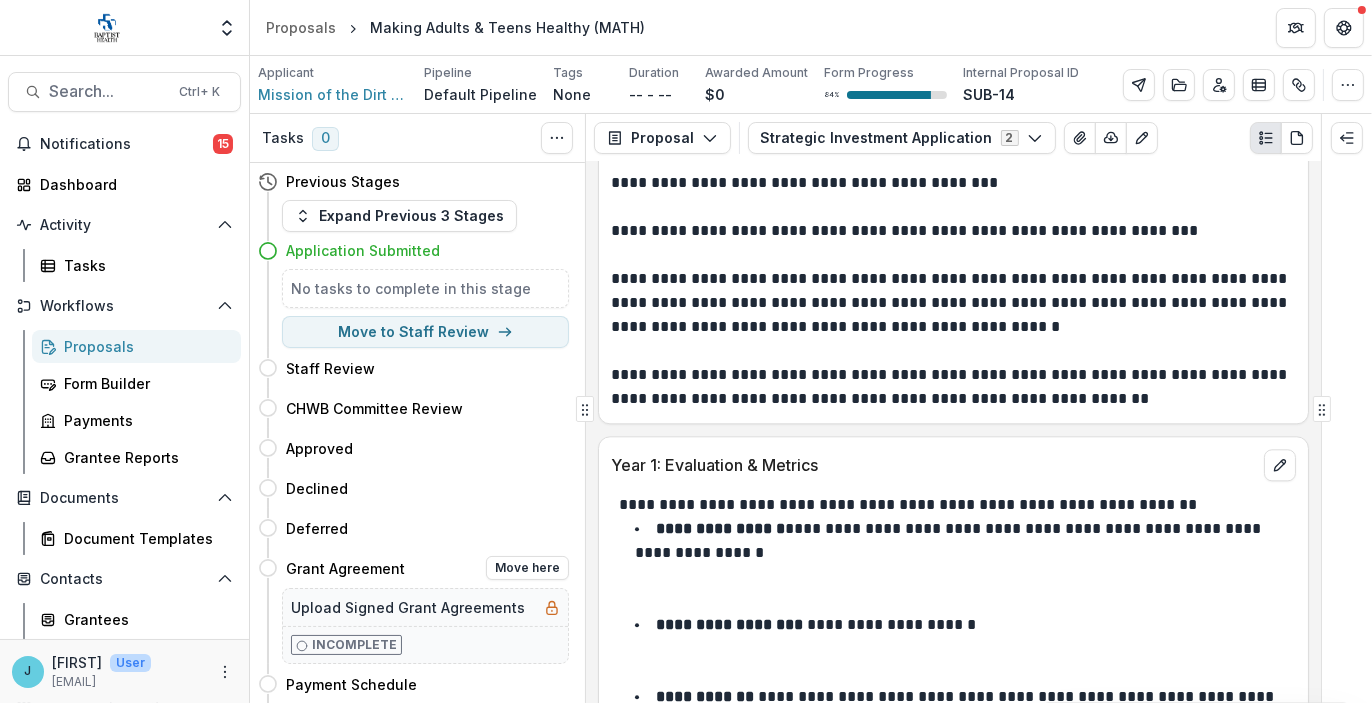 drag, startPoint x: 526, startPoint y: 412, endPoint x: 552, endPoint y: 583, distance: 172.96532 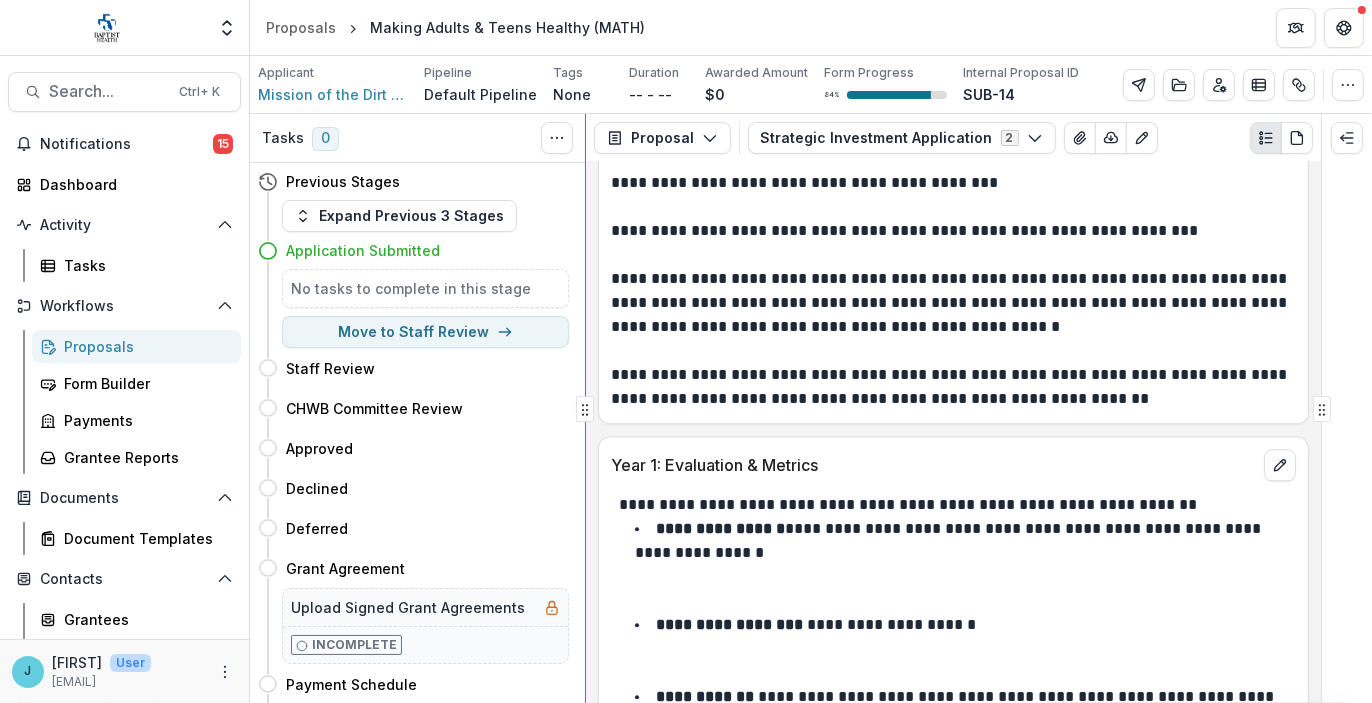 click on "**********" at bounding box center (811, 408) 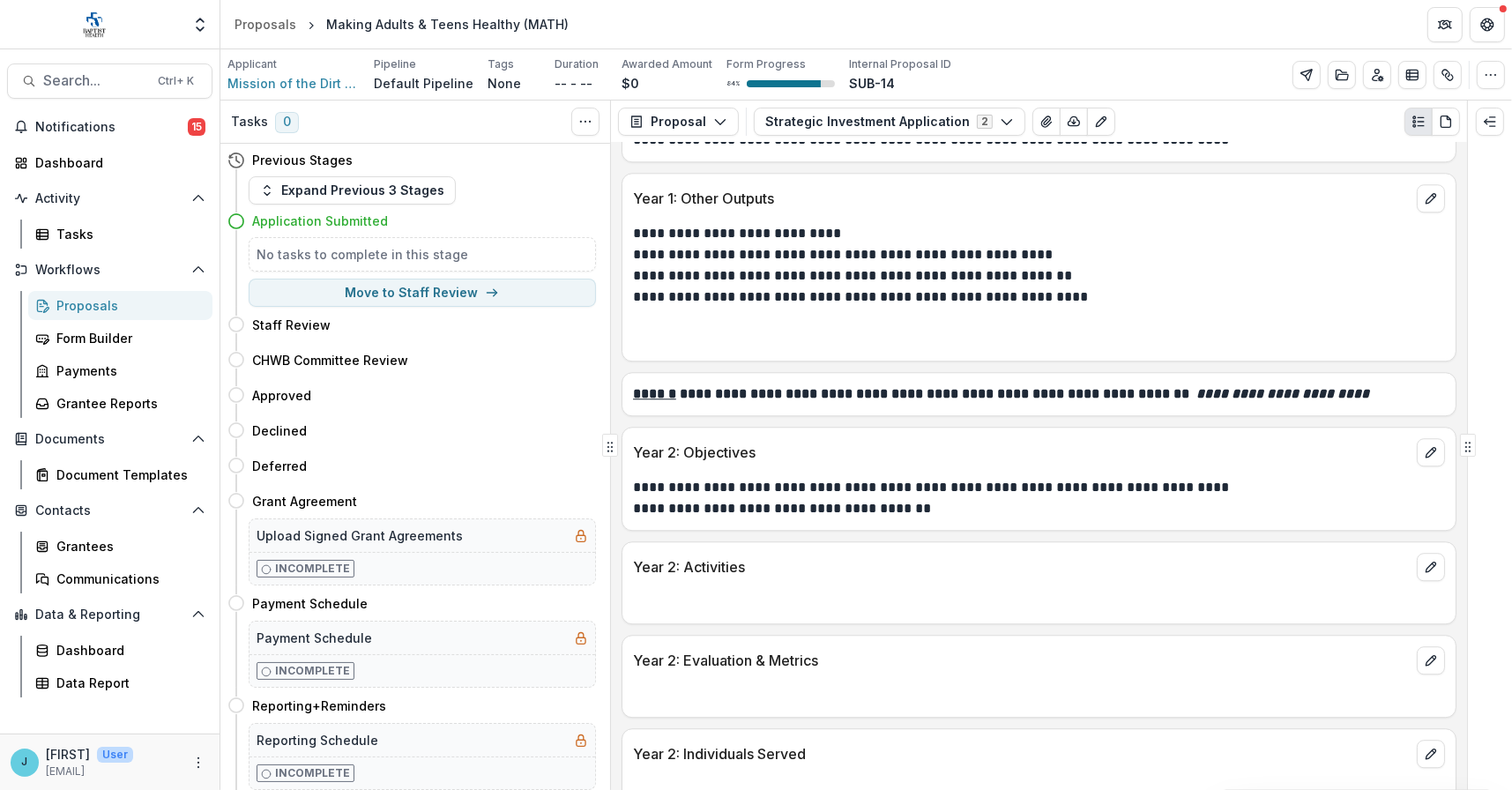 scroll, scrollTop: 5950, scrollLeft: 0, axis: vertical 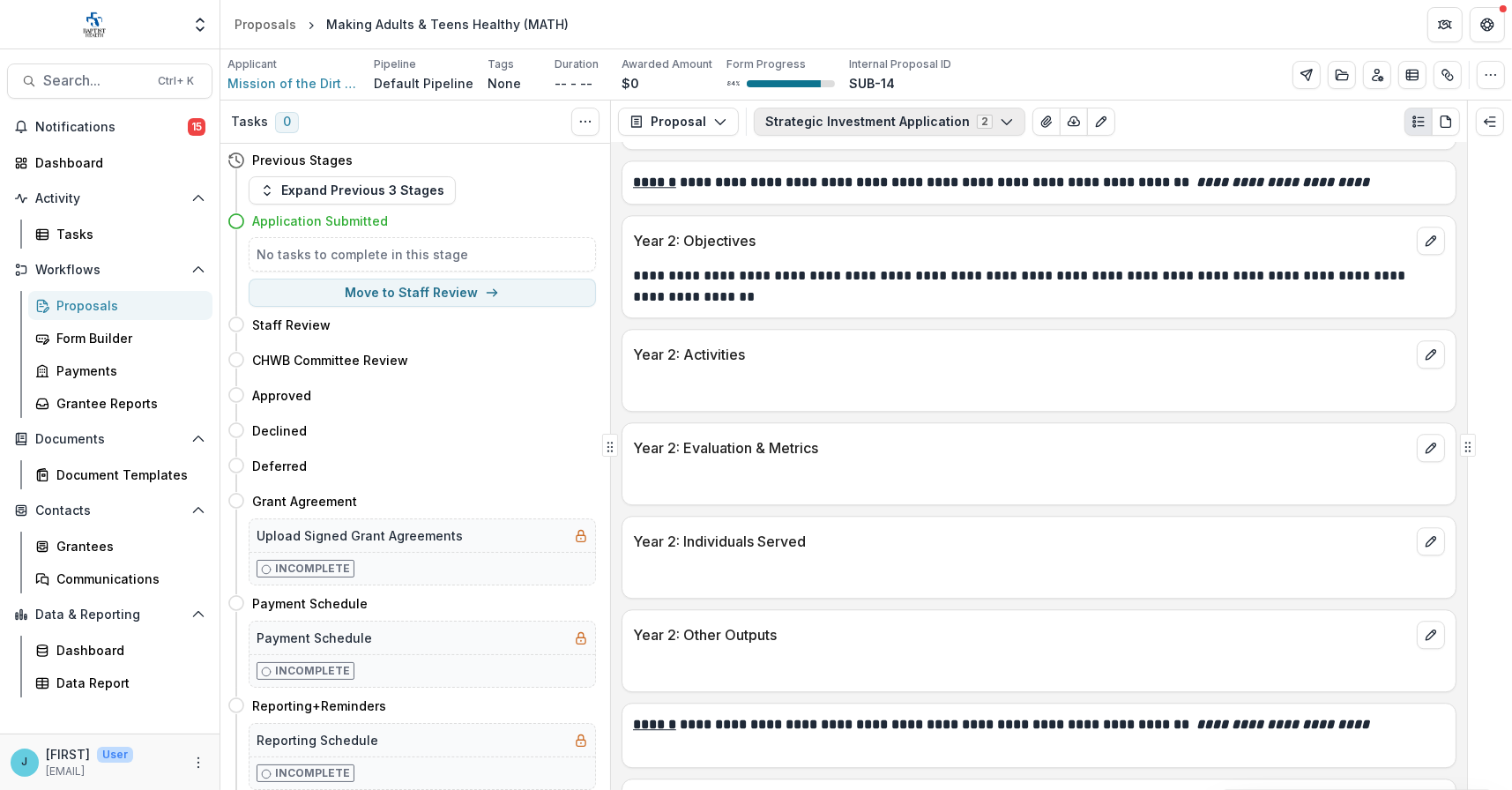 click 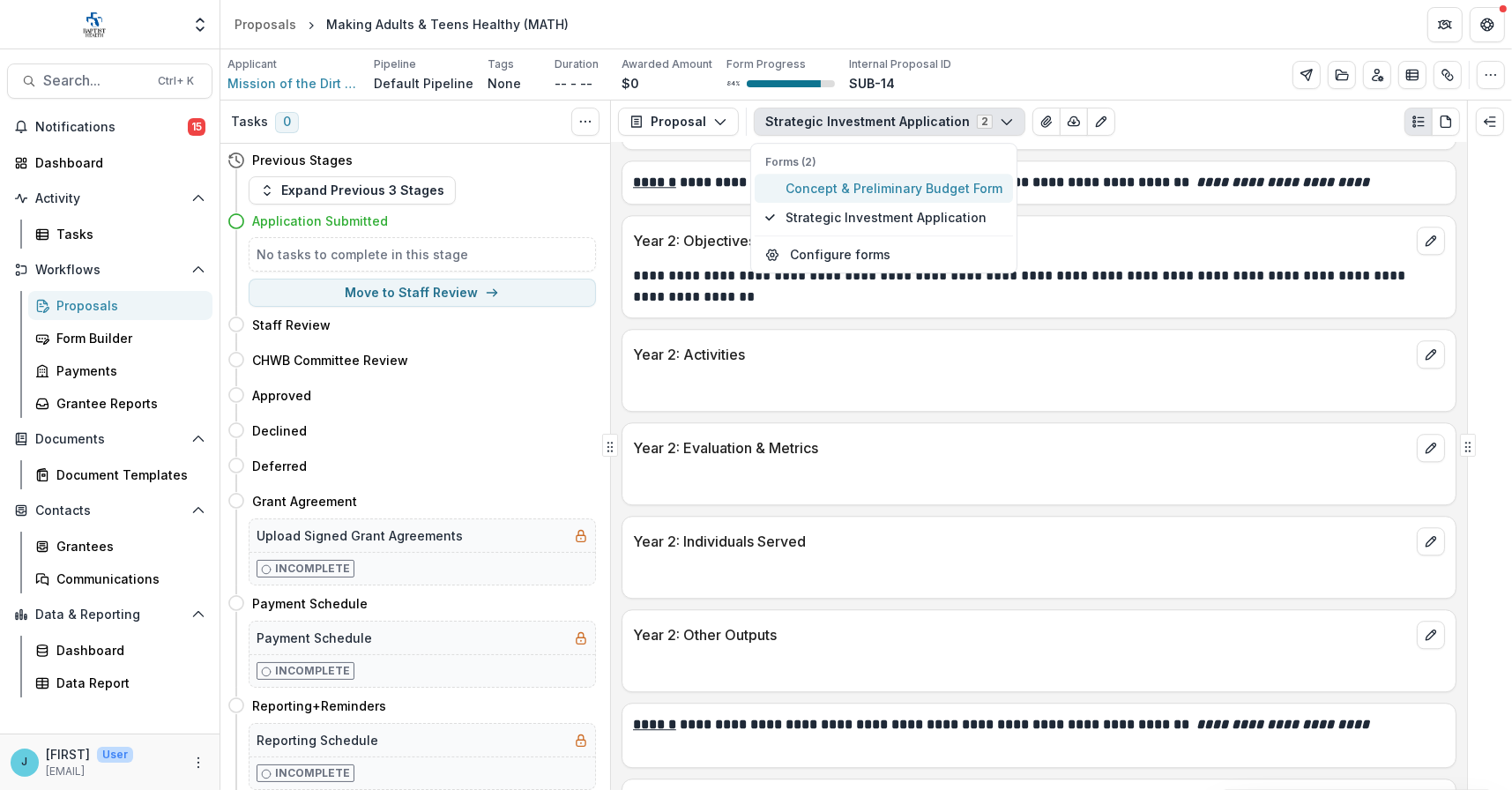 click on "Concept & Preliminary Budget Form" at bounding box center [894, 188] 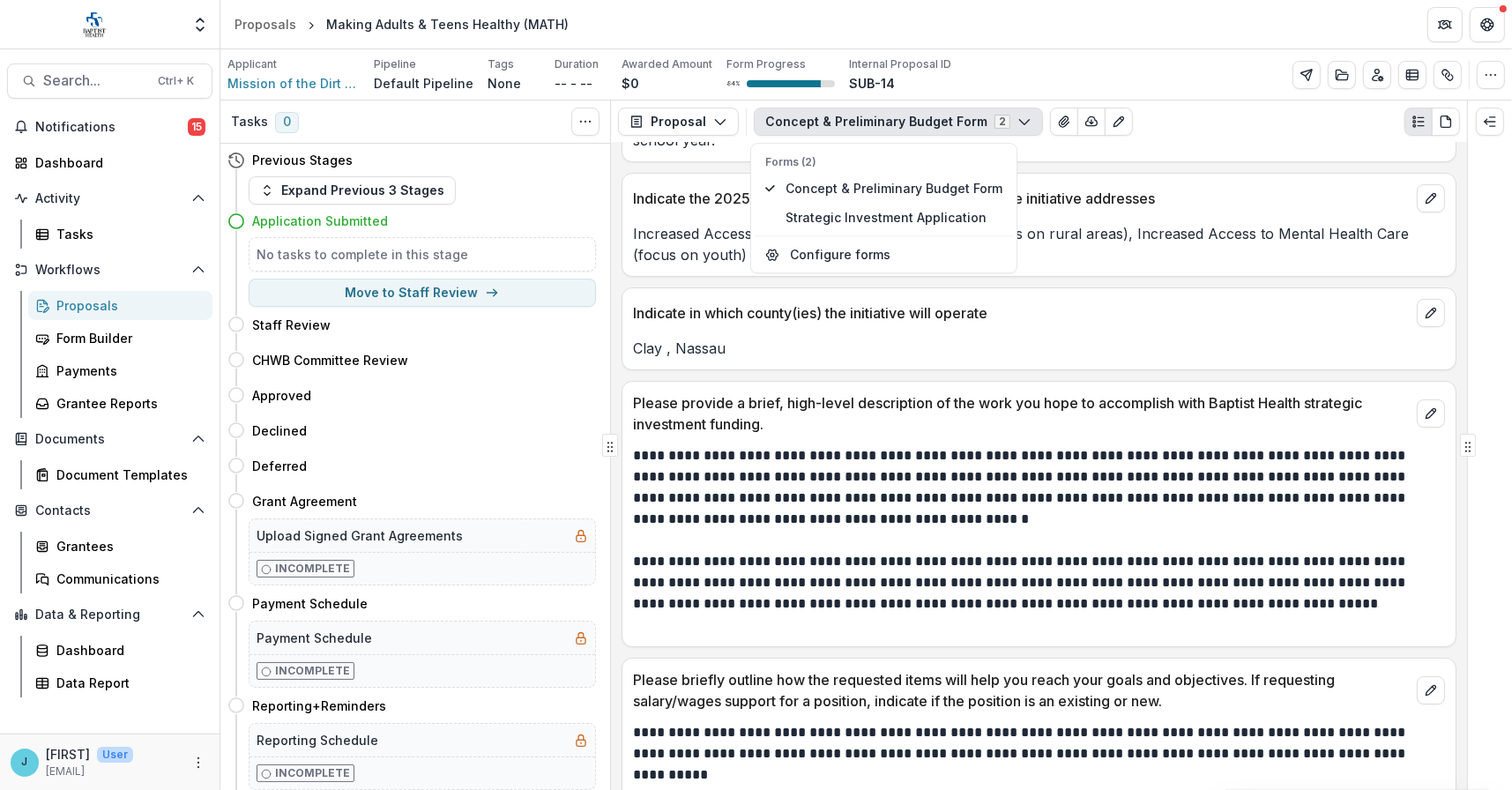 click on "Please provide a brief, high-level description of the work you hope to accomplish with Baptist Health strategic investment funding." at bounding box center [1039, 408] 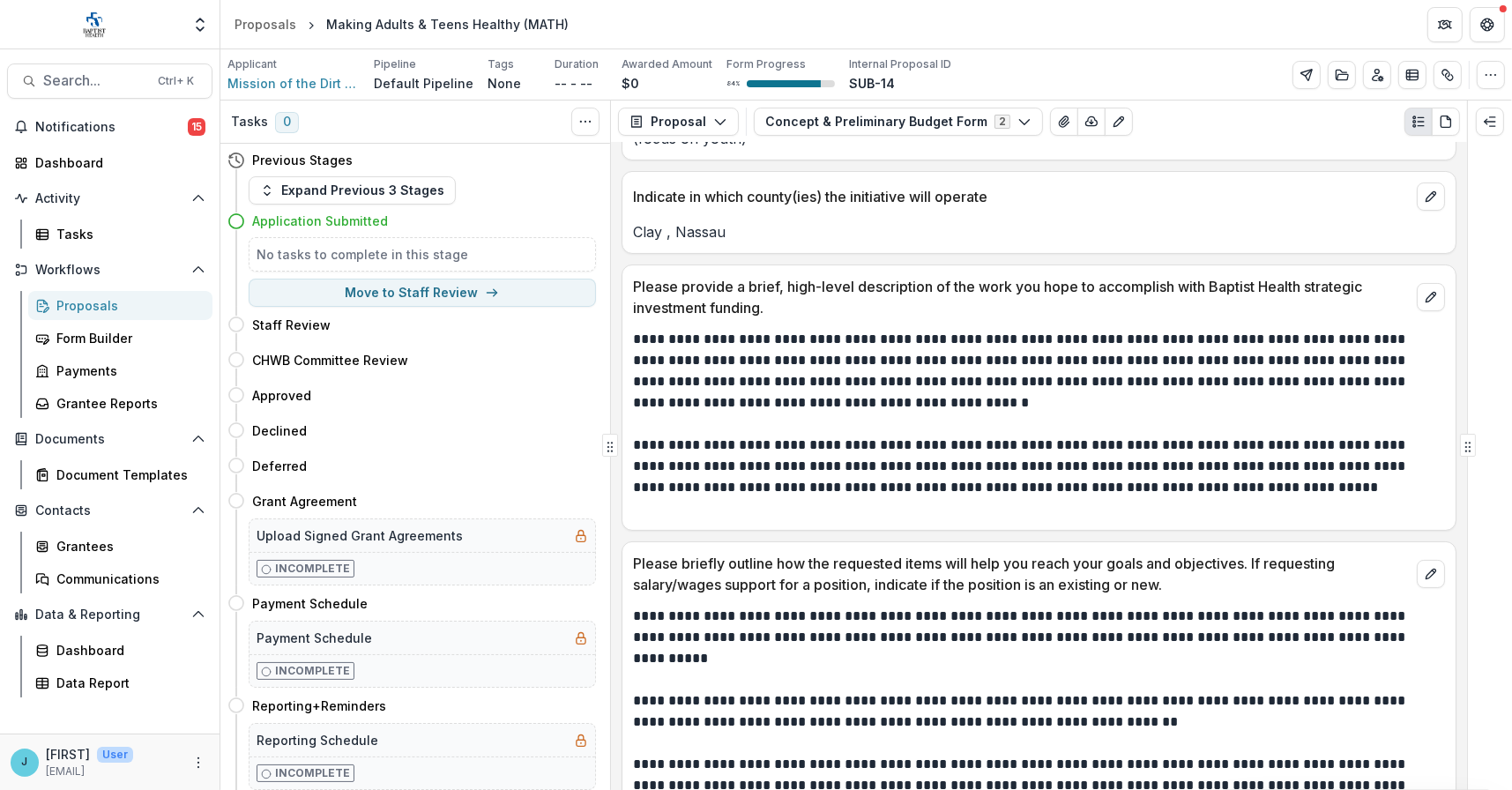 scroll, scrollTop: 0, scrollLeft: 0, axis: both 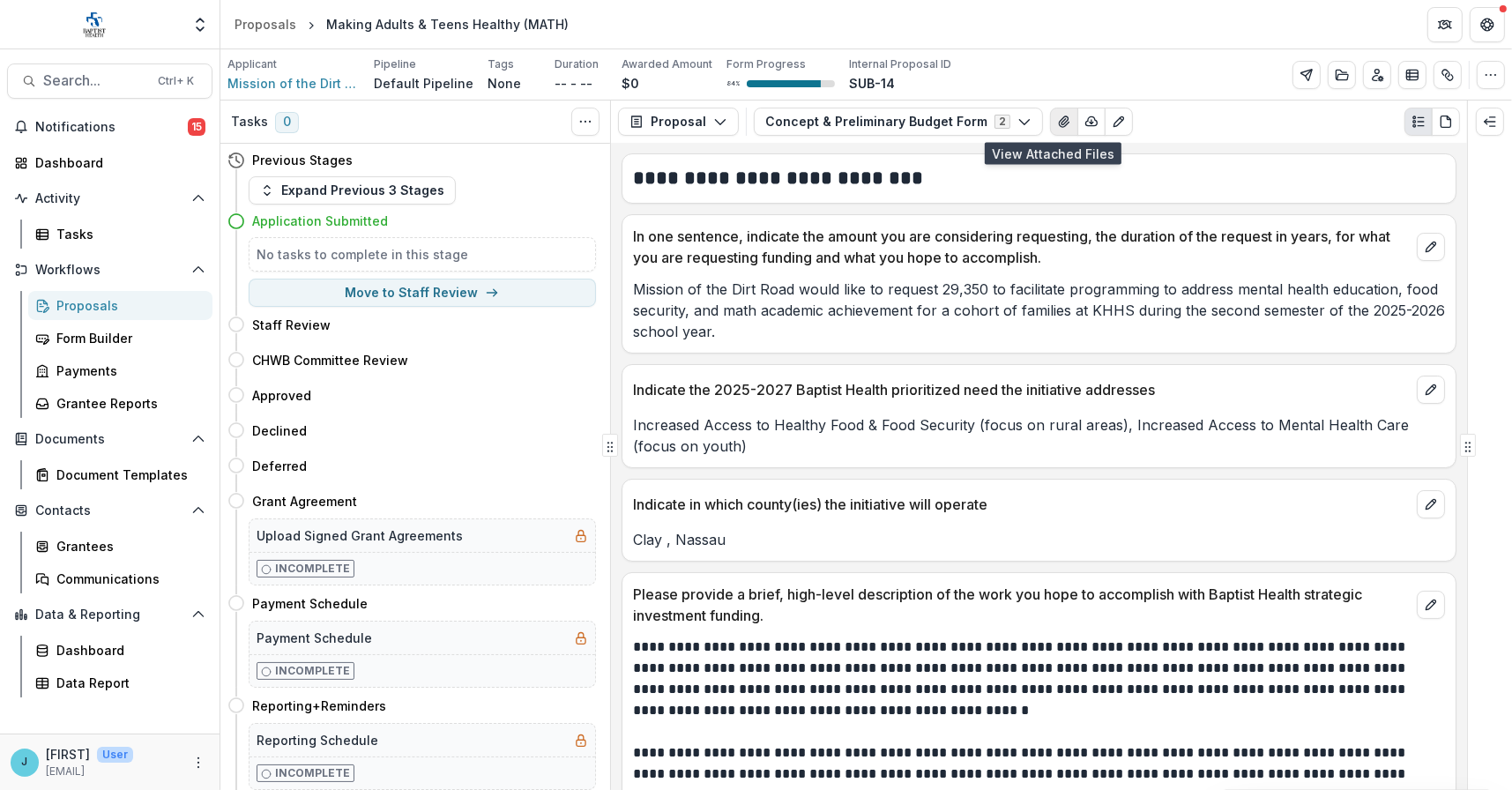 click 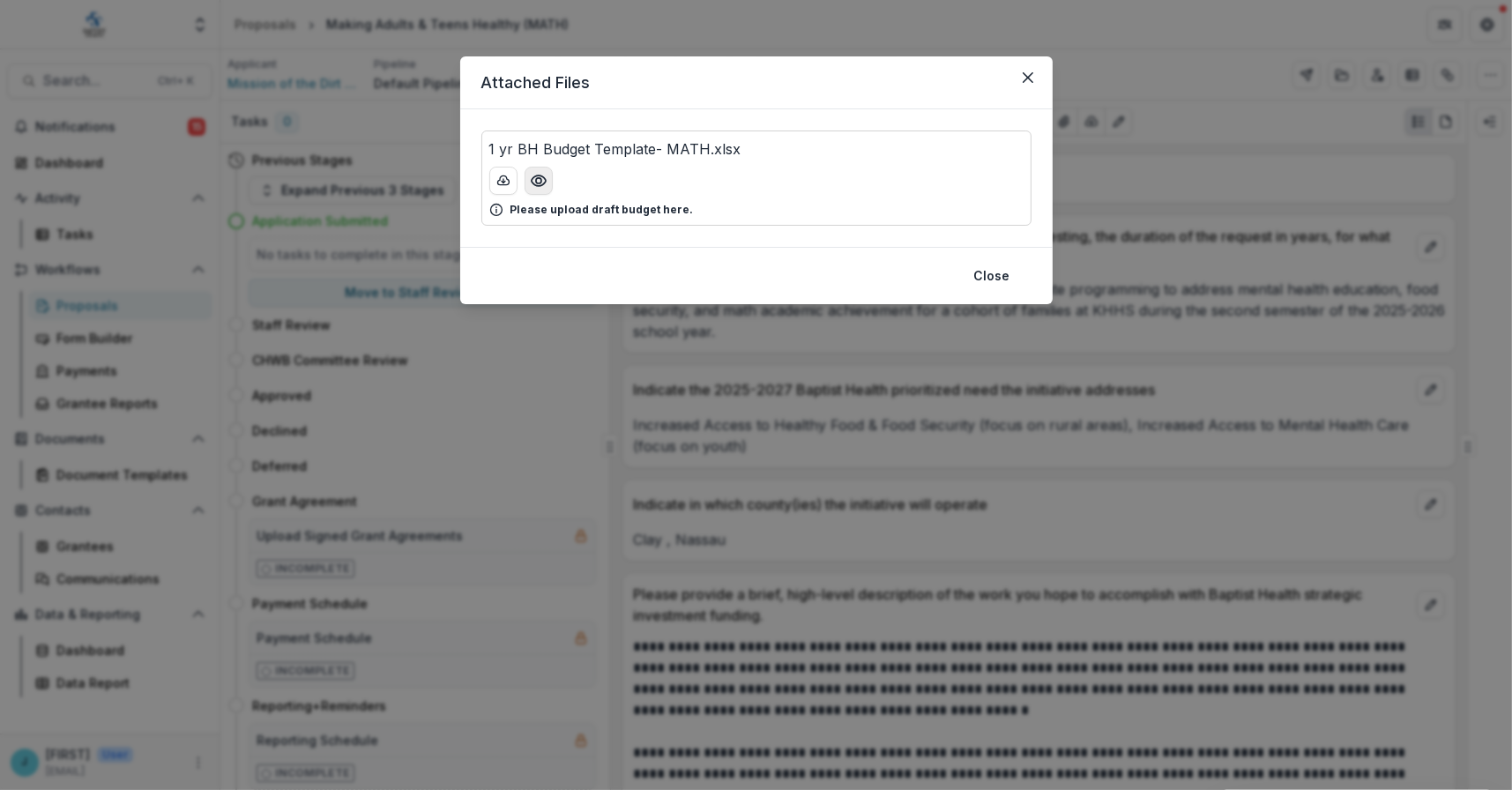 click 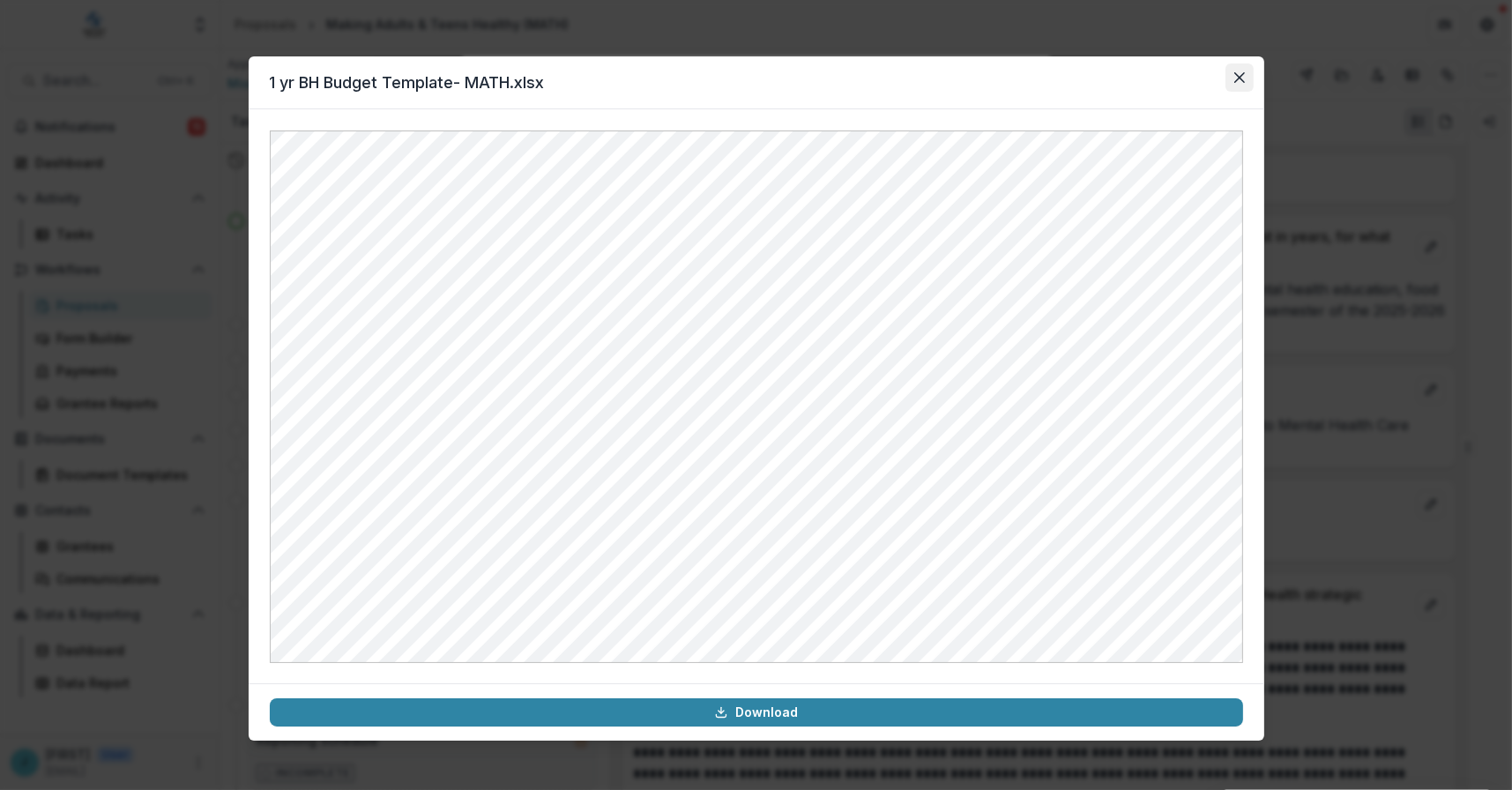 click 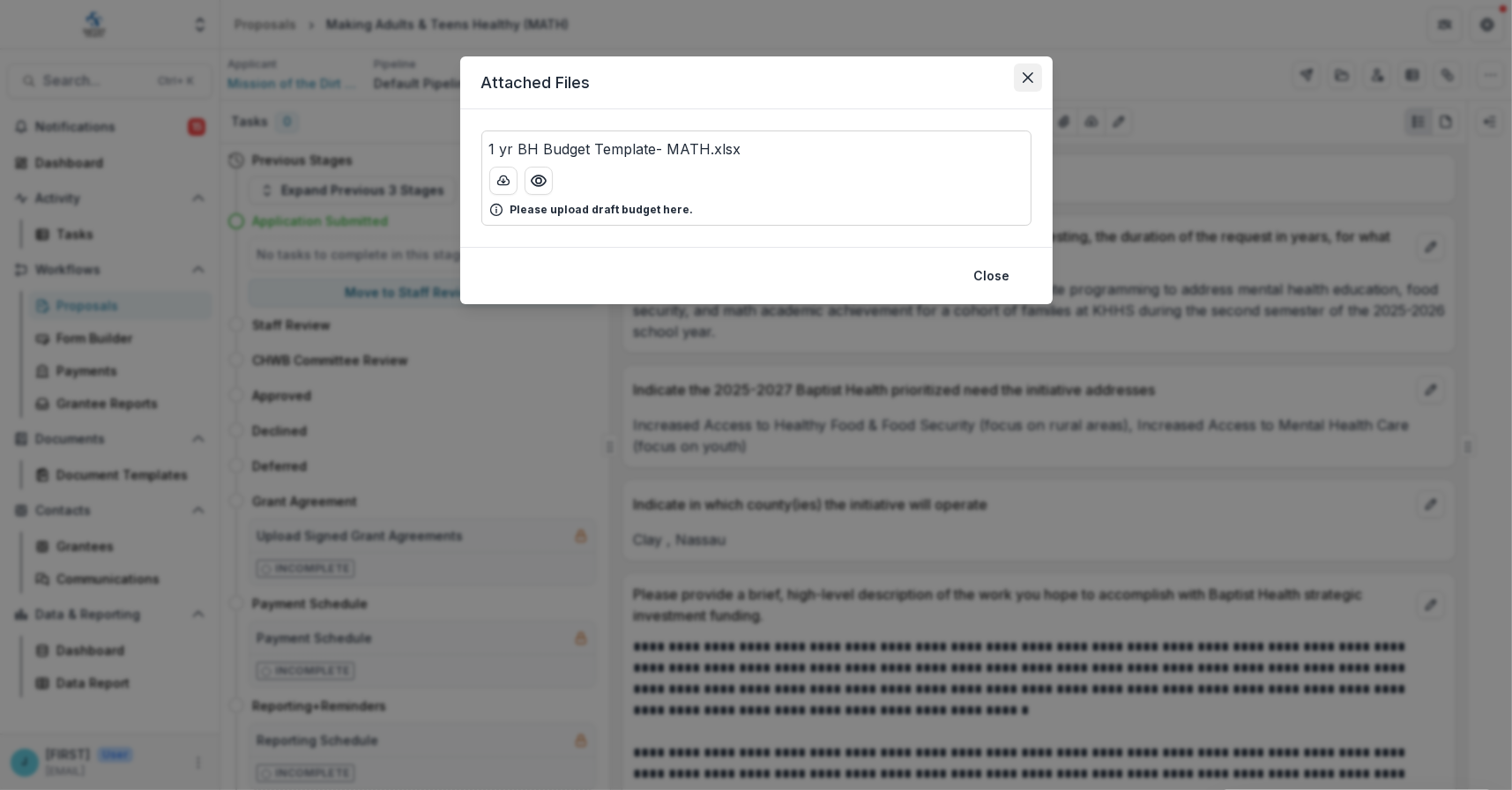 click 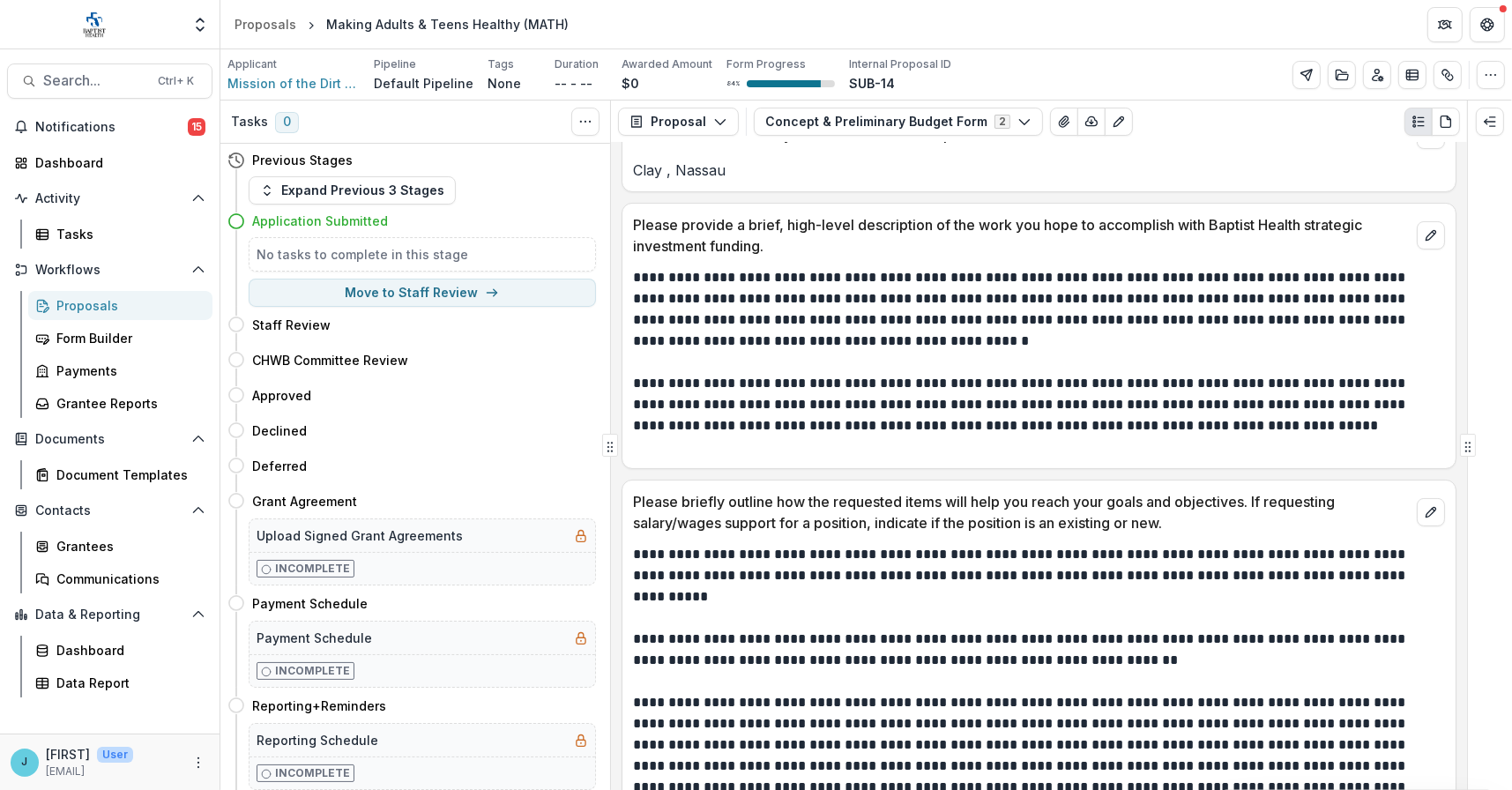 scroll, scrollTop: 279, scrollLeft: 0, axis: vertical 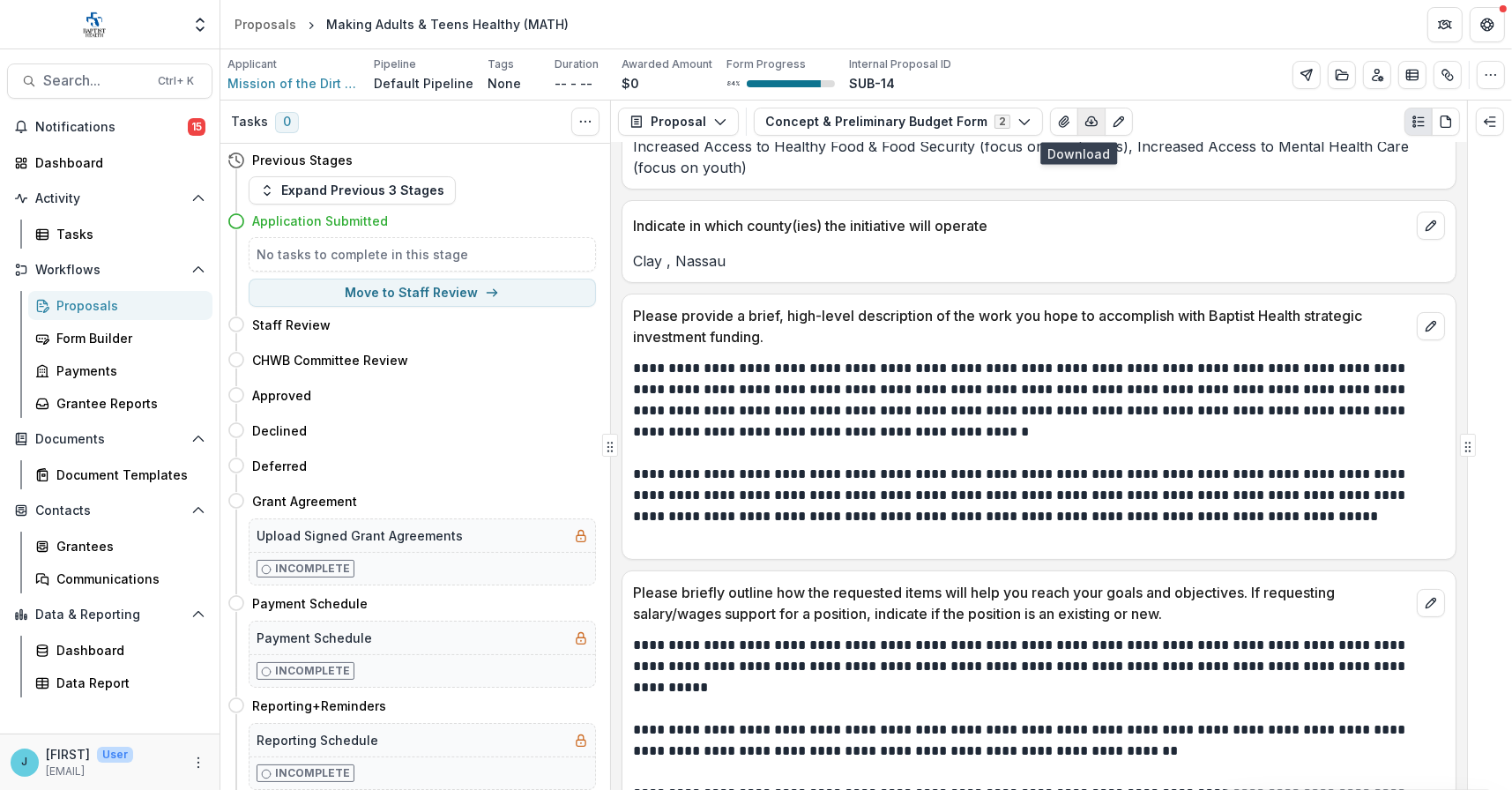 click 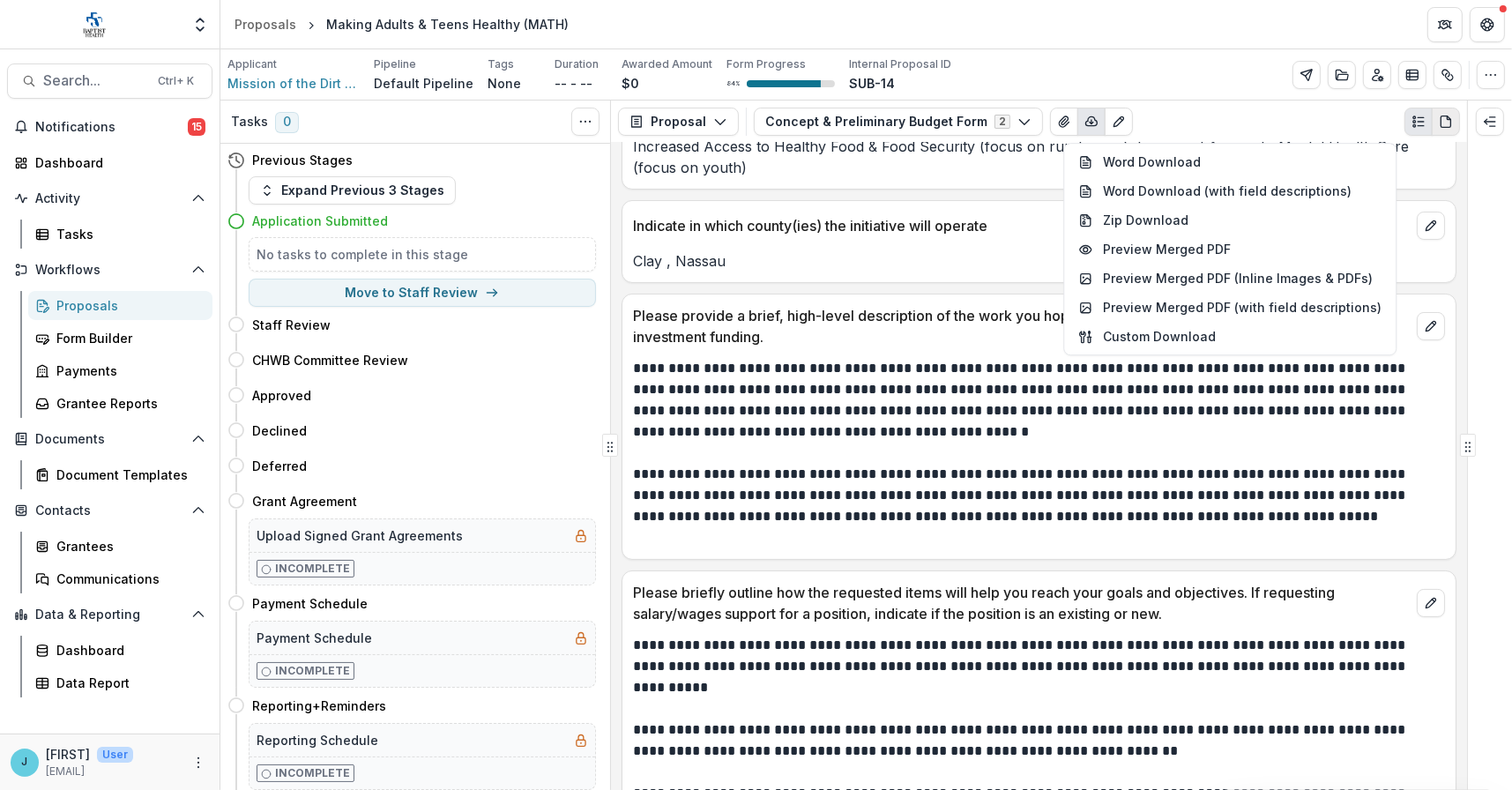 click 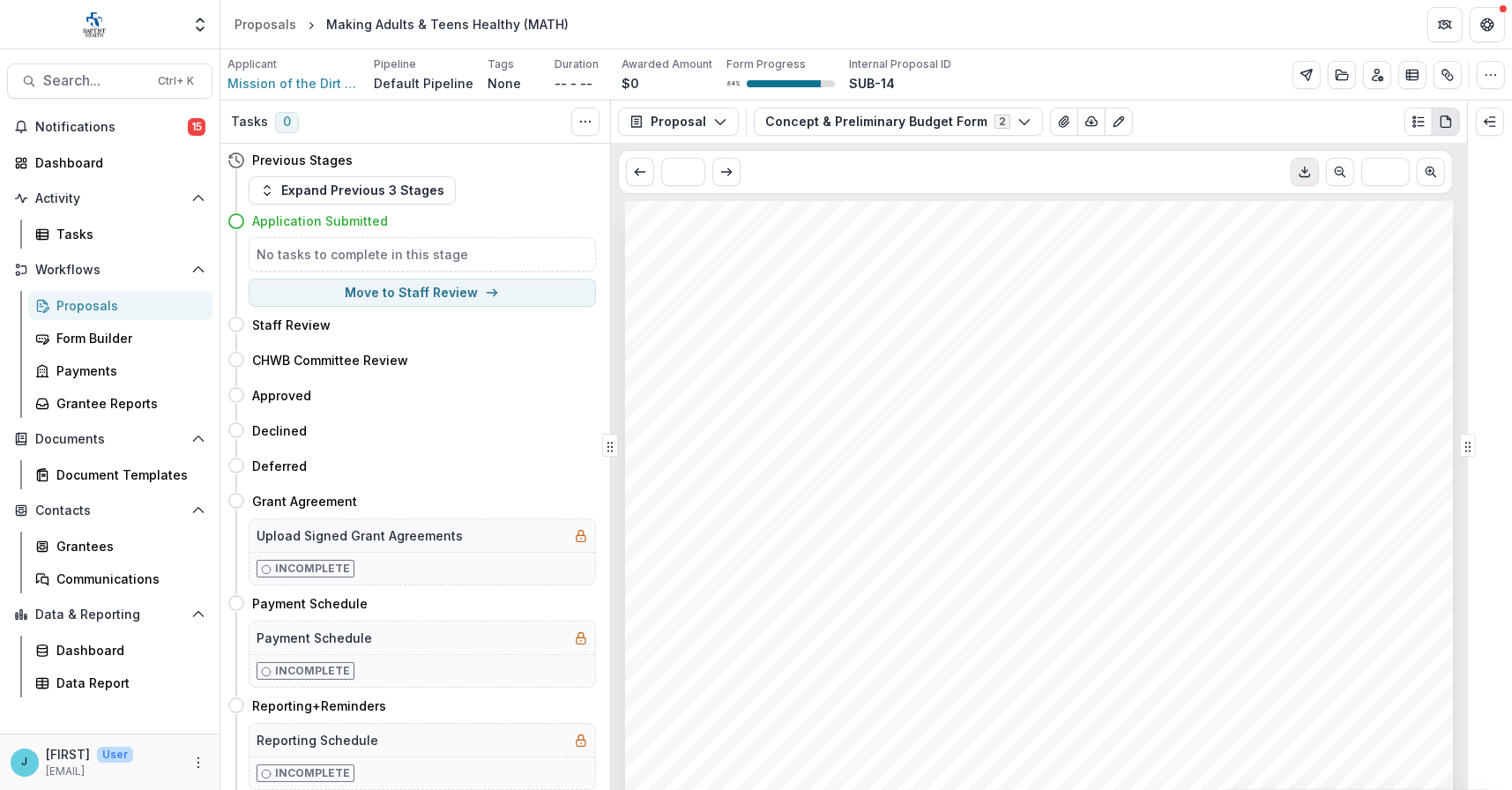 click 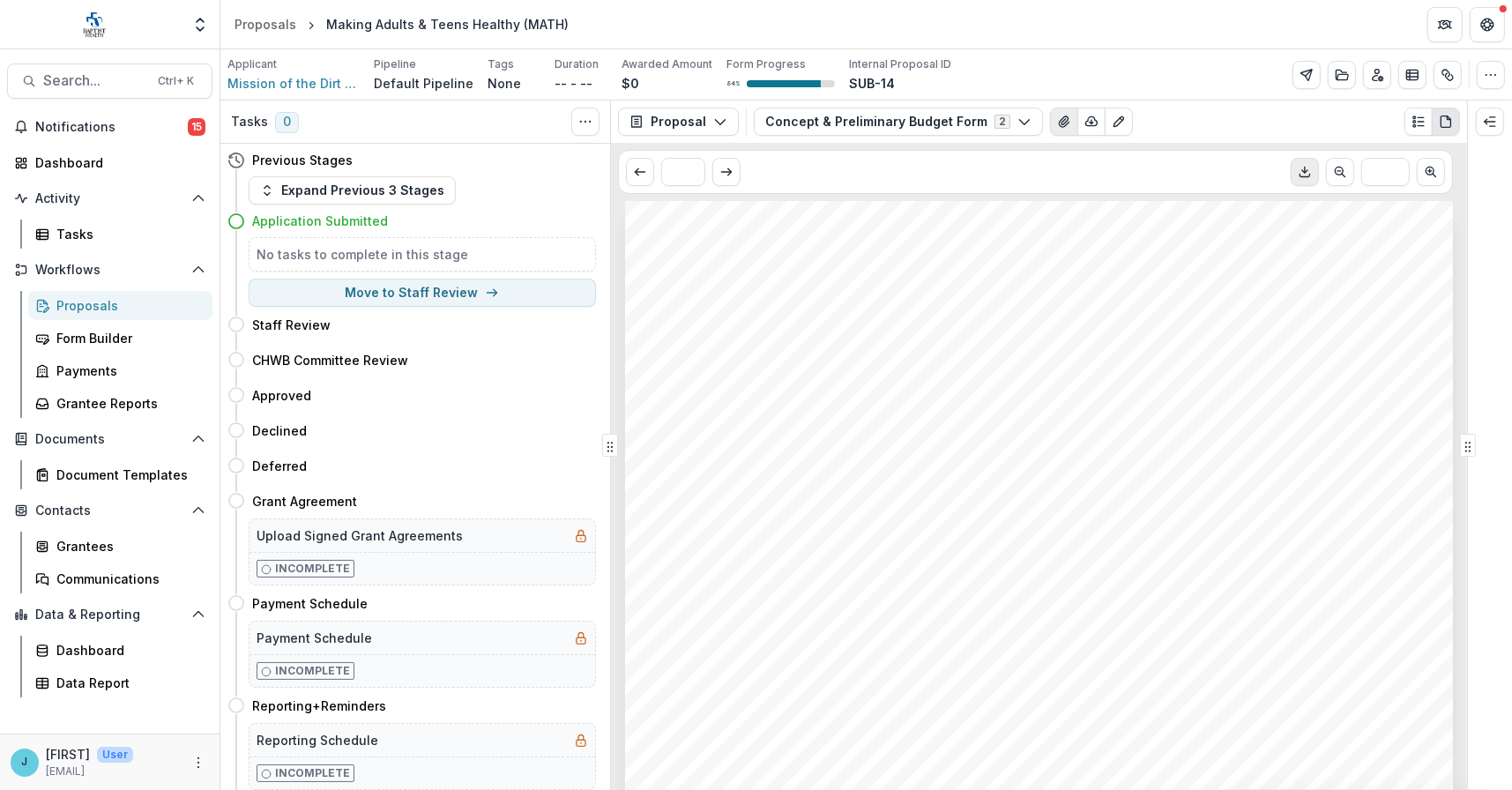 click 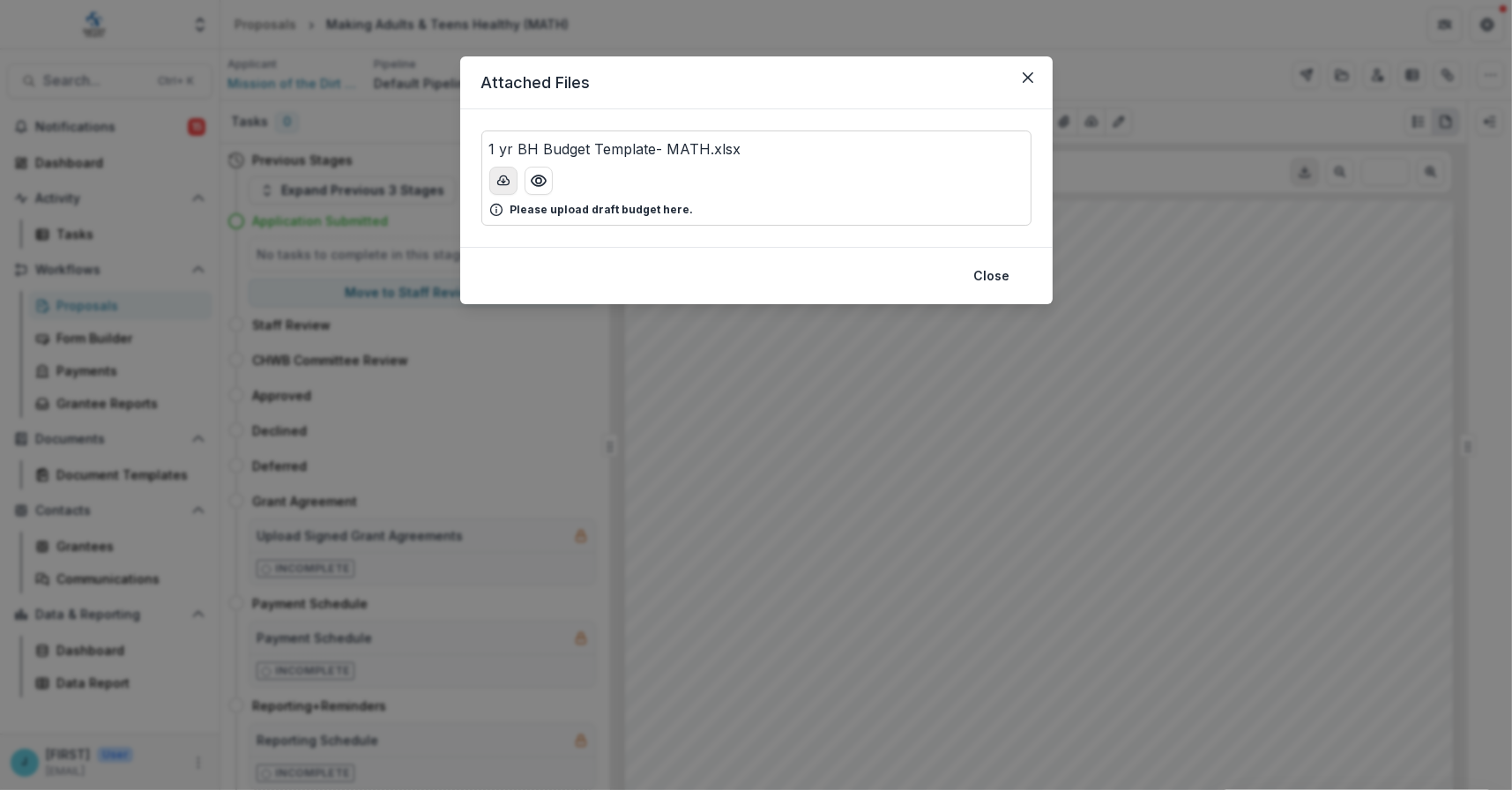 click 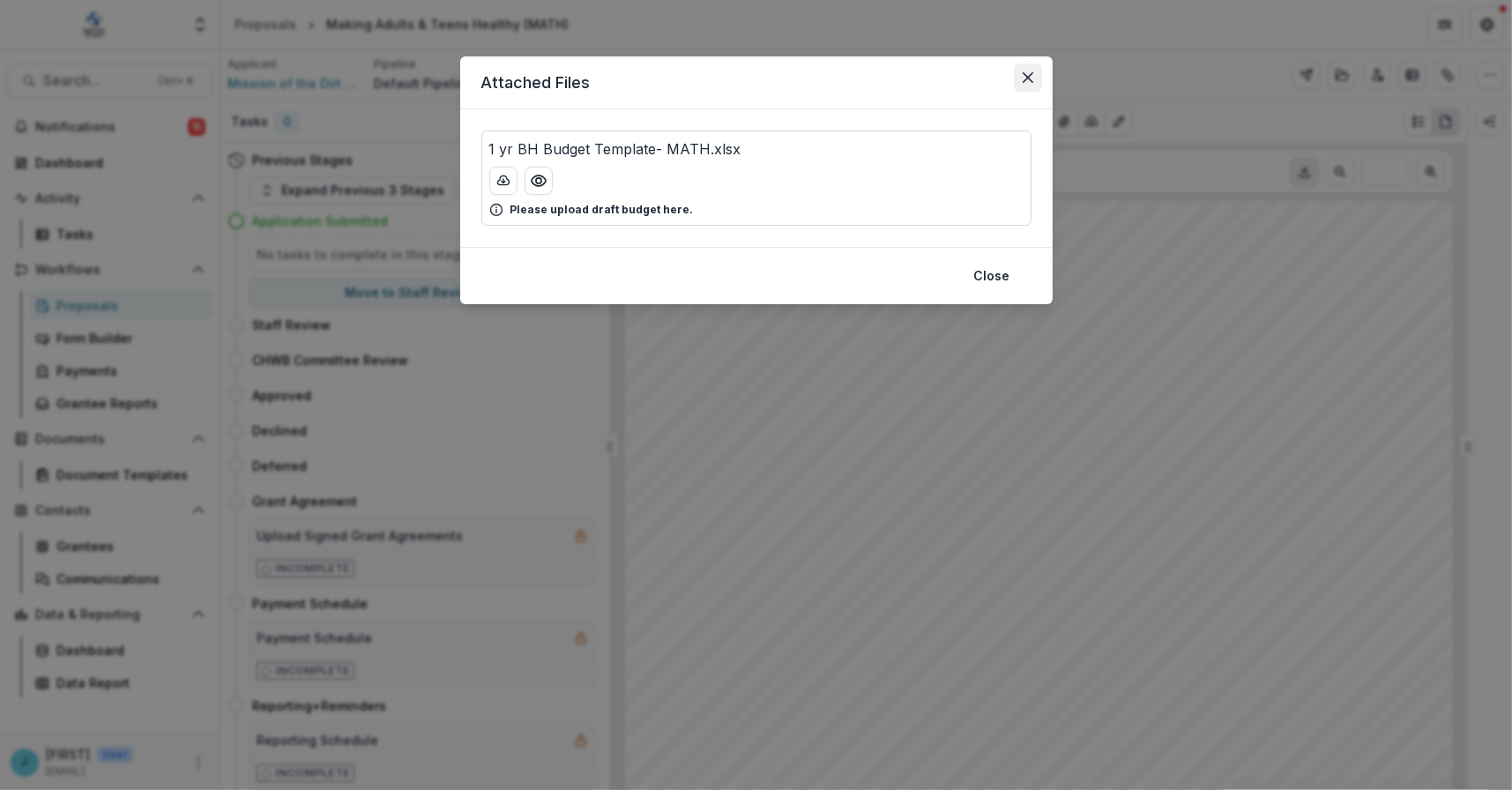 click 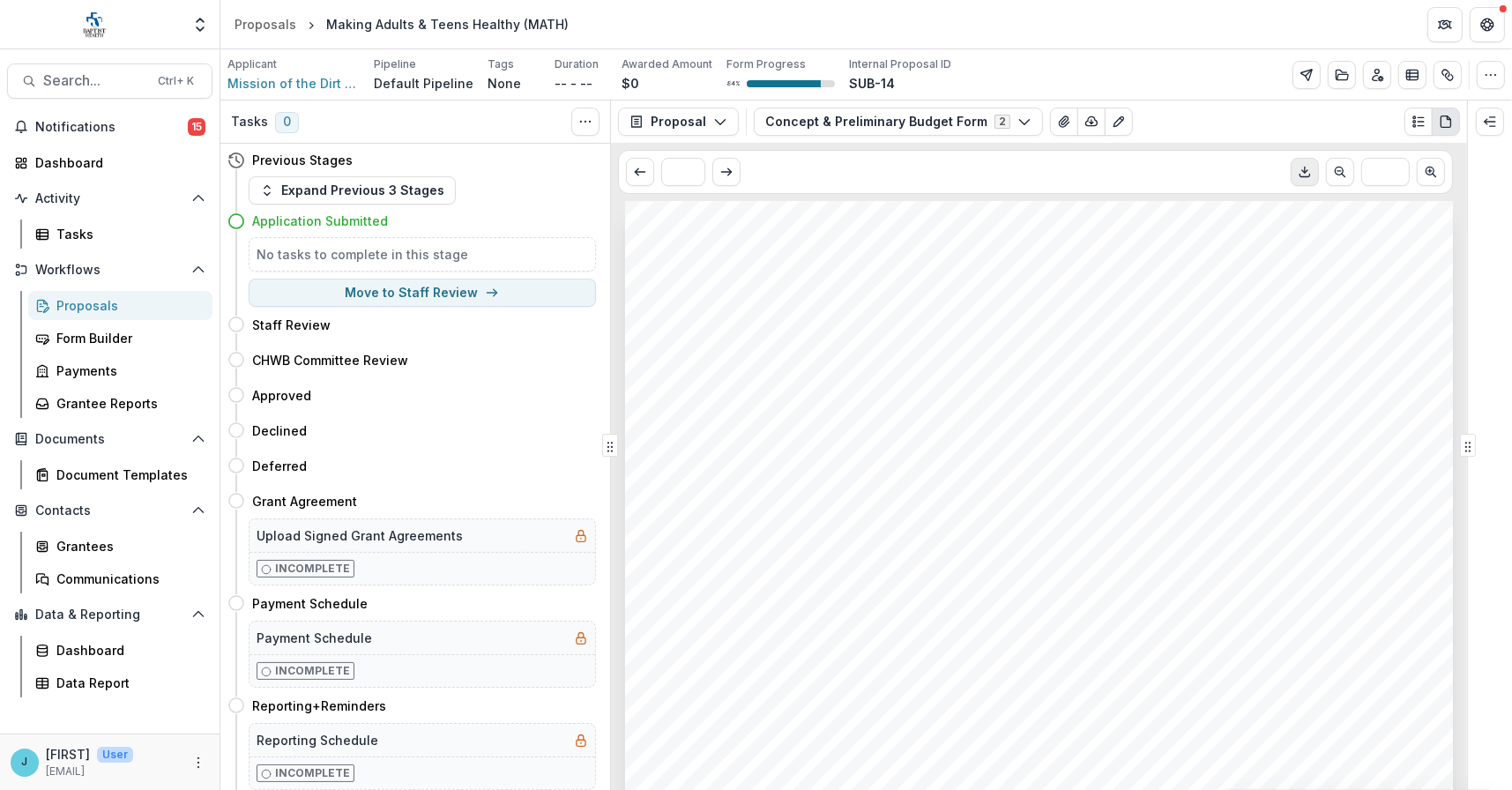 click on "Mission of the Dirt Road Making Adults & Teens Healthy (MATH) Nonprofit DBA:   Mission of the Dirt Road Submitted Date:   Jul 10, 2025" at bounding box center [1039, 786] 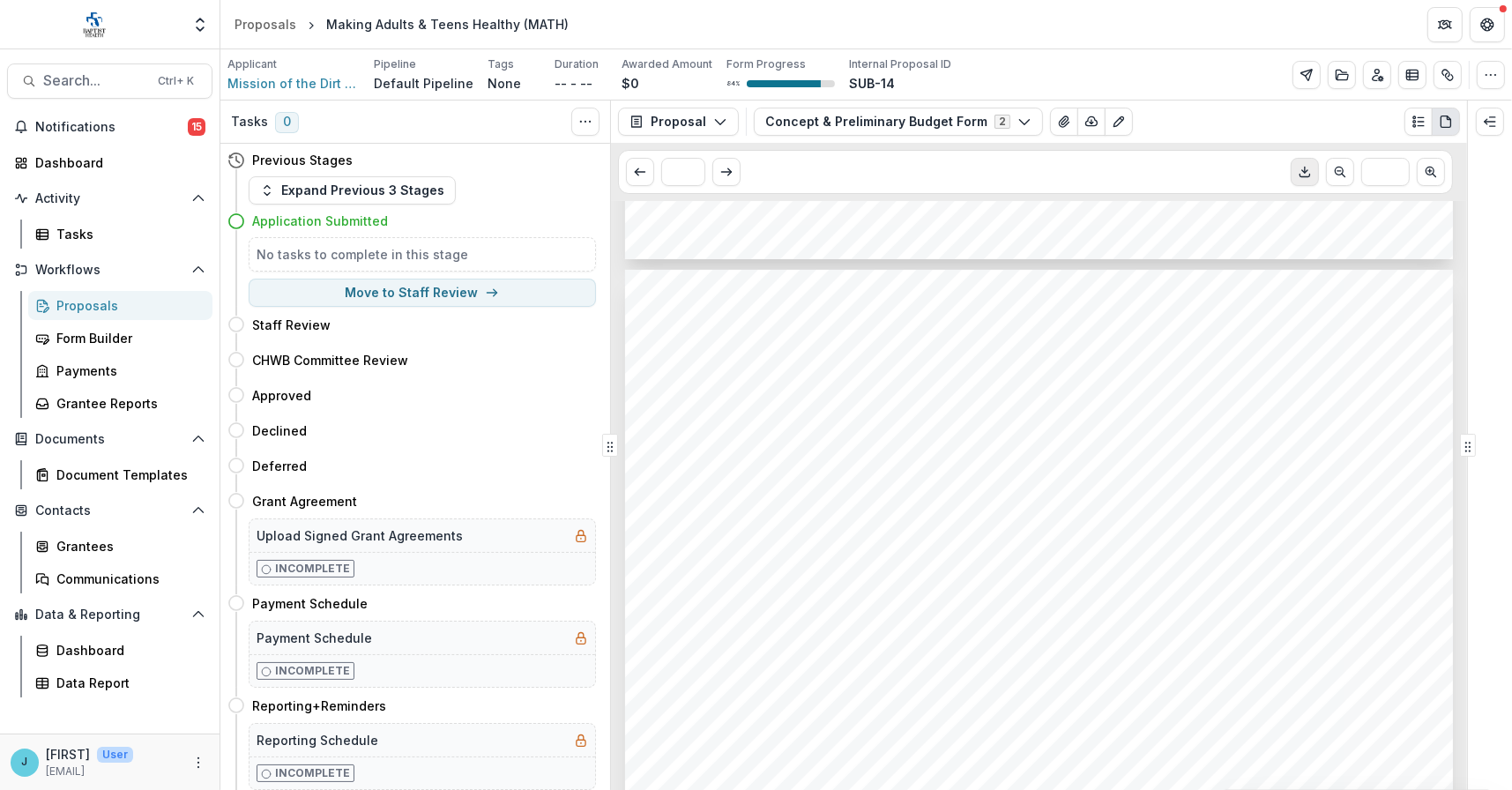 scroll, scrollTop: 2292, scrollLeft: 0, axis: vertical 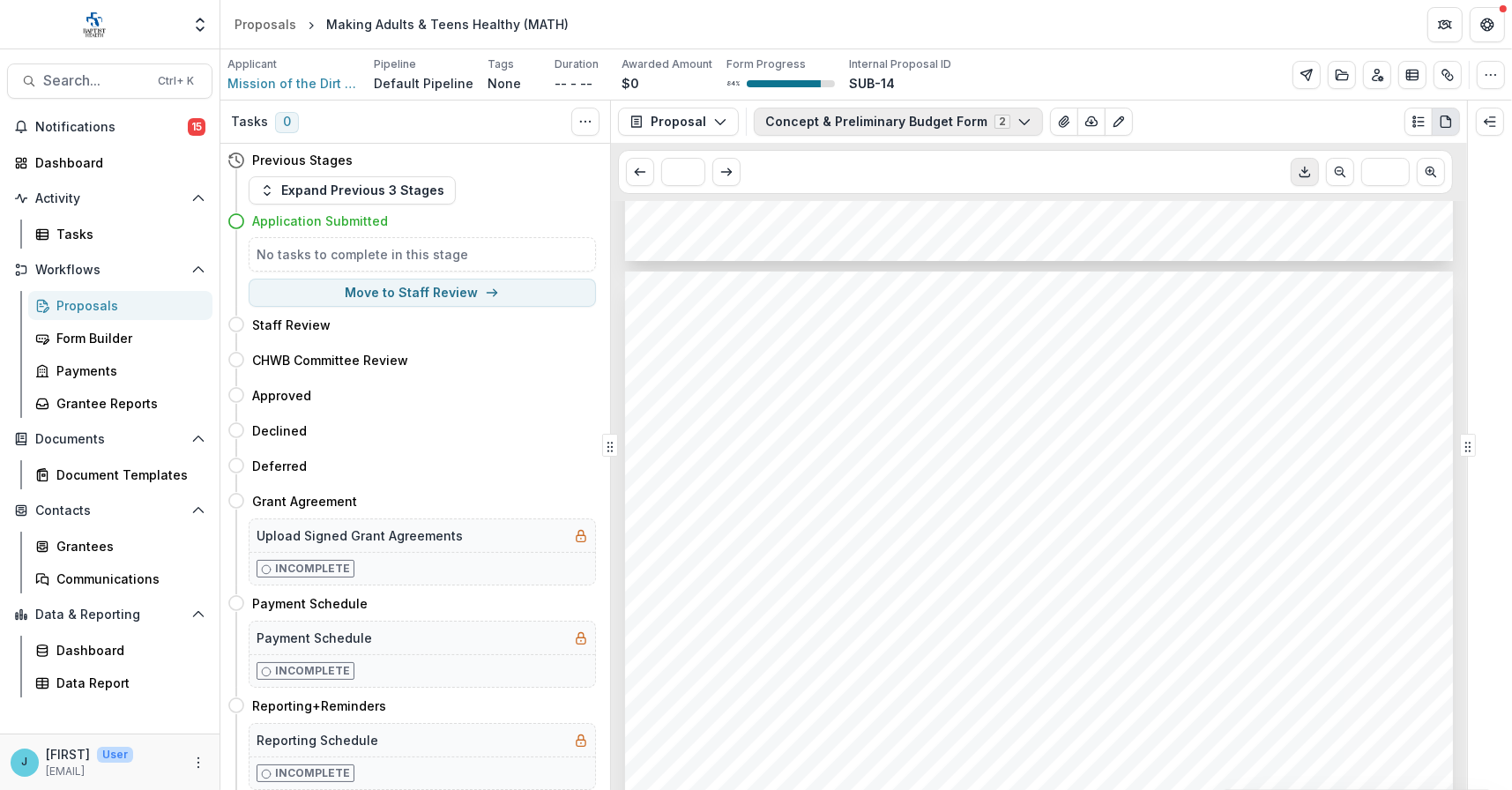 click on "Concept & Preliminary Budget Form 2" at bounding box center [898, 122] 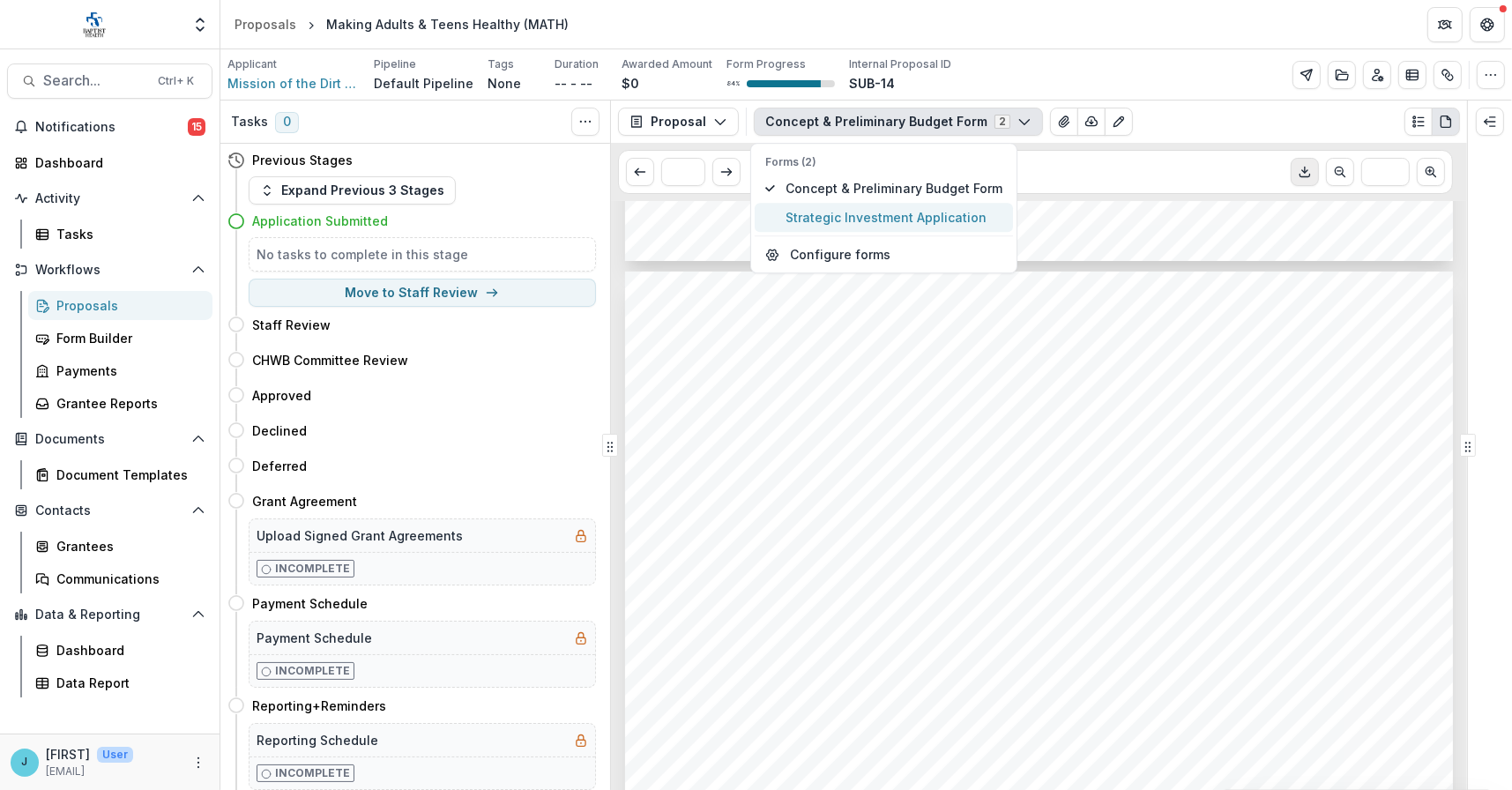click on "Strategic Investment Application" at bounding box center [894, 217] 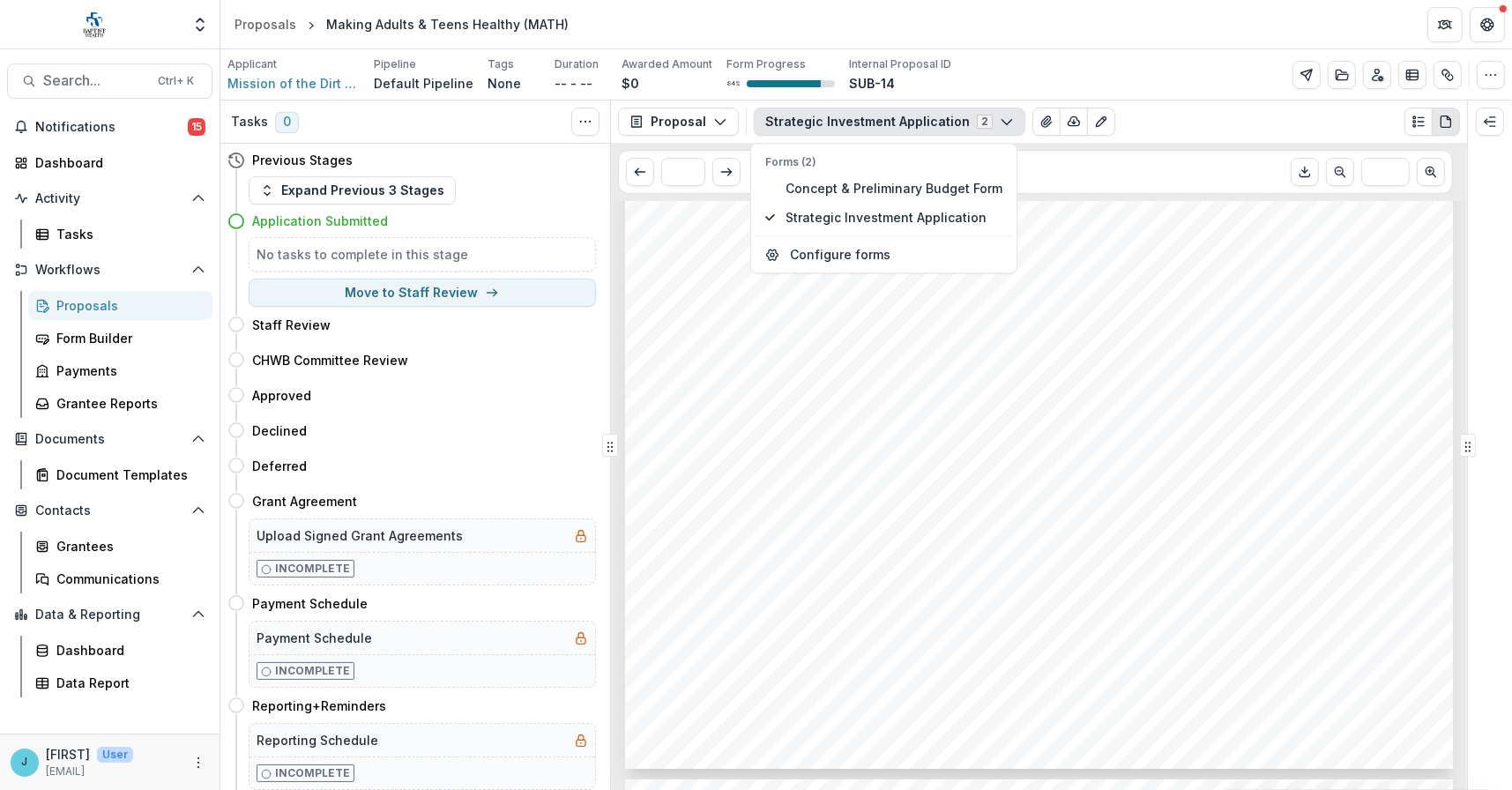 scroll, scrollTop: 617, scrollLeft: 0, axis: vertical 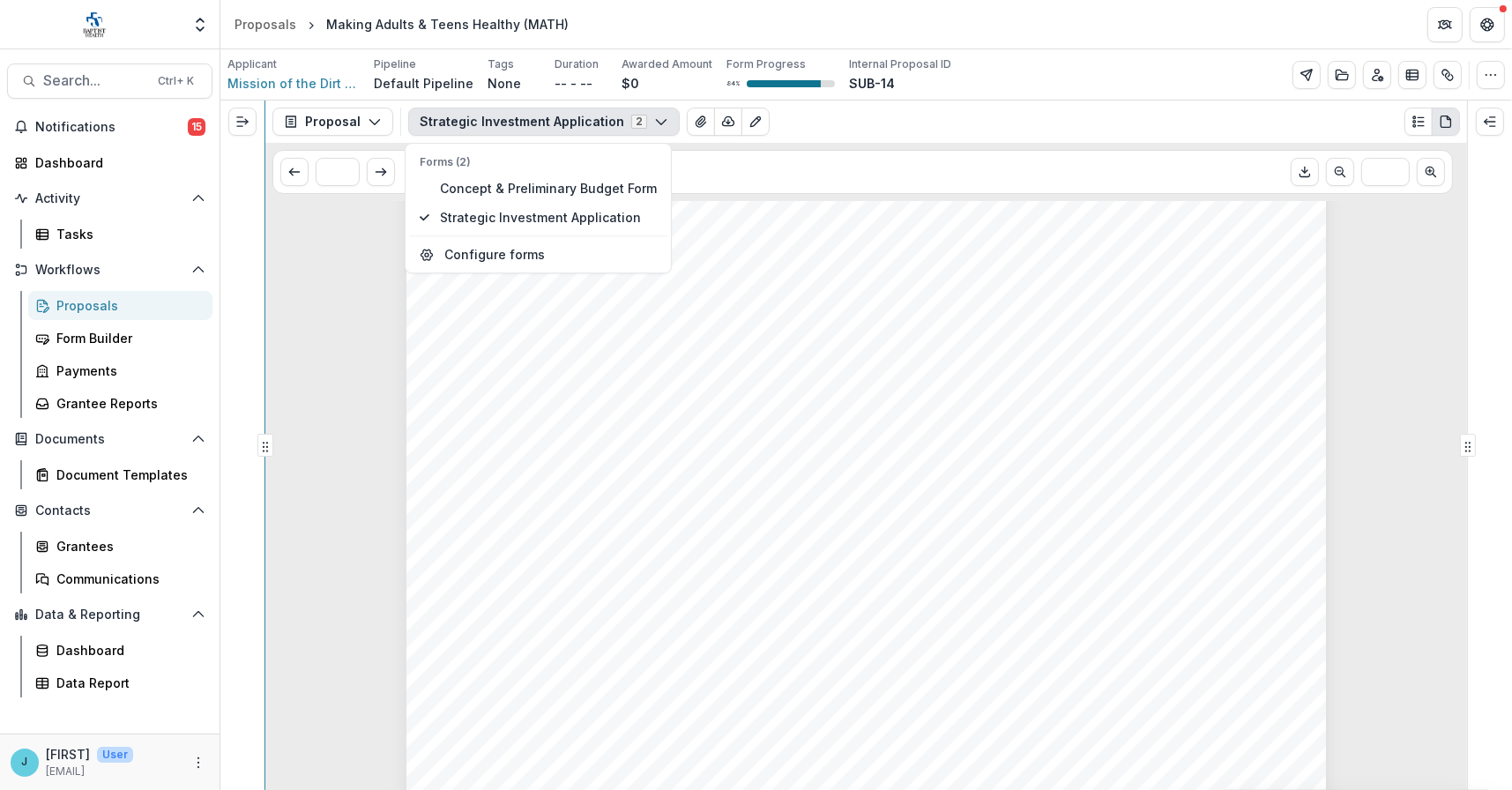 click on "Proposal Proposal Payments Reports Grant Agreements Board Summaries Bank Details Strategic Investment Application  2 Forms (2) Concept & Preliminary Budget Form Strategic Investment Application  Configure forms Word Download Word Download (with field descriptions) Zip Download Preview Merged PDF Preview Merged PDF (Inline Images & PDFs) Preview Merged PDF (with field descriptions) Custom Download * *** Mission of the Dirt Road Making Adults & Teens Healthy (MATH) Nonprofit DBA:   Mission of the Dirt Road Submitted Date:   Jul 10, 2025 Loading page… Page: 2 Making Adults & Teens Healthy (MATH) Submission Responses Baptist Health Strategic Investment Application Organization name Mission of the Dirt Road Organization mission Making Disciples through Community Development Executive Staff Leader: name & title Carey Morford, Pastor and Community Center Director Executive Staff Leader: email address & phone number carey@missionofthedirtroad.com, 352-215-9379 (cell), 352-478-8050 (office) Application Contact Name" at bounding box center [866, 445] 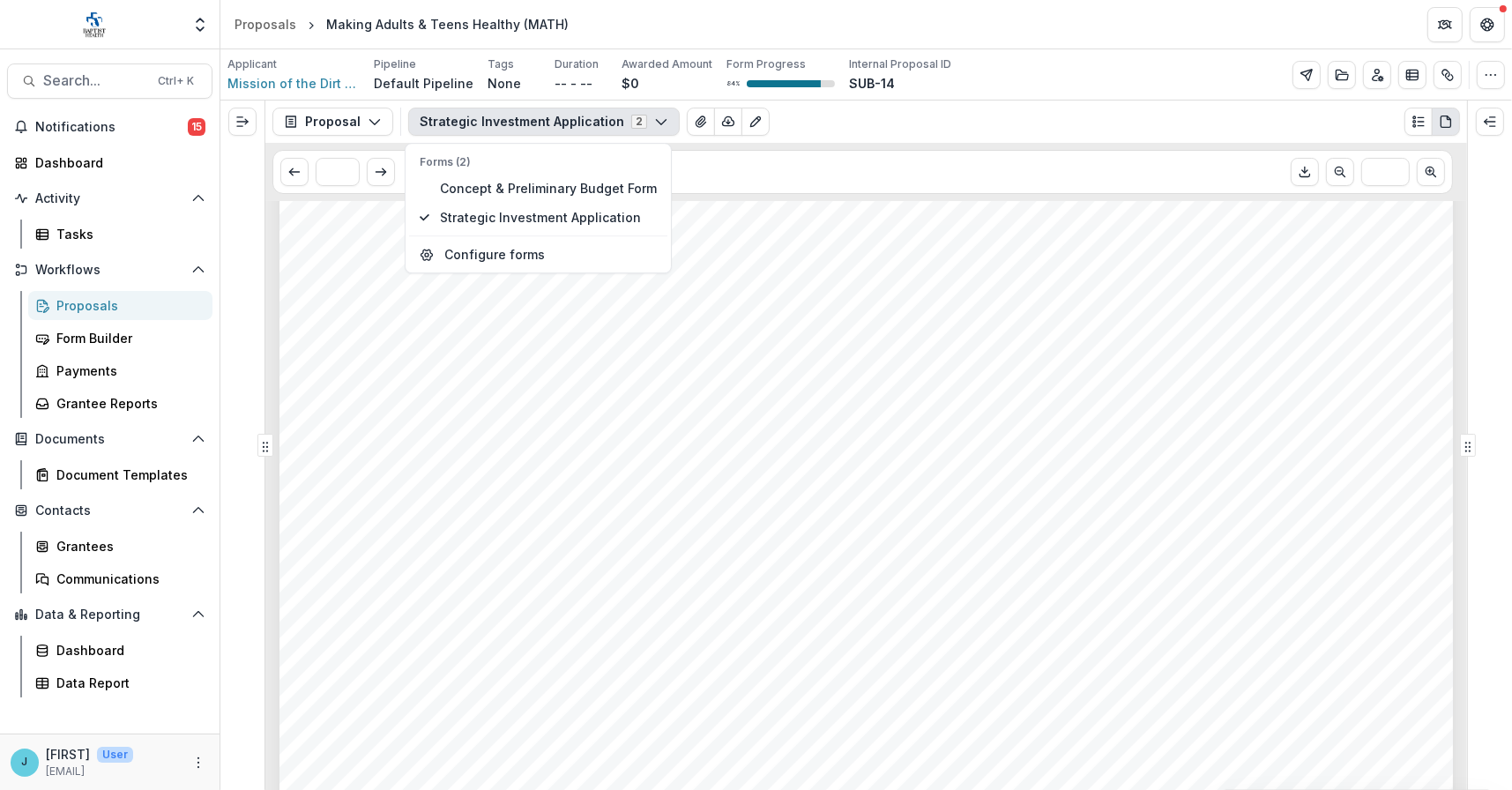 scroll, scrollTop: 441, scrollLeft: 0, axis: vertical 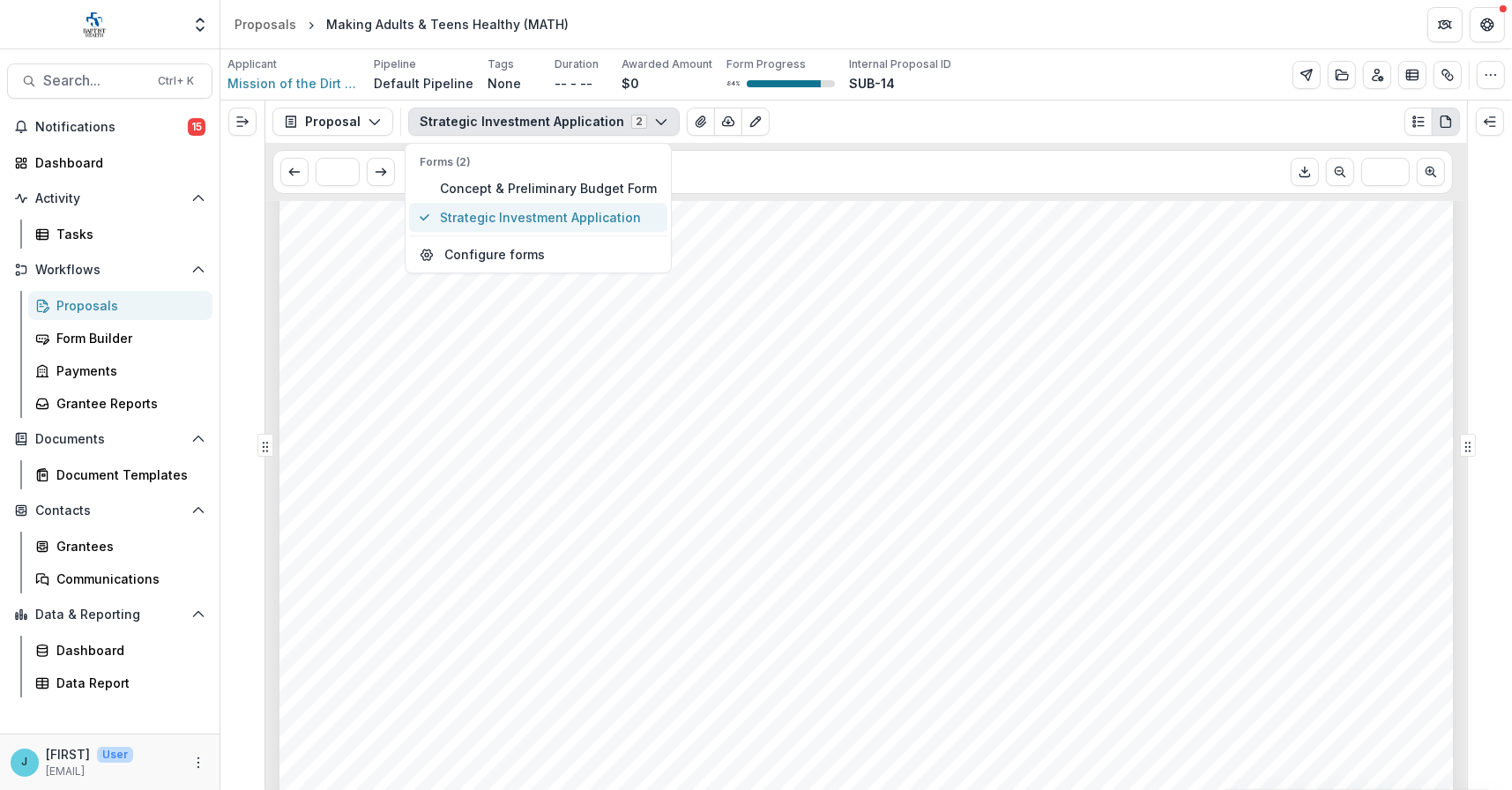 click on "Strategic Investment Application" at bounding box center (548, 217) 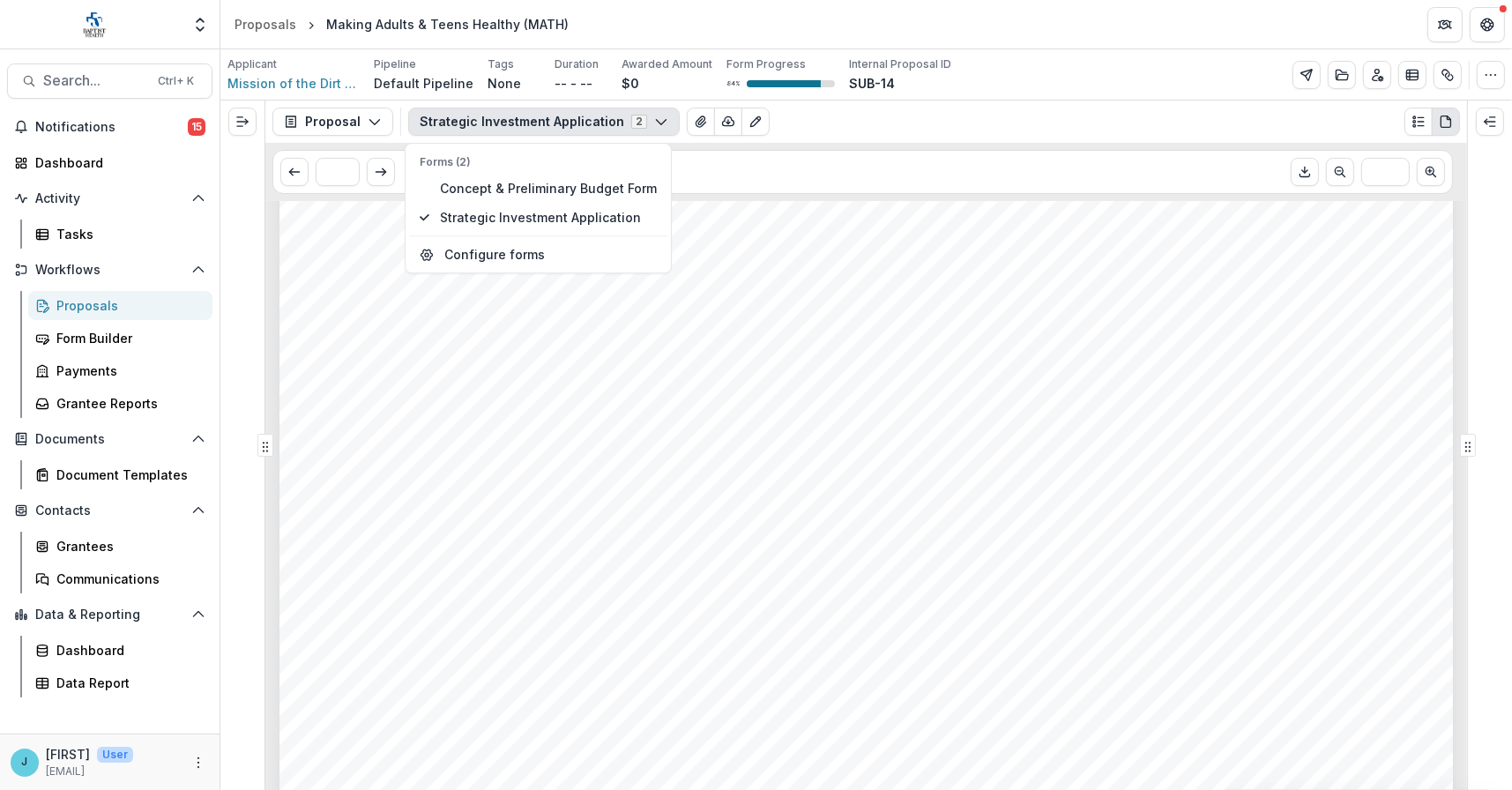 scroll, scrollTop: 2645, scrollLeft: 0, axis: vertical 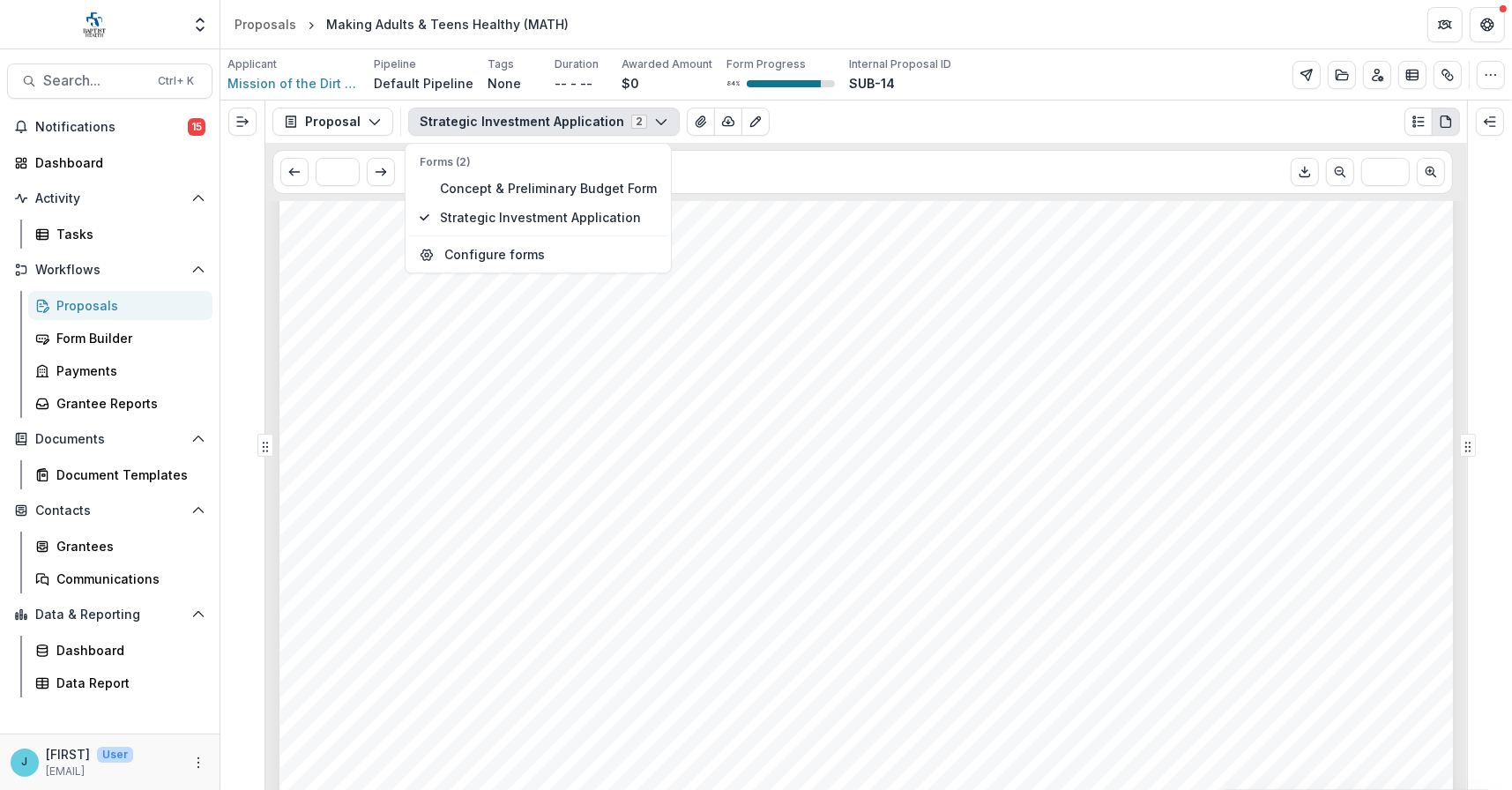 click on "Page: 2 Making Adults & Teens Healthy (MATH) Submission Responses Baptist Health Strategic Investment Application Organization name Mission of the Dirt Road Organization mission Making Disciples through Community Development Executive Staff Leader: name & title Carey Morford, Pastor and Community Center Director Executive Staff Leader: email address & phone number carey@missionofthedirtroad.com, 352-215-9379 (cell), 352-478-8050 (office) Application Contact Name Carey Morford Application Contact Title Pastor Application Contact Email address carey@missionofthedirtroad.com Application Contact Phone Number +1 352-478-8050 Initiative name Making Adults & Teens Healthy (MATH) Is this a new initiative, an expansion of an existing initiative, or a continuation of an existing initiative? New initiative Optional comments regarding new, expansion or continuation initiative While components of this initiative have been taking place in our community, this is an effort to for them. accomplish." at bounding box center (866, 57) 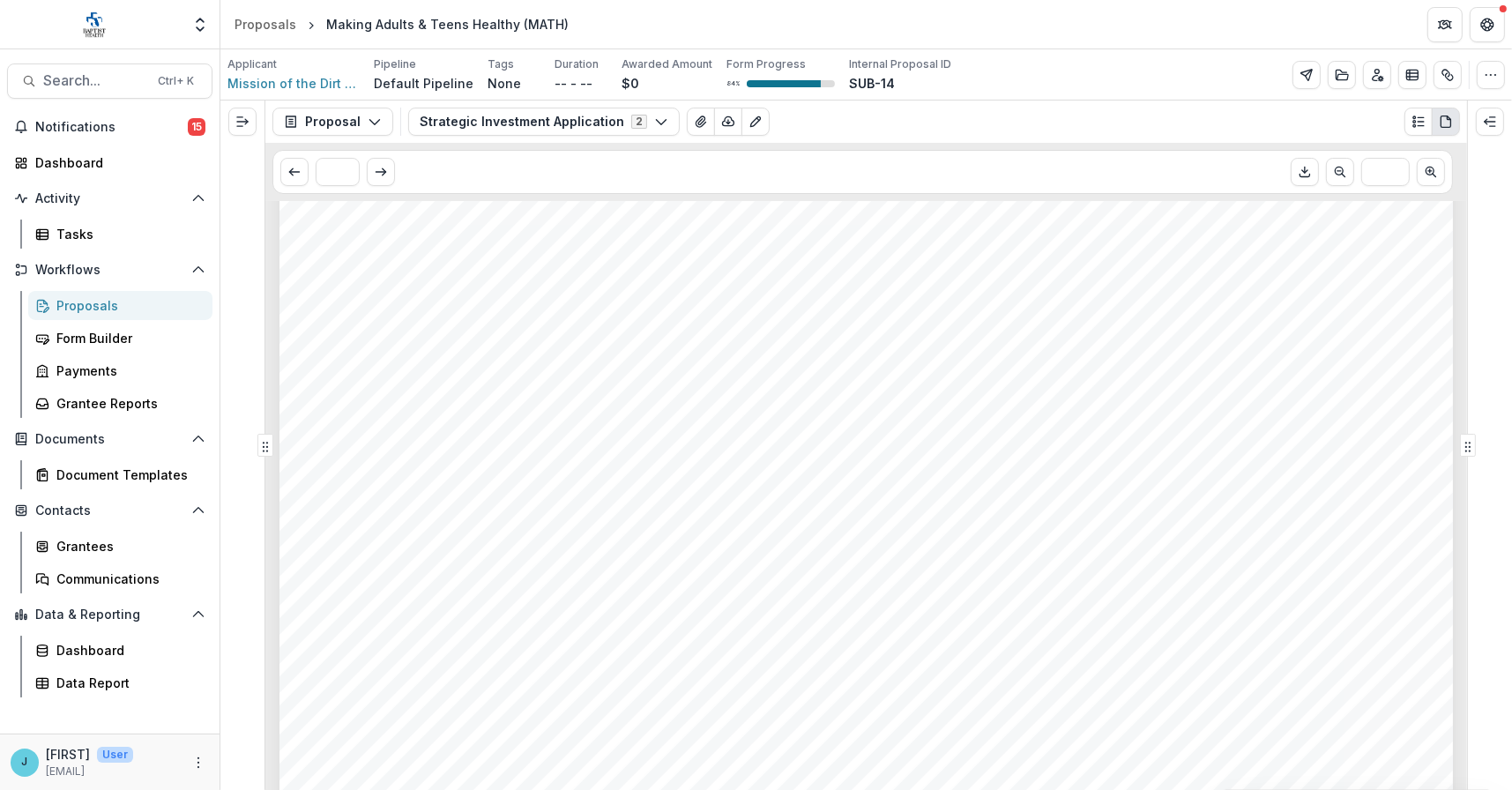 scroll, scrollTop: 10492, scrollLeft: 0, axis: vertical 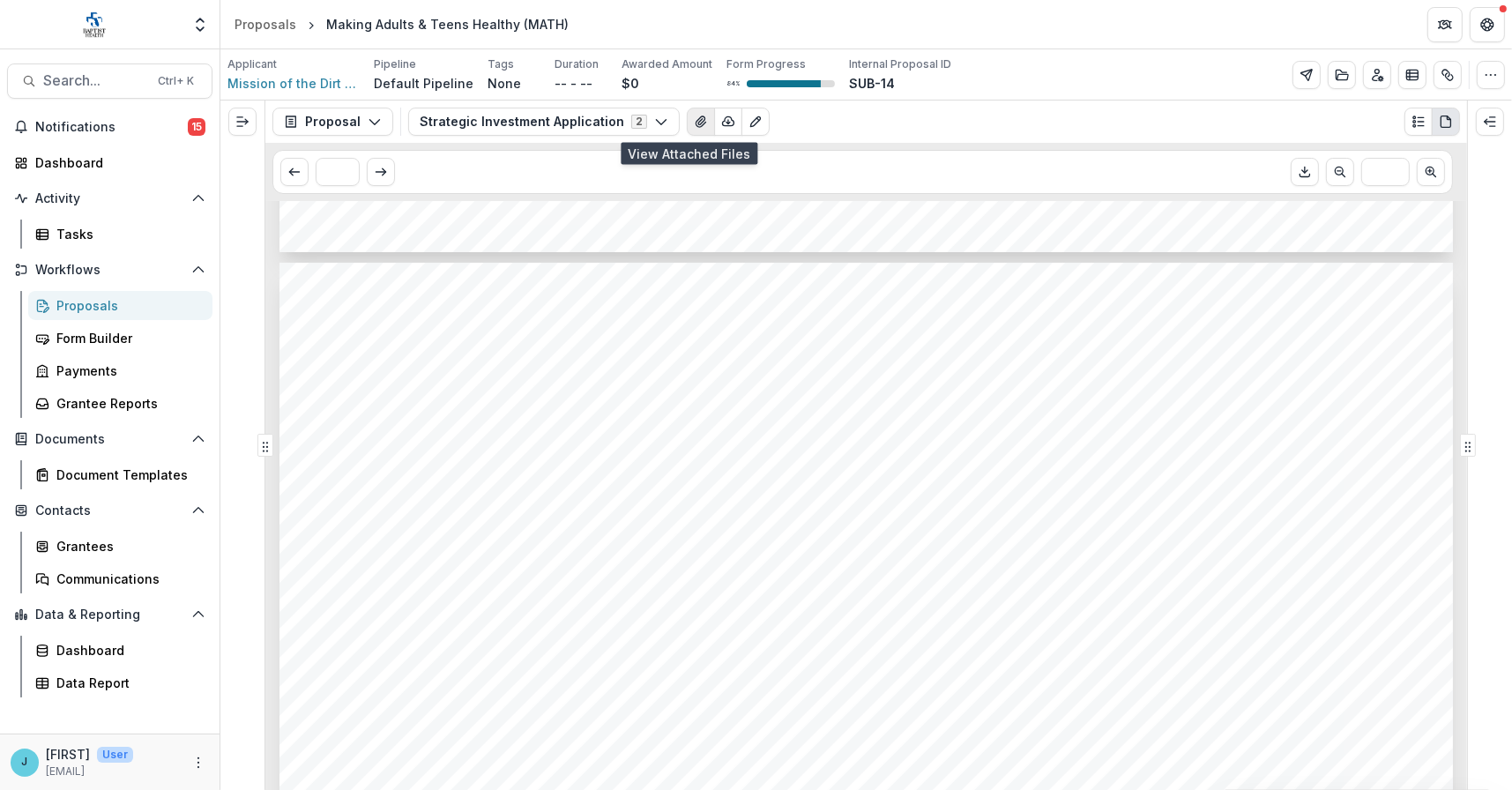 click 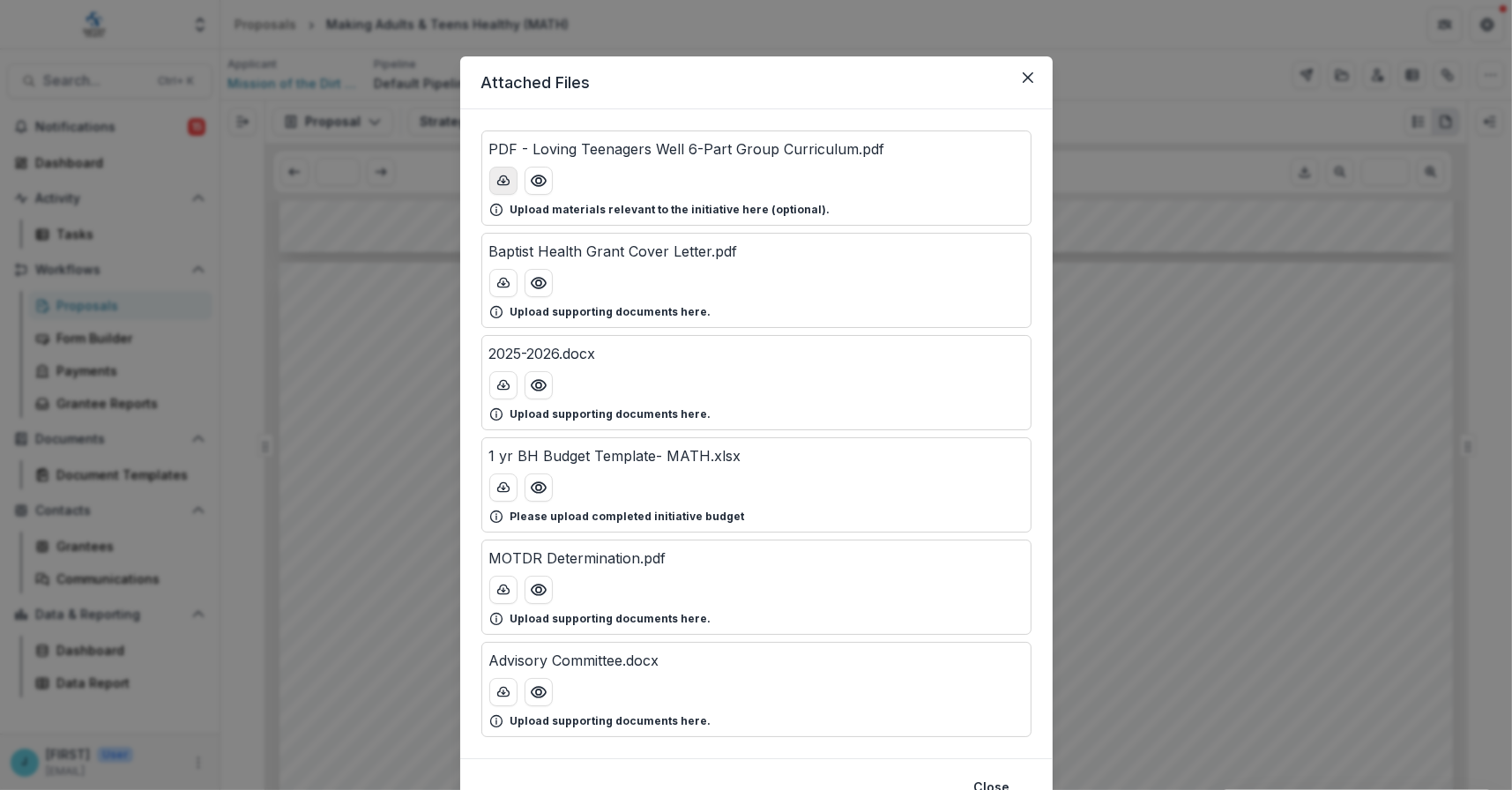 click 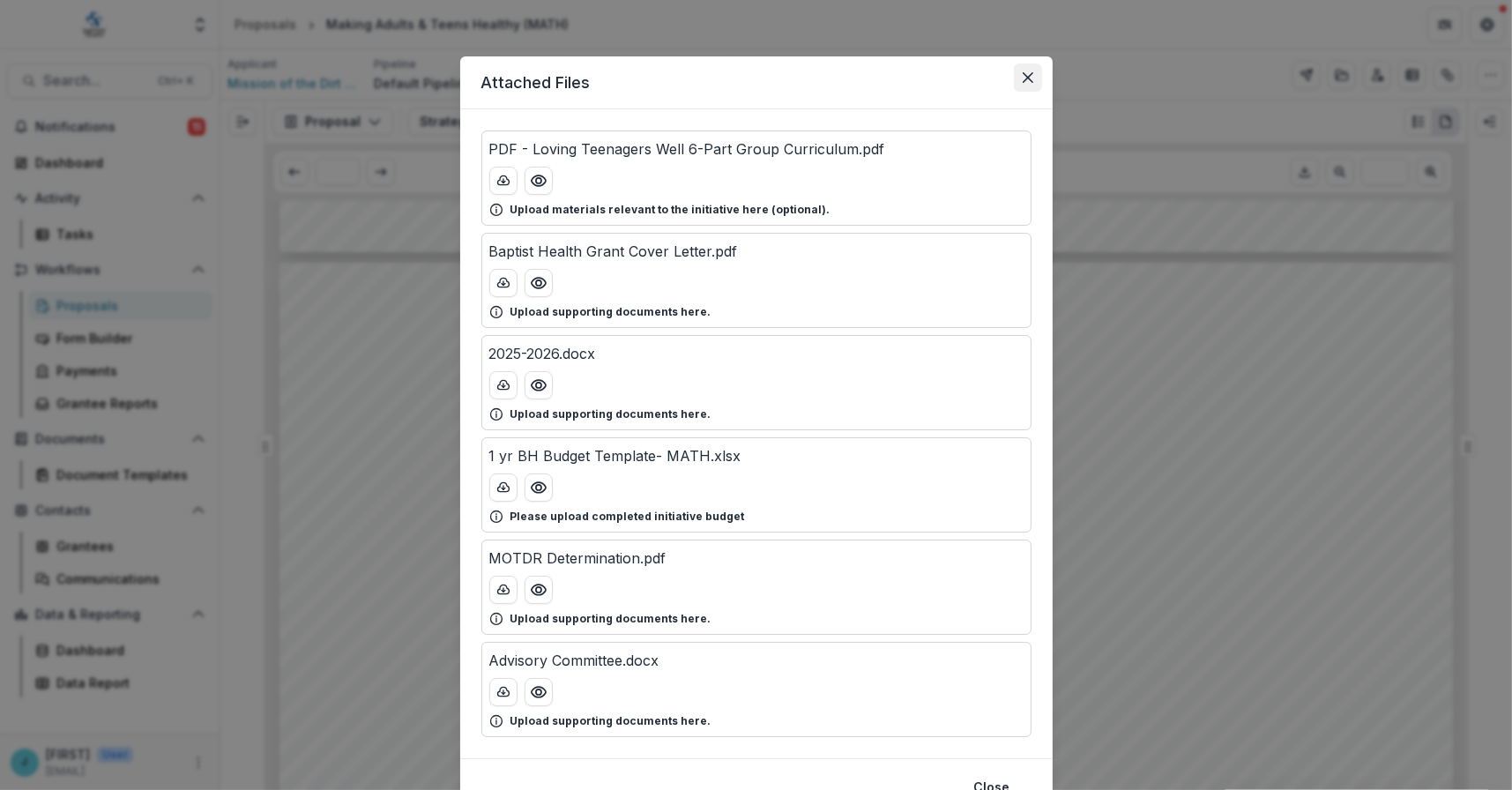 click 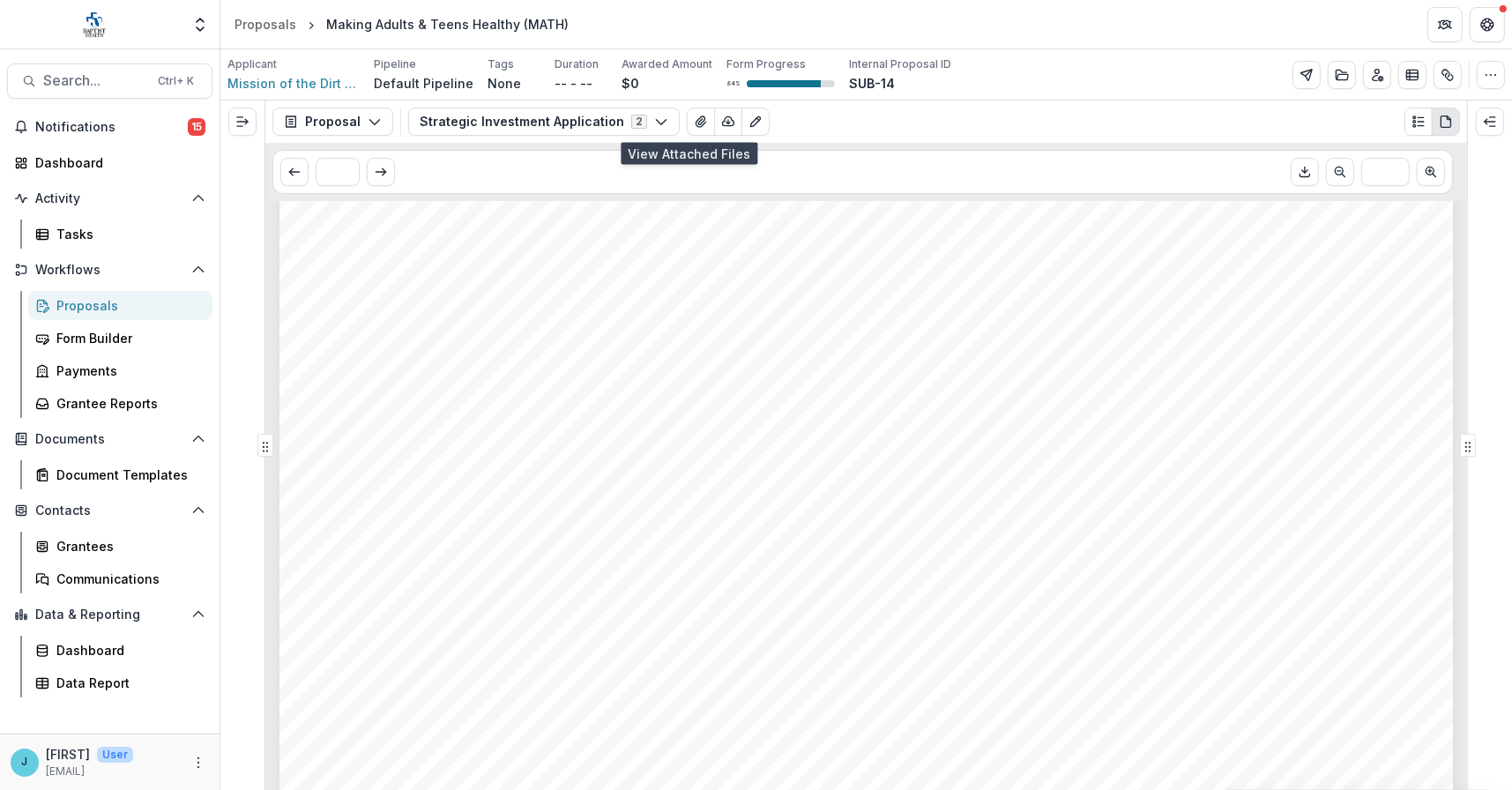 scroll, scrollTop: 10228, scrollLeft: 0, axis: vertical 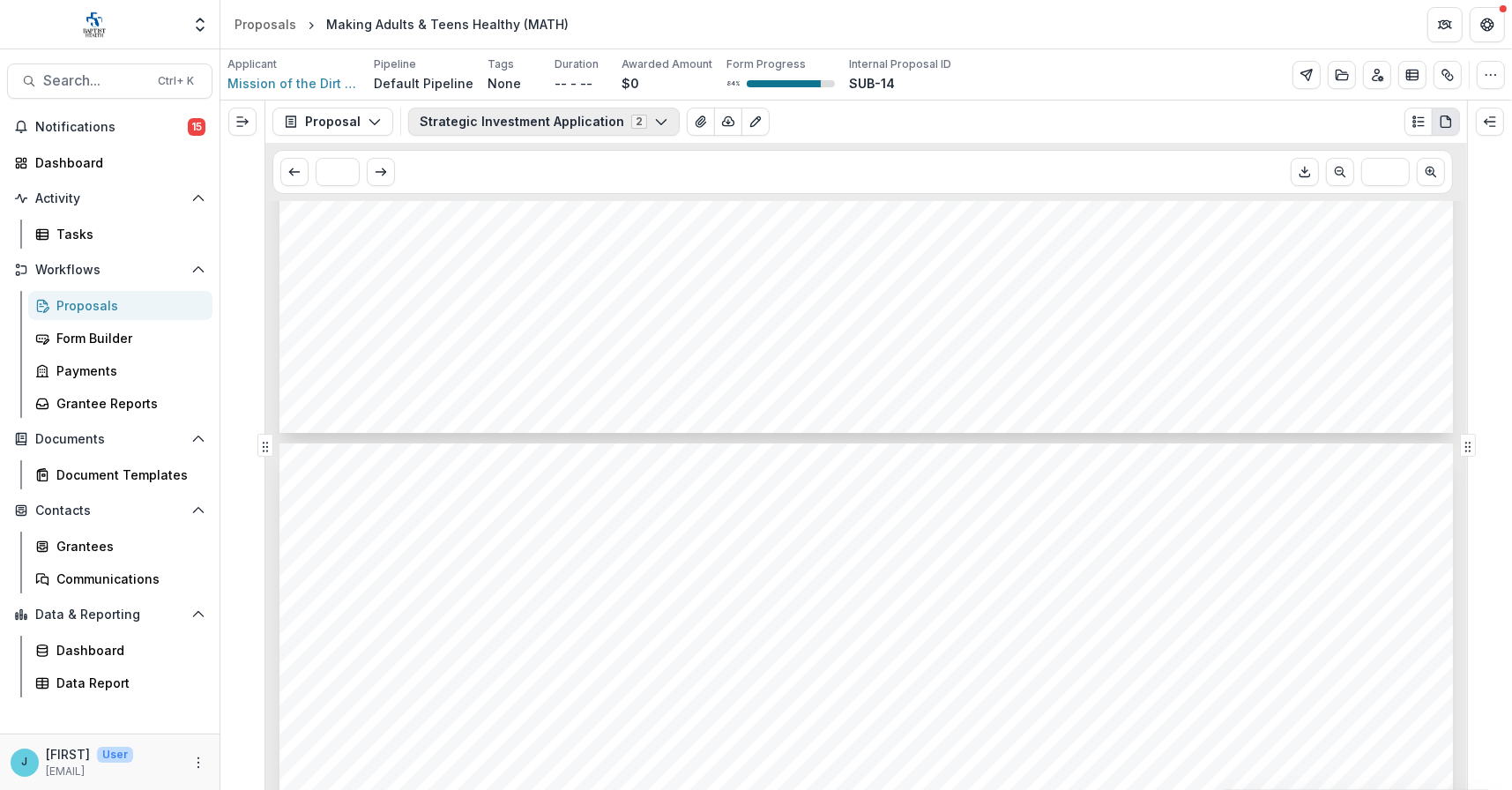 click 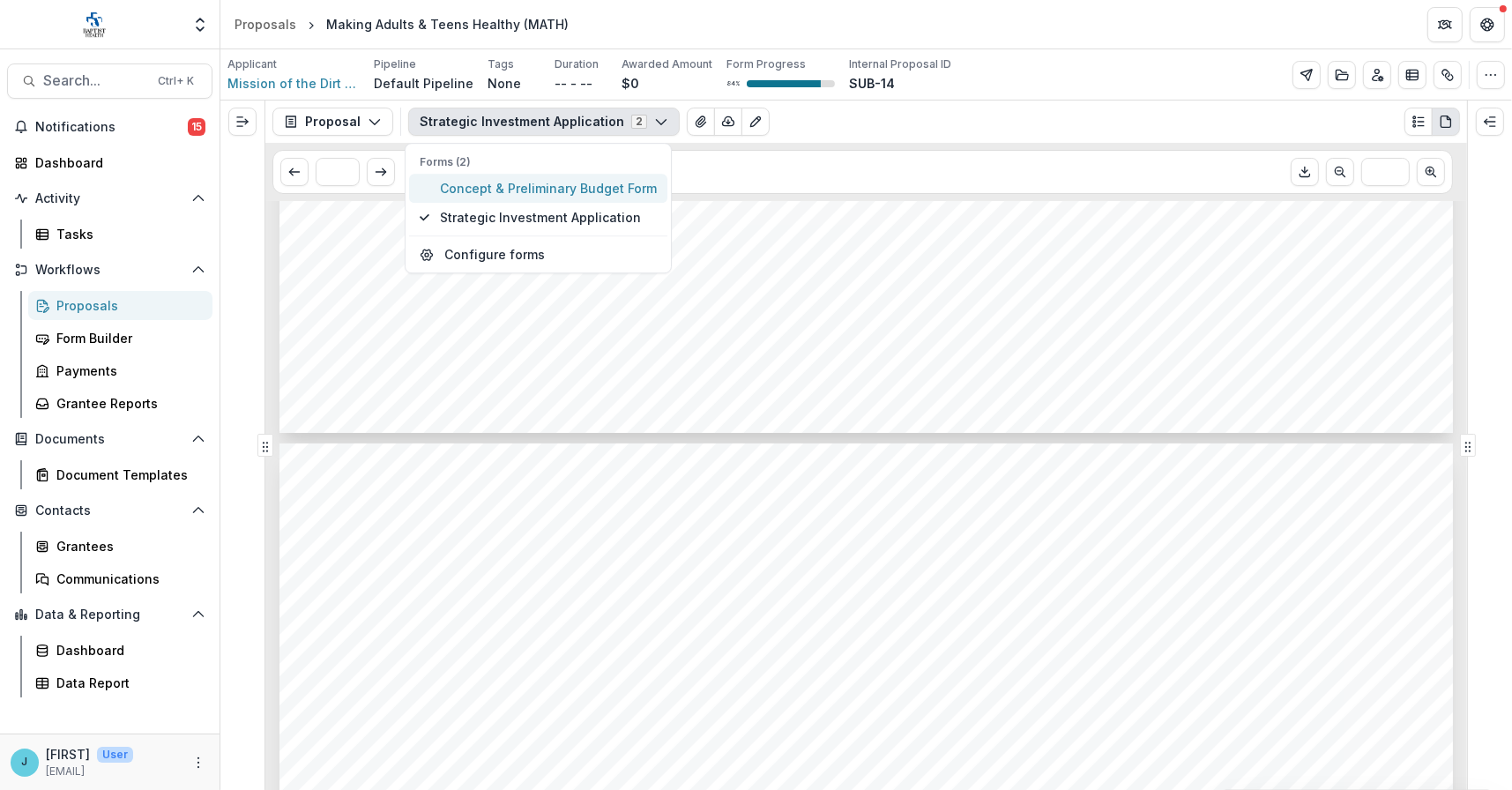 click on "Concept & Preliminary Budget Form" at bounding box center [548, 188] 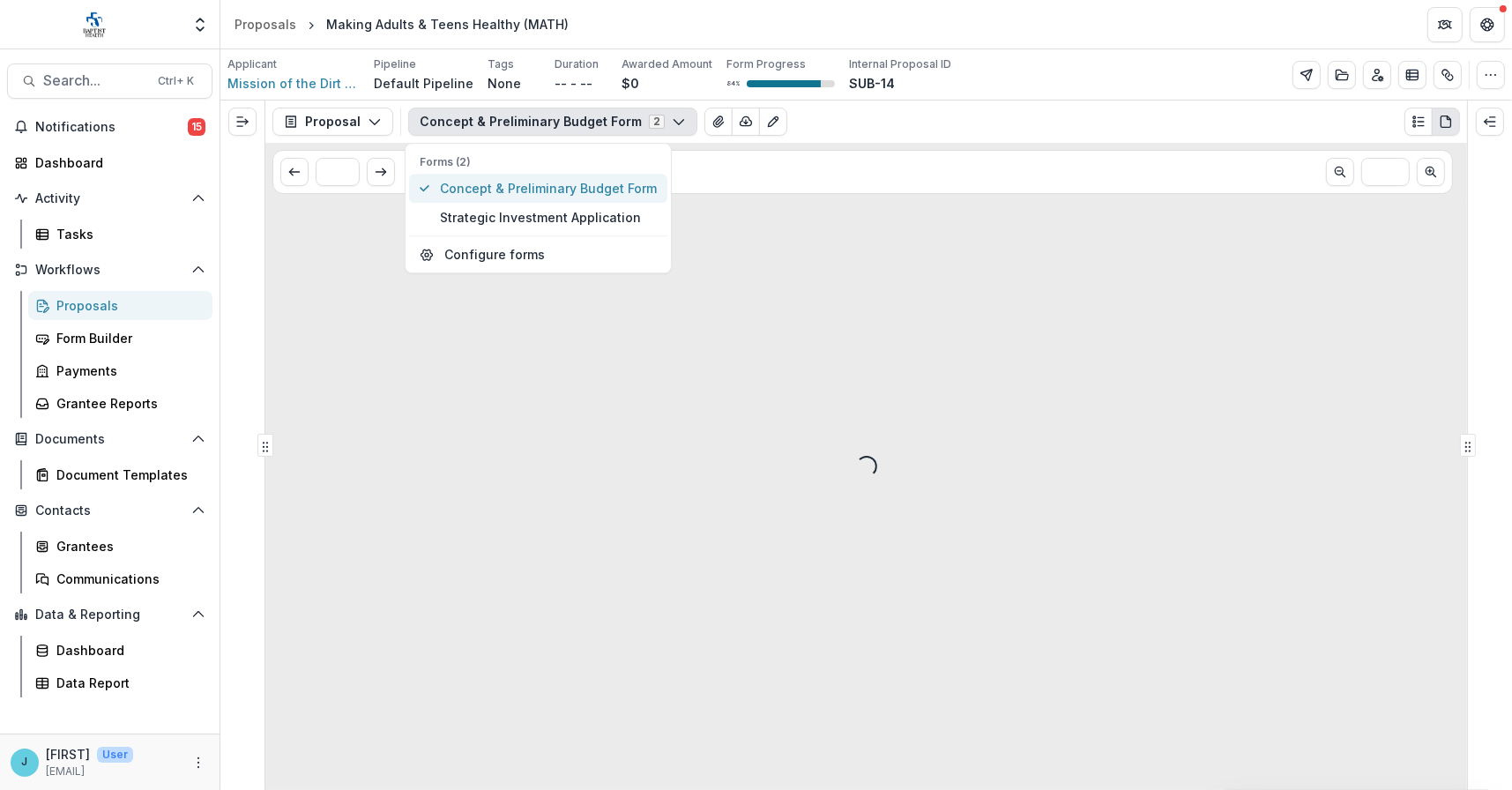 scroll, scrollTop: 0, scrollLeft: 0, axis: both 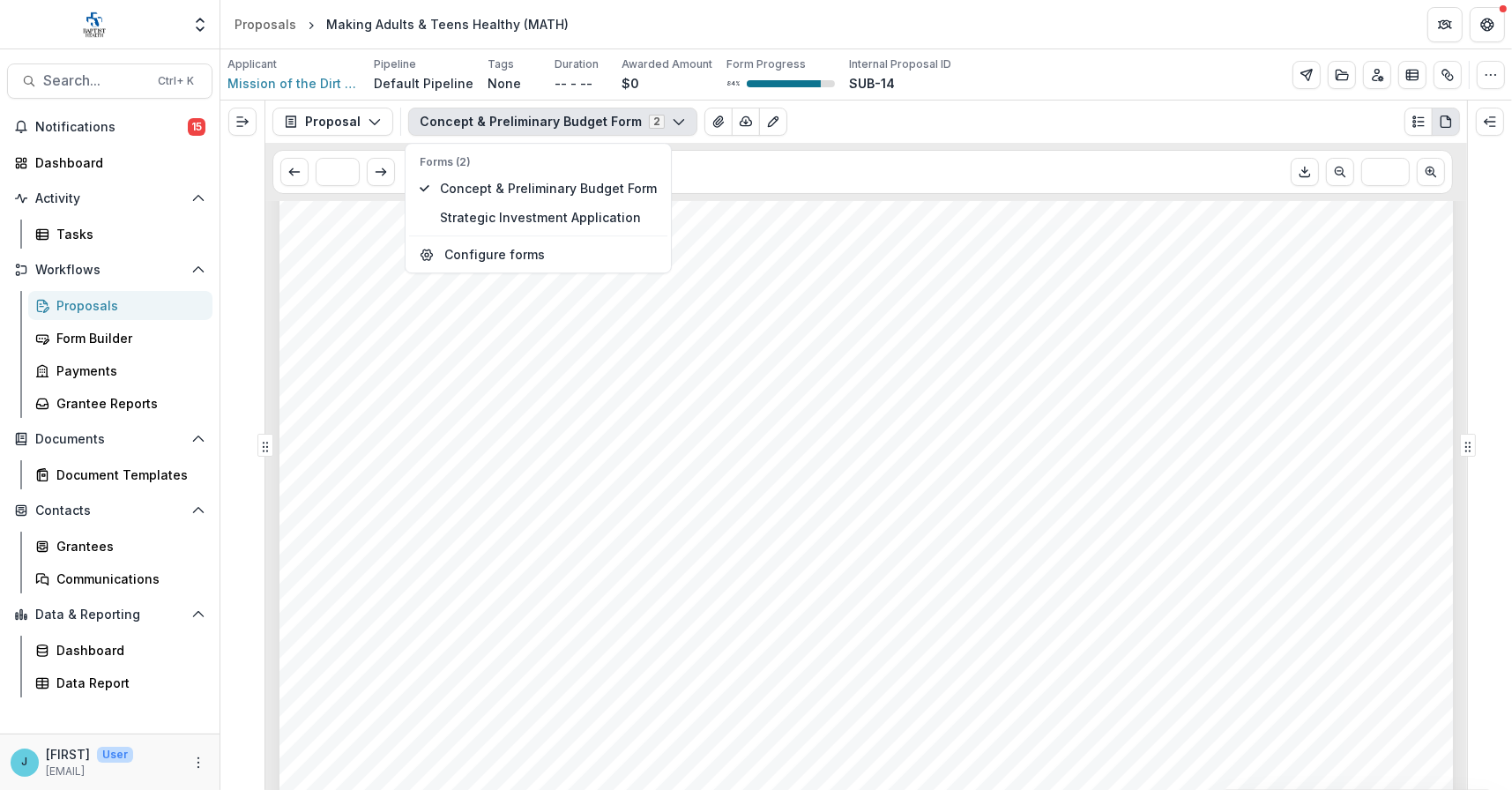 click 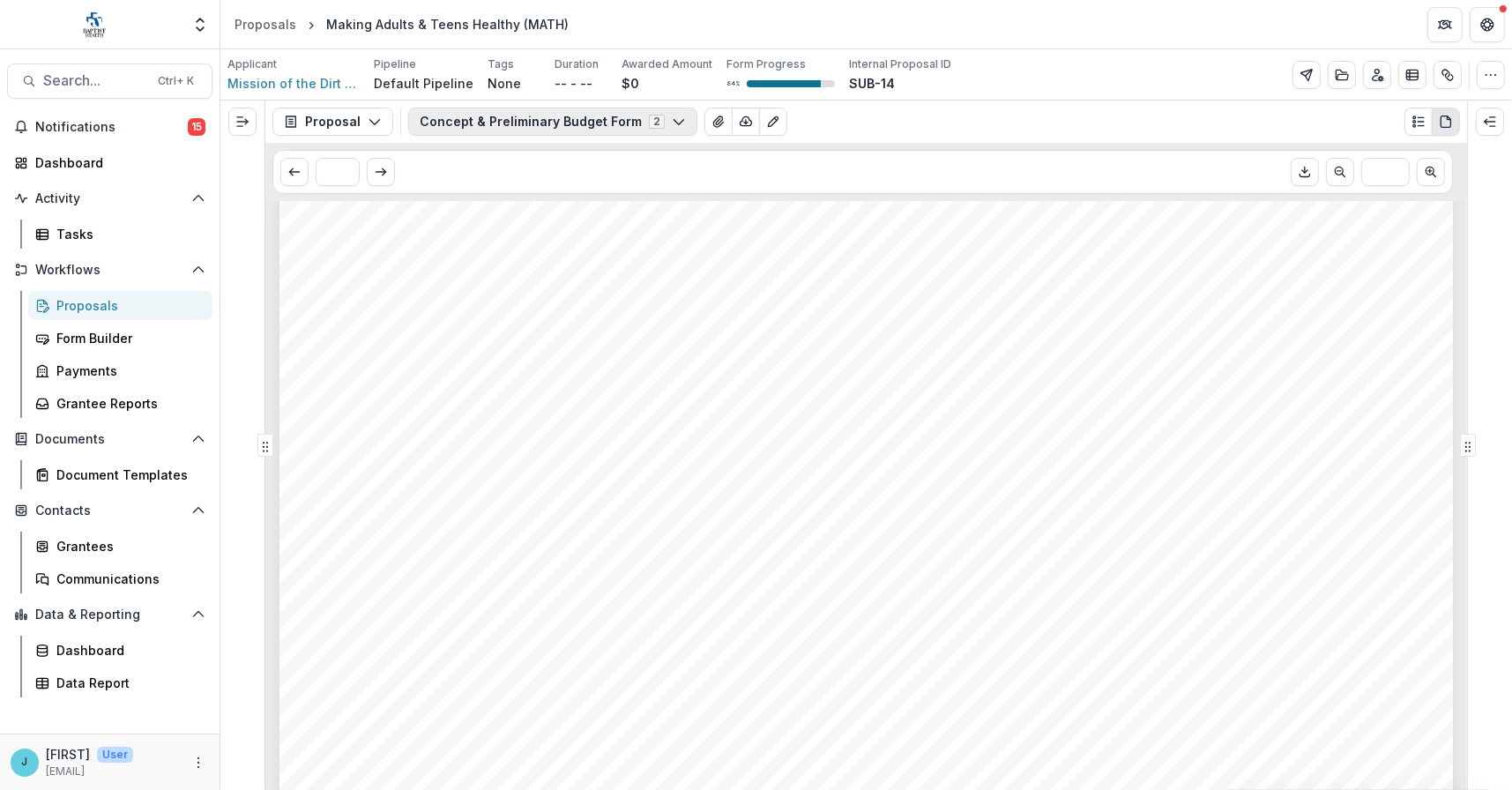 click 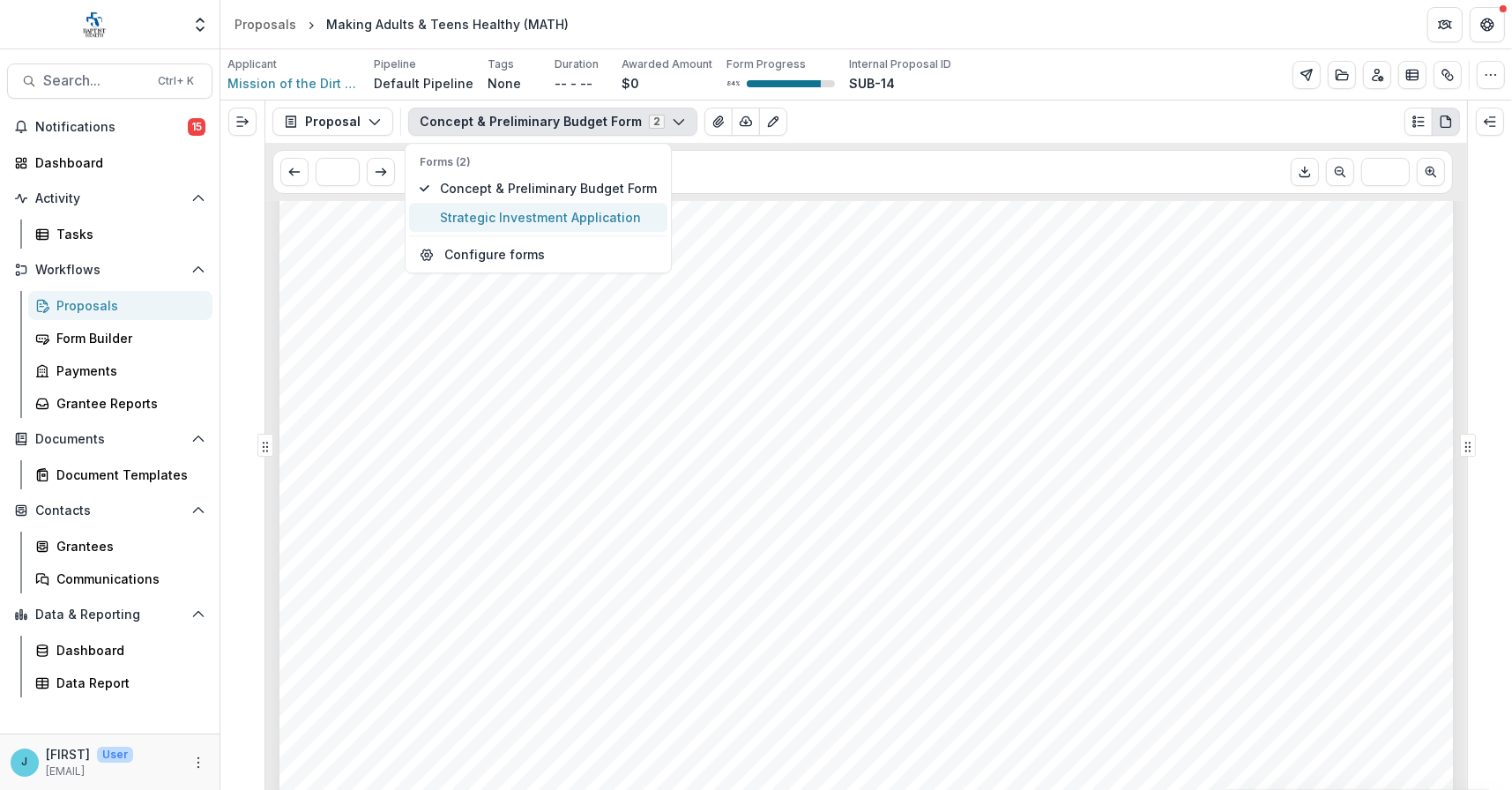 click on "Strategic Investment Application" at bounding box center (548, 217) 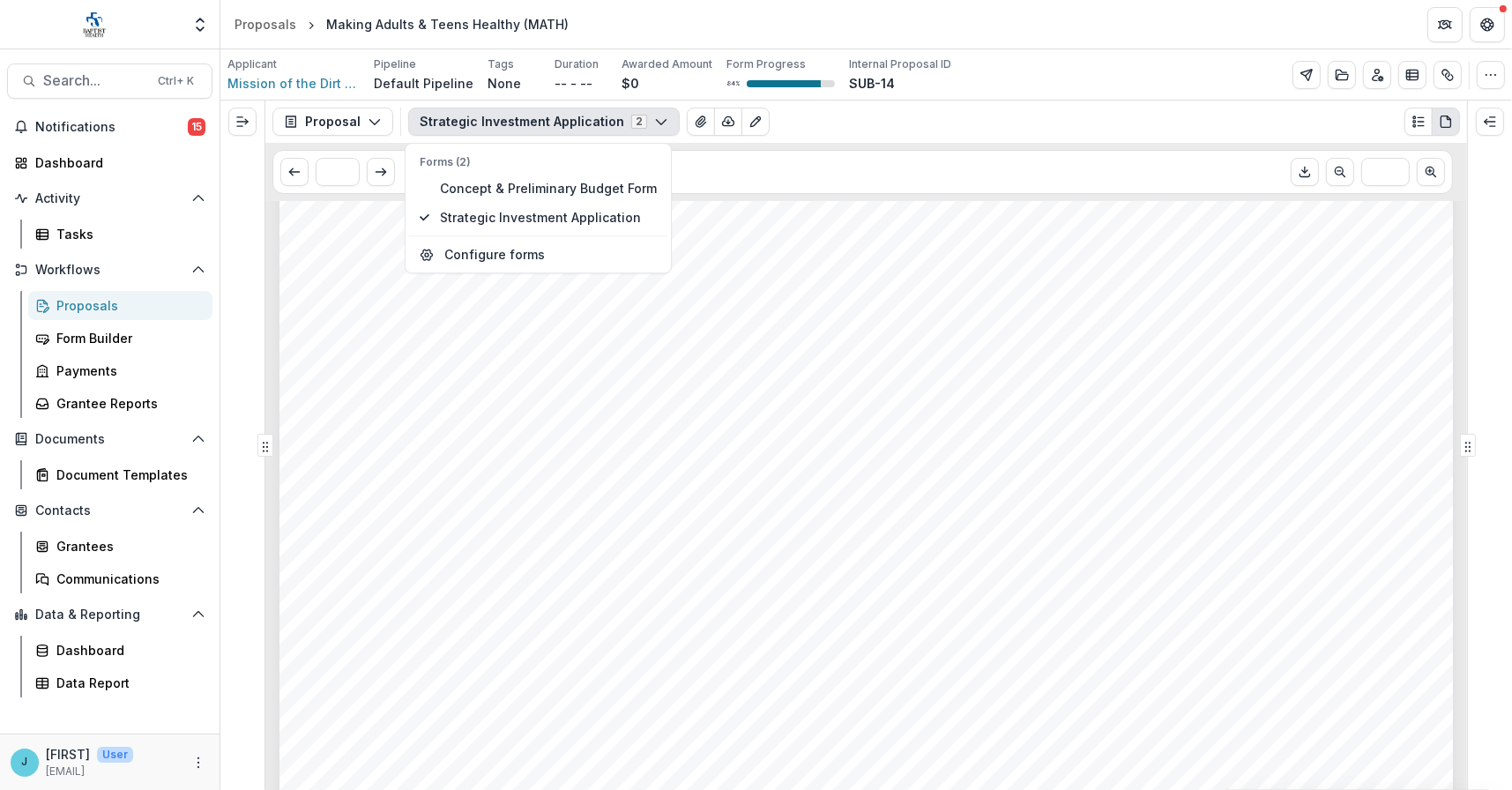 scroll, scrollTop: 7494, scrollLeft: 0, axis: vertical 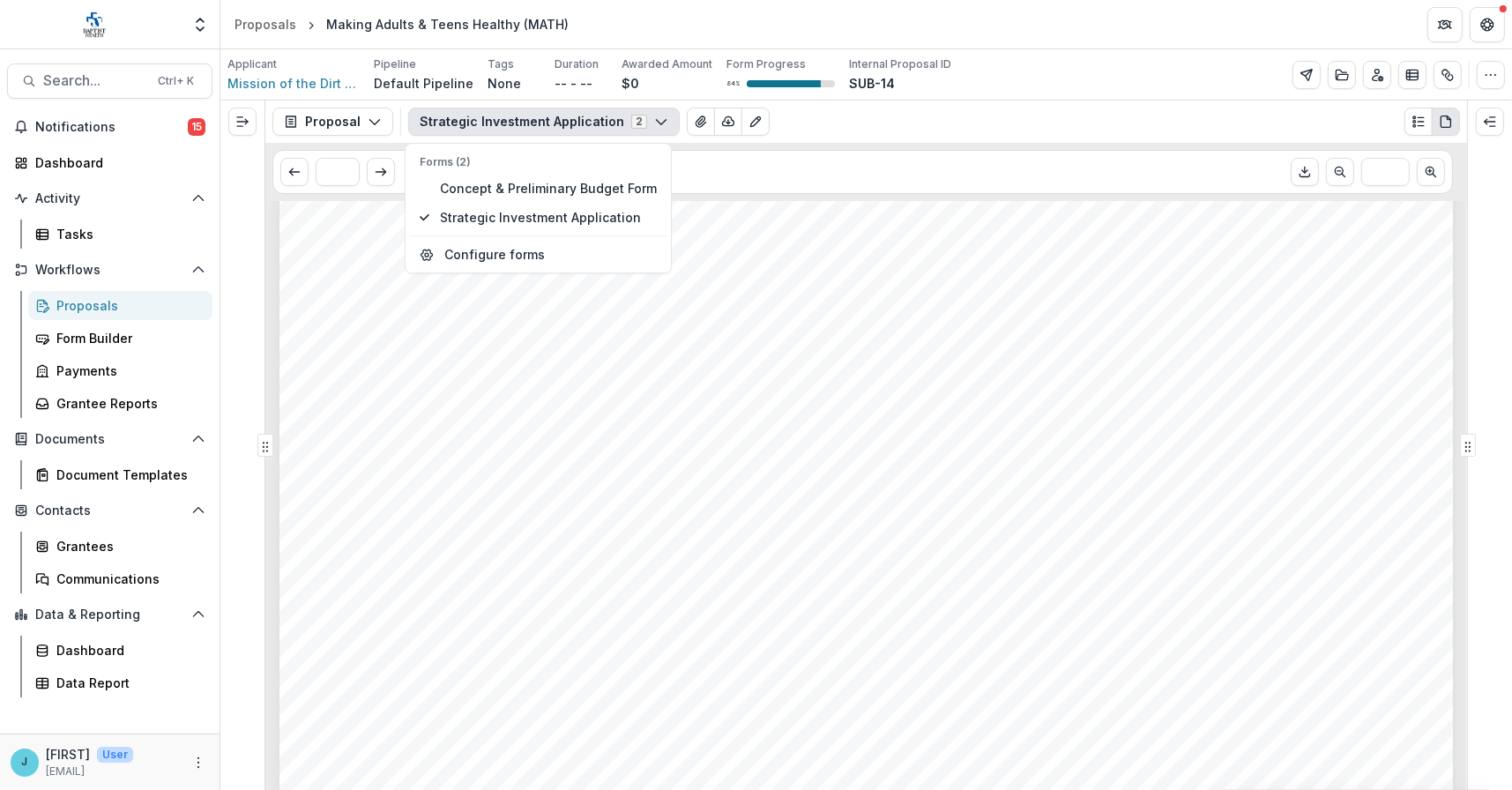 drag, startPoint x: 925, startPoint y: 412, endPoint x: 942, endPoint y: 359, distance: 55.65968 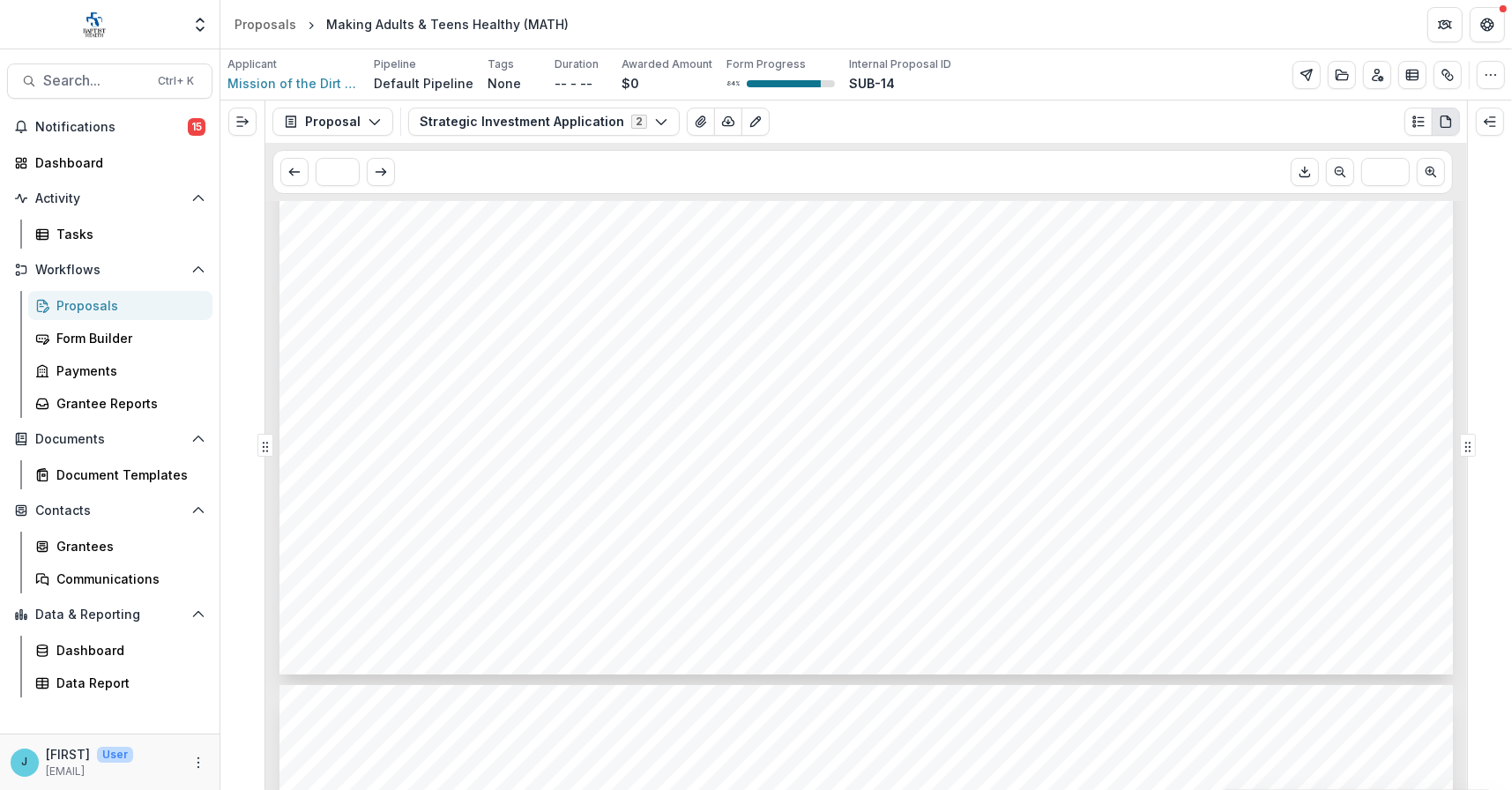 scroll, scrollTop: 11198, scrollLeft: 0, axis: vertical 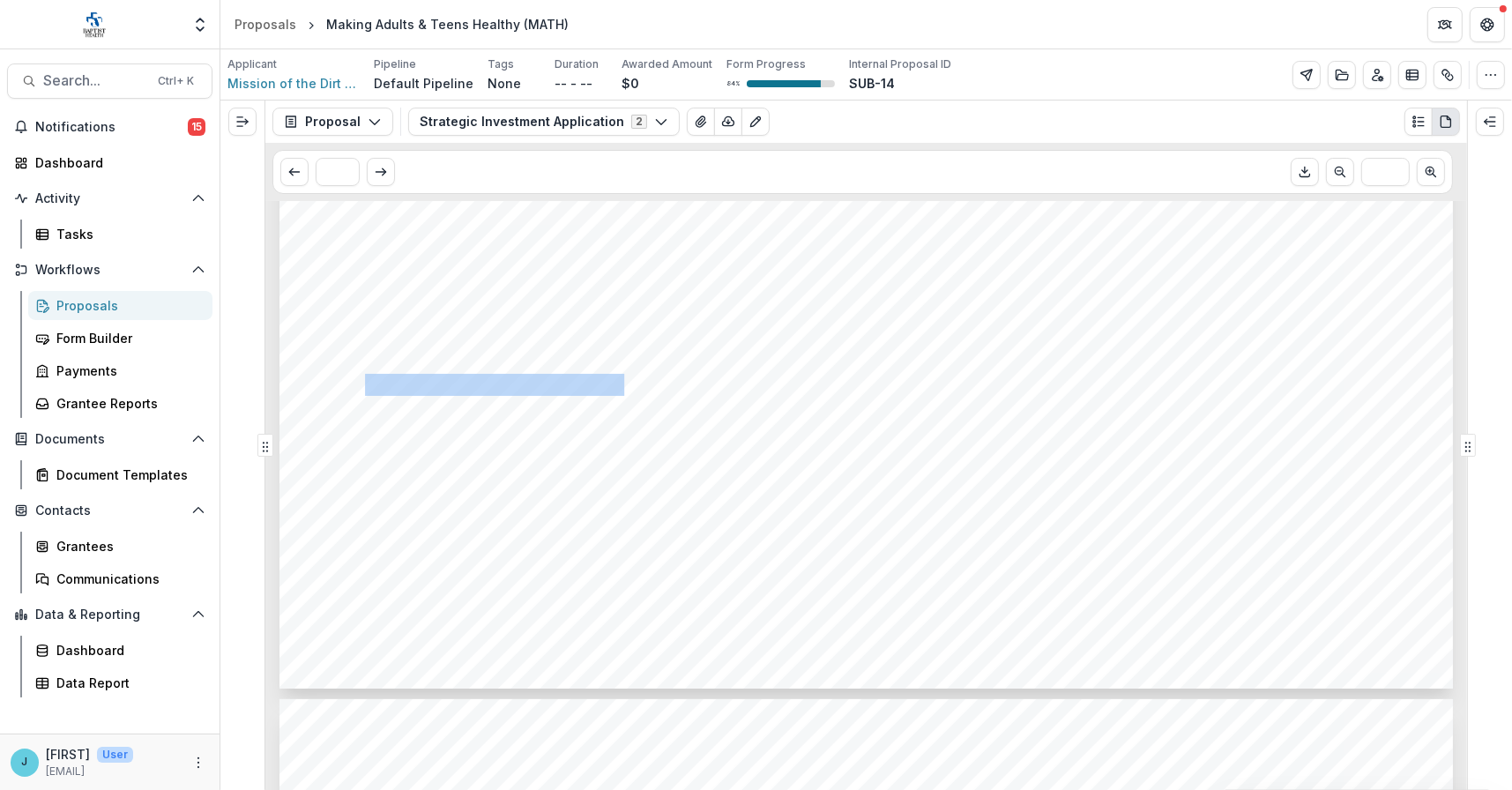 drag, startPoint x: 358, startPoint y: 385, endPoint x: 574, endPoint y: 376, distance: 216.187 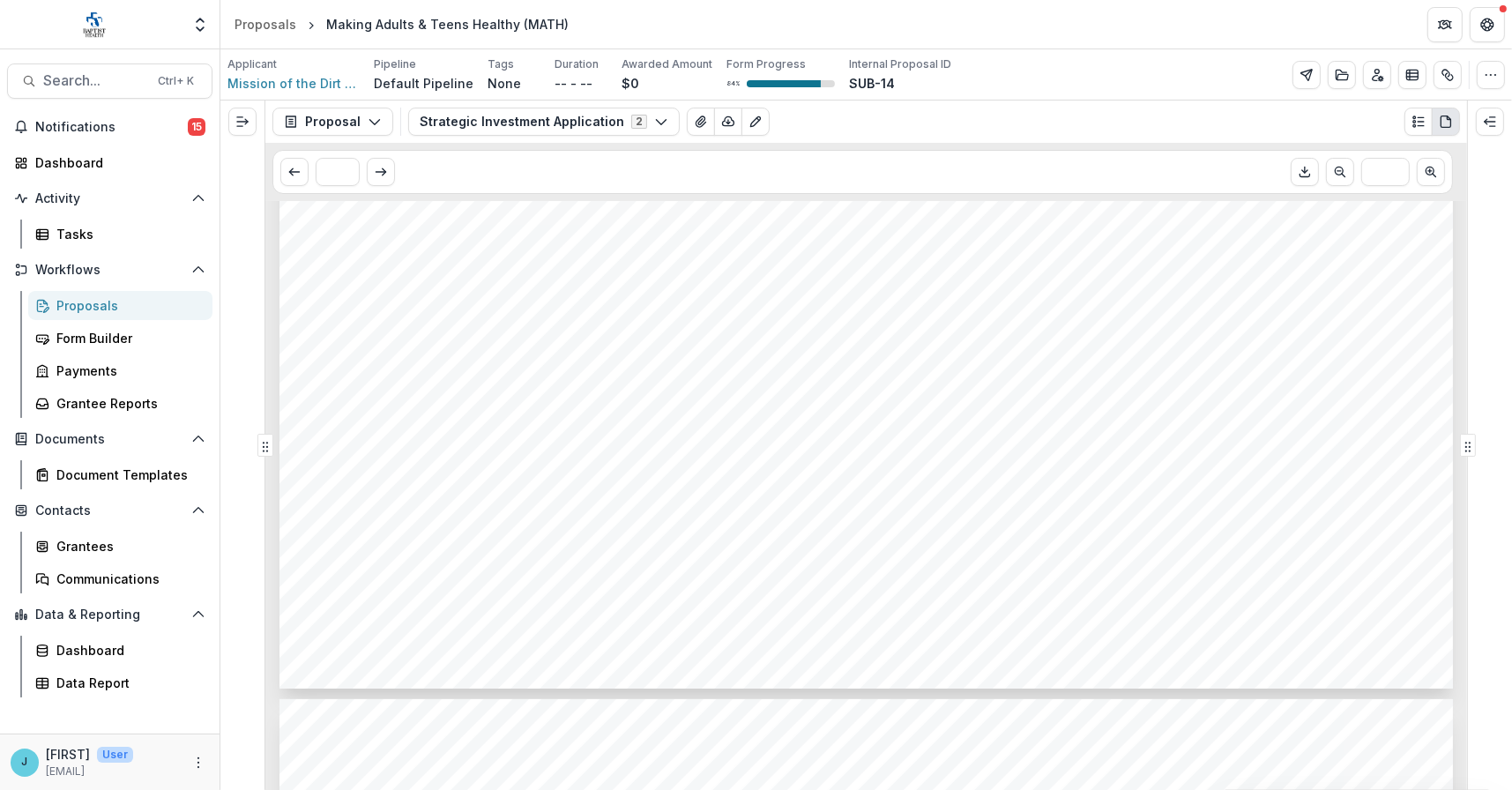 click on "How many unduplicated individuals do you anticipate serving in Year 1? Of those, how many do you estimate will be" at bounding box center (860, 385) 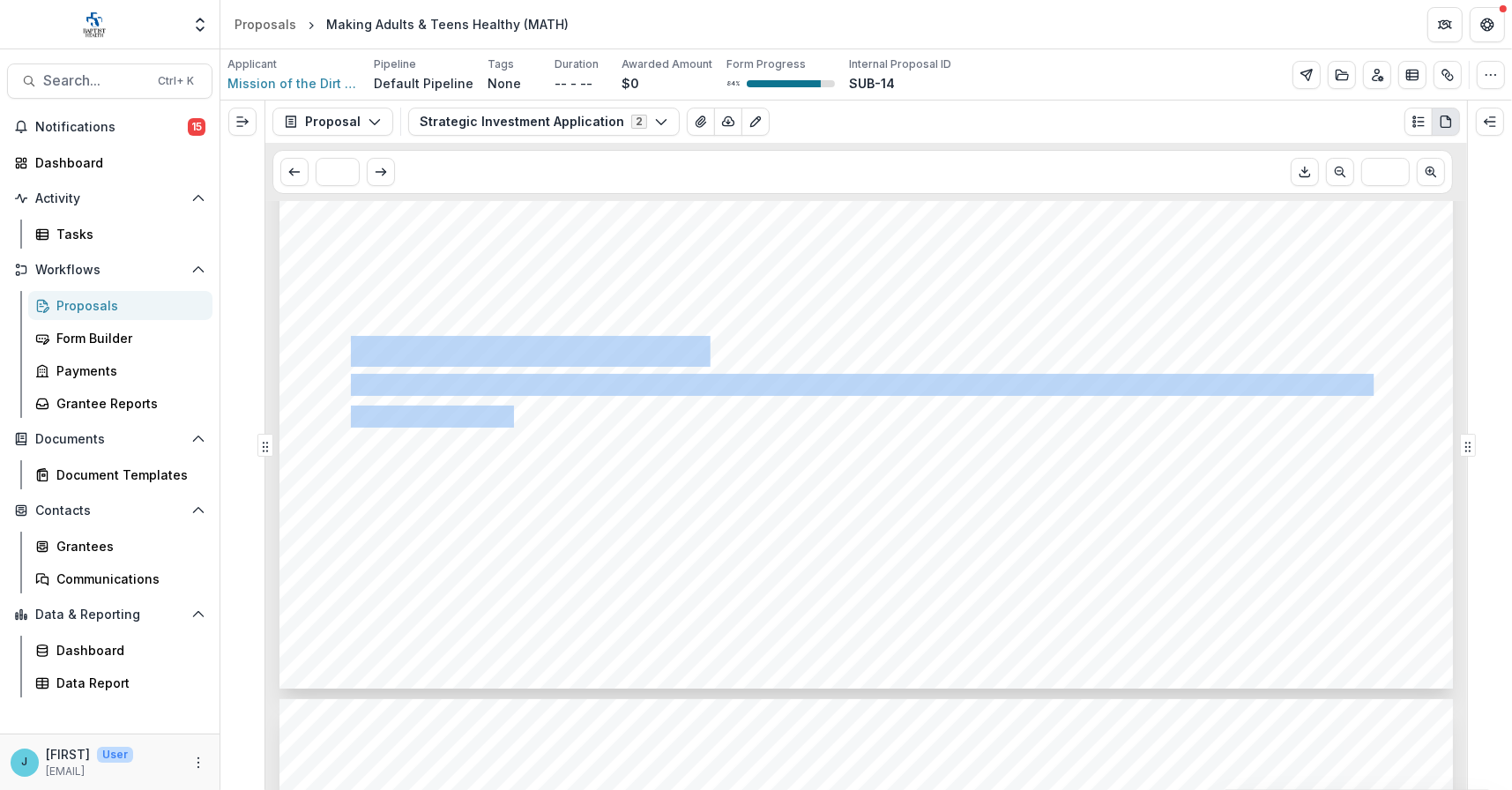 drag, startPoint x: 360, startPoint y: 352, endPoint x: 1301, endPoint y: 402, distance: 942.33 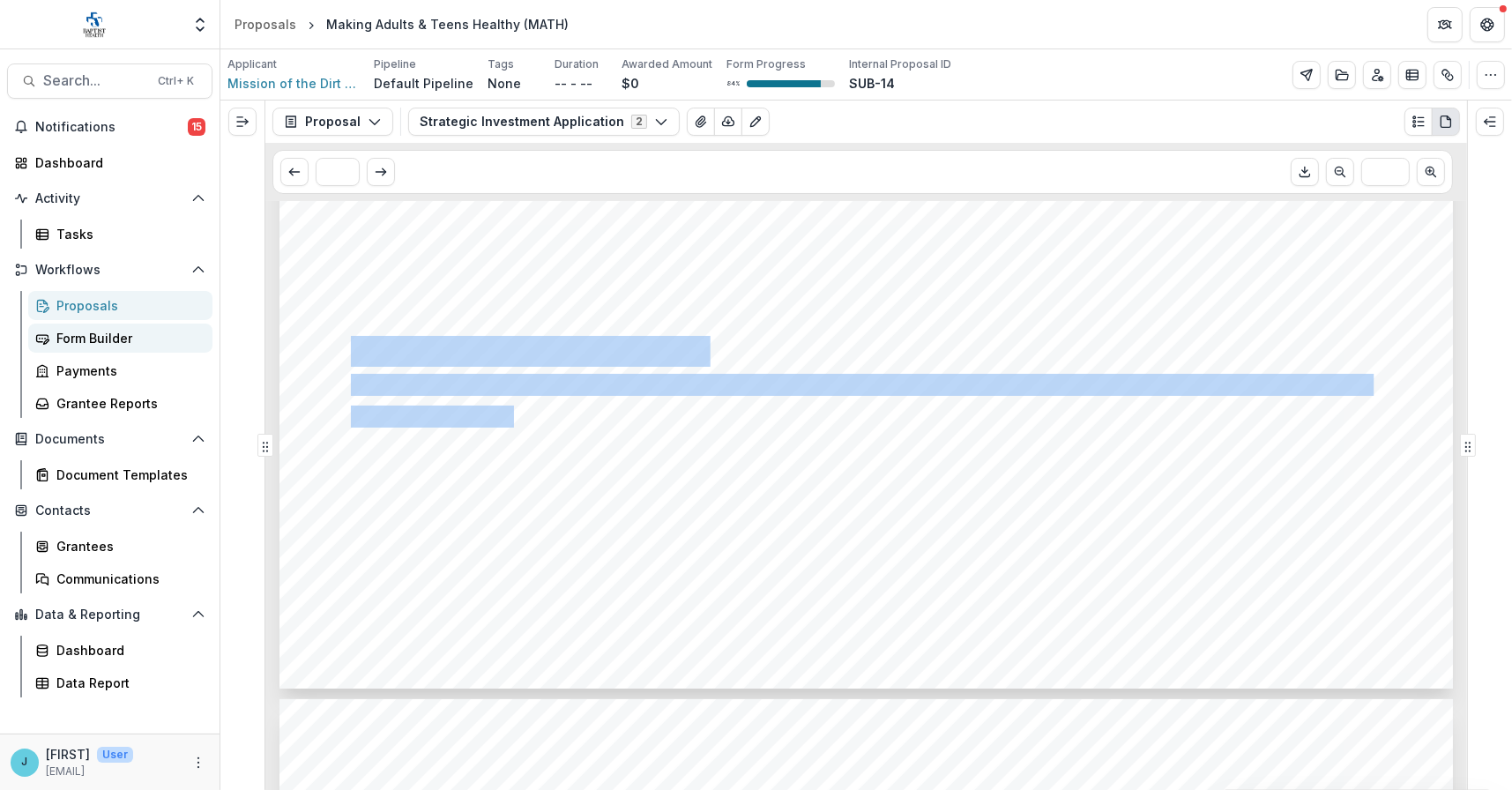 click on "Form Builder" at bounding box center [127, 338] 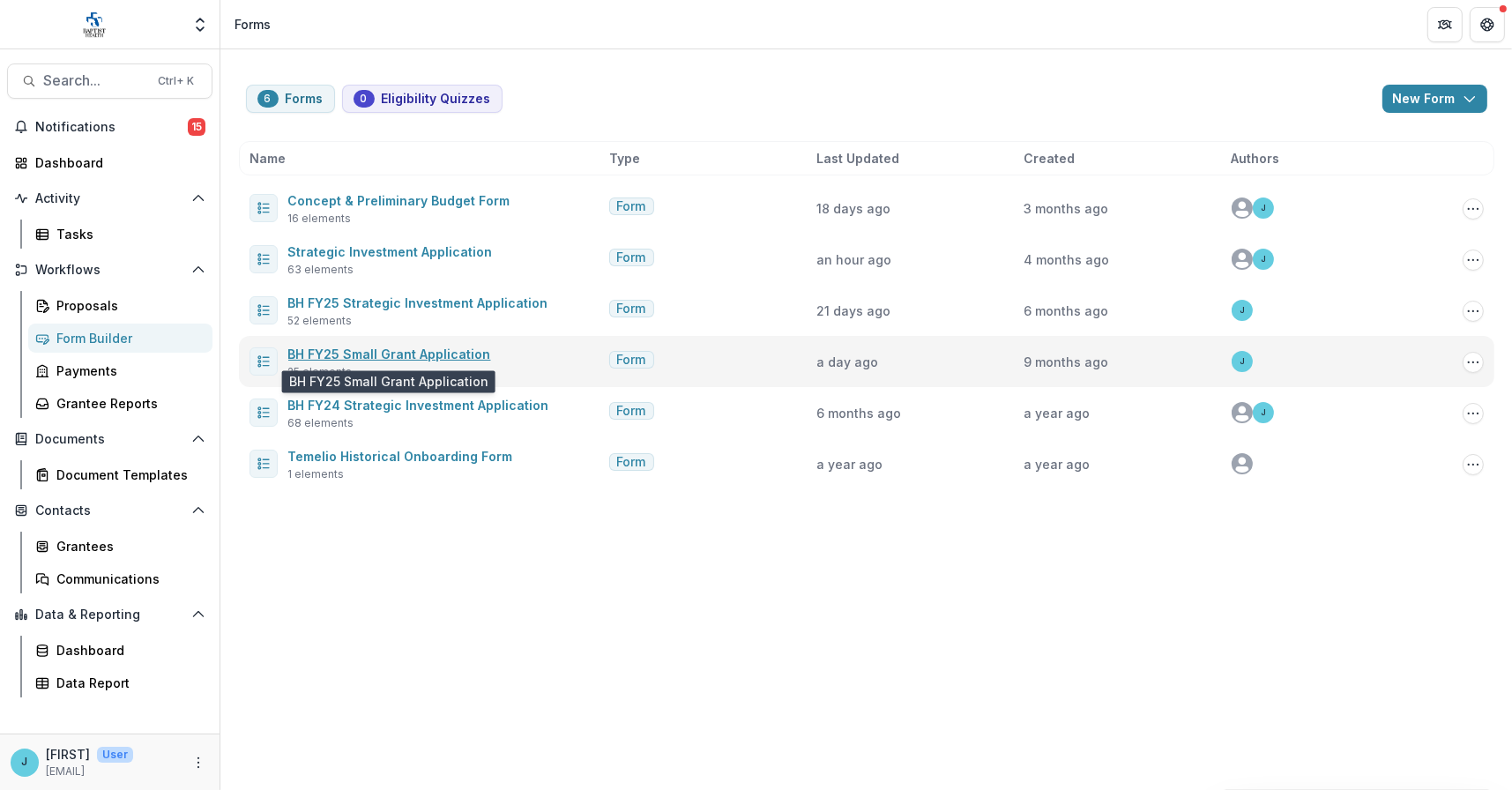 click on "BH FY25 Small Grant Application" at bounding box center (390, 354) 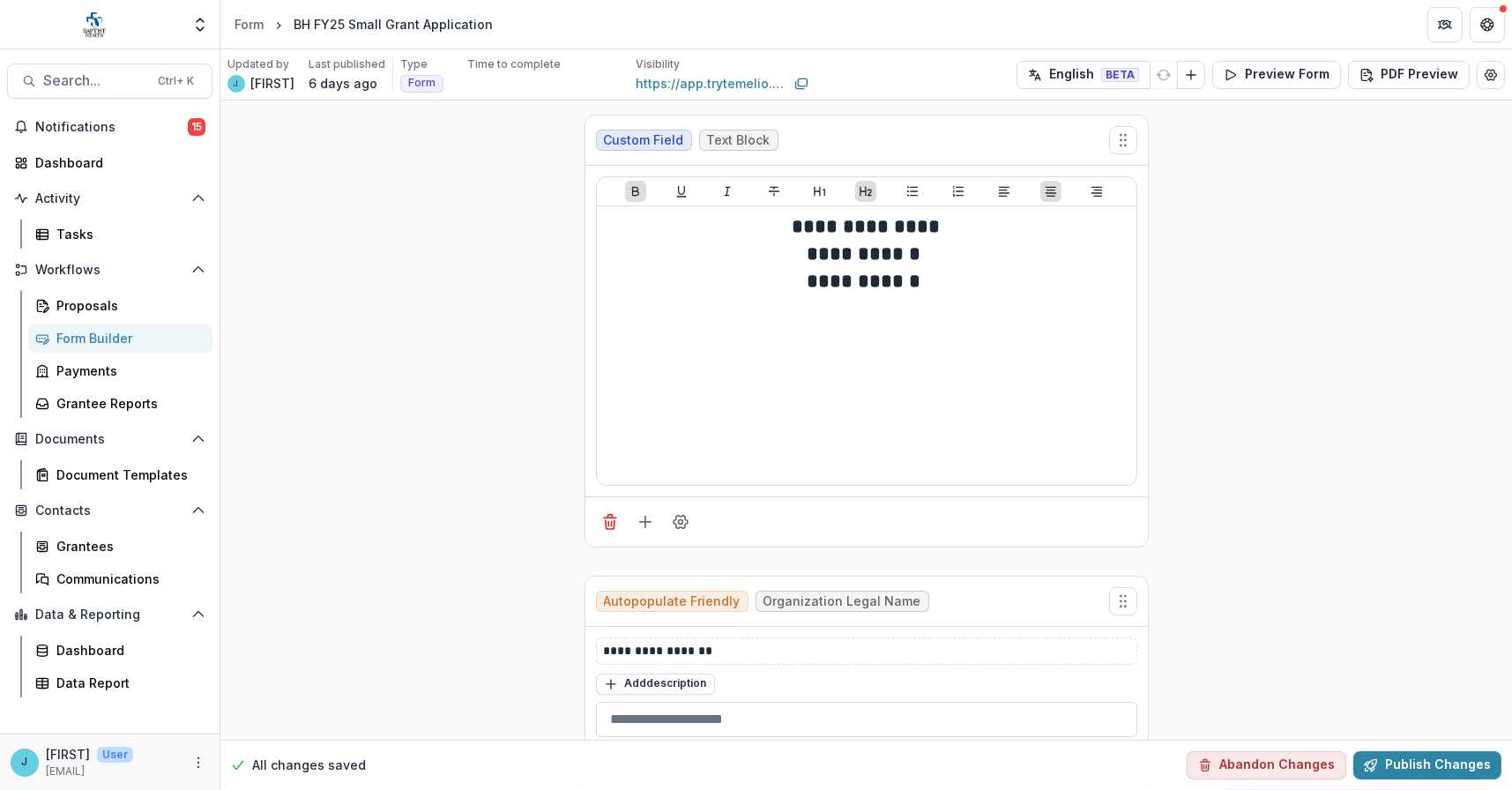 click on "Form Builder" at bounding box center [127, 338] 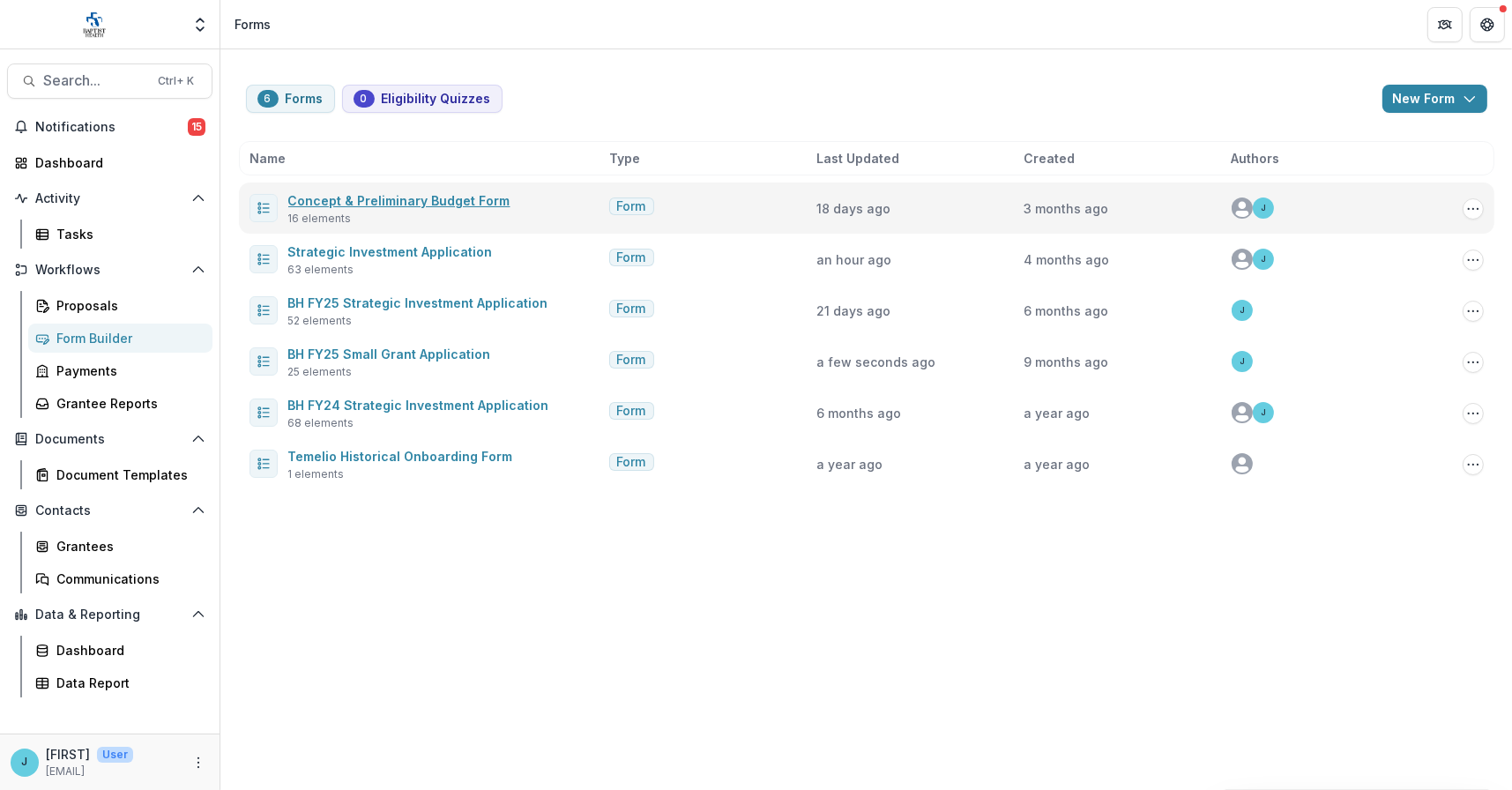 click on "Concept & Preliminary Budget Form" at bounding box center (399, 200) 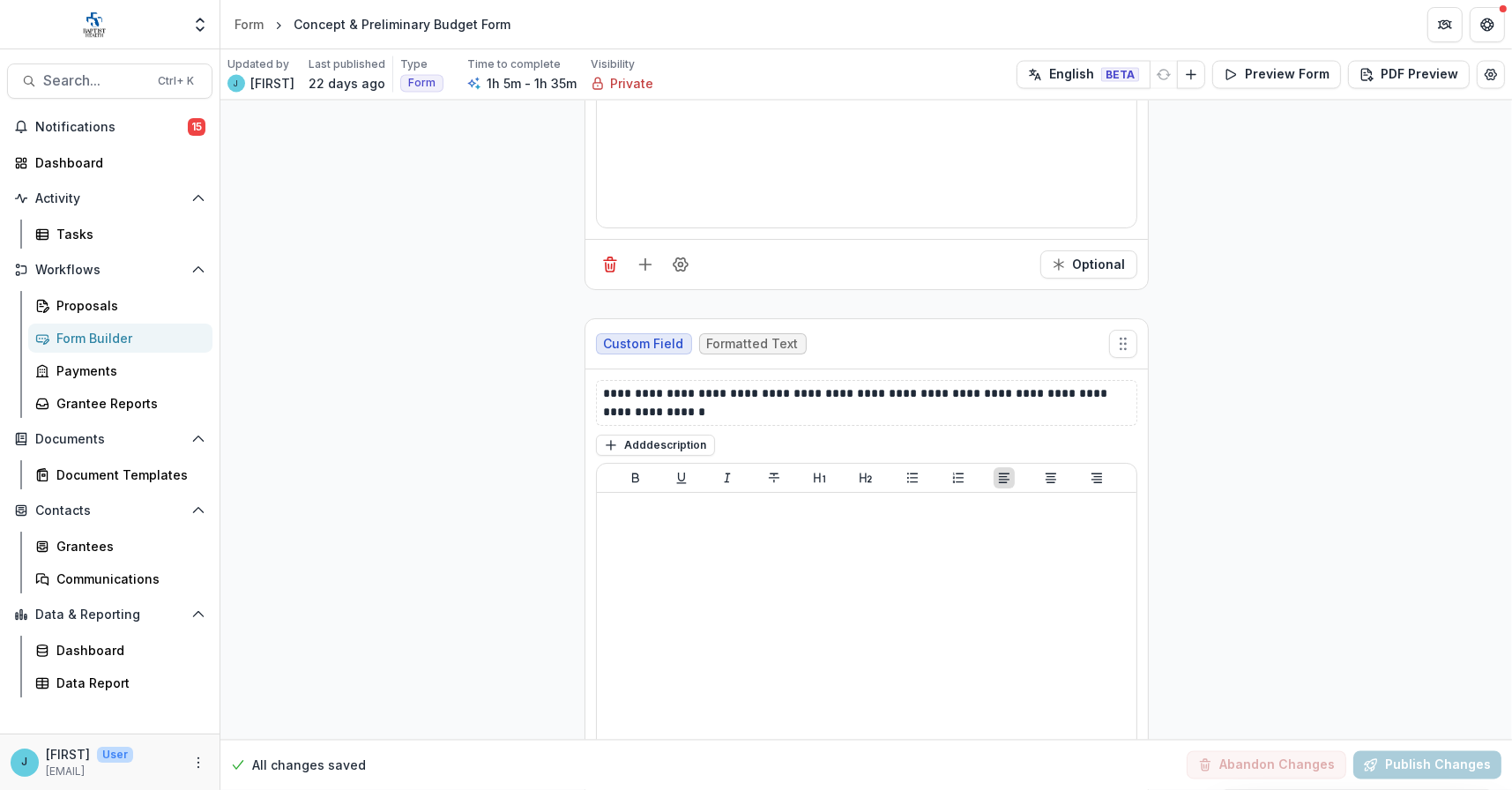 scroll, scrollTop: 4108, scrollLeft: 0, axis: vertical 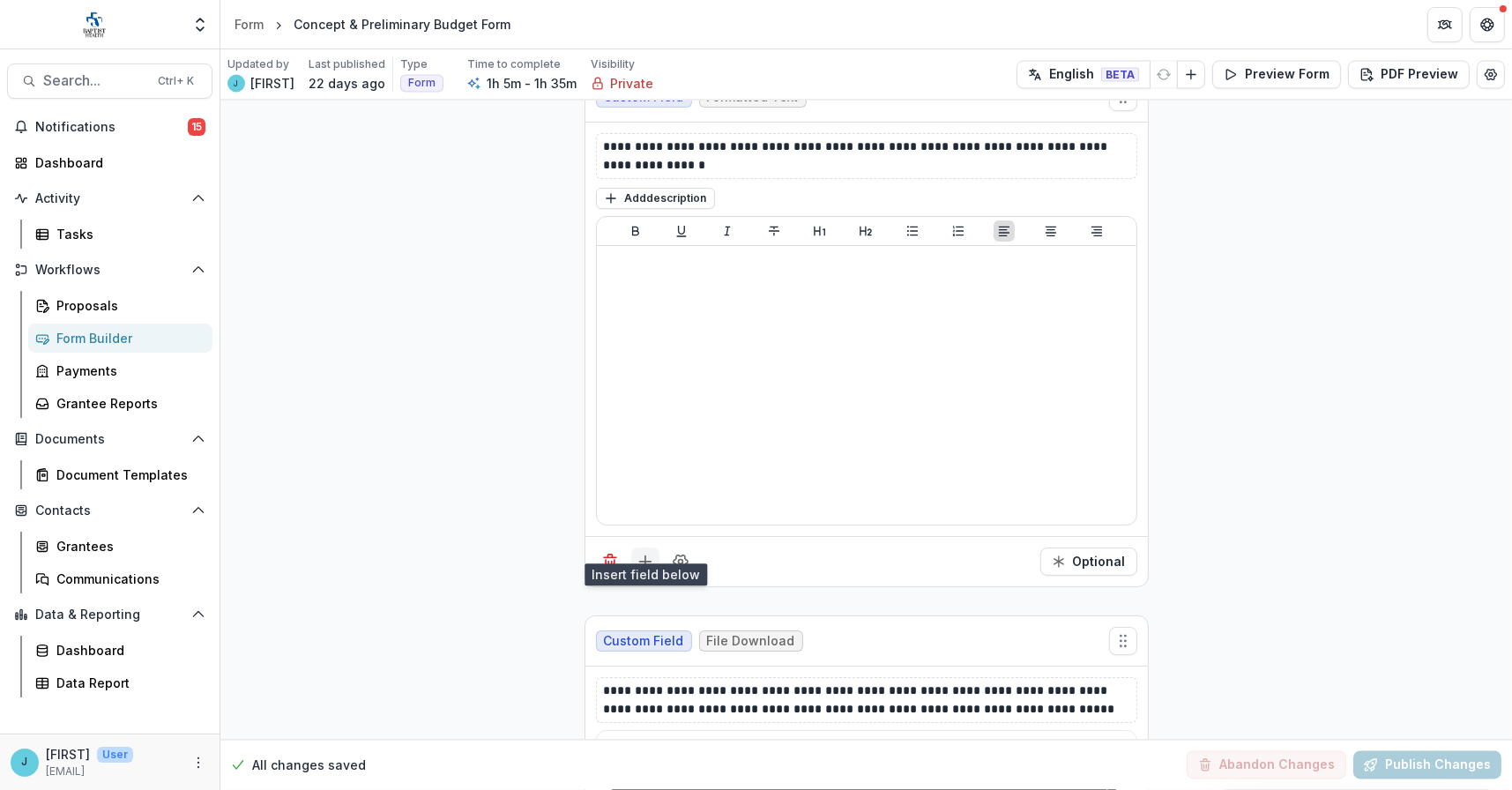 click 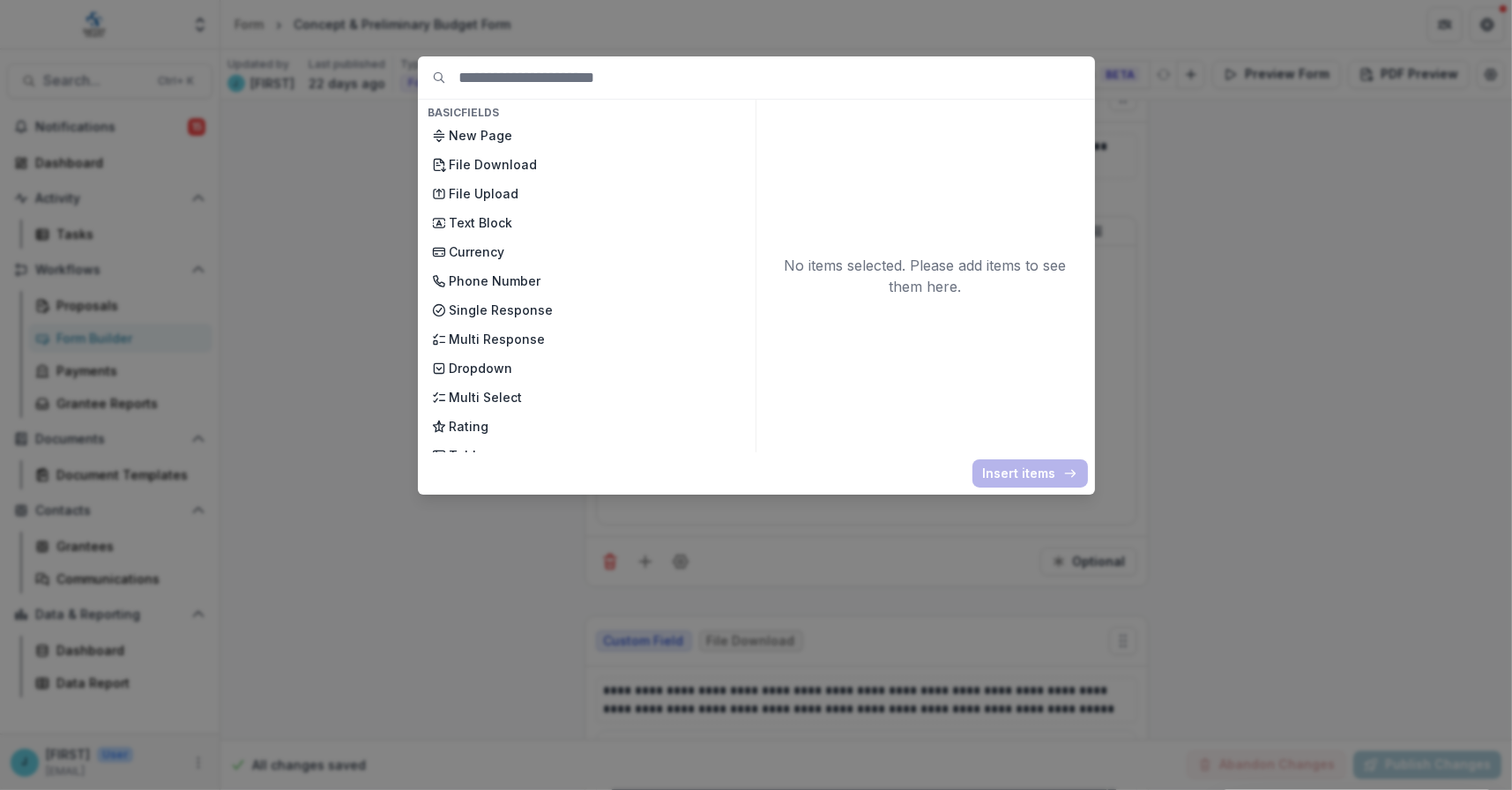 click on "Basic  Fields New Page File Download File Upload Text Block Currency Phone Number Single Response Multi Response Dropdown Multi Select Rating Table Short Answer Number Date Long answer Formatted Text Conditional Dropdown Spreadsheet Organization  Fields Legal Name DBA (AKA) Legal Status Tax Number (EIN) (Old) Headquarters Address Organization Headquarters Address (Old) Mailing Address Organization Mailing Address Phone Number Email Website Fiscal Sponsor Mission Vision Diversity, Equity and Inclusion Year Founded Full Time Employees Part Time Employees Primary Contact Project Director Executive Director Budget Social Media Grant  Fields Amount Requested Grant Type Project Title Project Budget Cofunding Grant Period Proposal Title Foundation Program Areas Grant Area Population Served Temelio  Fields External References Score Card Formula Foundation Users Foundation Tags Foundation Program Areas Grant Types Onboarding  Fields IRS Recipient Status Primary Contact Strategic Investment Application   Fields Goal" at bounding box center [756, 395] 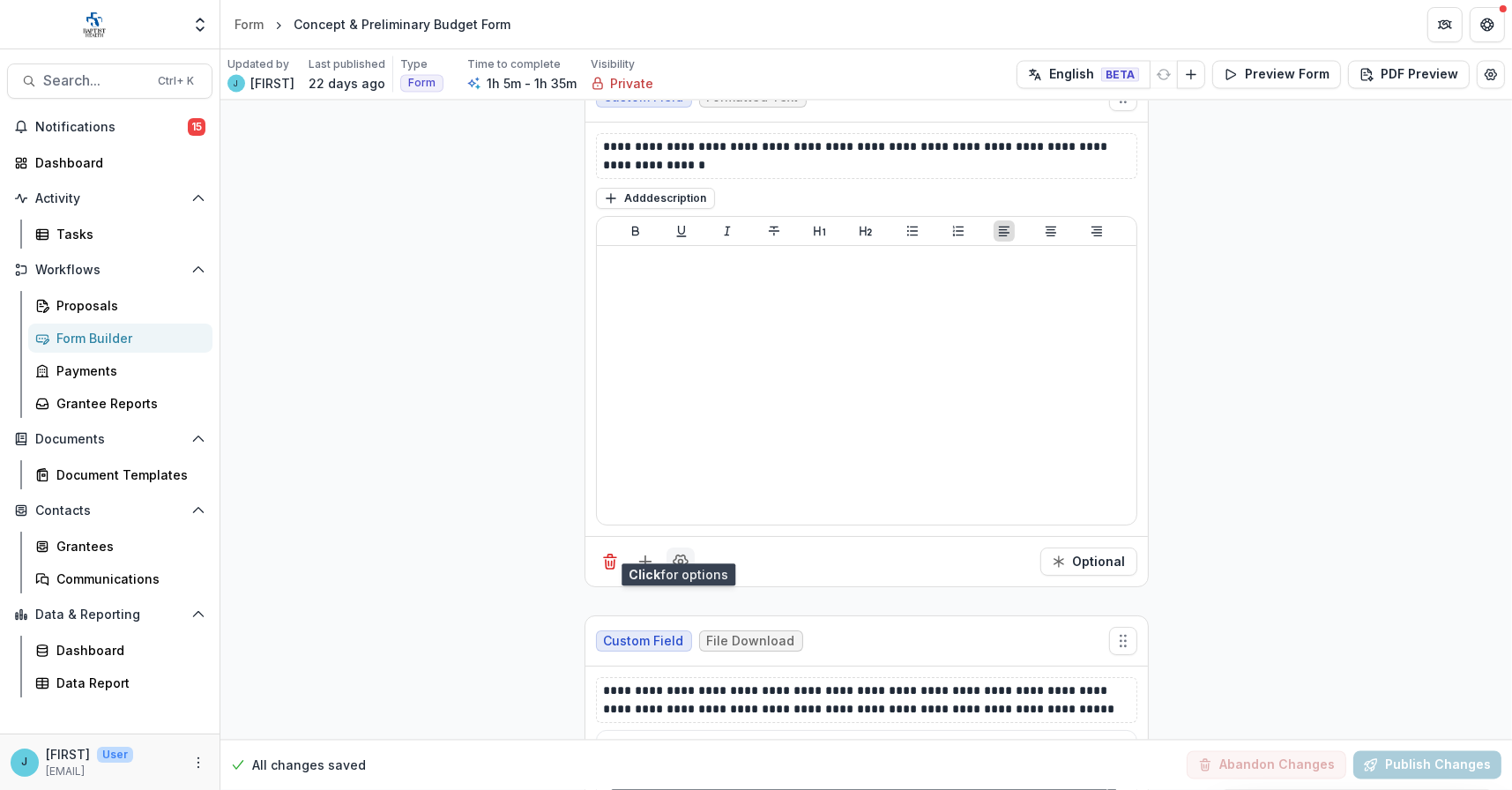 click 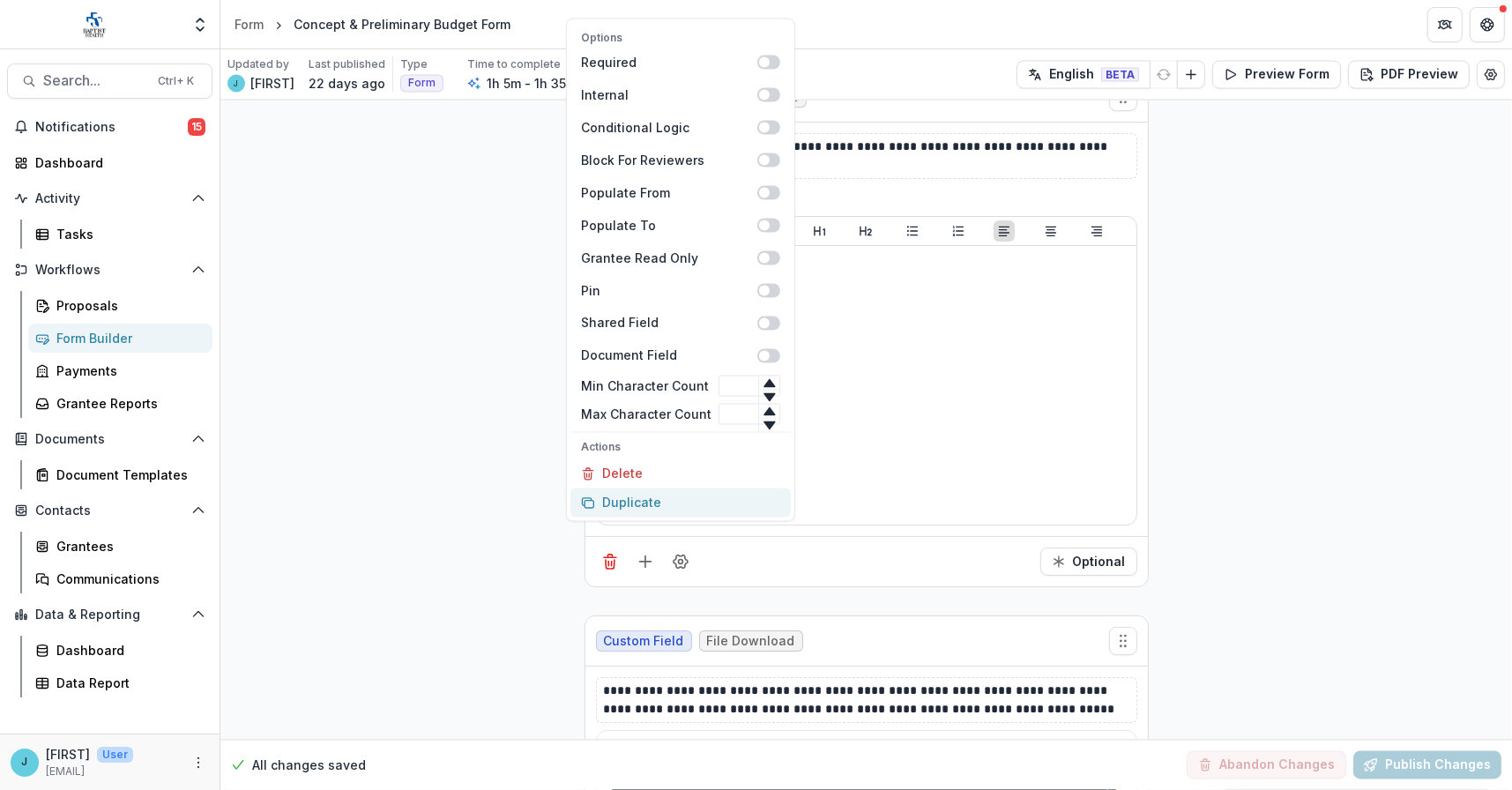 click on "Duplicate" at bounding box center (681, 503) 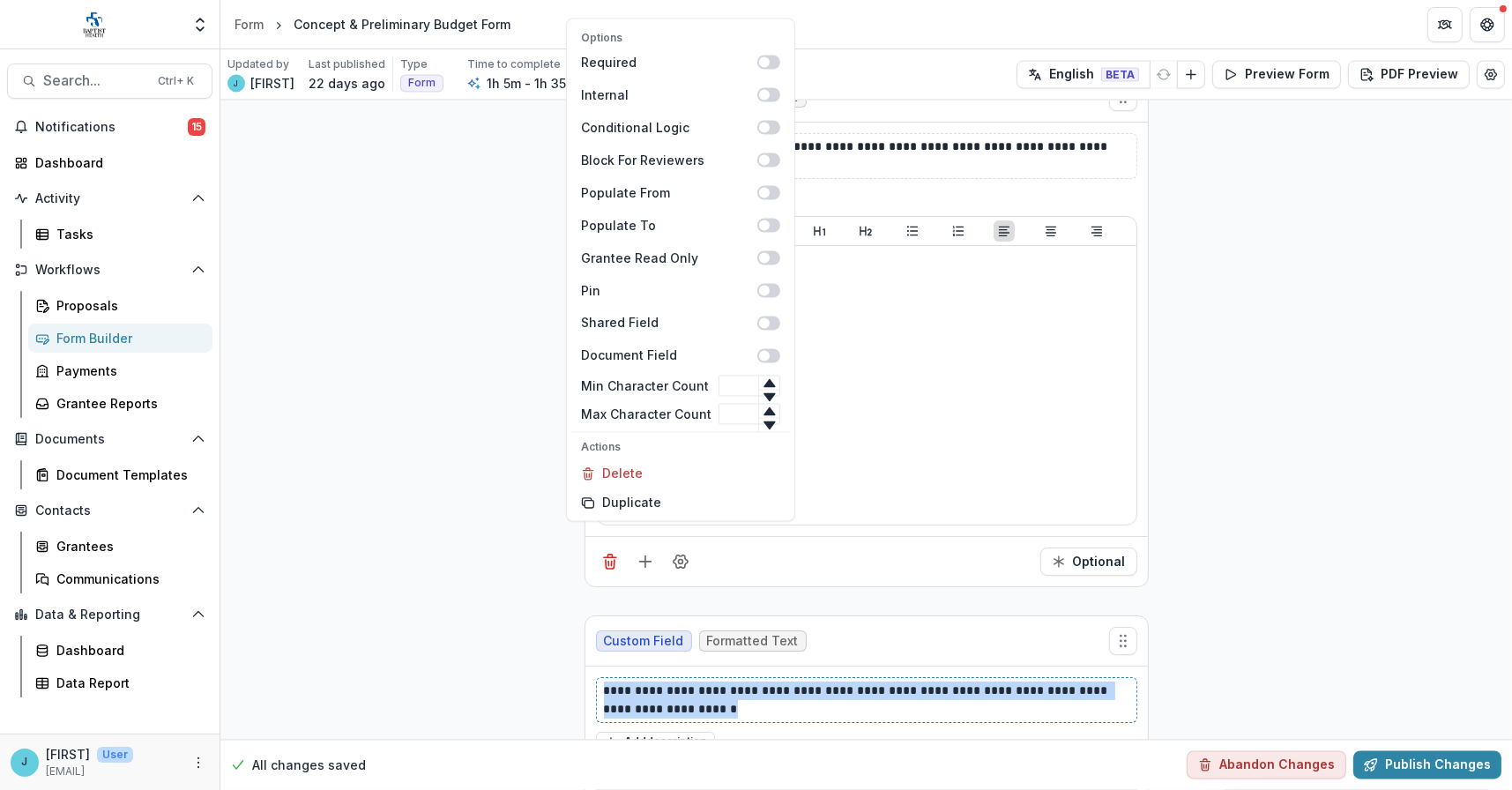 drag, startPoint x: 709, startPoint y: 689, endPoint x: 593, endPoint y: 678, distance: 116.52038 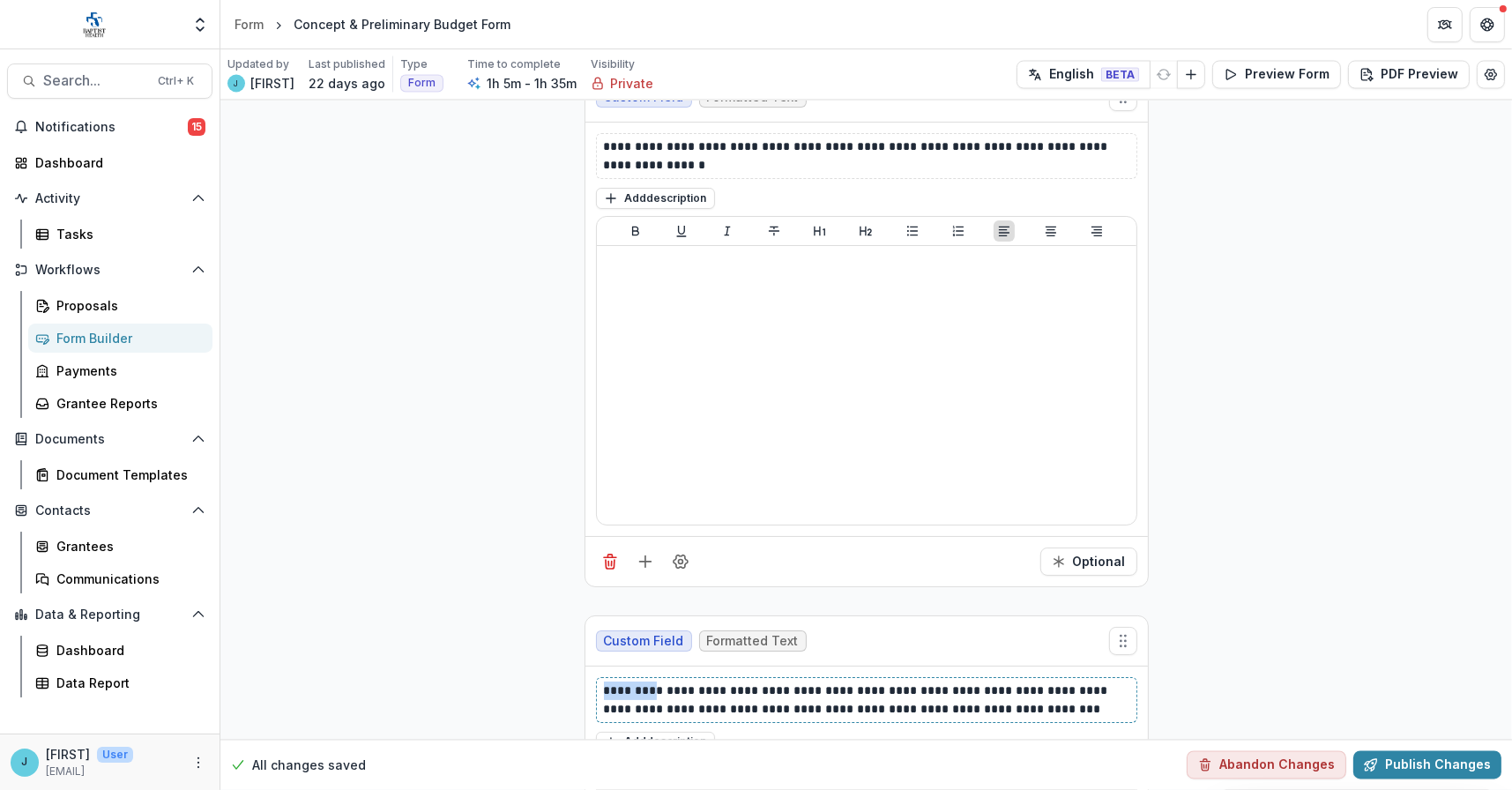 drag, startPoint x: 644, startPoint y: 672, endPoint x: 593, endPoint y: 674, distance: 51.0392 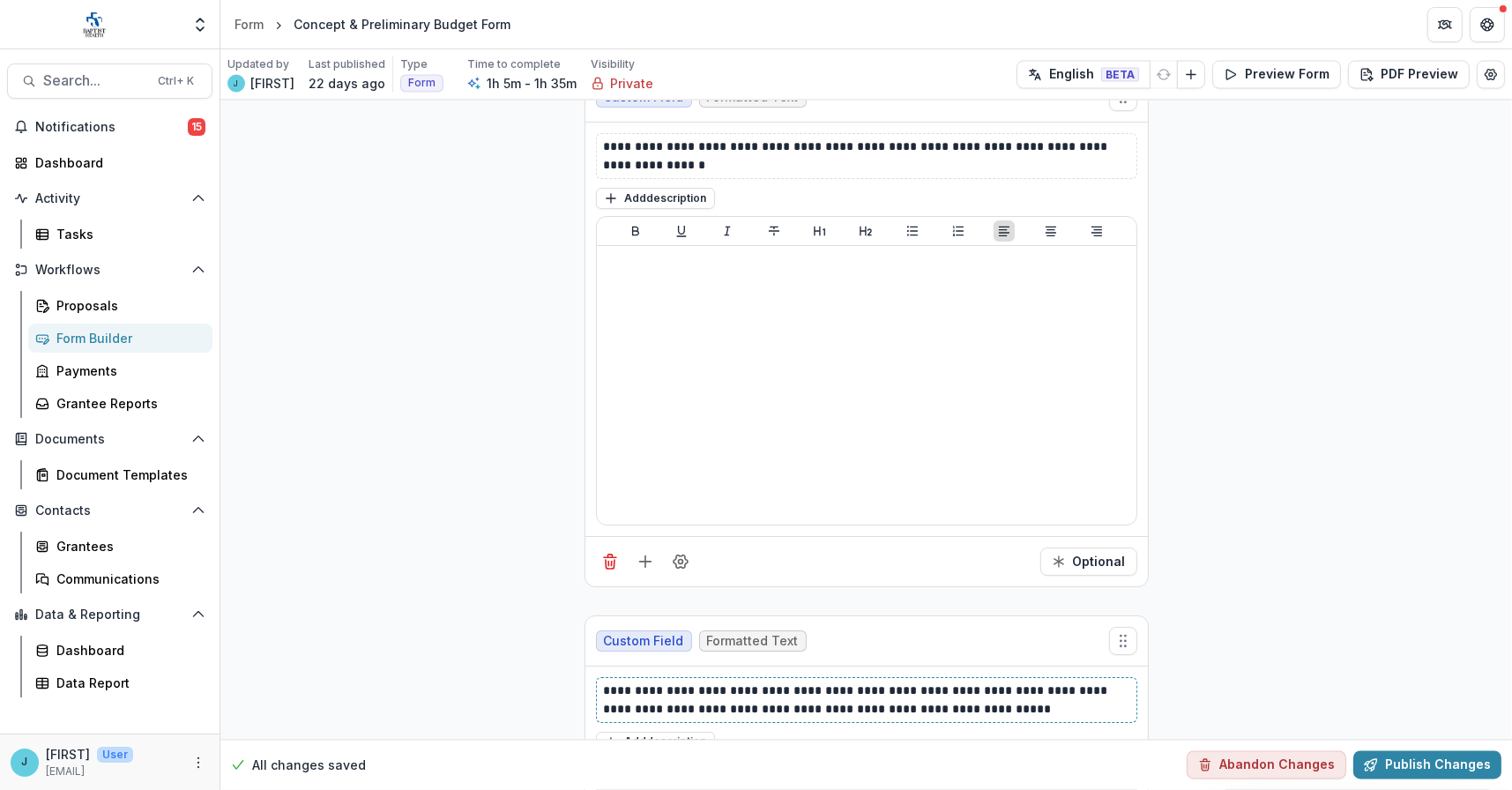 click on "**********" at bounding box center [867, 700] 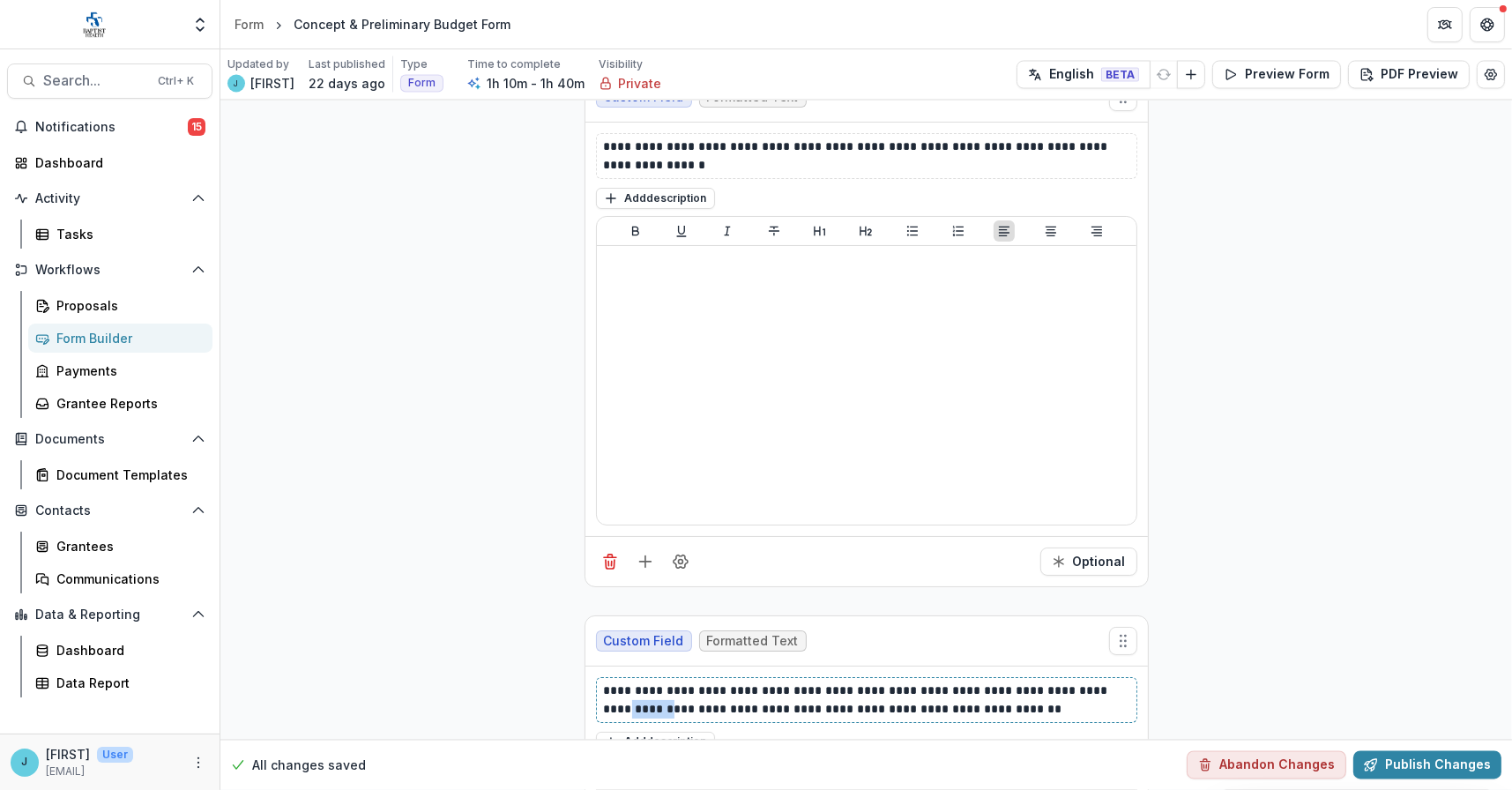 drag, startPoint x: 644, startPoint y: 689, endPoint x: 588, endPoint y: 691, distance: 56.0357 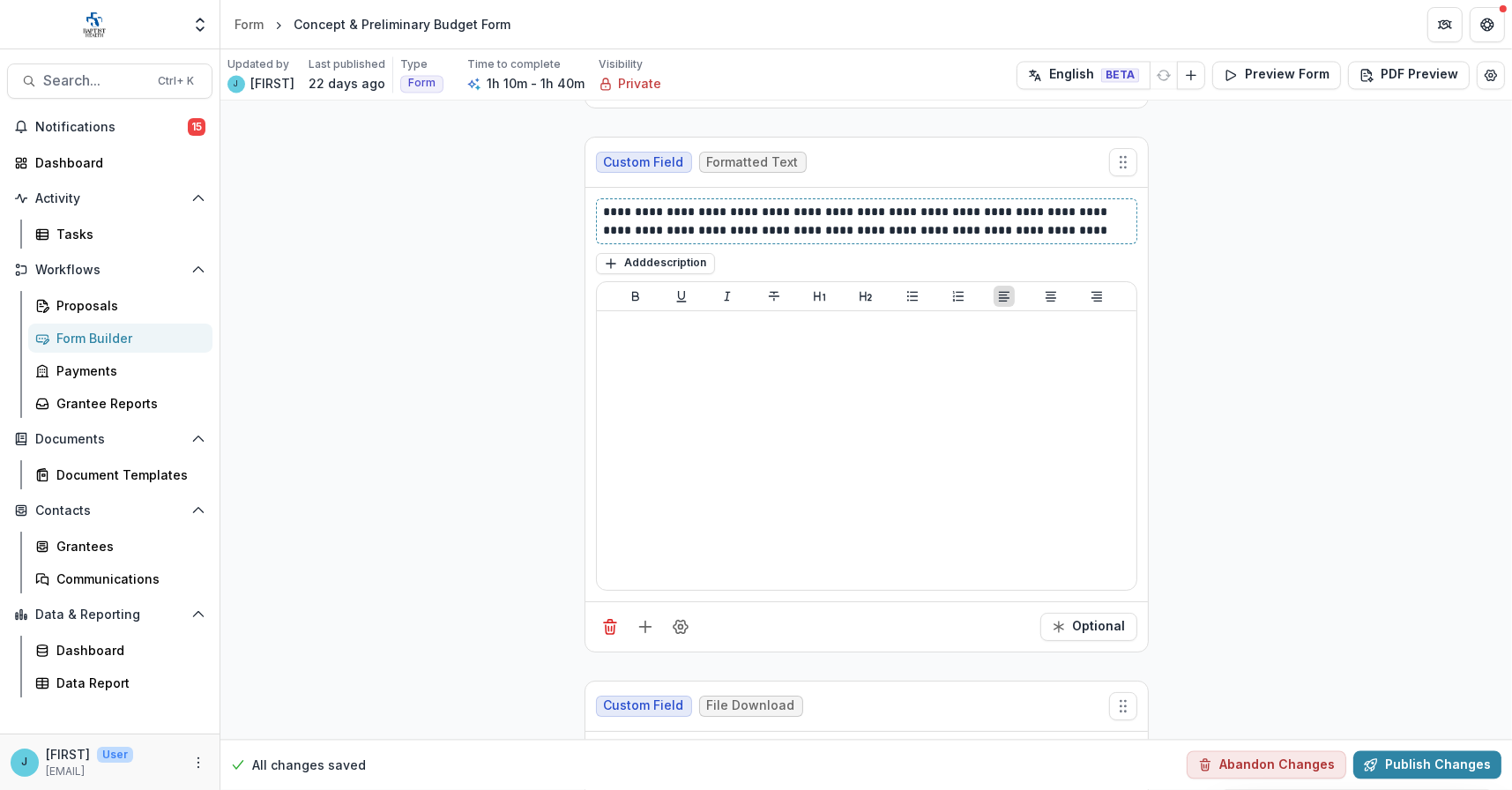 scroll, scrollTop: 4637, scrollLeft: 0, axis: vertical 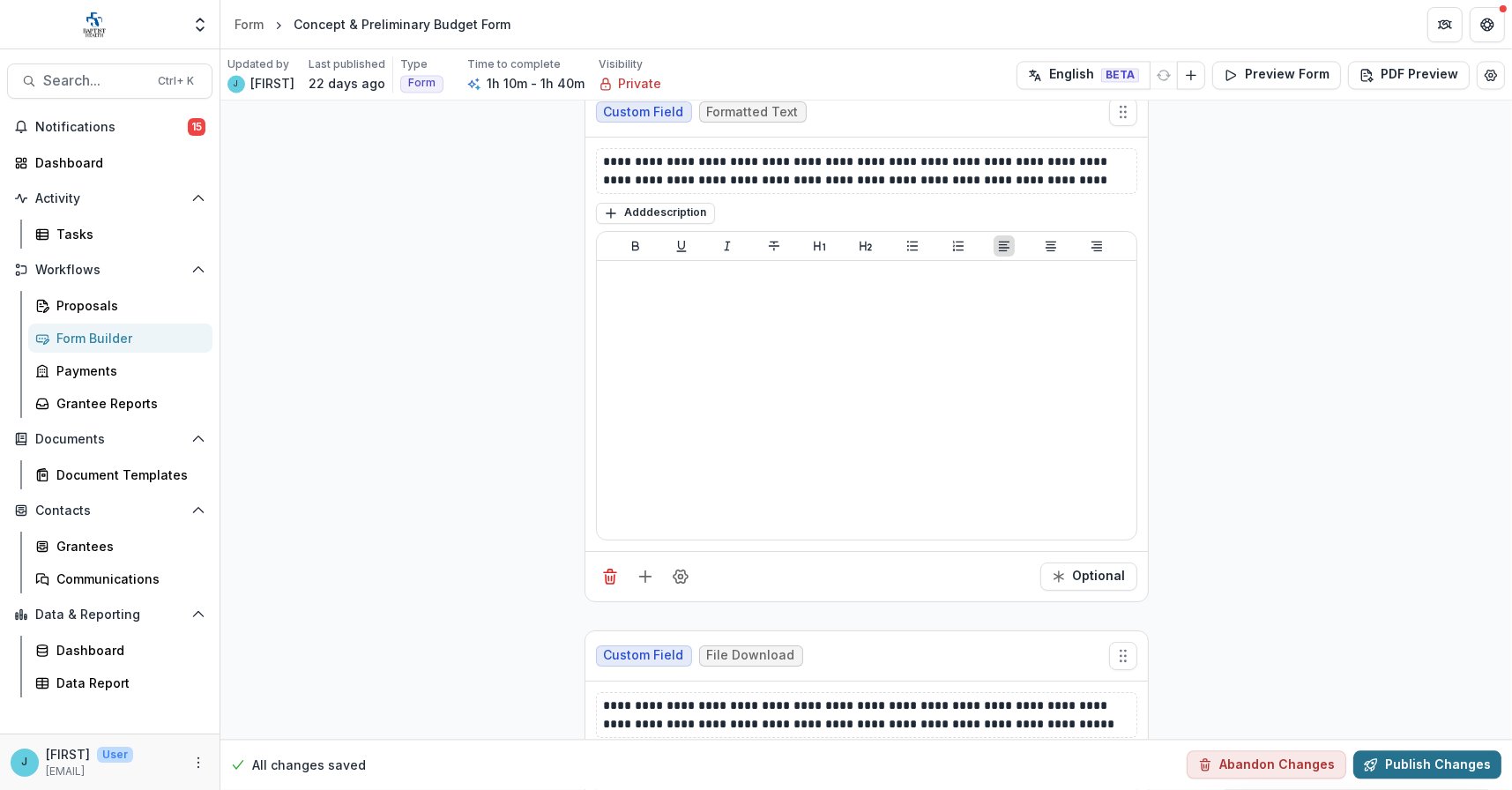 click on "Publish Changes" at bounding box center (1427, 765) 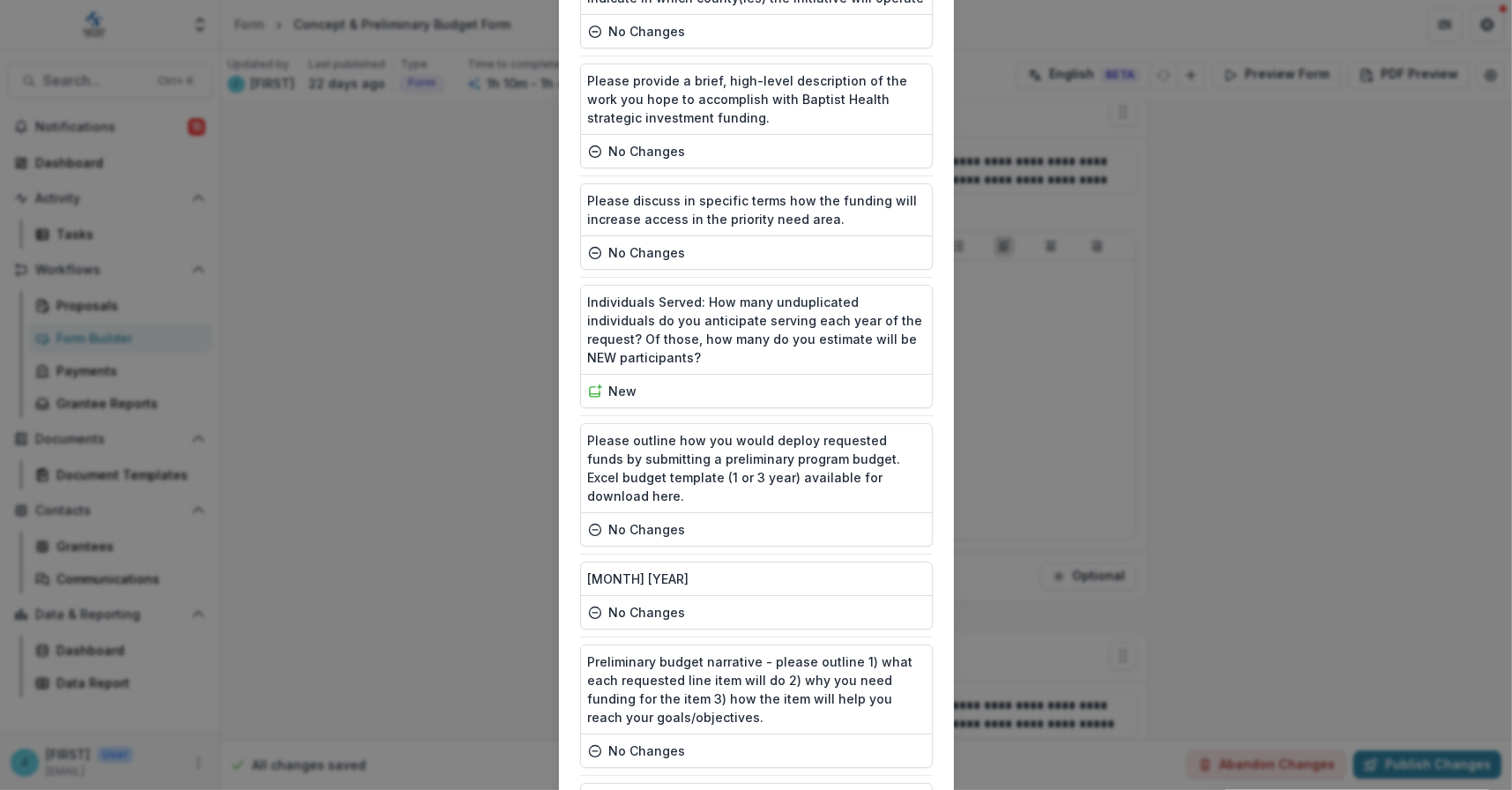 scroll, scrollTop: 1213, scrollLeft: 0, axis: vertical 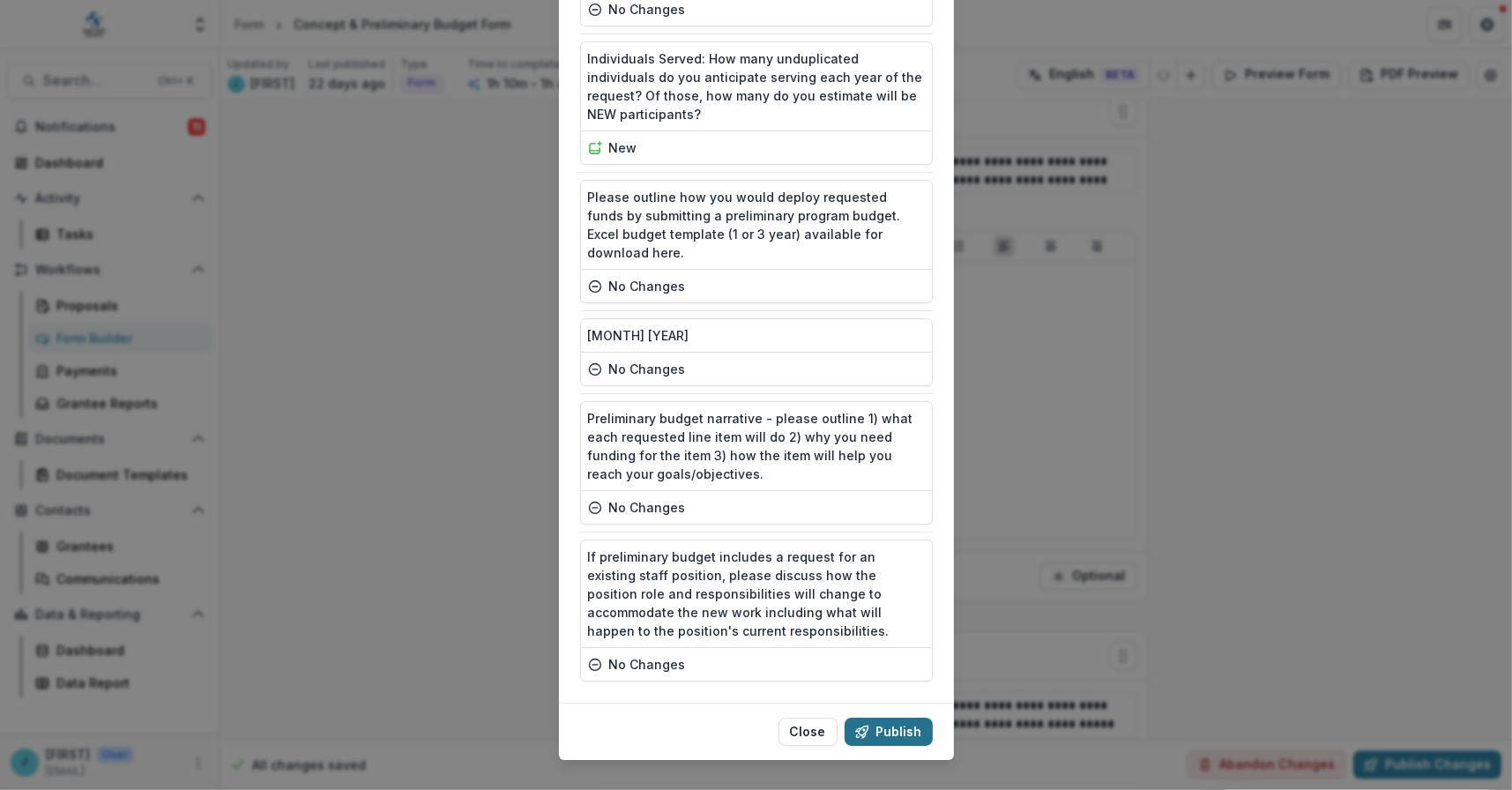 click on "Publish" at bounding box center (889, 732) 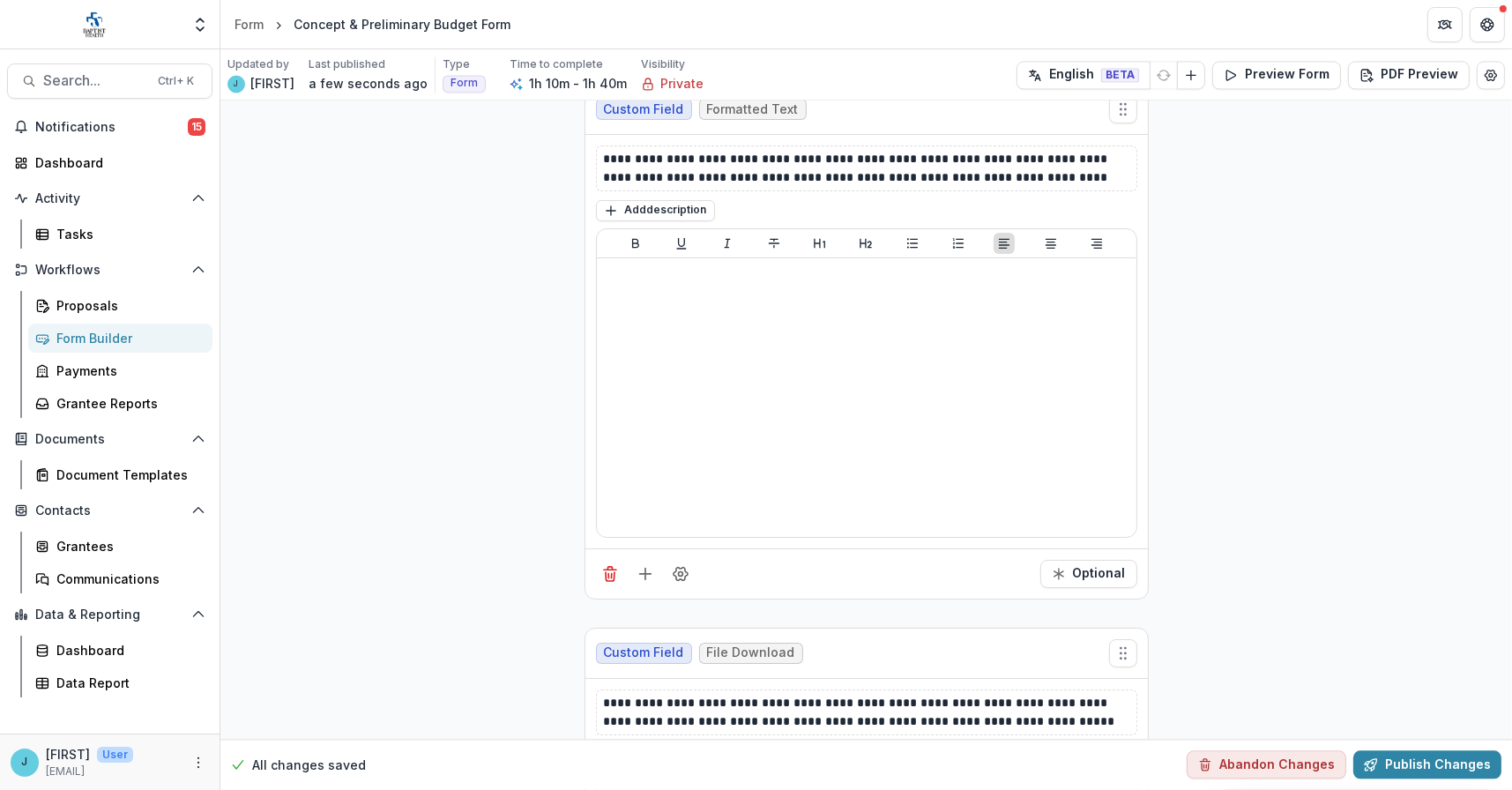 scroll, scrollTop: 4637, scrollLeft: 0, axis: vertical 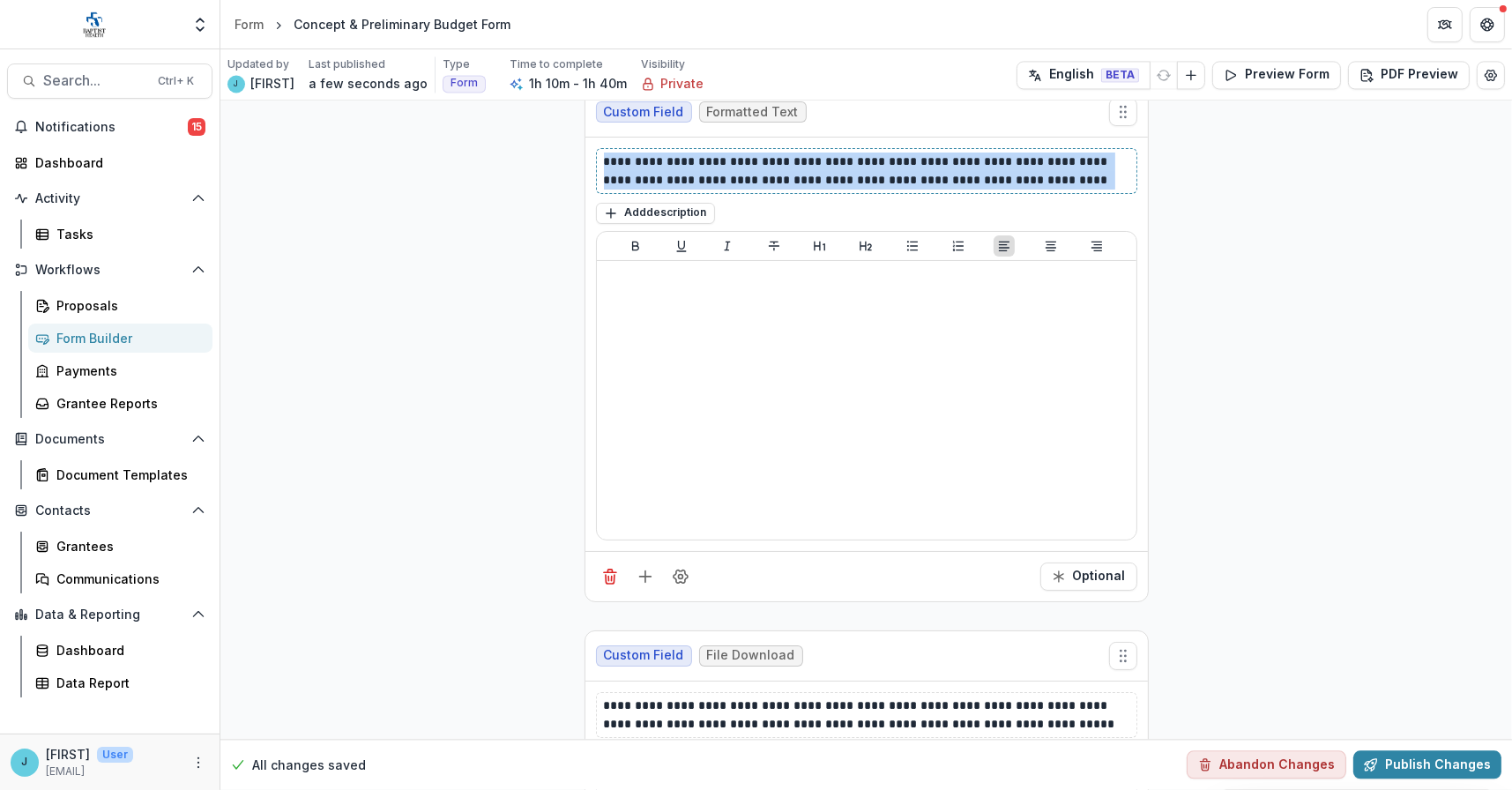 drag, startPoint x: 1102, startPoint y: 159, endPoint x: 595, endPoint y: 138, distance: 507.43472 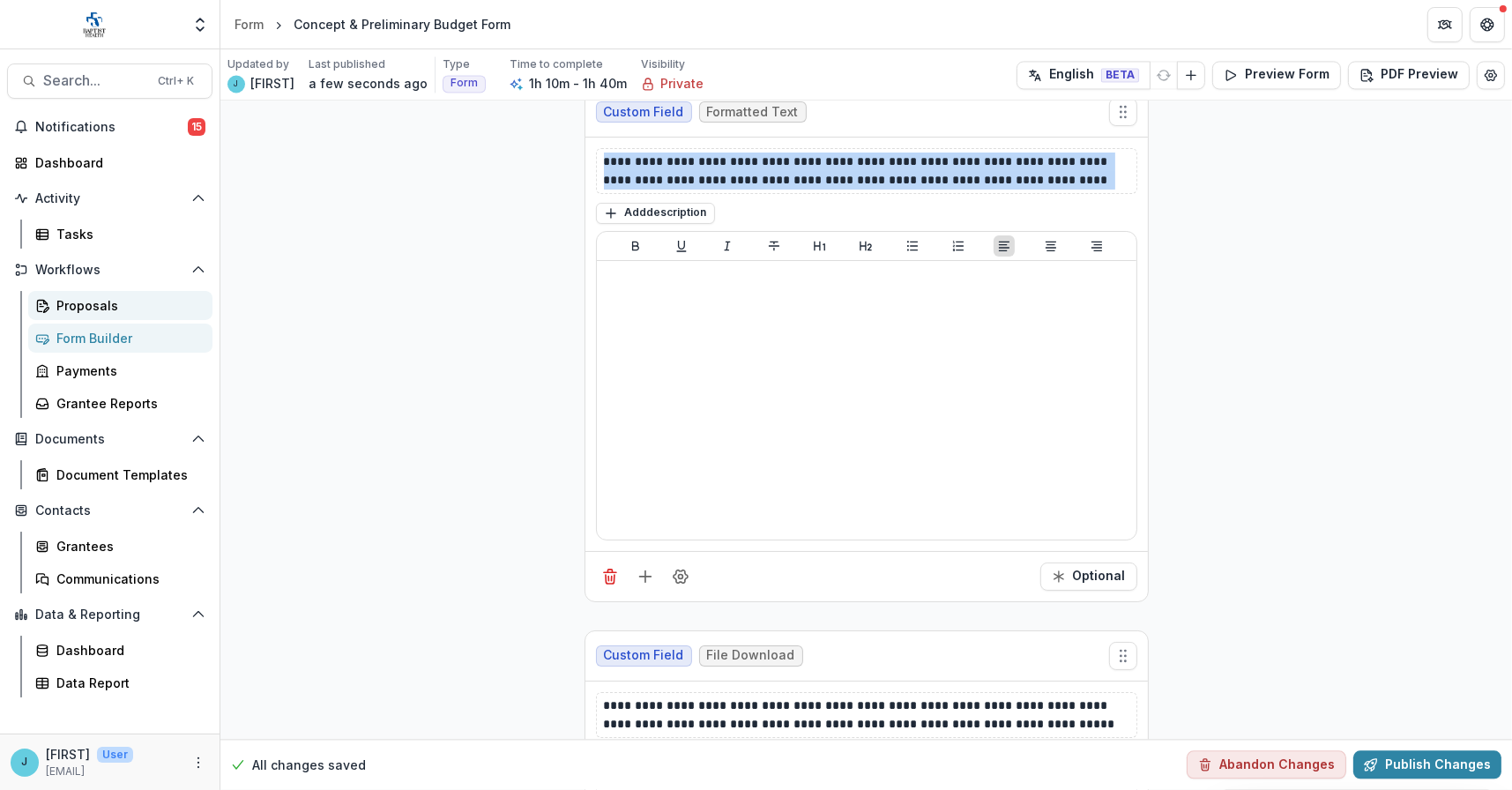 click on "Proposals" at bounding box center [127, 305] 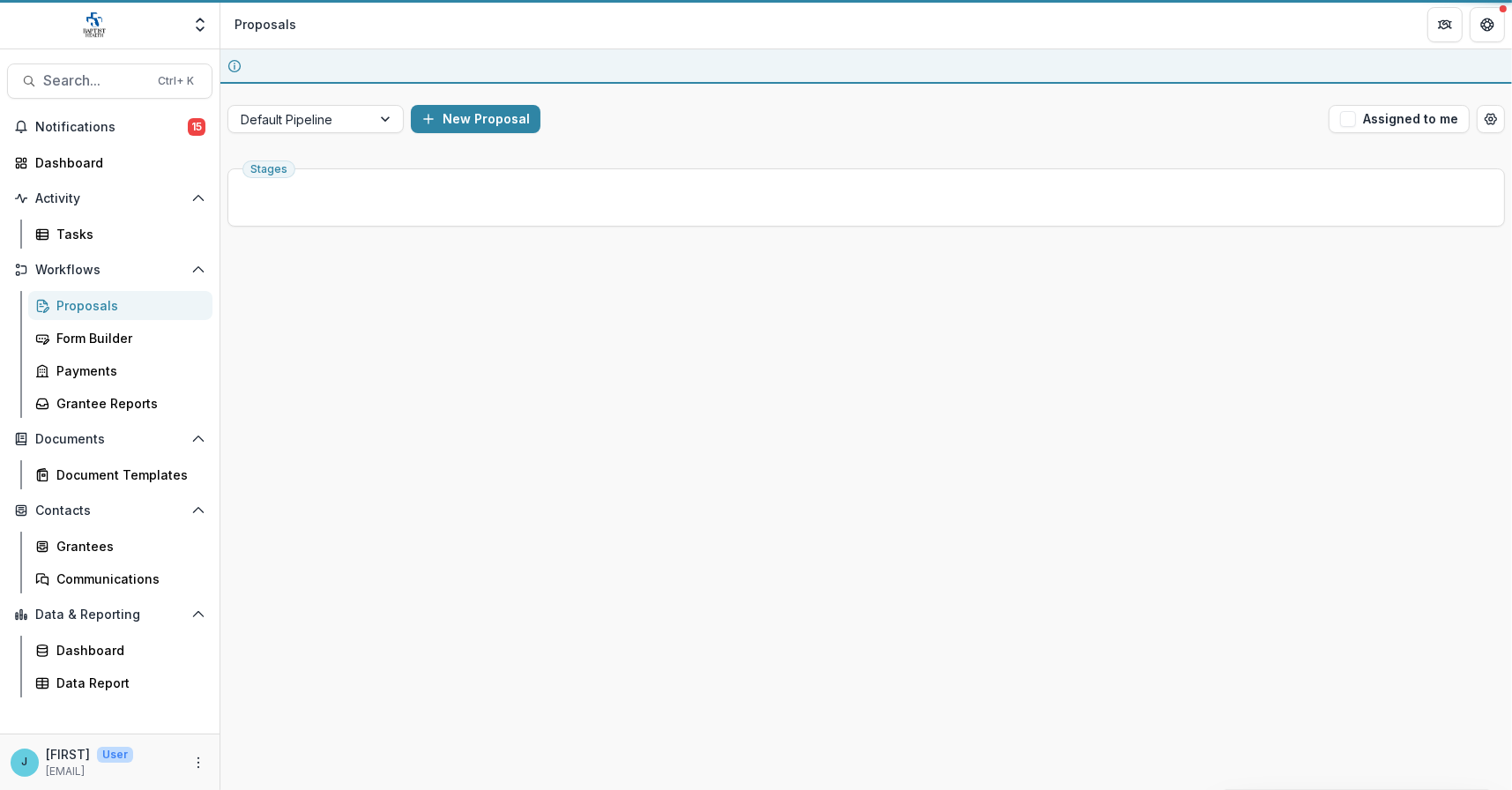 scroll, scrollTop: 0, scrollLeft: 0, axis: both 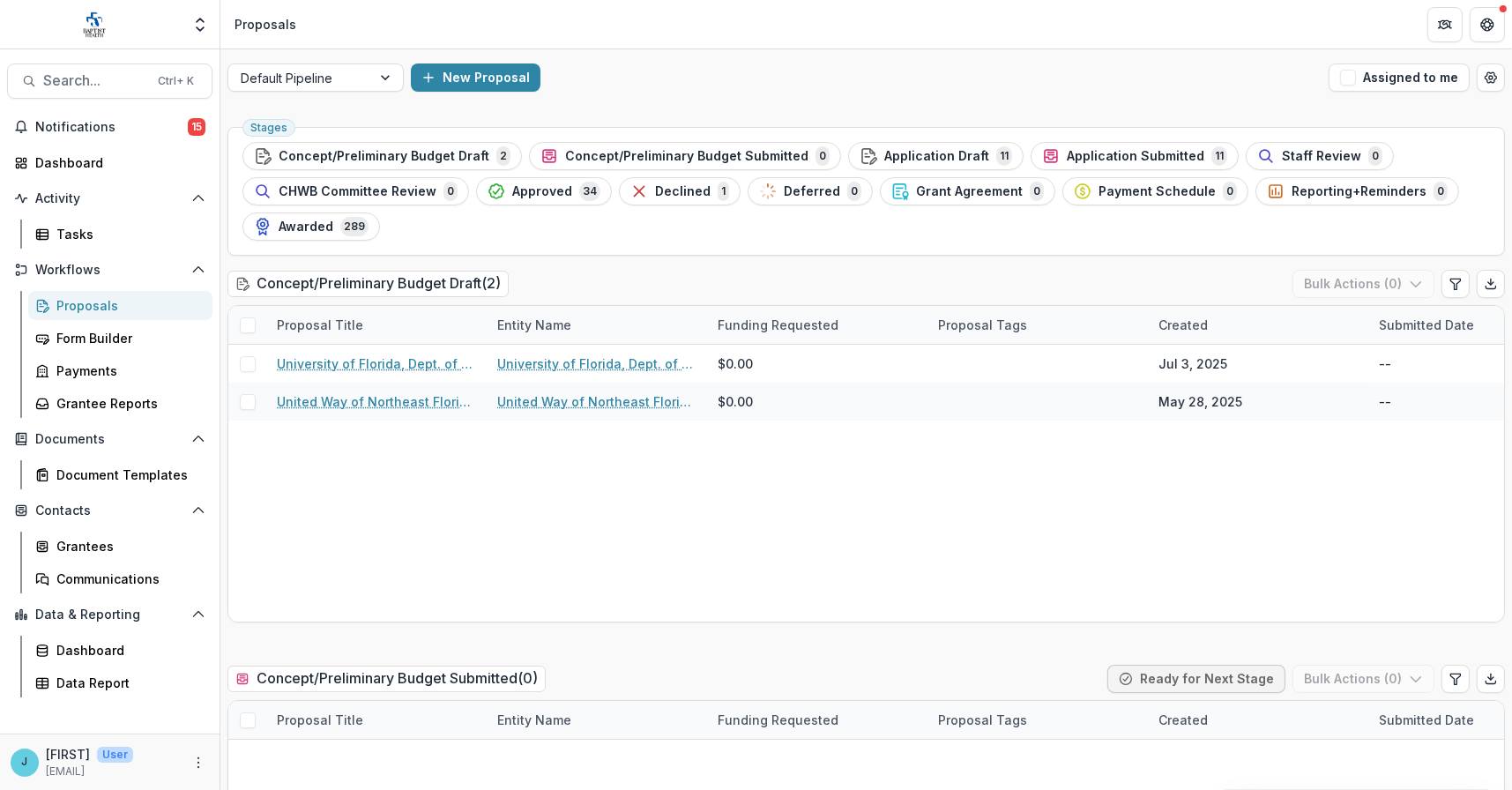 click on "Proposals" at bounding box center [127, 305] 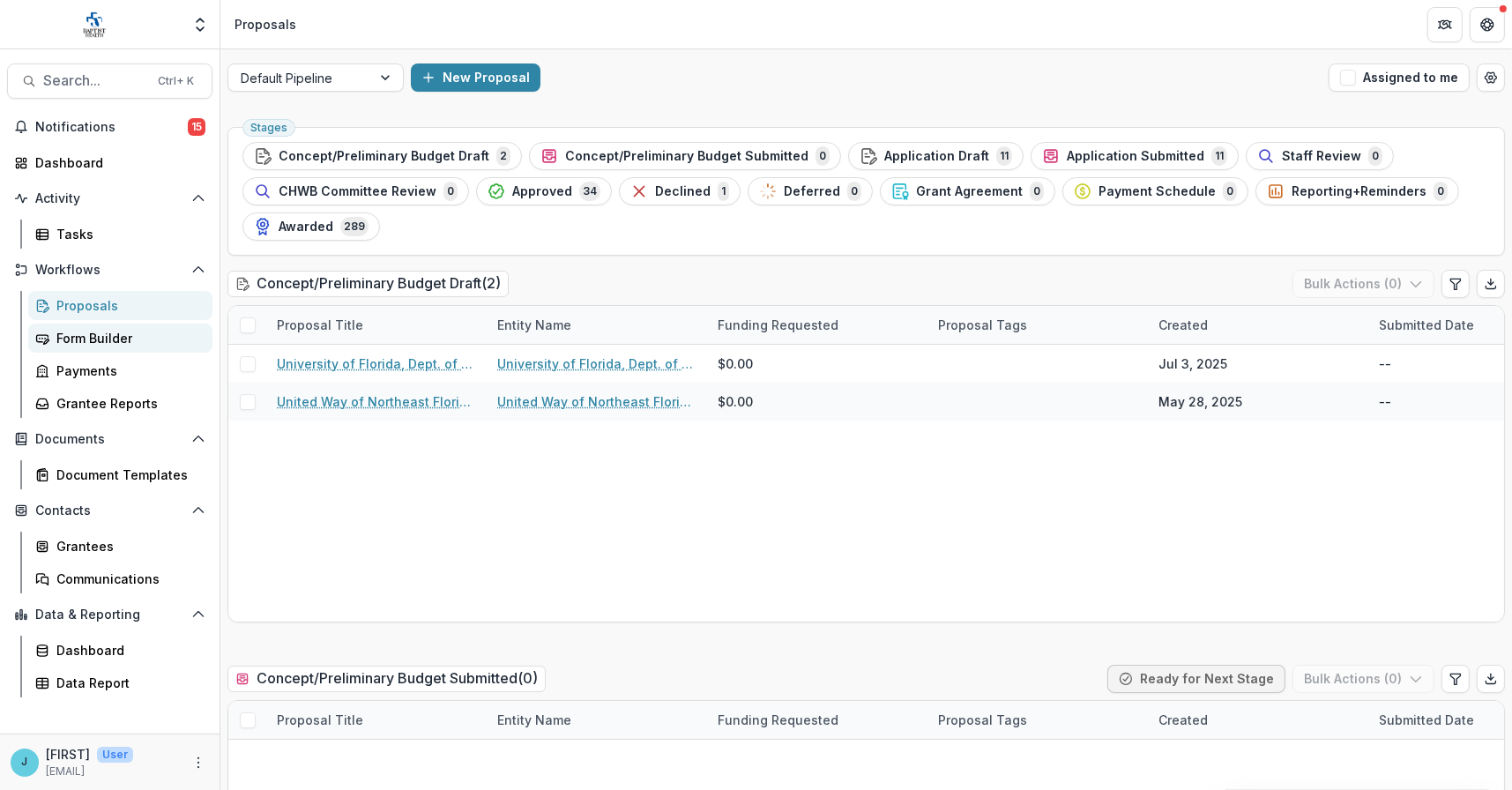 click on "Form Builder" at bounding box center (127, 338) 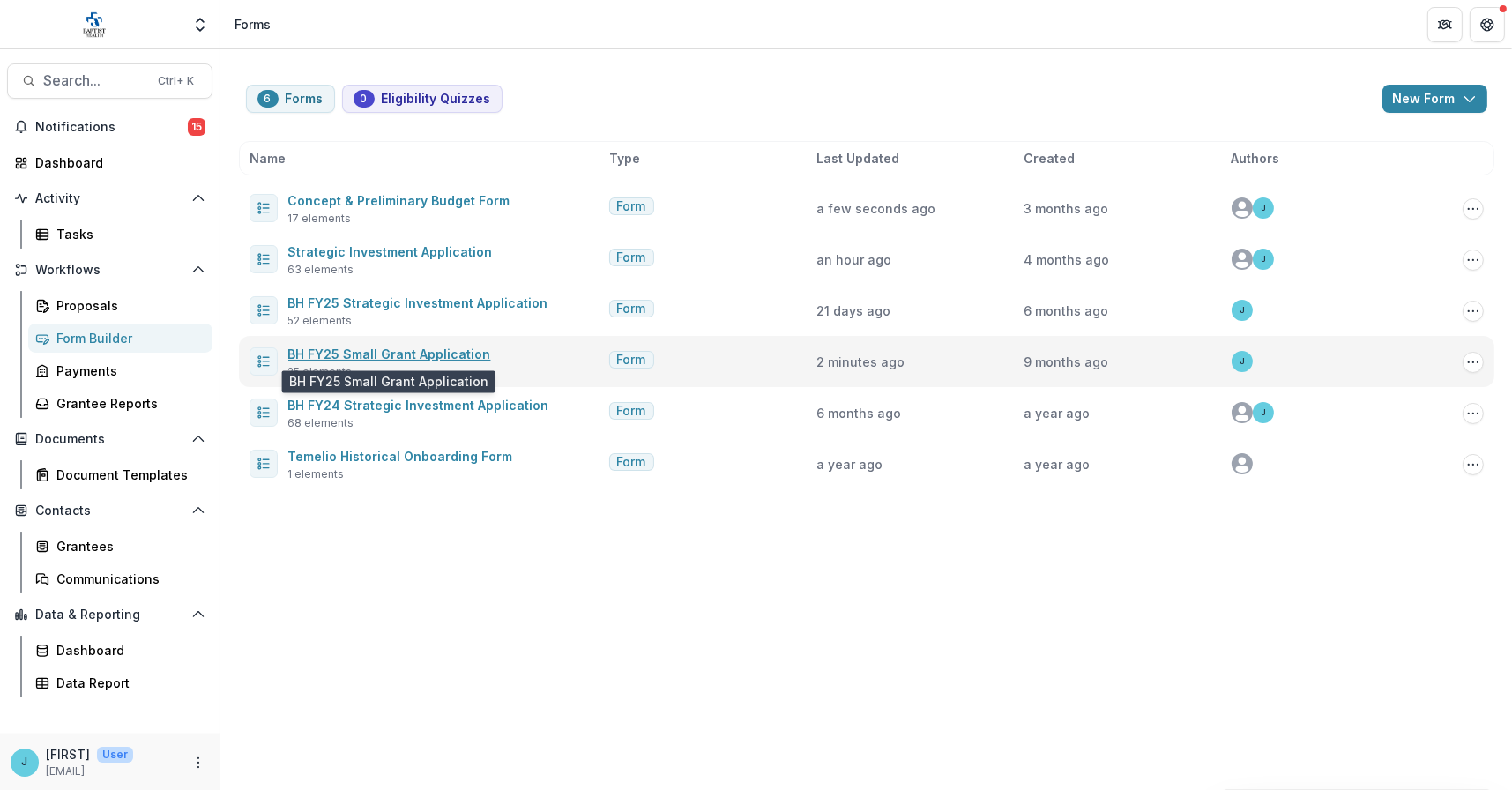 click on "BH FY25 Small Grant Application" at bounding box center (390, 354) 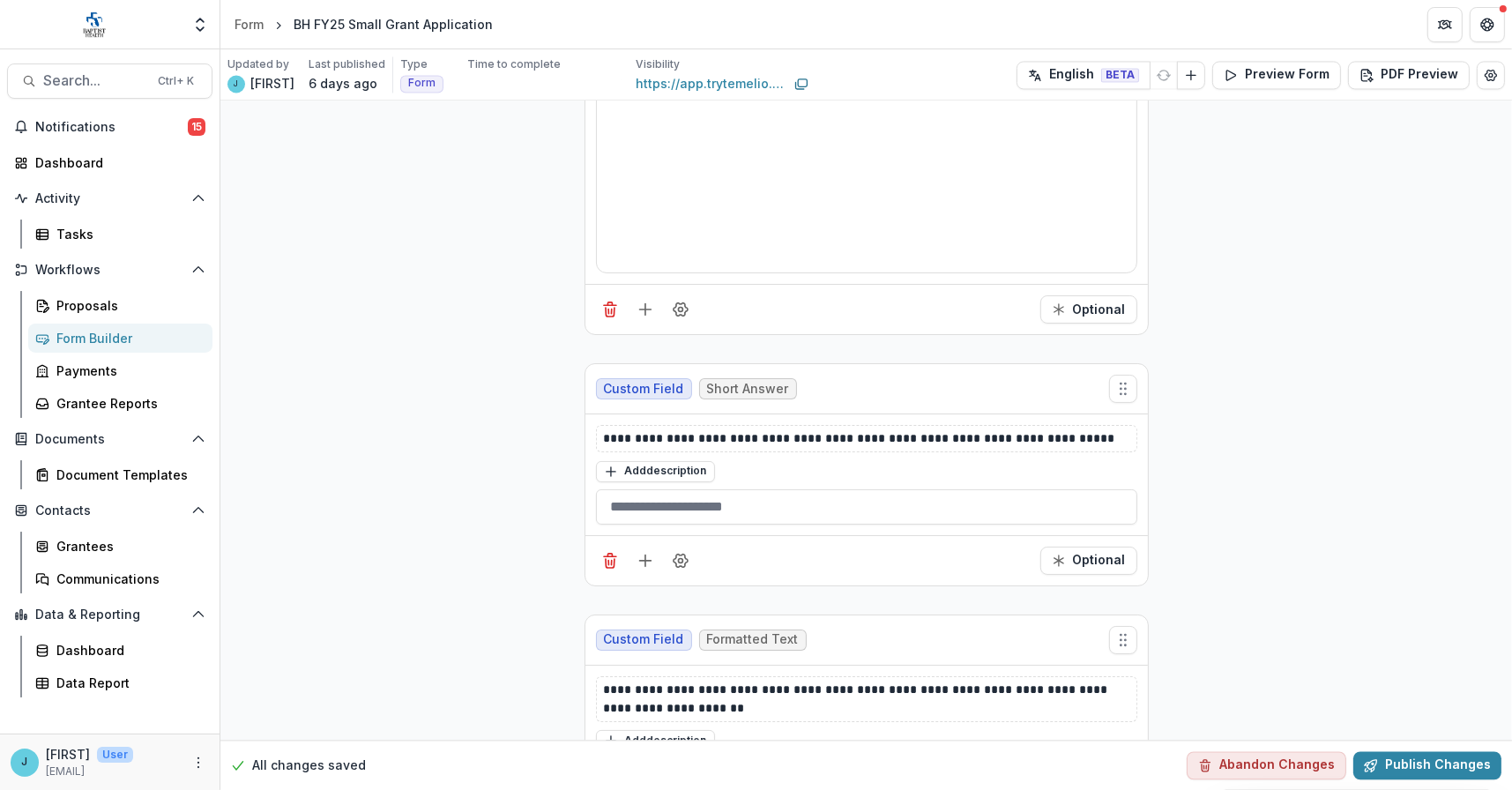 scroll, scrollTop: 4526, scrollLeft: 0, axis: vertical 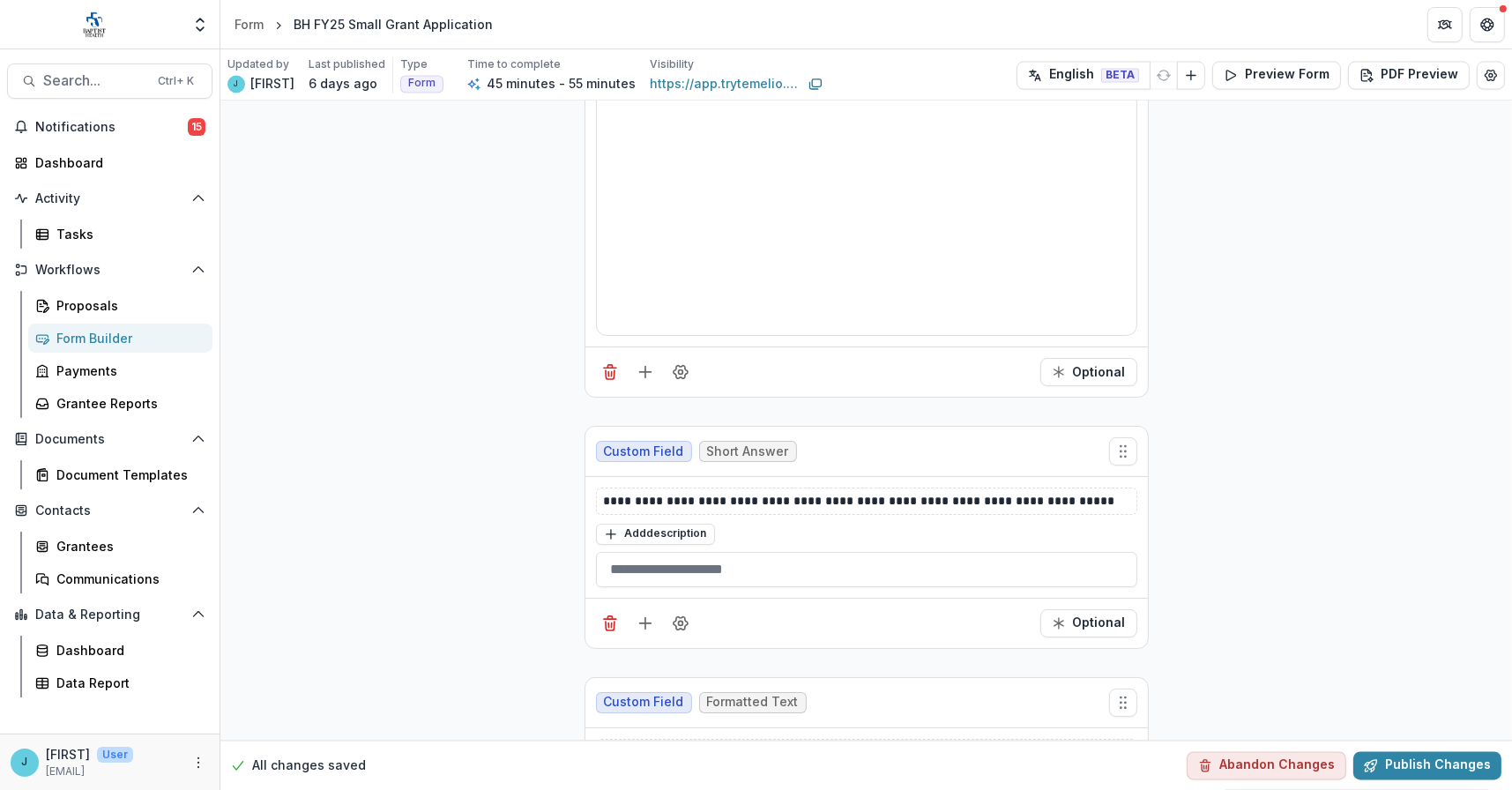 click on "**********" at bounding box center [866, 429] 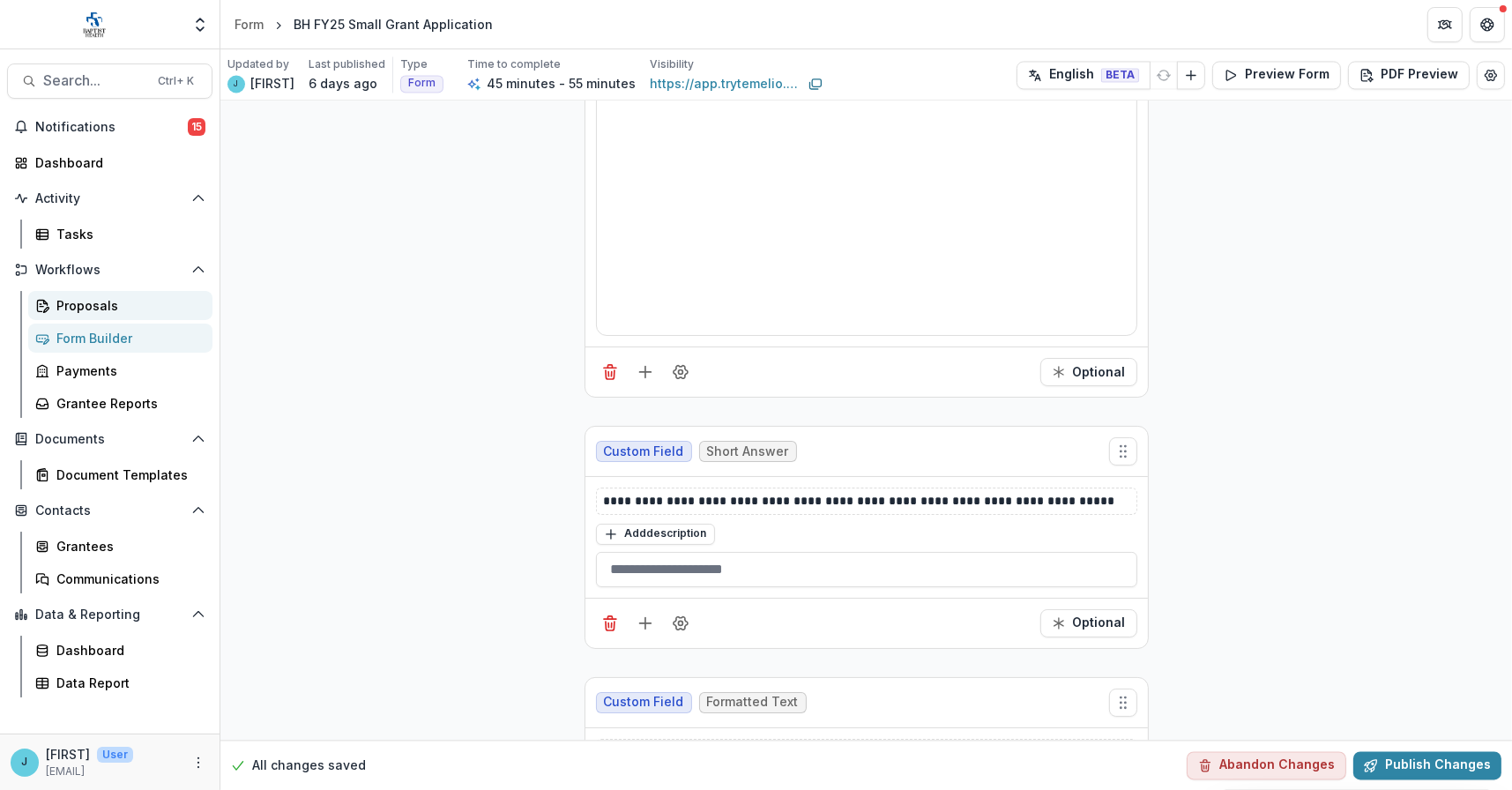 click on "Proposals" at bounding box center (127, 305) 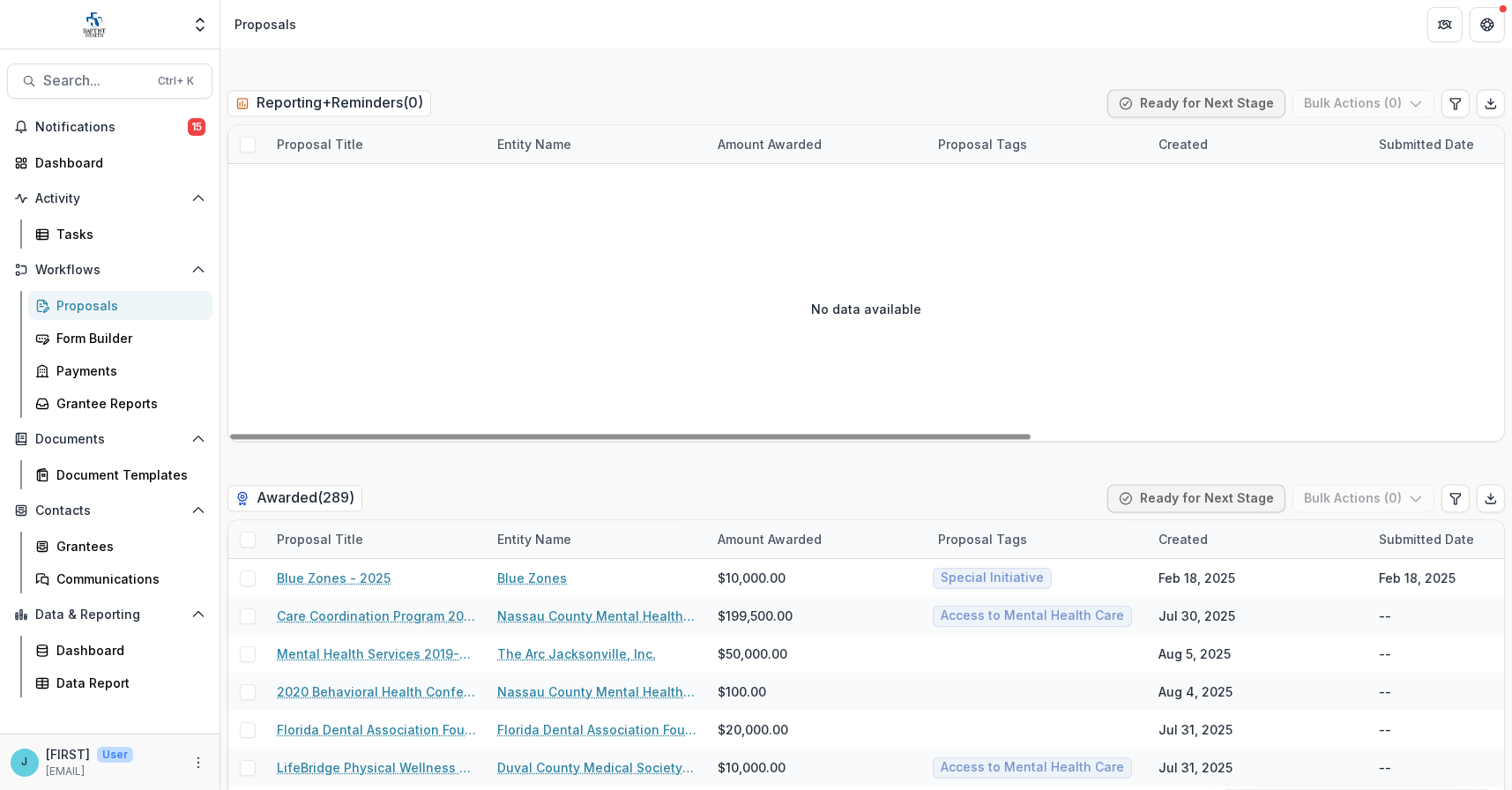 click on "Proposals" at bounding box center [127, 305] 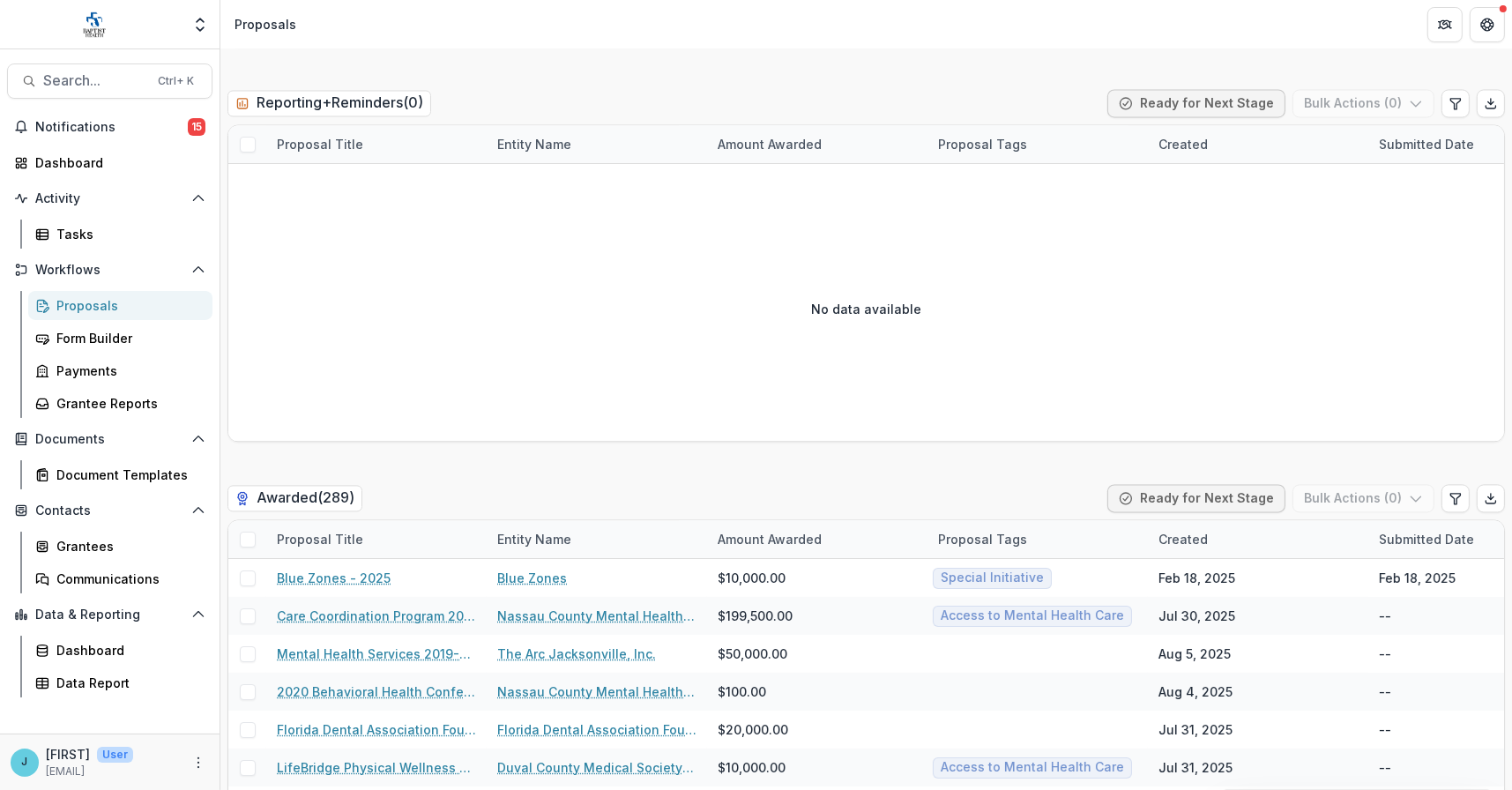 click on "Proposals" at bounding box center [127, 305] 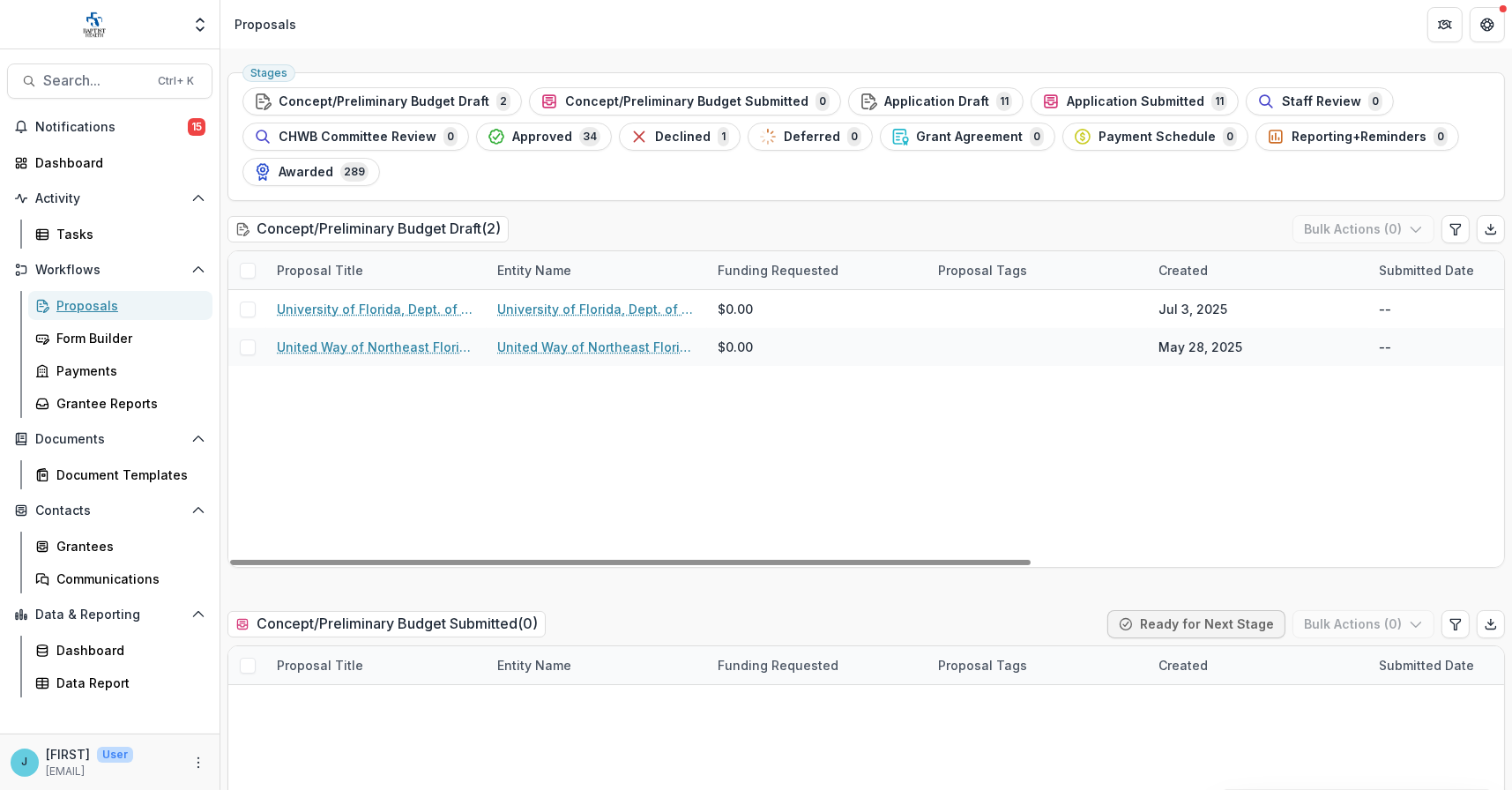 scroll, scrollTop: 0, scrollLeft: 0, axis: both 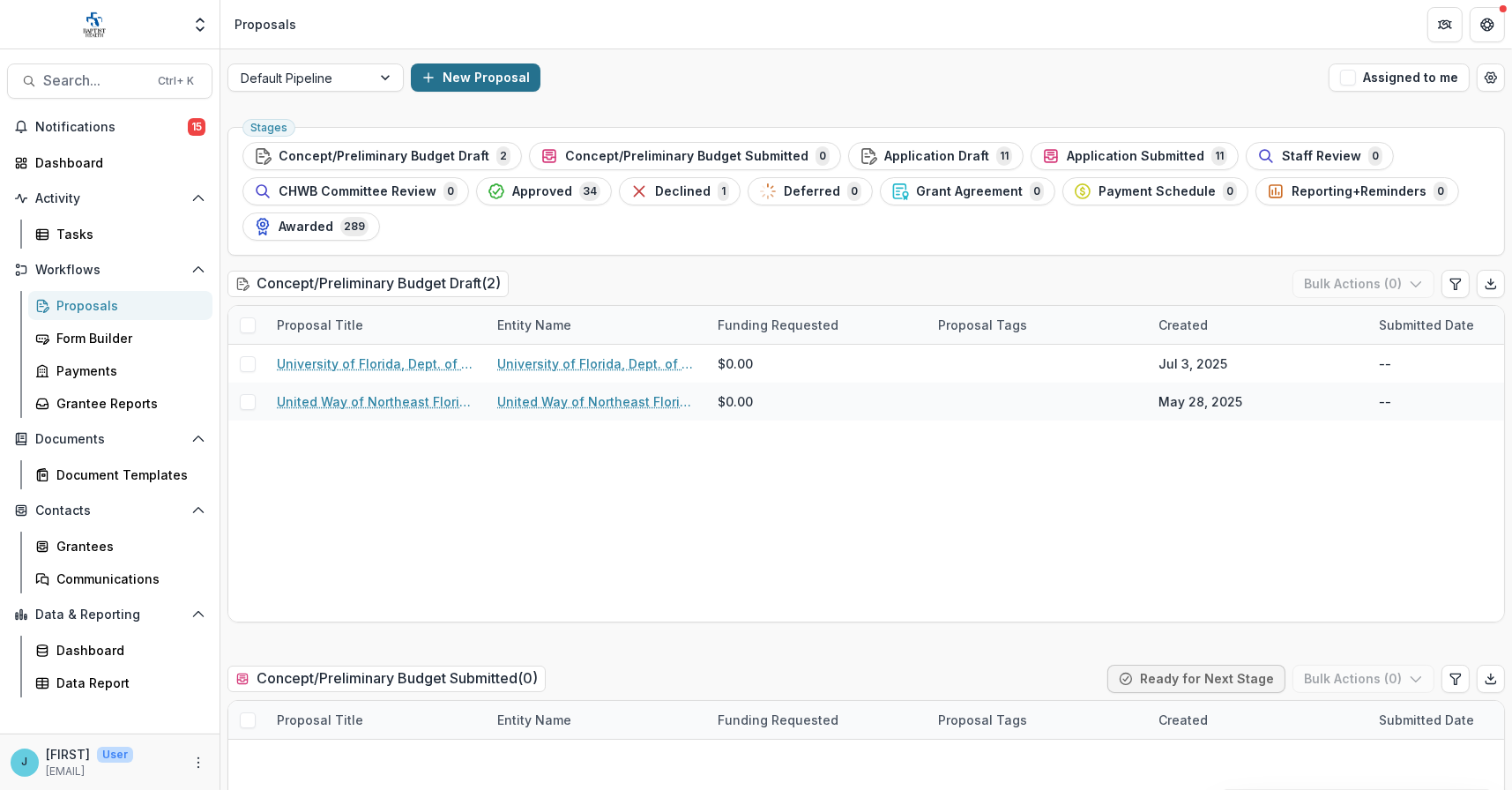 click on "New Proposal" at bounding box center (475, 78) 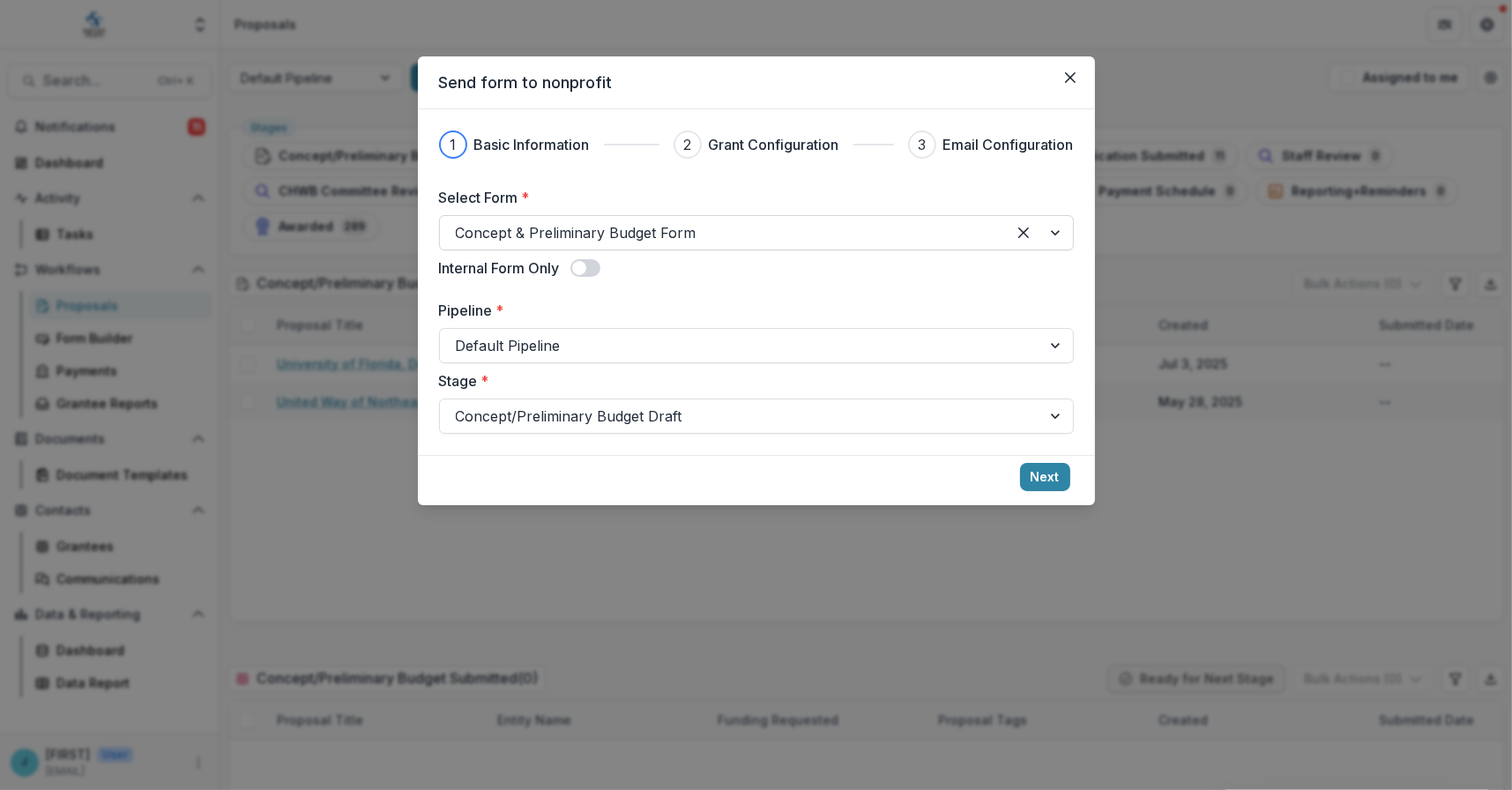 click at bounding box center [723, 233] 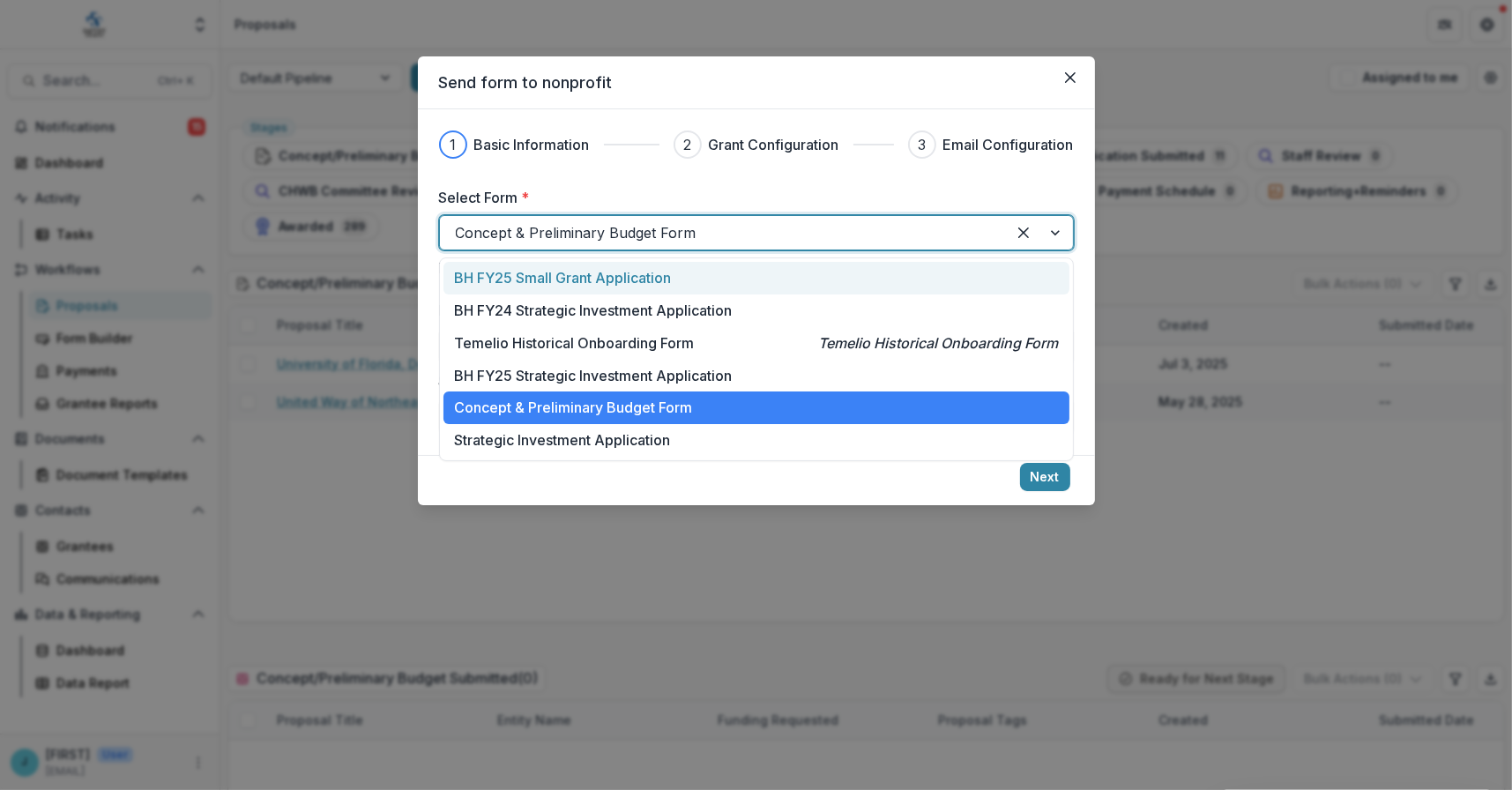 click on "BH FY25 Small Grant Application" at bounding box center [562, 278] 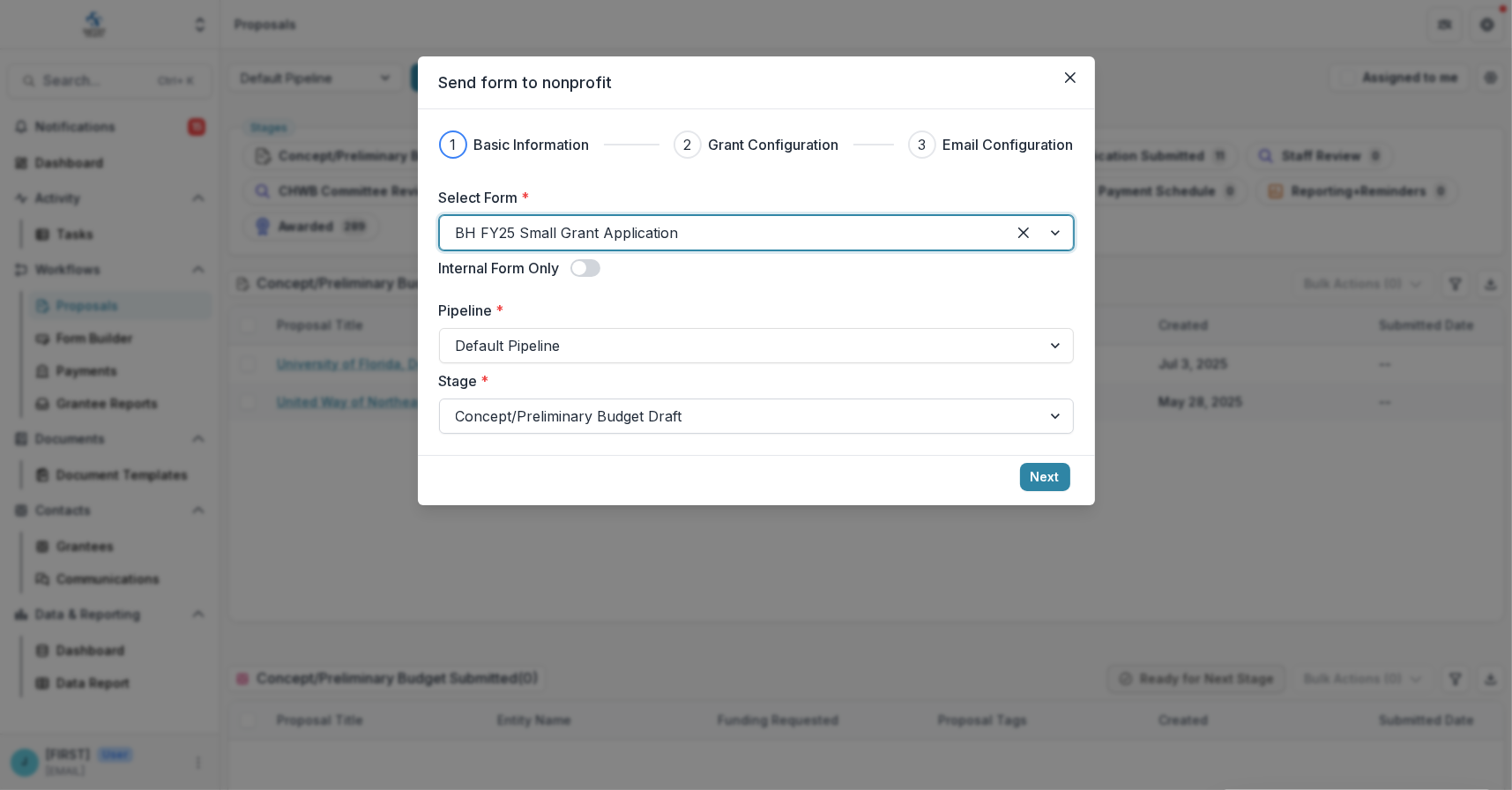 drag, startPoint x: 548, startPoint y: 414, endPoint x: 567, endPoint y: 413, distance: 19.026298 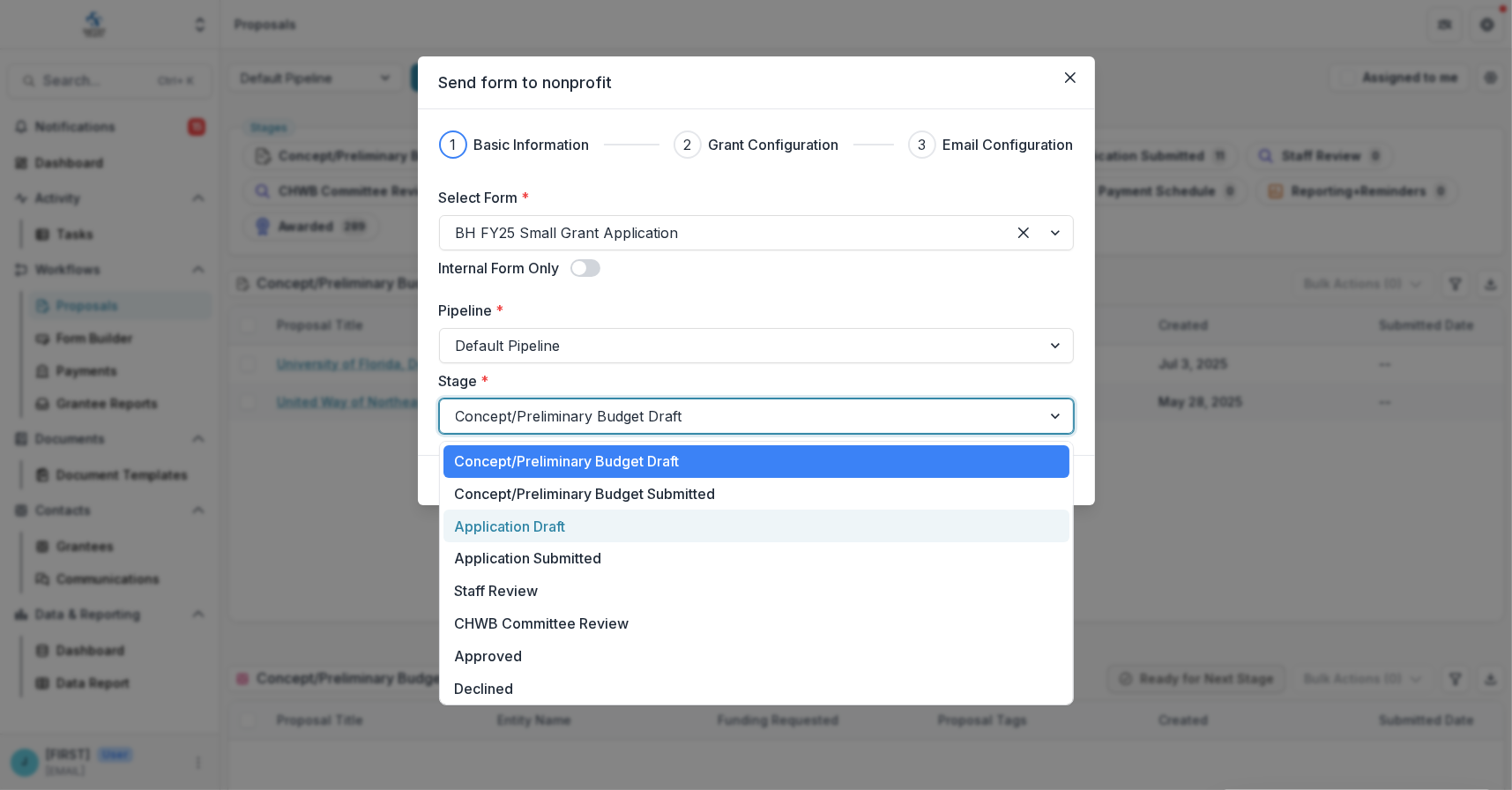 click on "Application Draft" at bounding box center [756, 525] 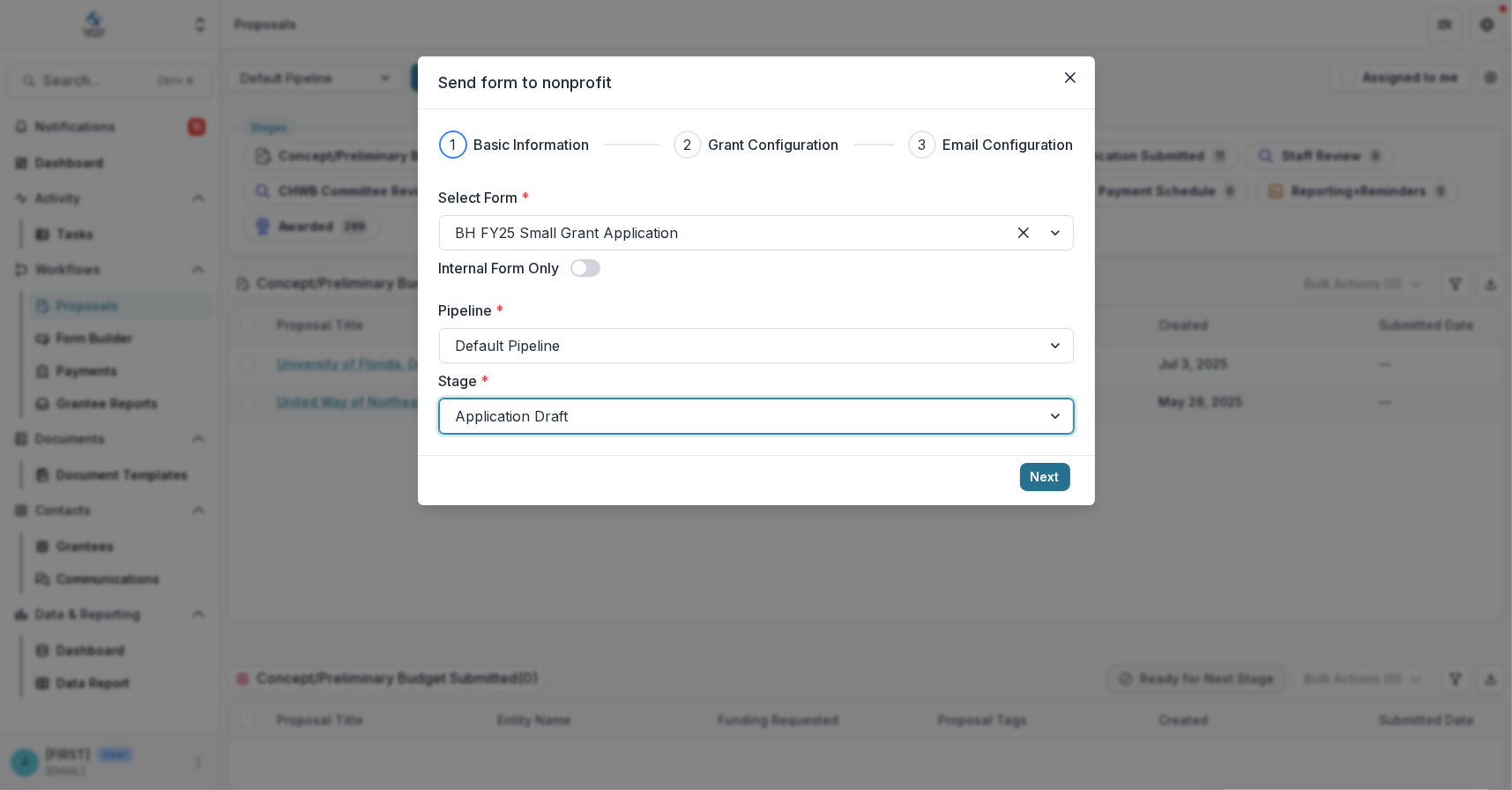click on "Next" at bounding box center [1045, 477] 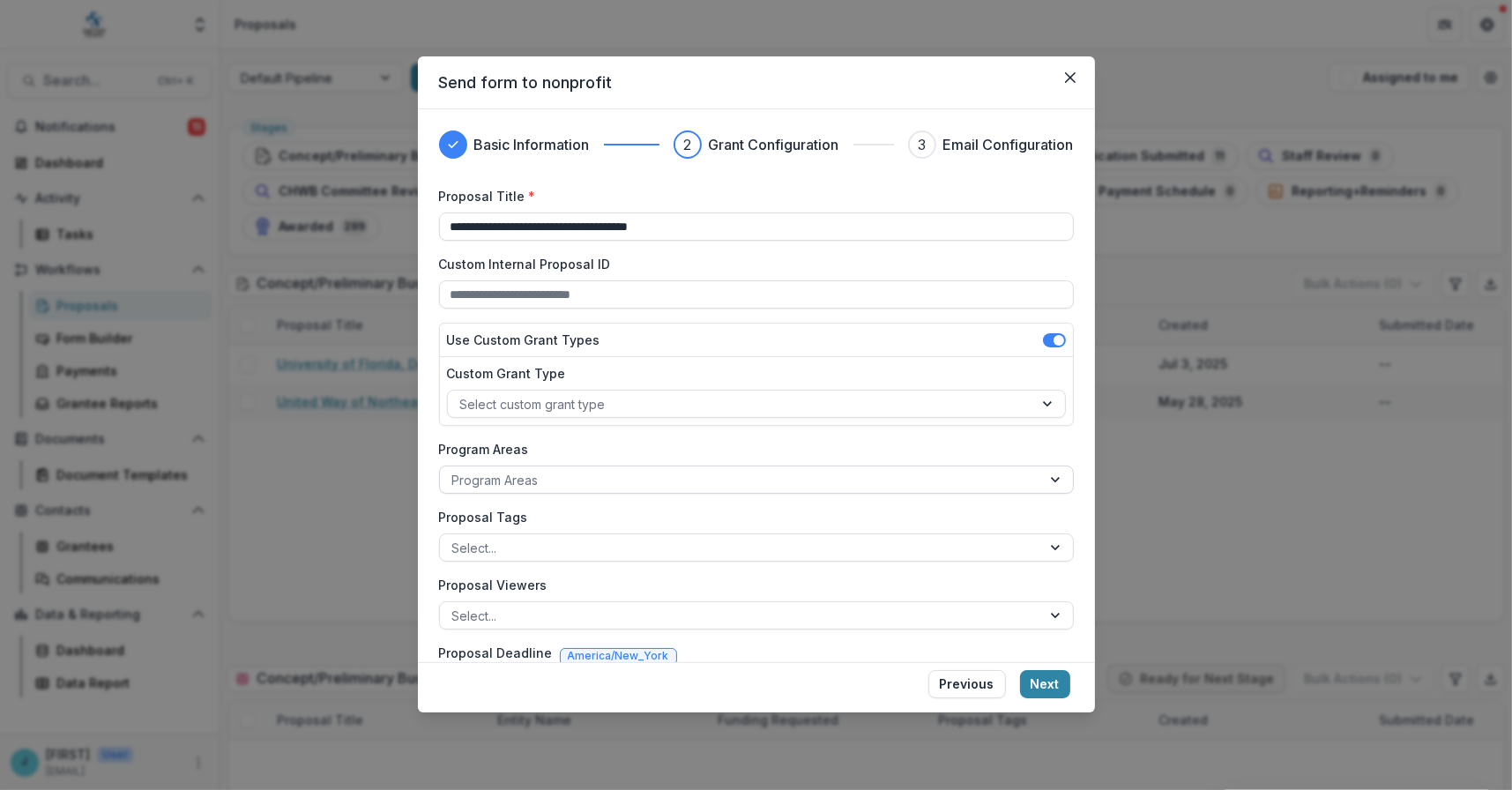 click at bounding box center [741, 480] 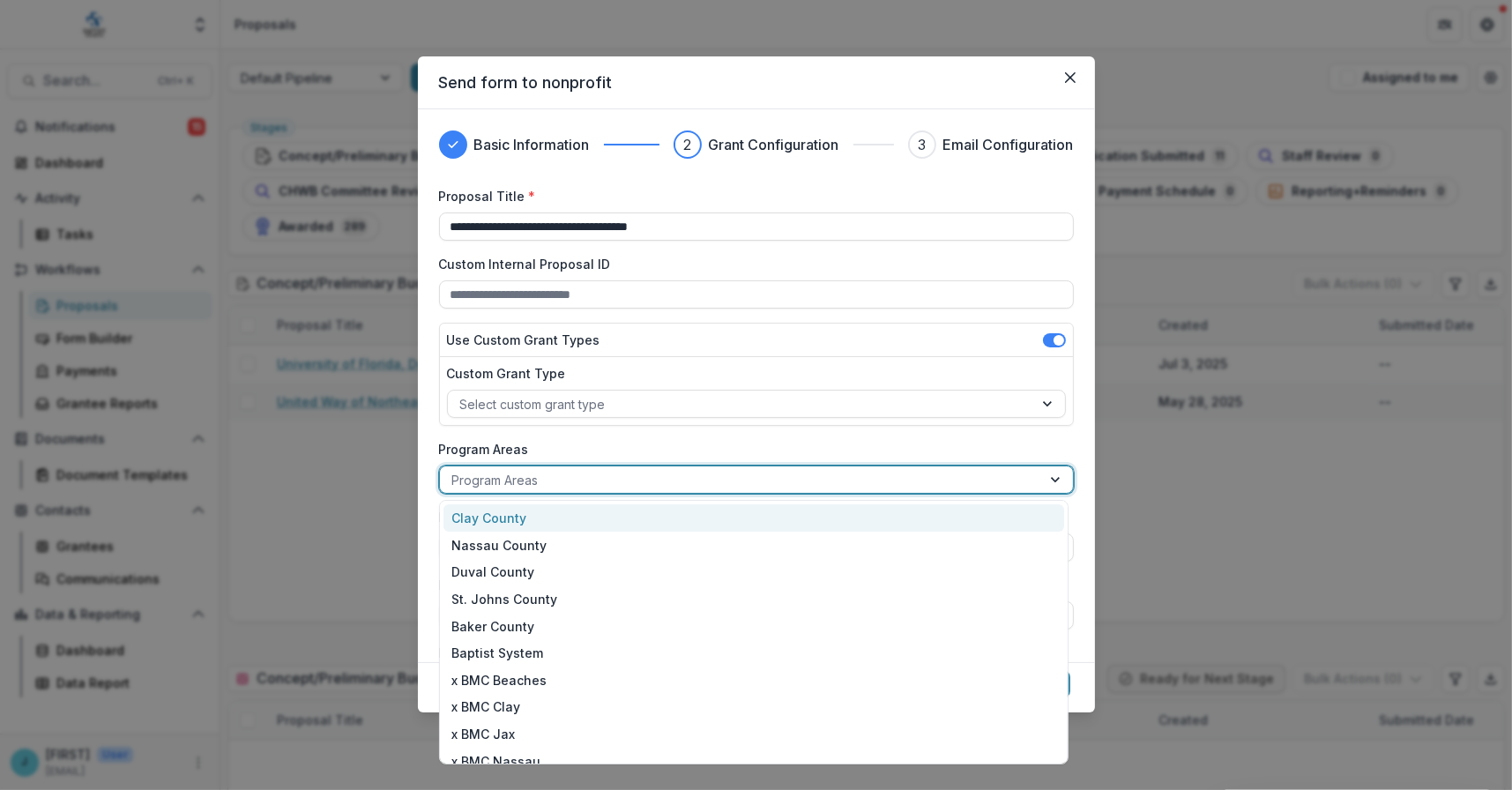 click at bounding box center [741, 480] 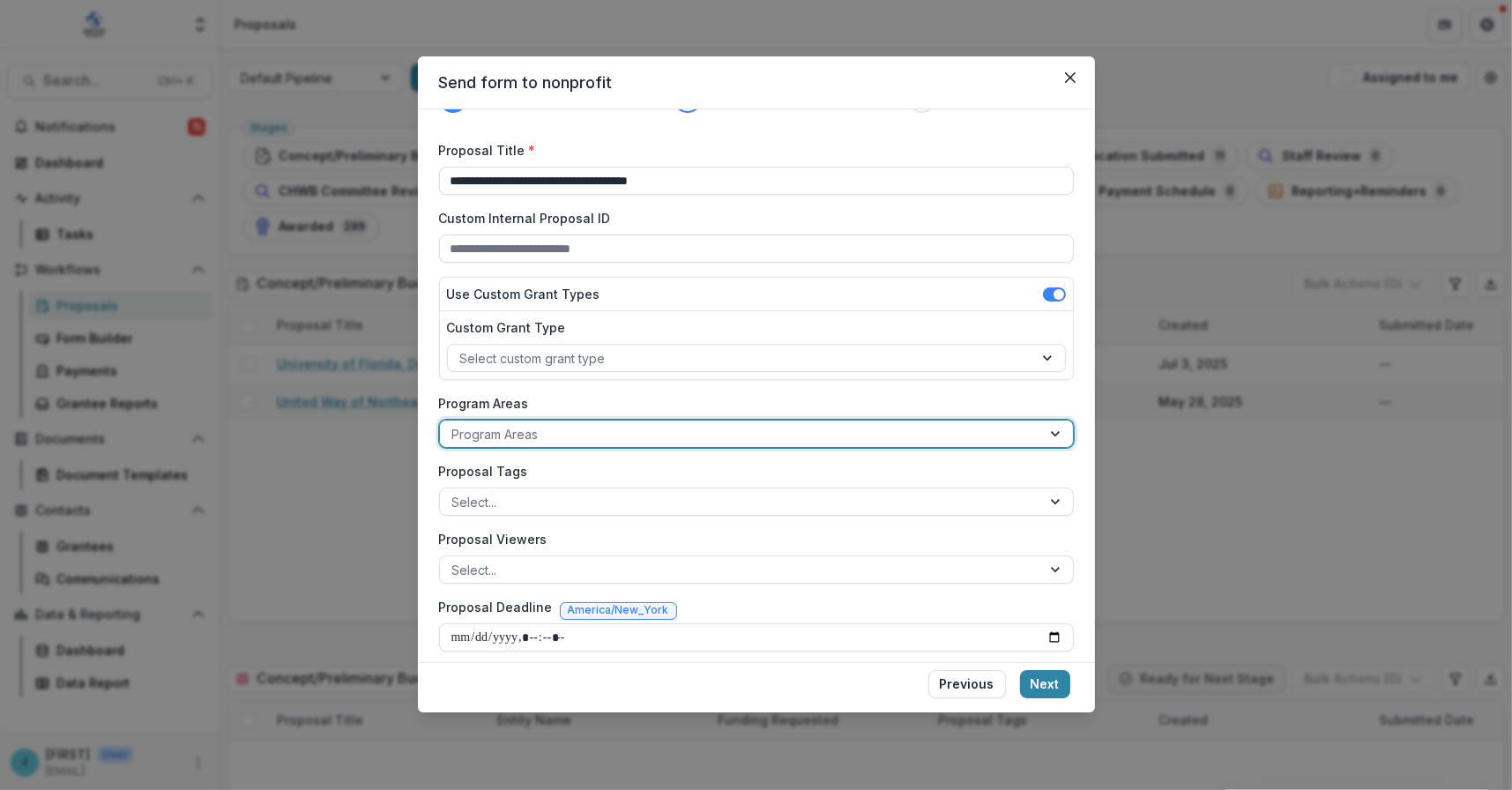 scroll, scrollTop: 55, scrollLeft: 0, axis: vertical 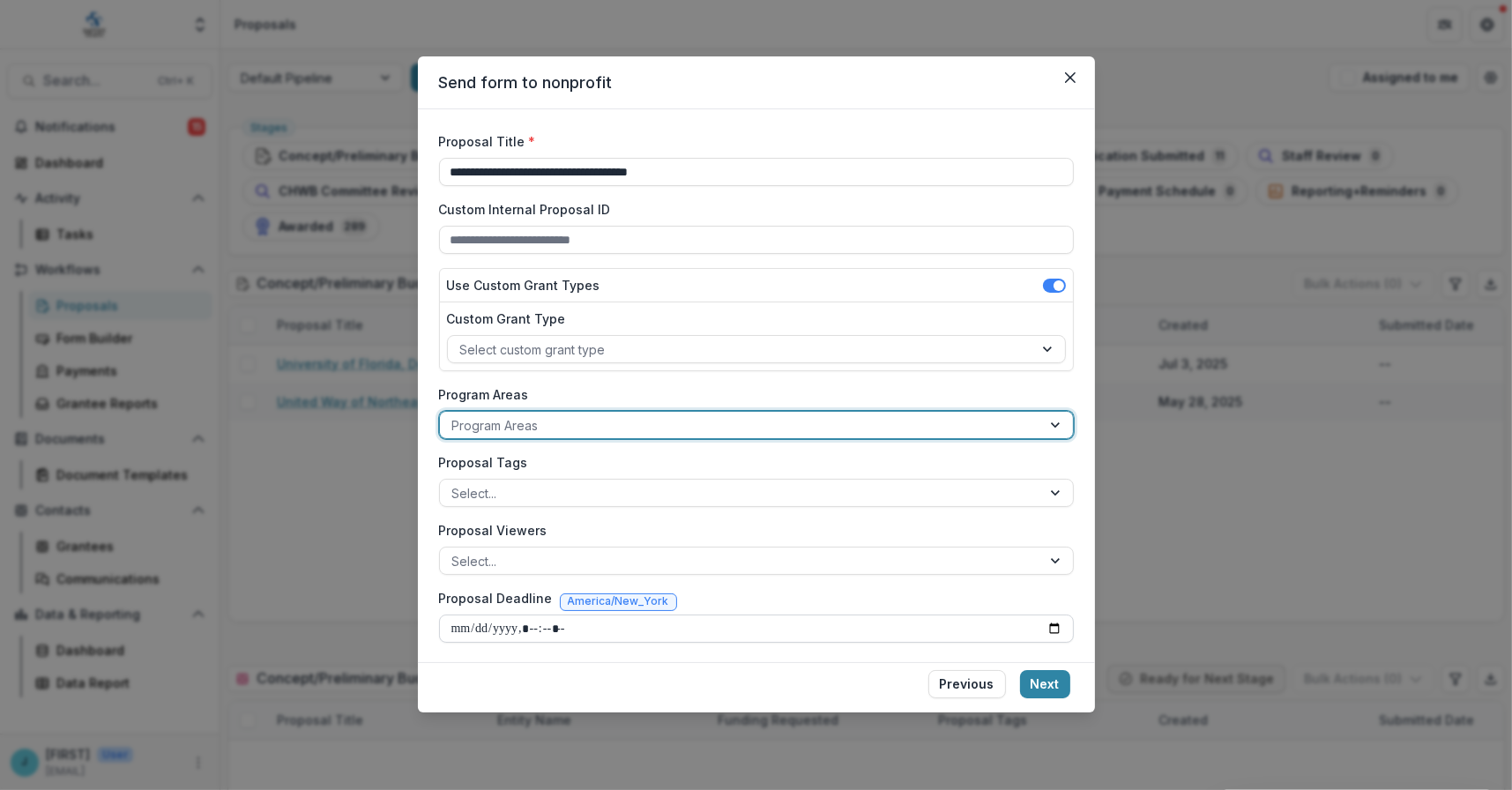 click on "Proposal Deadline" at bounding box center [756, 629] 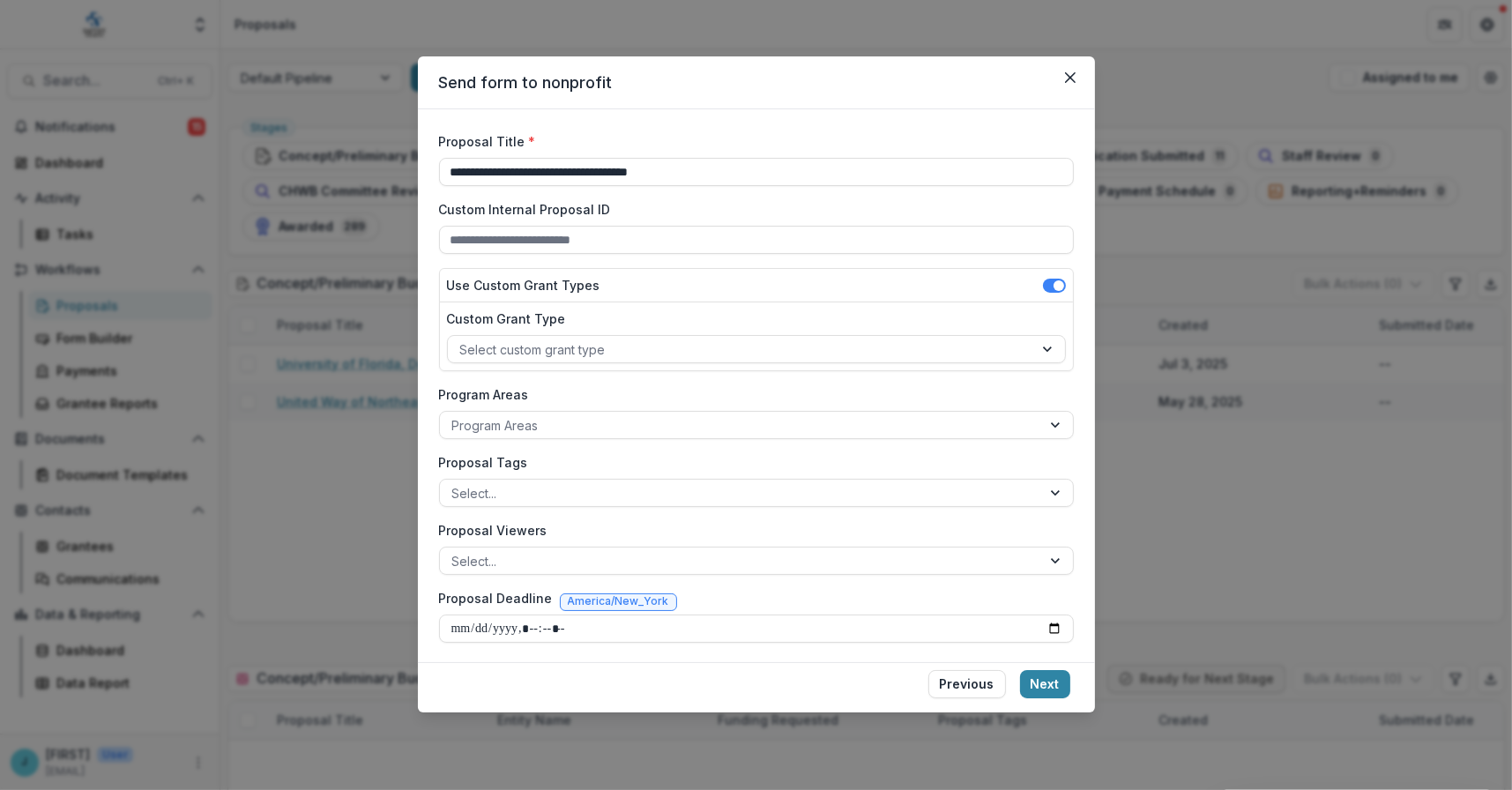 type on "**********" 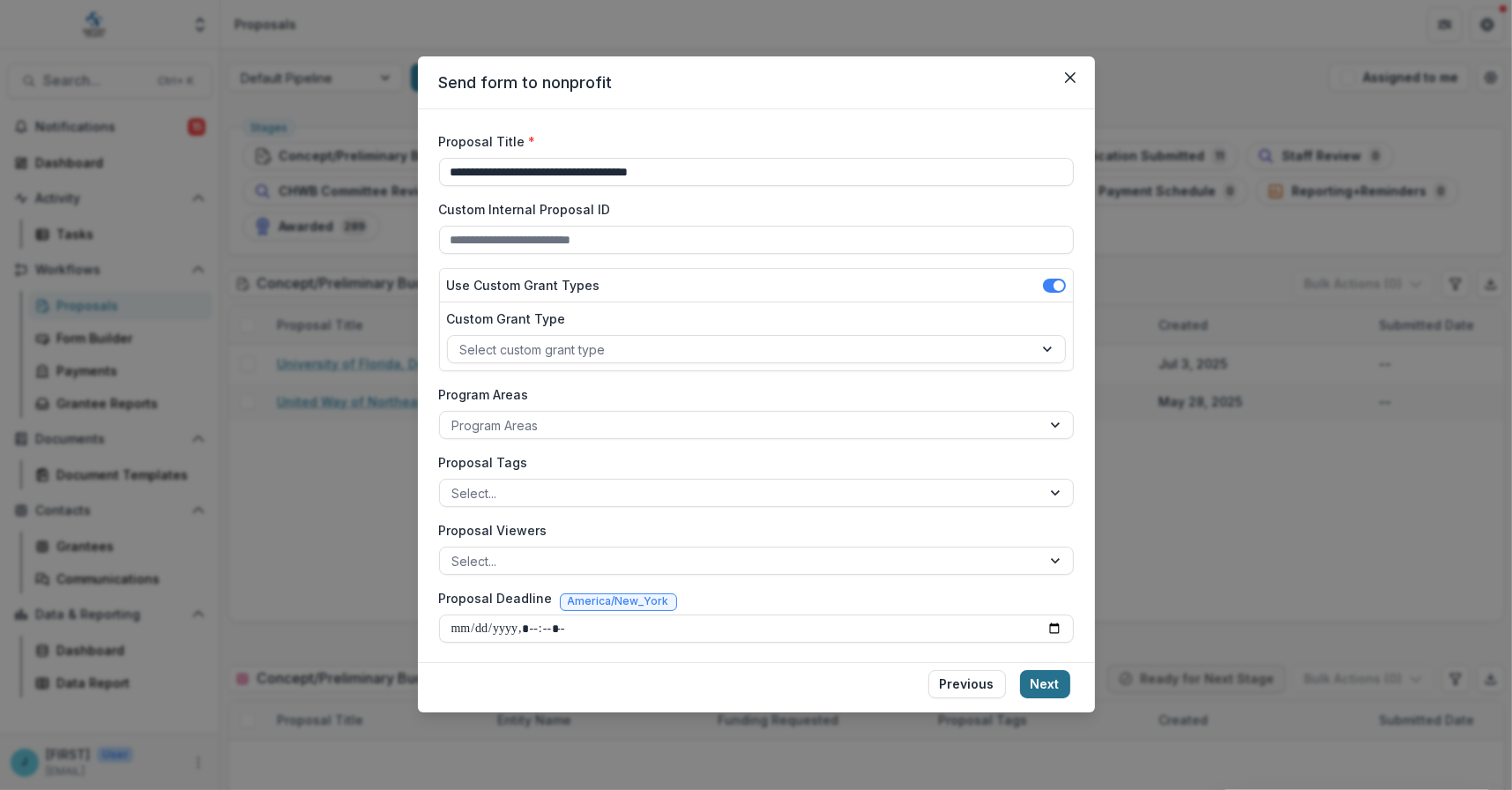 click on "Next" at bounding box center (1045, 684) 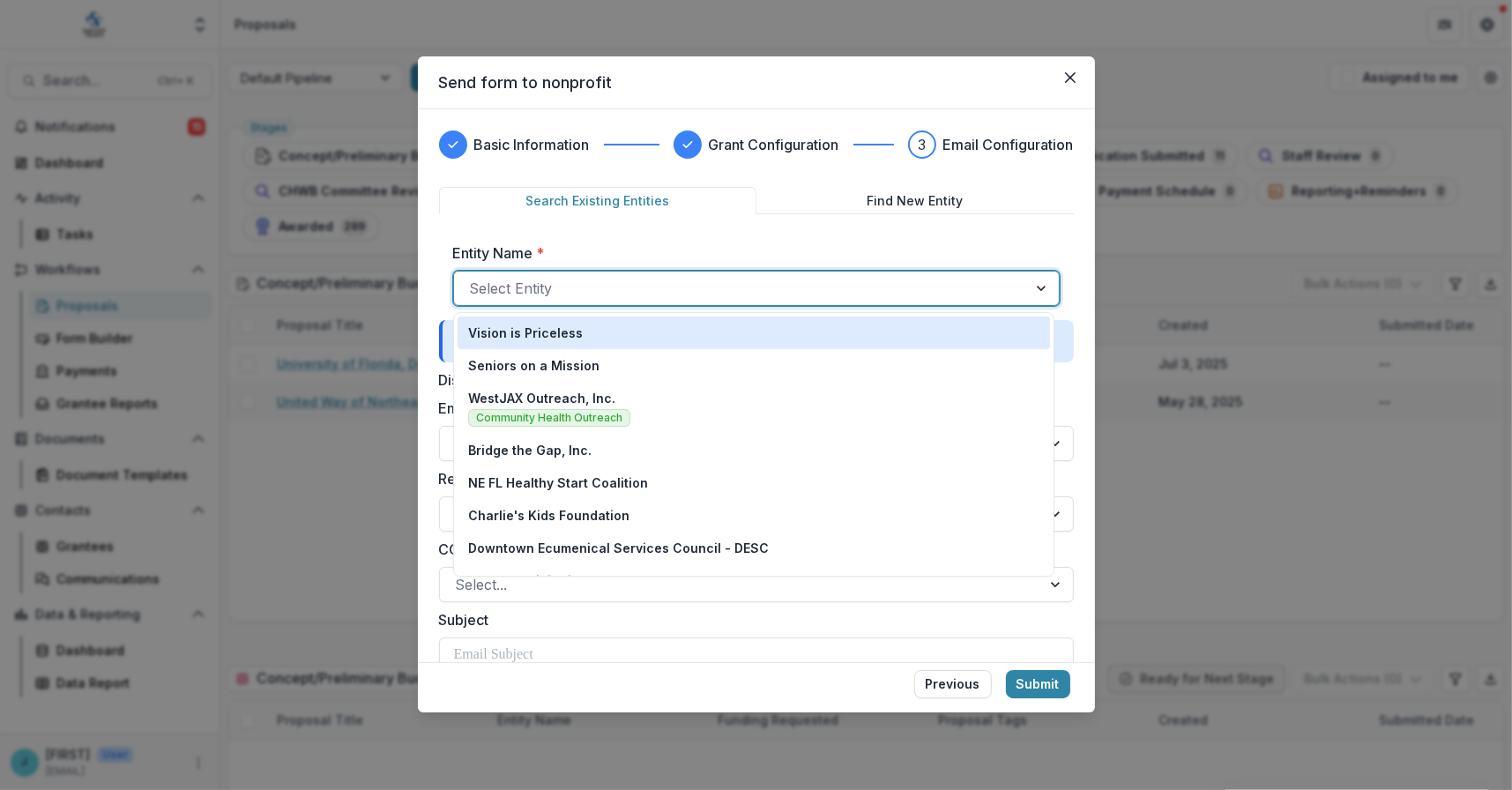 click at bounding box center (741, 288) 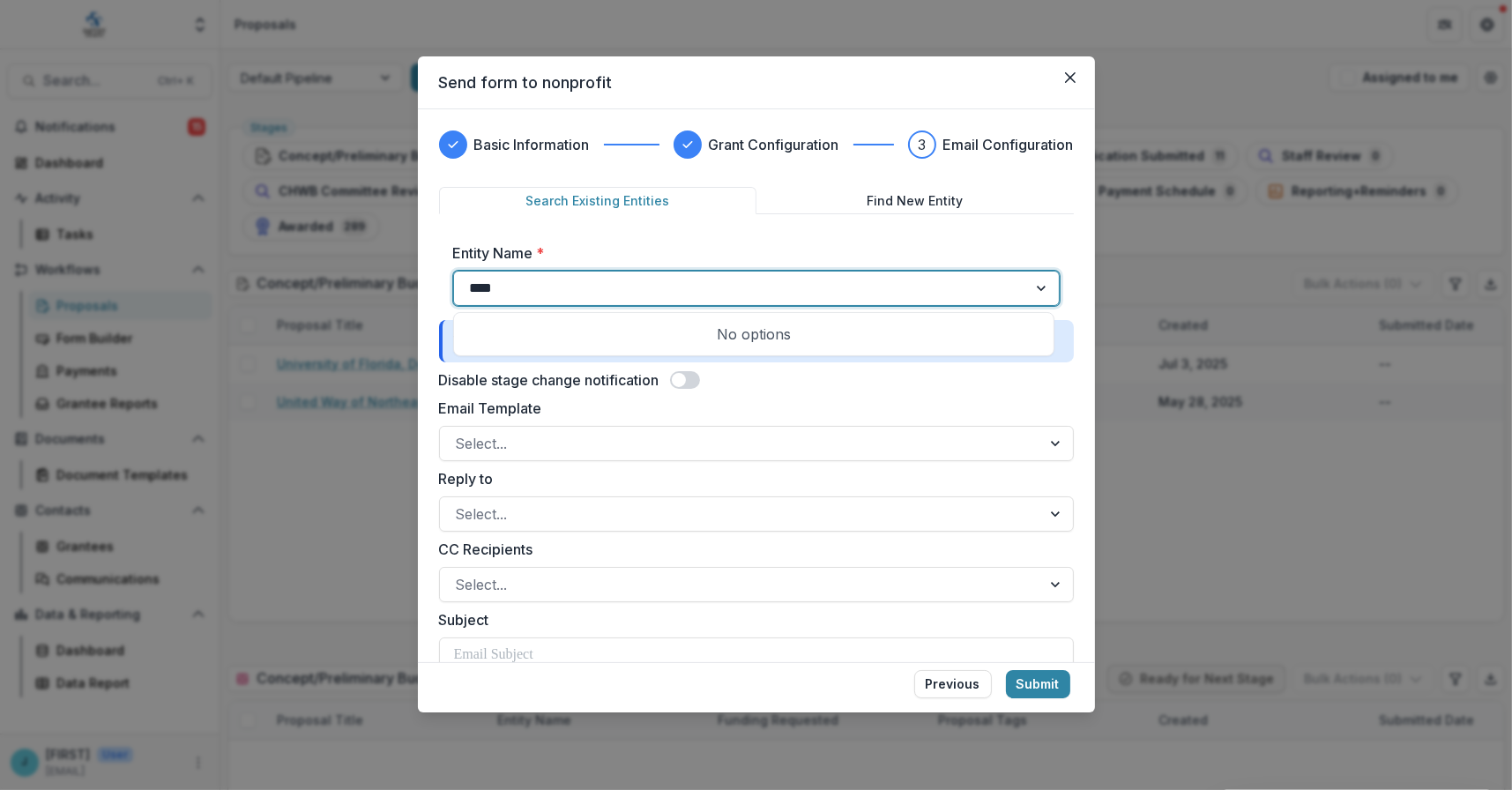 type on "***" 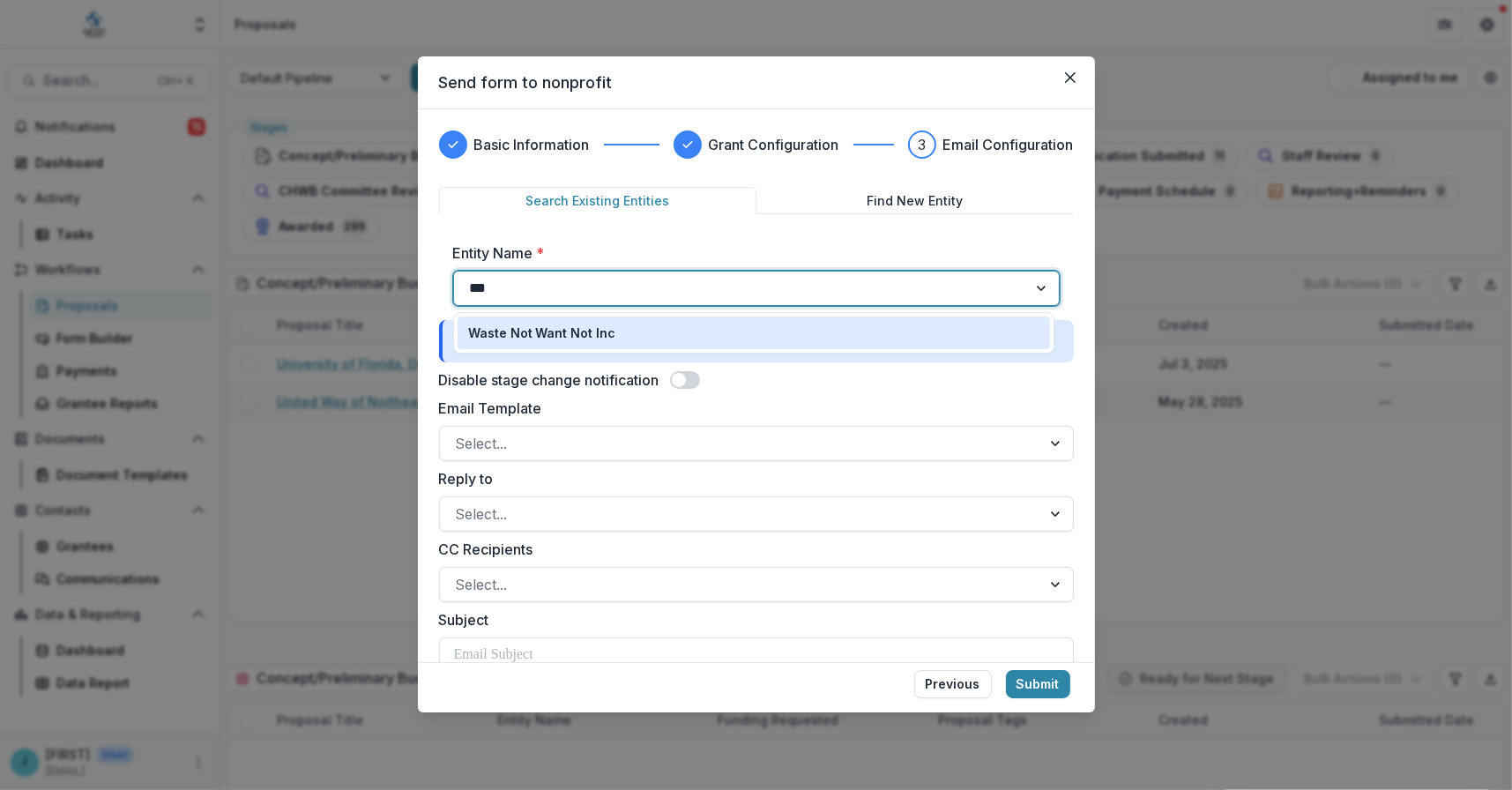 click on "Waste Not Want Not Inc" at bounding box center [542, 332] 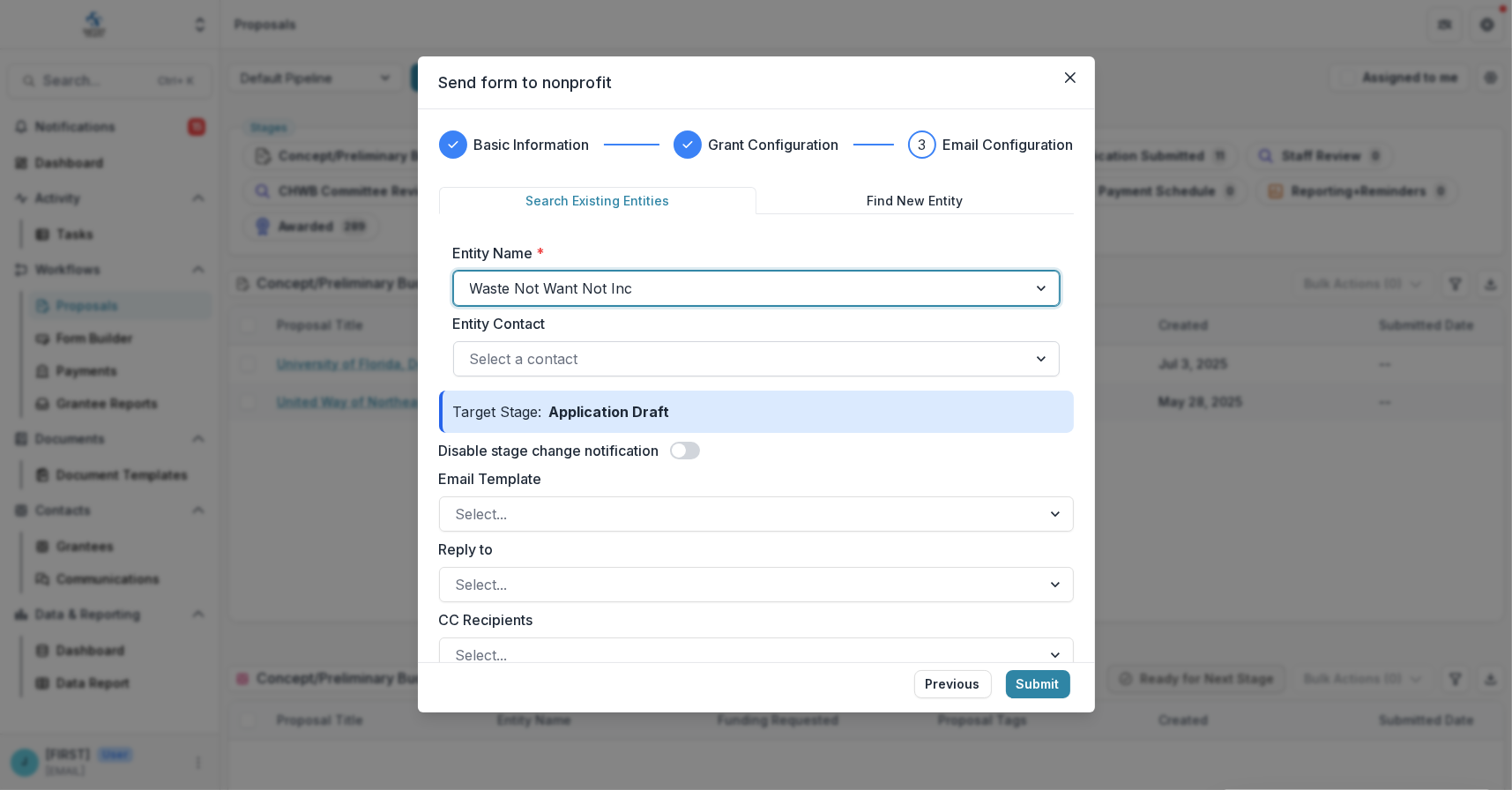click at bounding box center (741, 359) 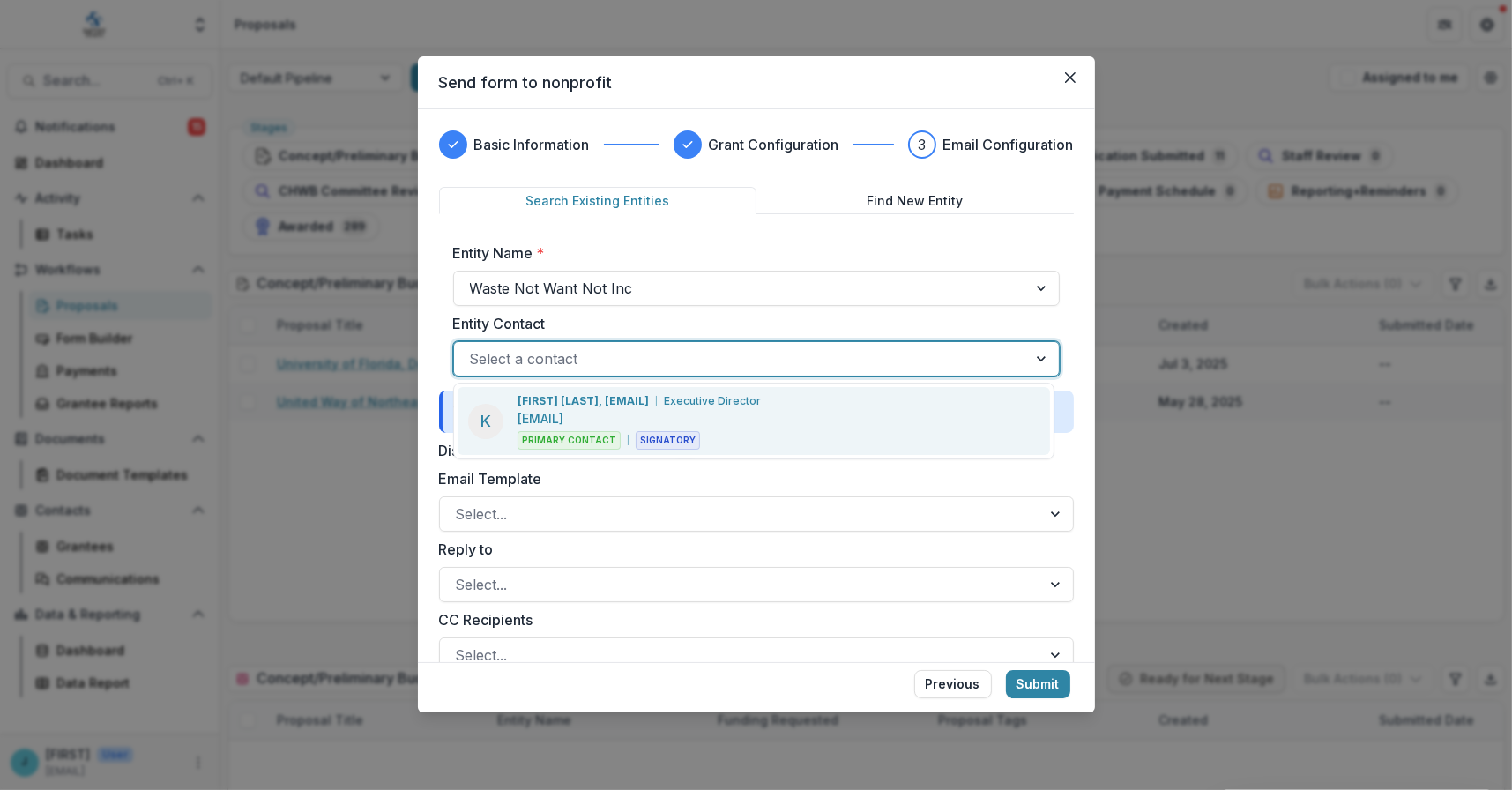 click on "[FIRST] [LAST], PhD <[FIRST]@example.com>" at bounding box center [583, 401] 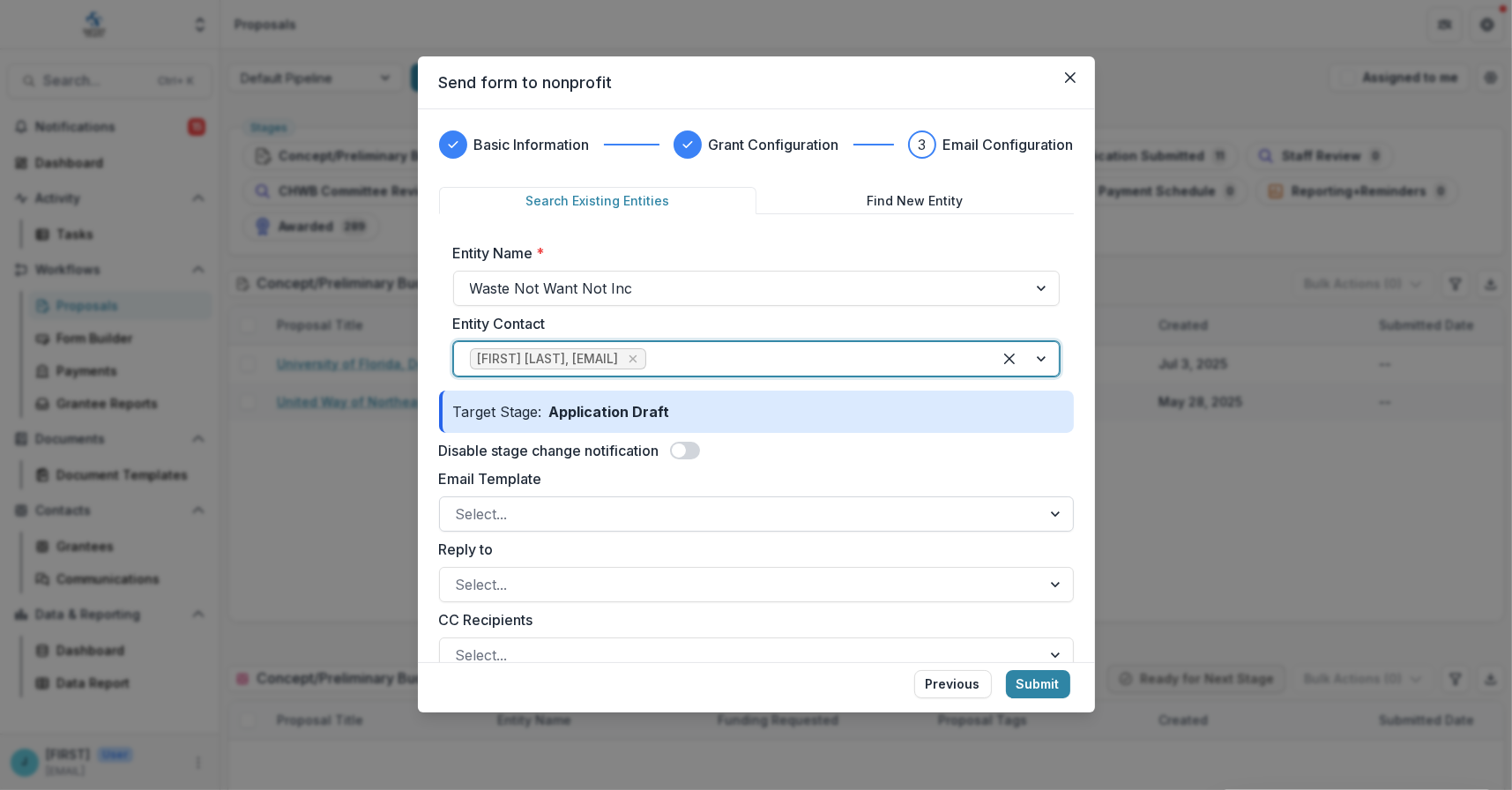 click at bounding box center [741, 514] 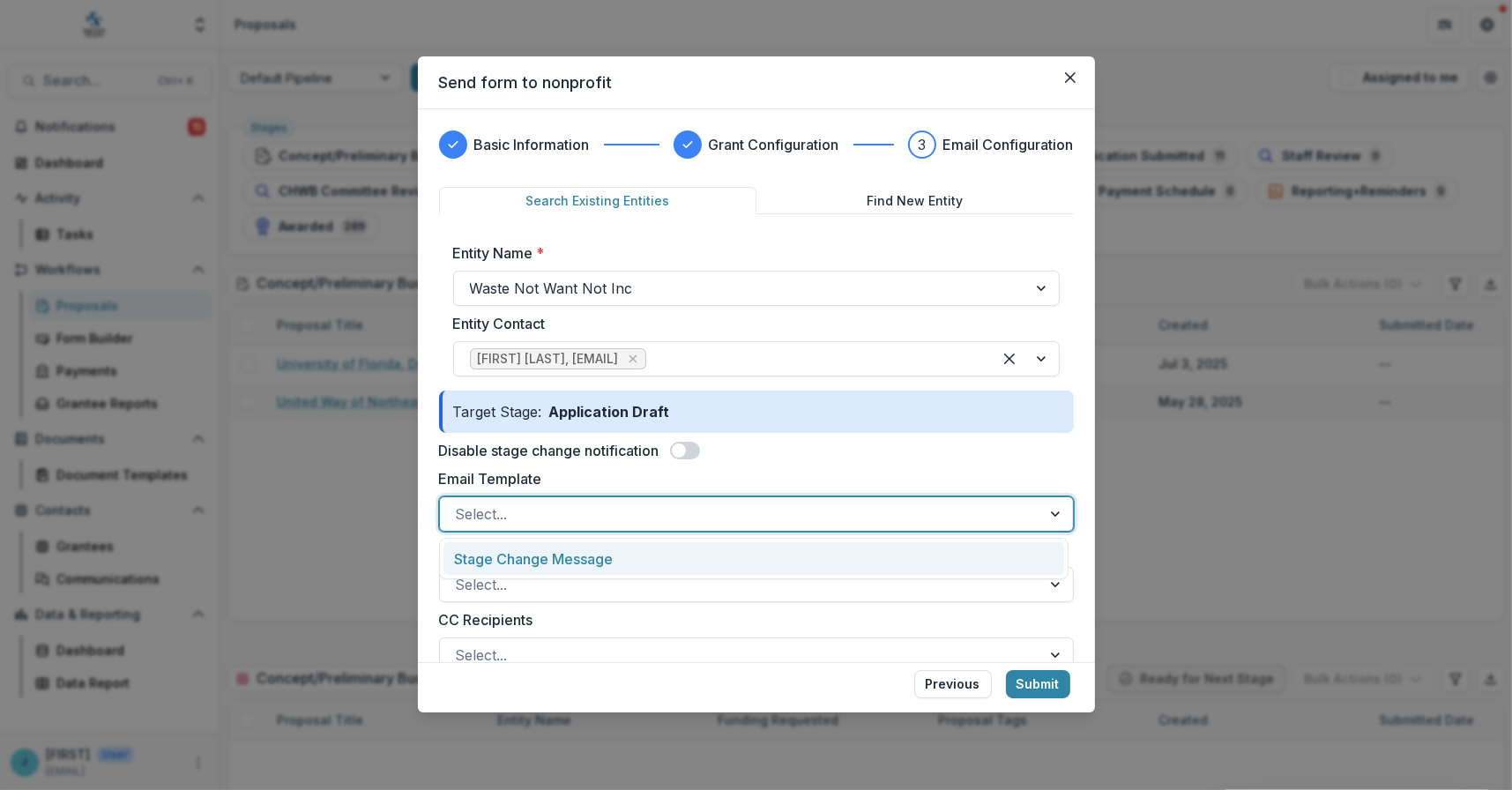 click on "Stage Change Message" at bounding box center (754, 558) 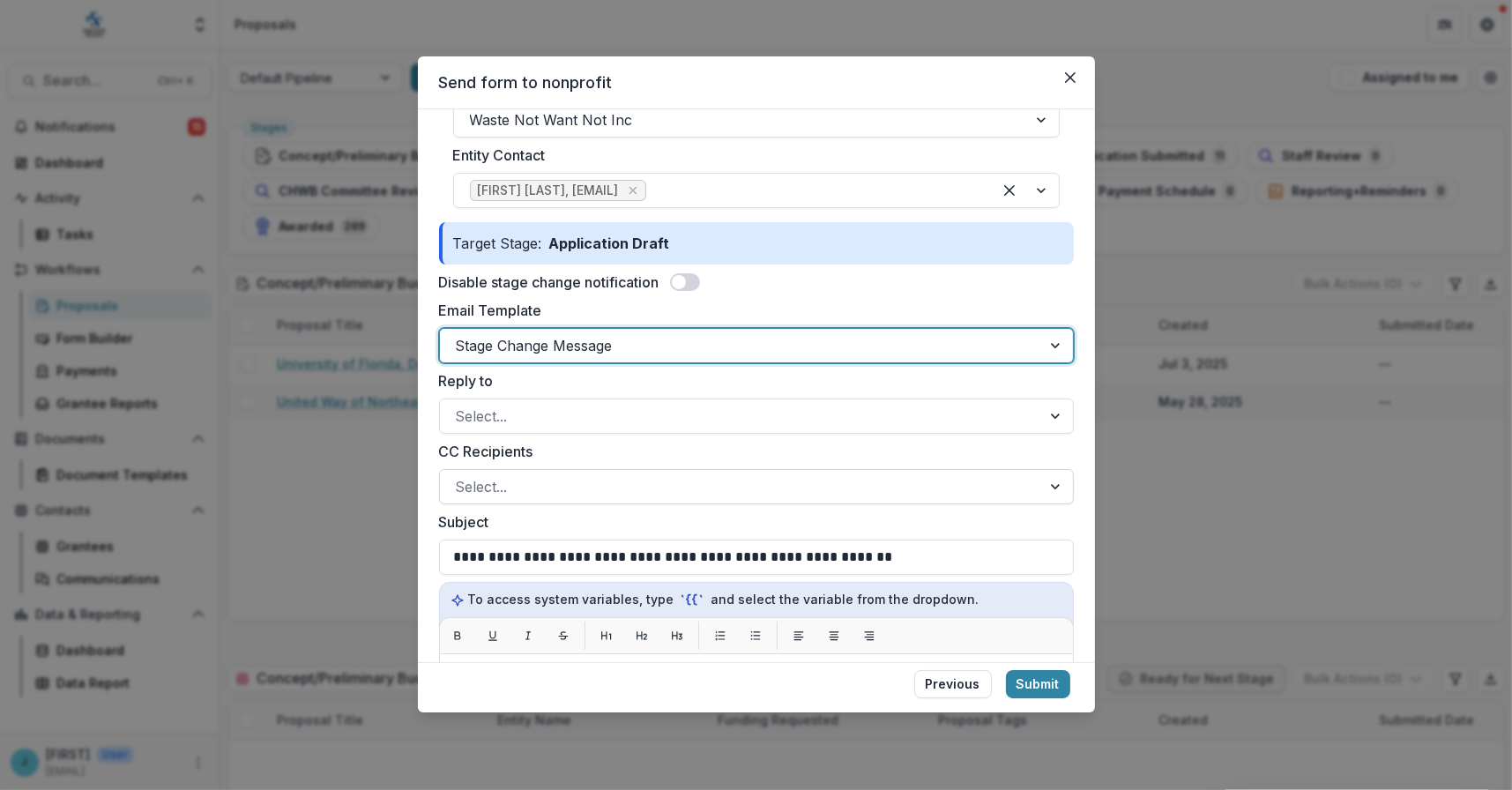 scroll, scrollTop: 176, scrollLeft: 0, axis: vertical 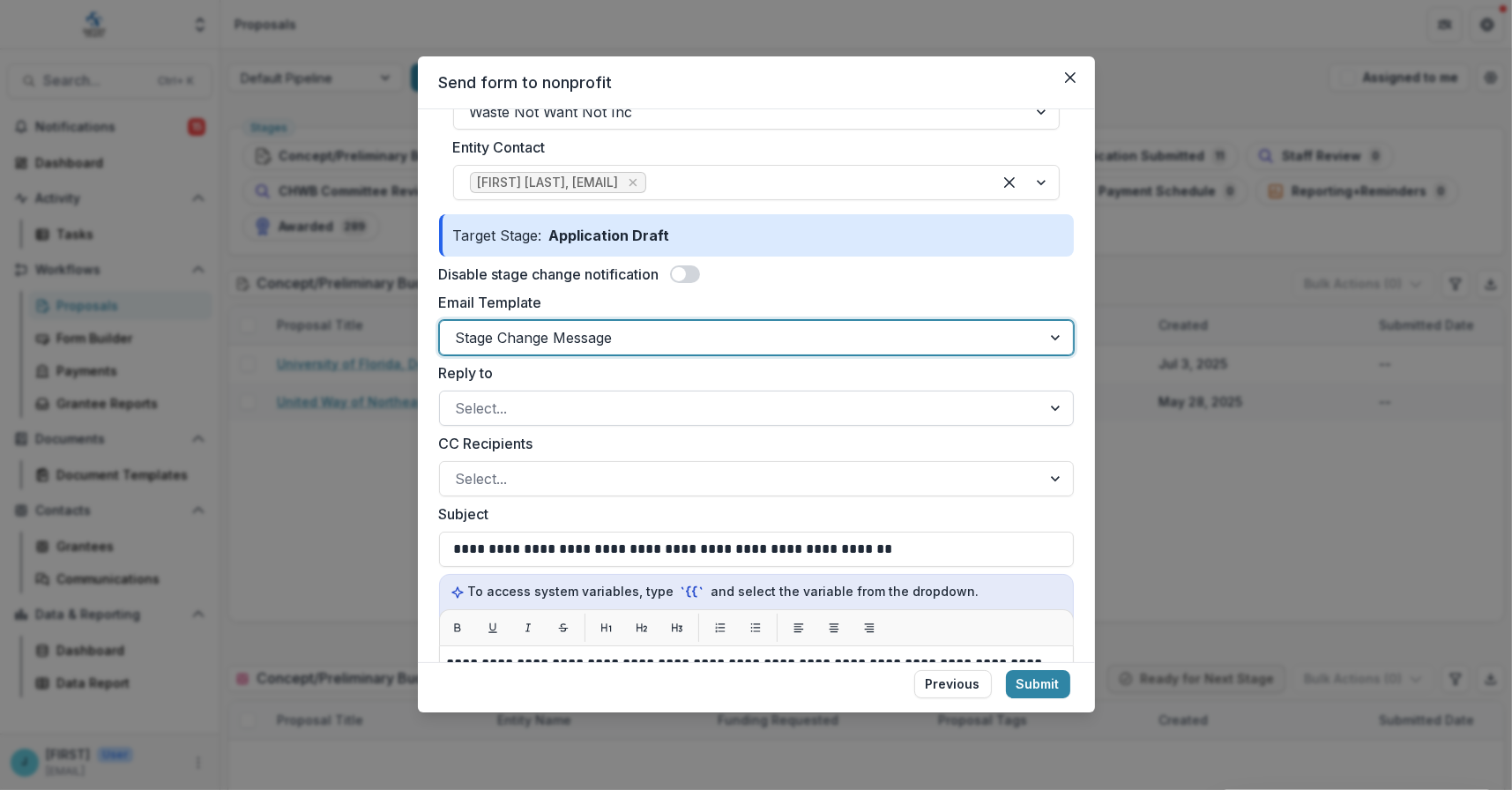 click at bounding box center [741, 408] 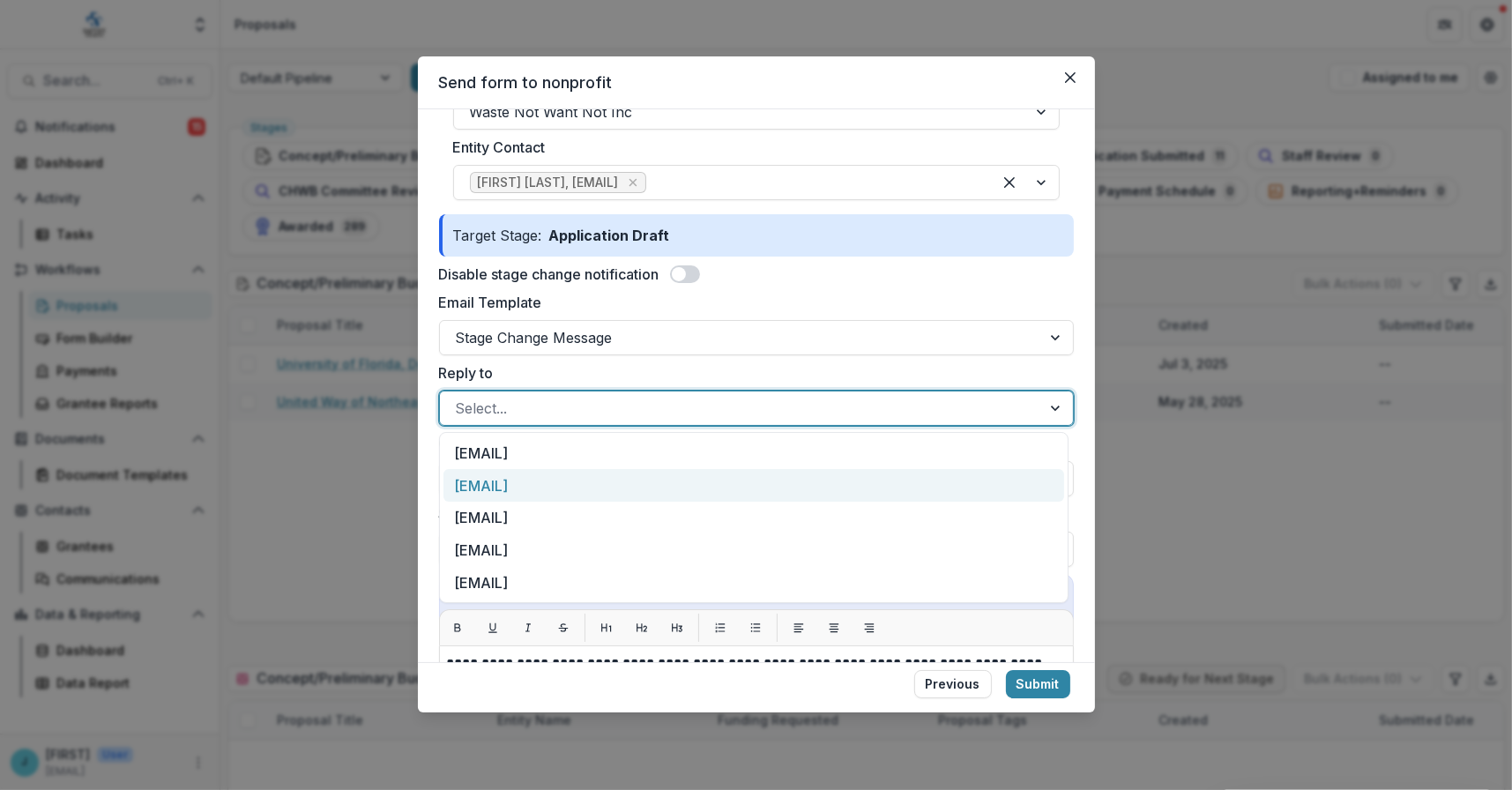 click on "[EMAIL]" at bounding box center [754, 485] 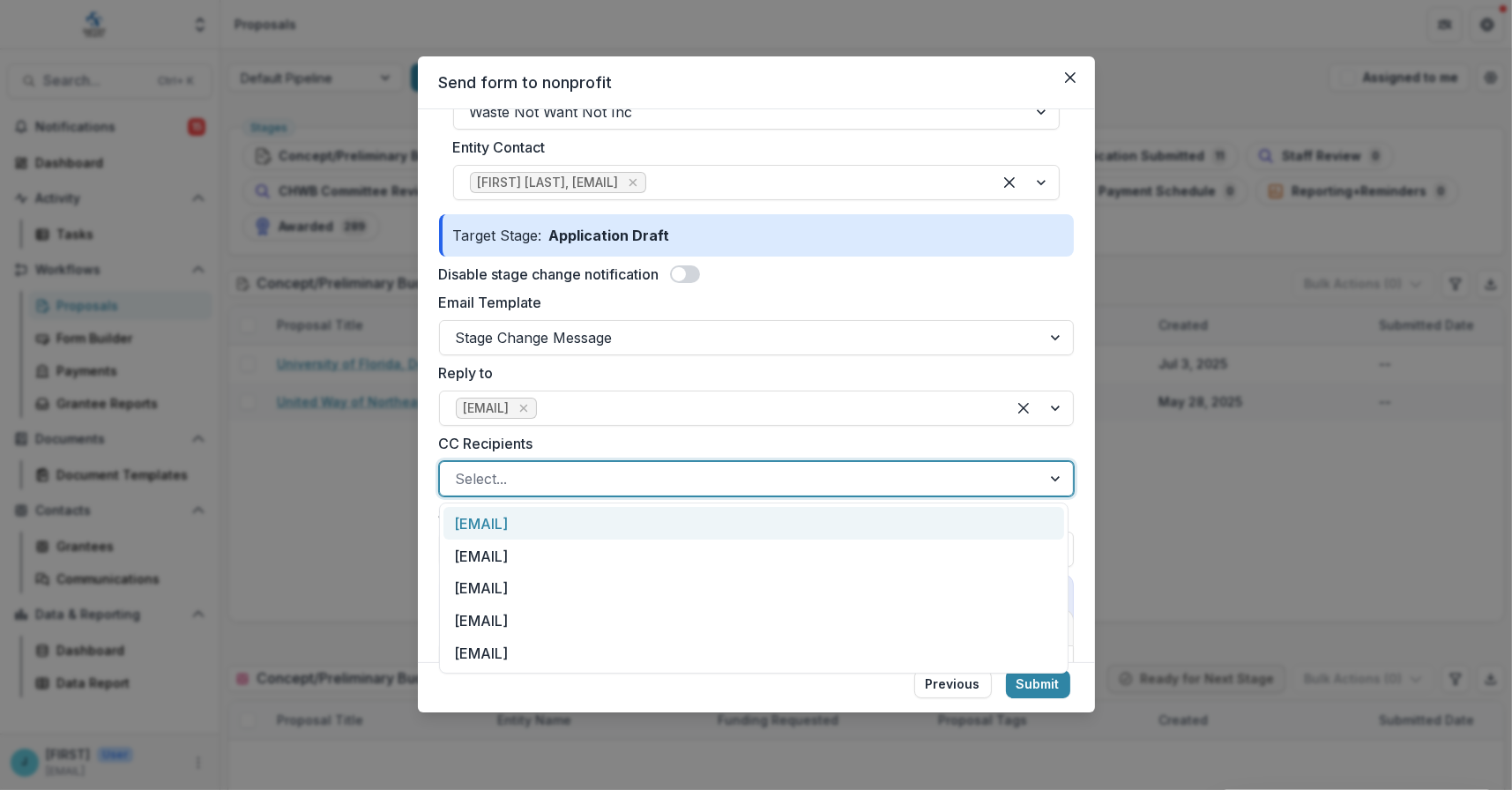 click at bounding box center (741, 479) 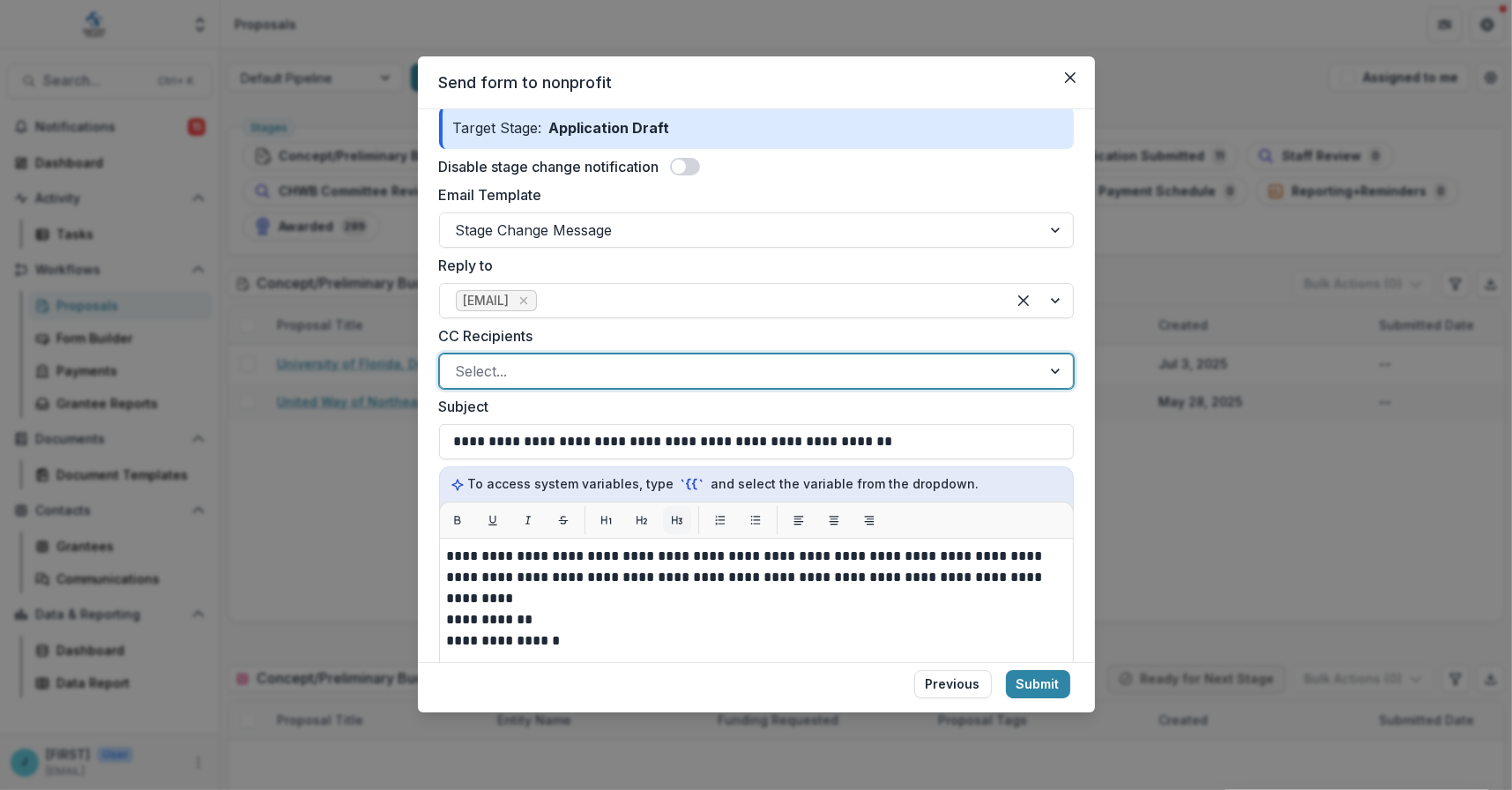 scroll, scrollTop: 353, scrollLeft: 0, axis: vertical 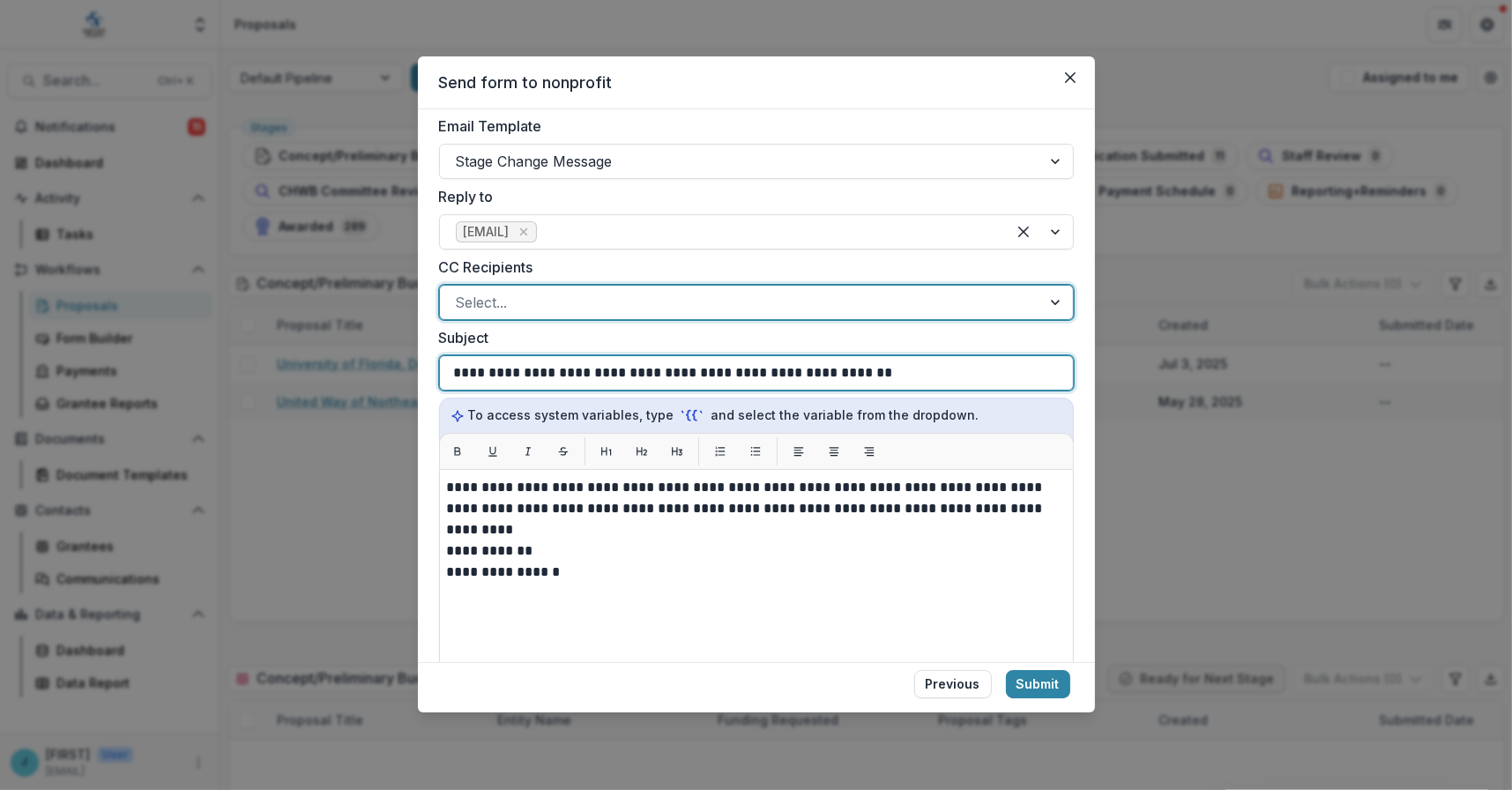 click on "**********" at bounding box center (653, 373) 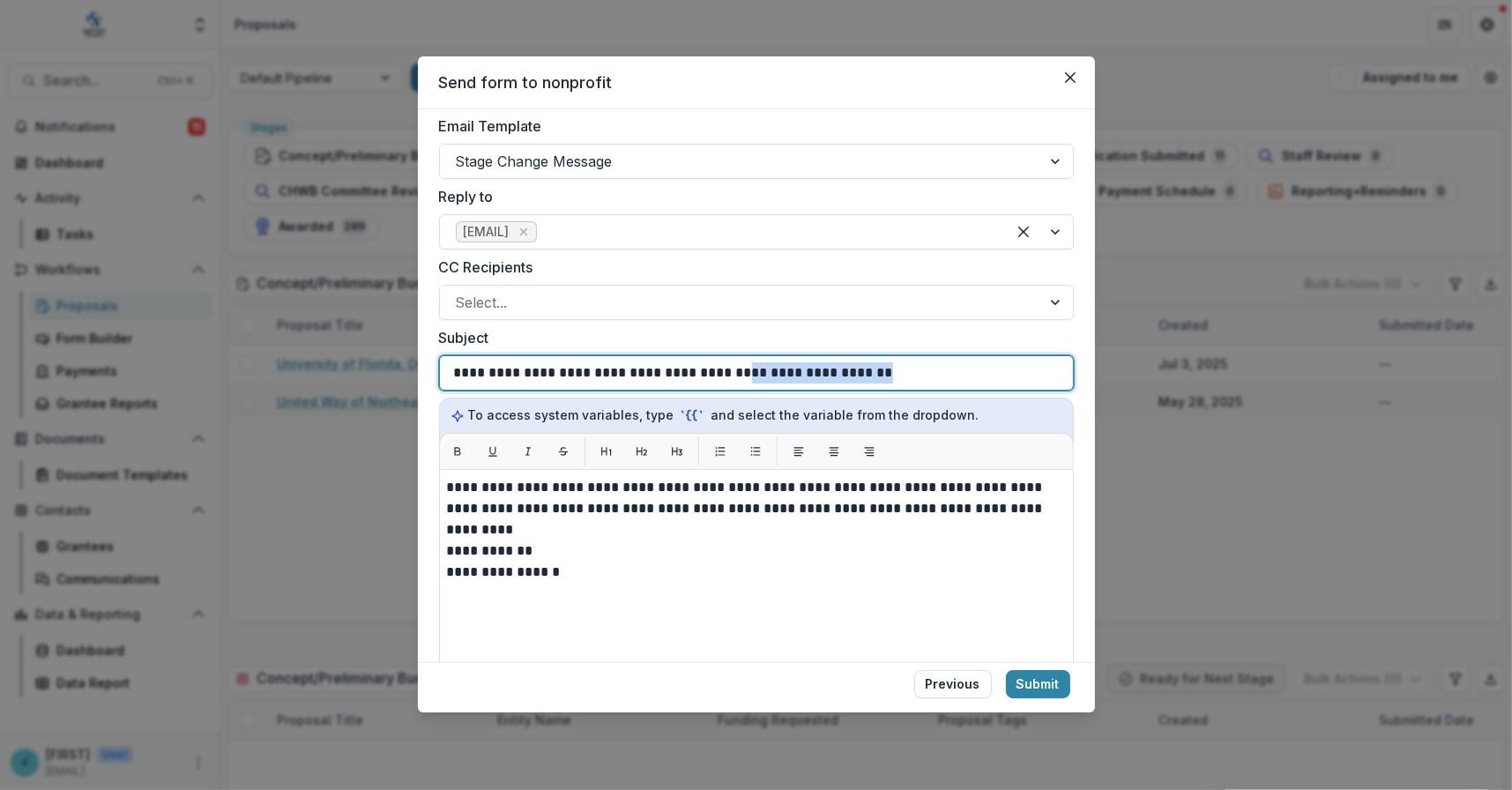 drag, startPoint x: 719, startPoint y: 373, endPoint x: 896, endPoint y: 381, distance: 177.1807 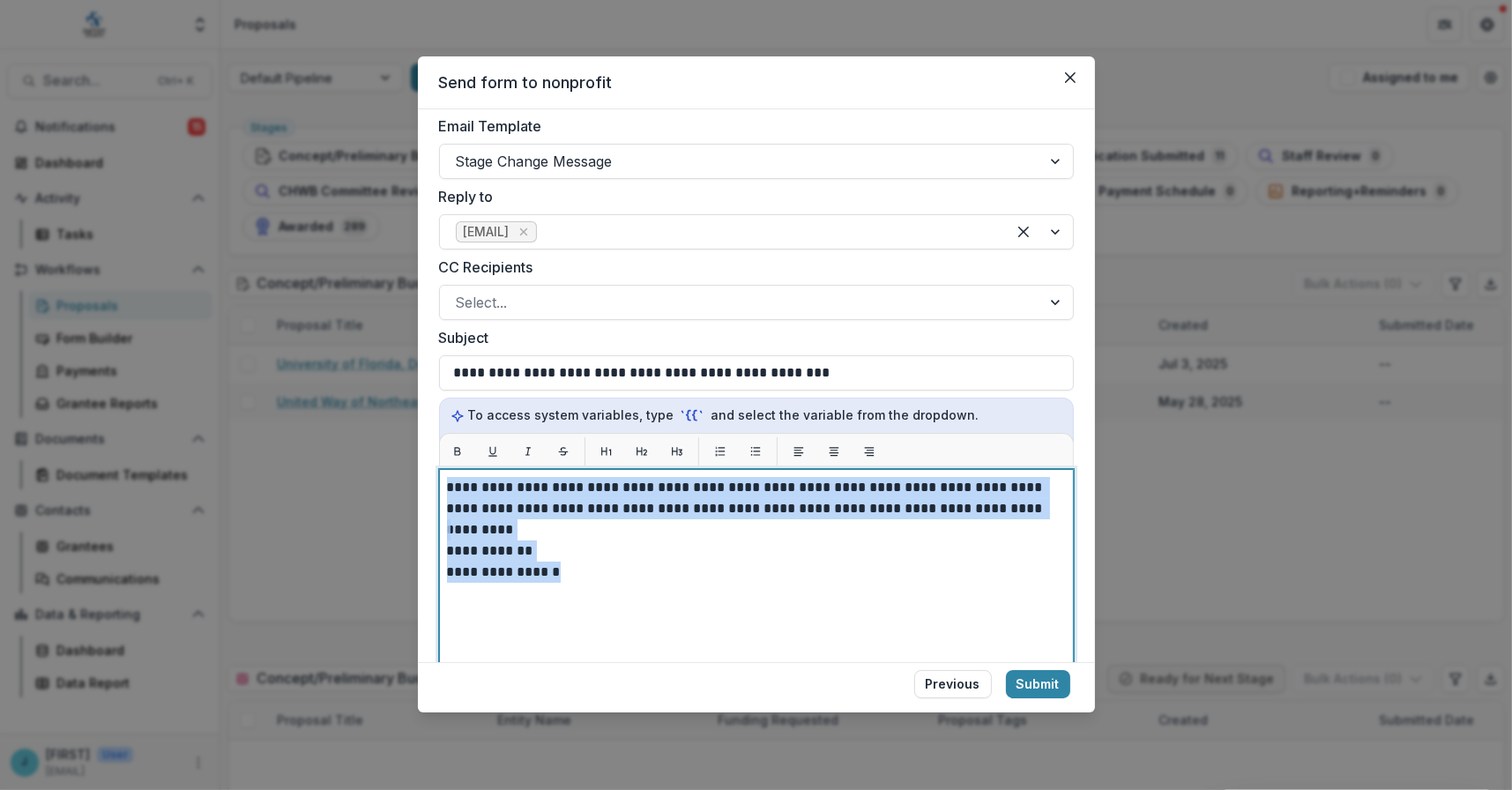 drag, startPoint x: 487, startPoint y: 555, endPoint x: 434, endPoint y: 484, distance: 89 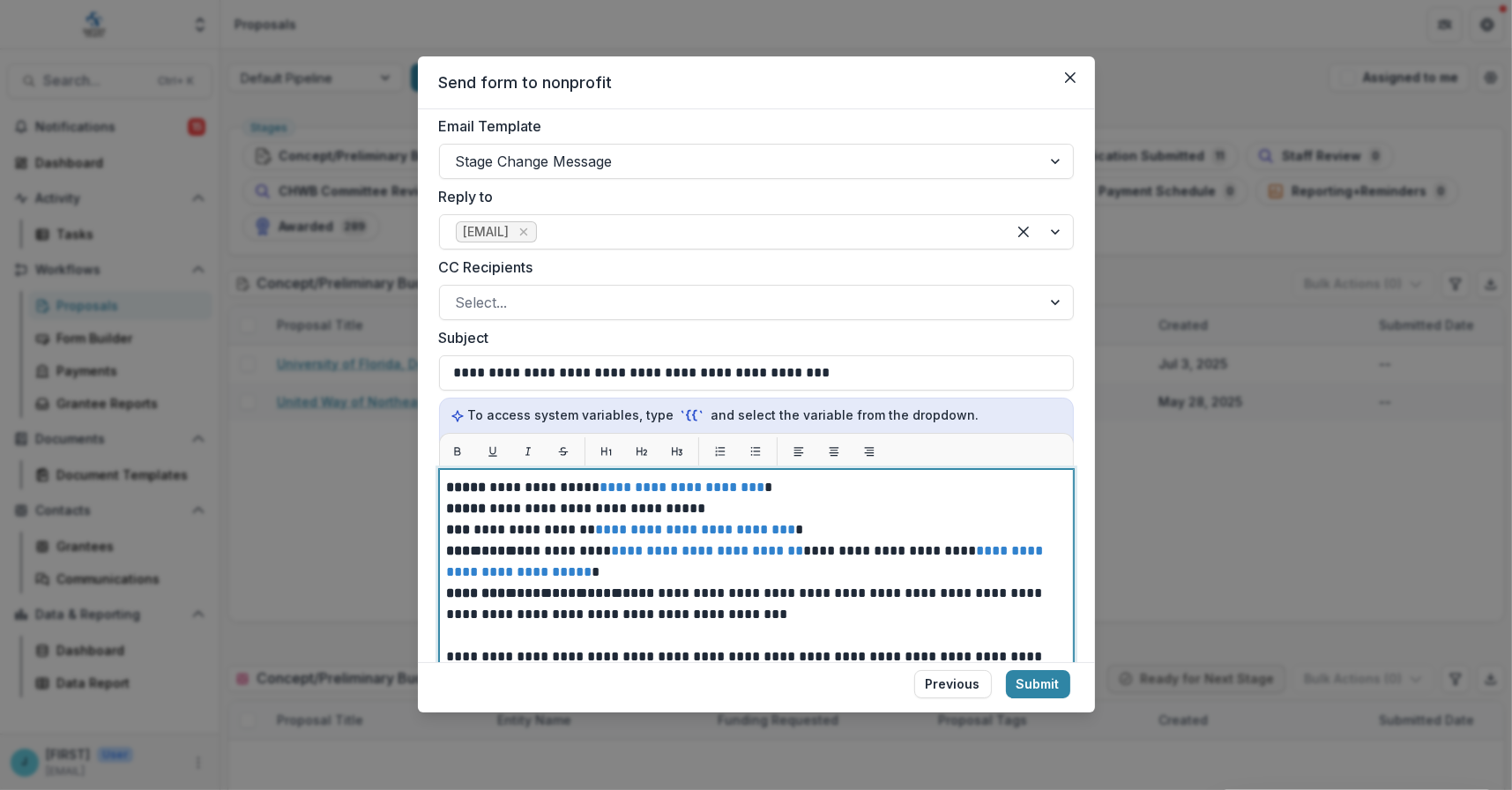 scroll, scrollTop: 161, scrollLeft: 0, axis: vertical 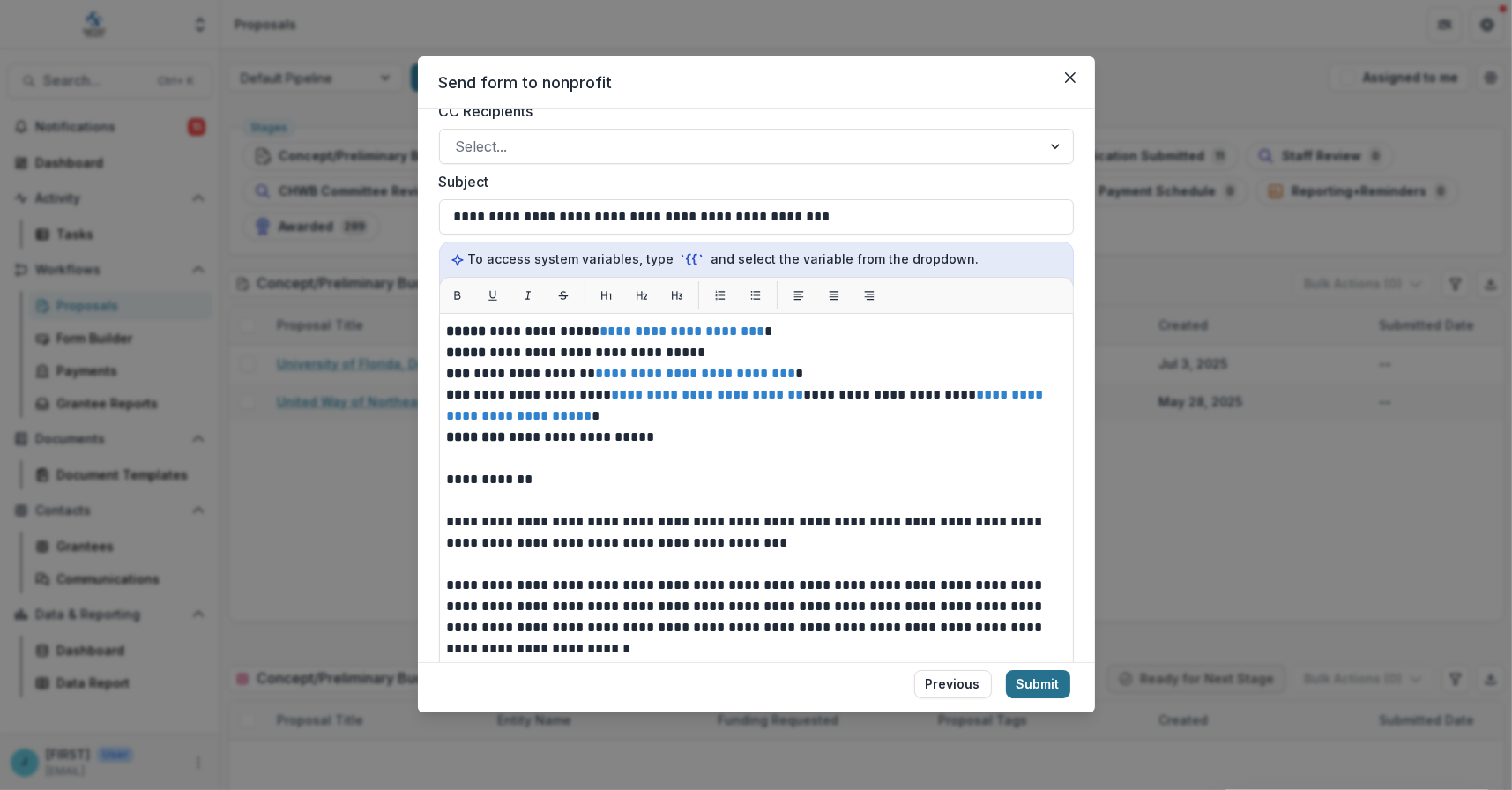 click on "Submit" at bounding box center (1038, 684) 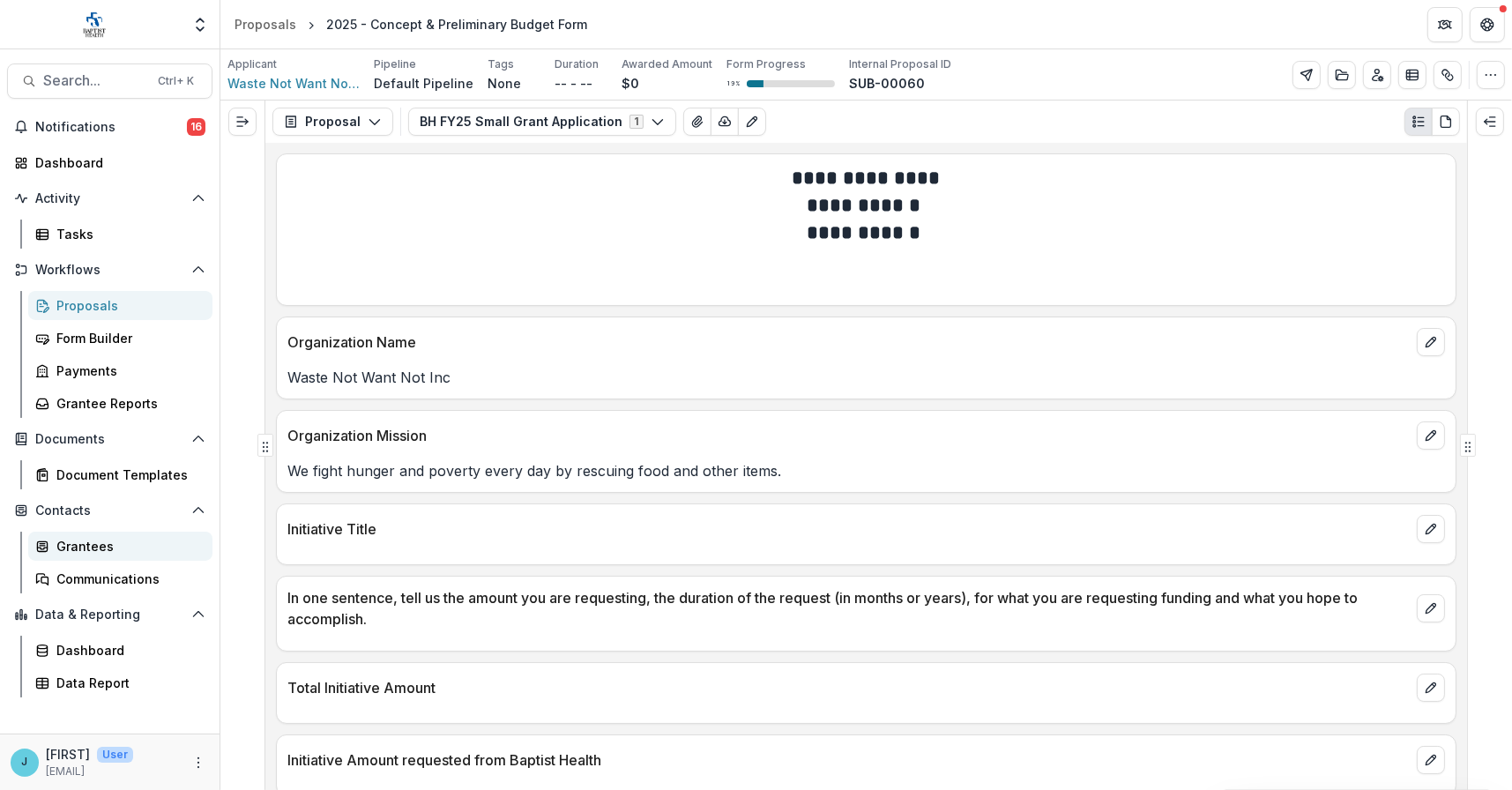 click on "Grantees" at bounding box center [127, 546] 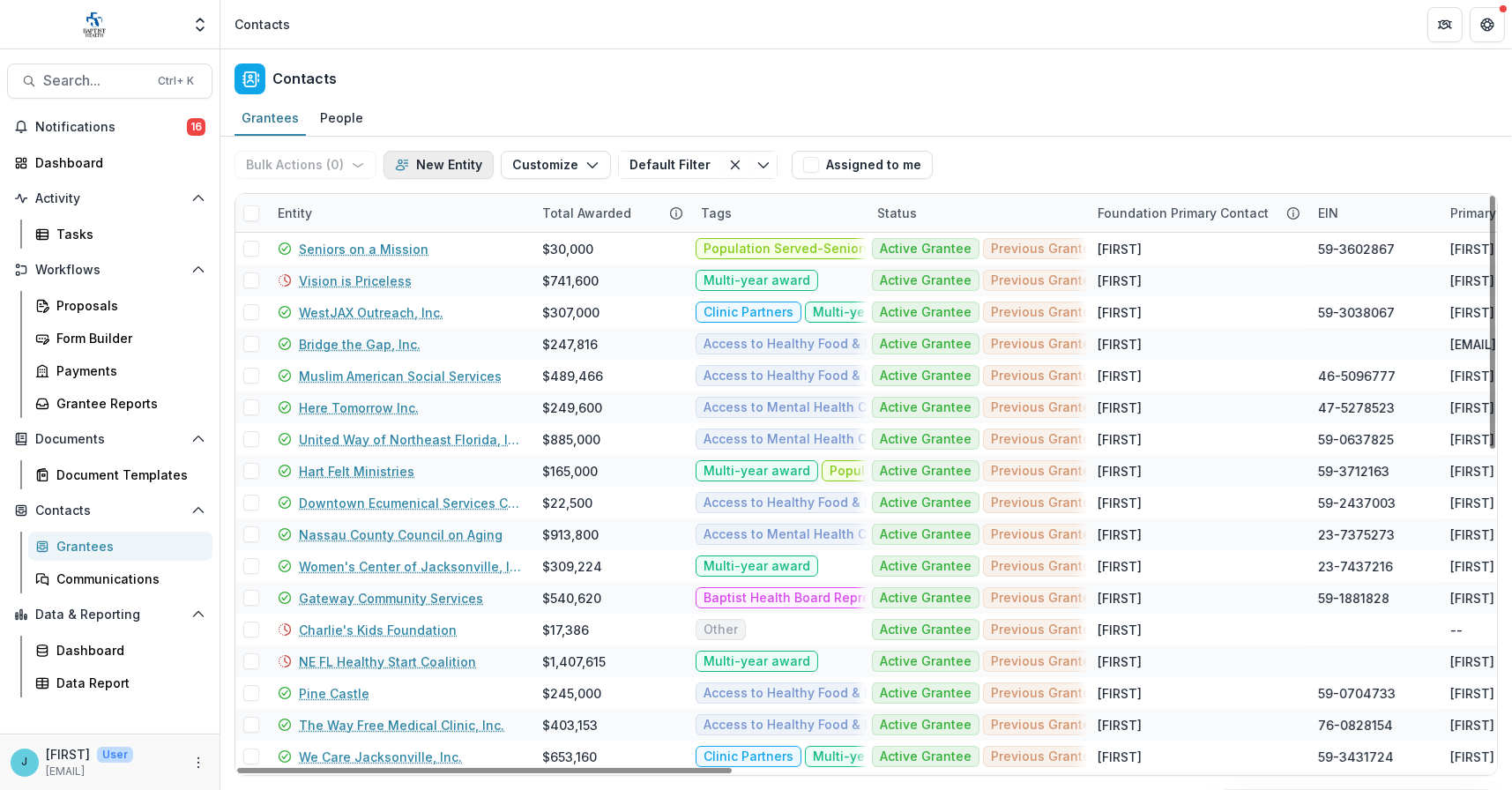 click on "New Entity" at bounding box center (438, 165) 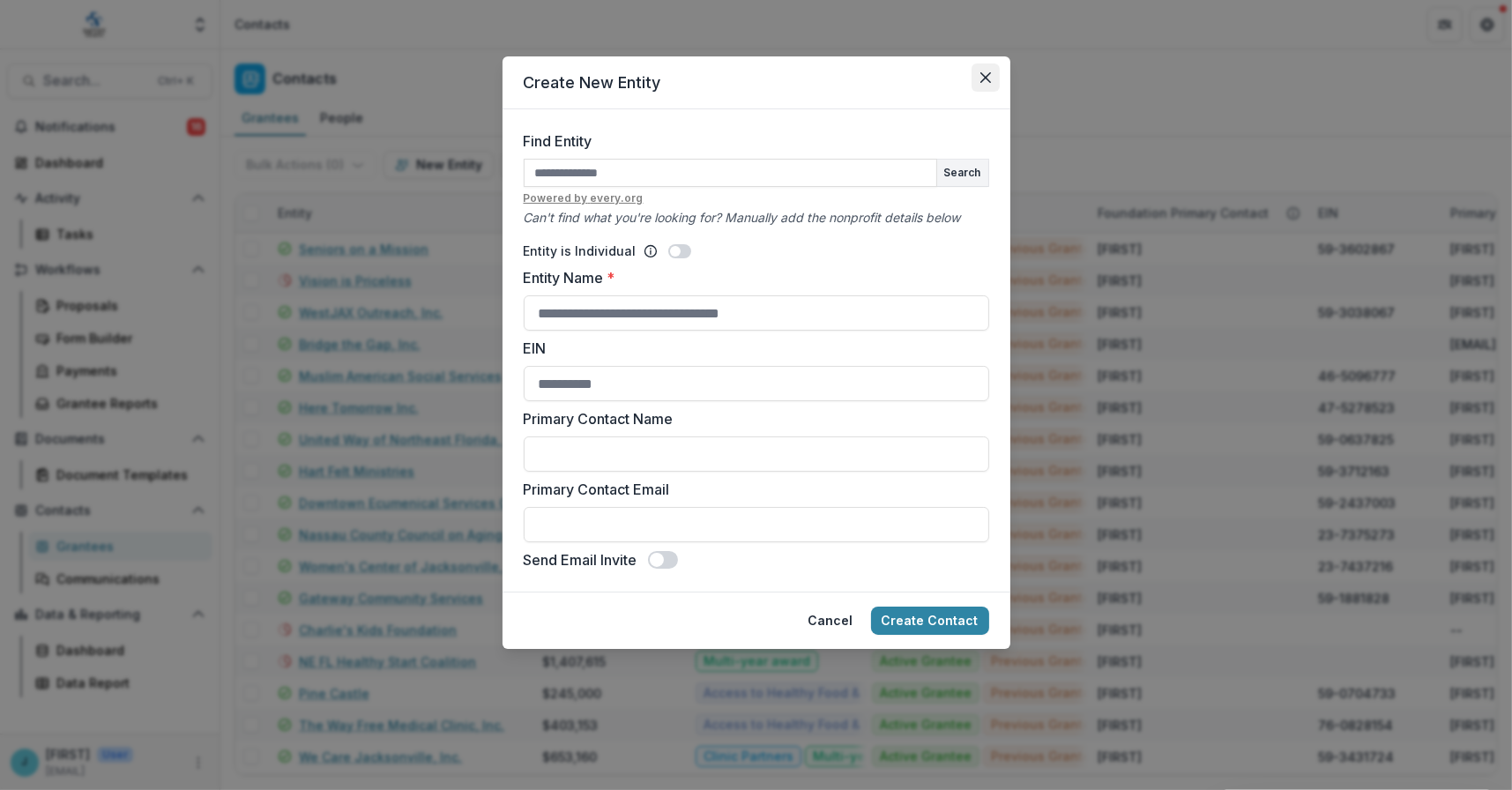 click at bounding box center (986, 78) 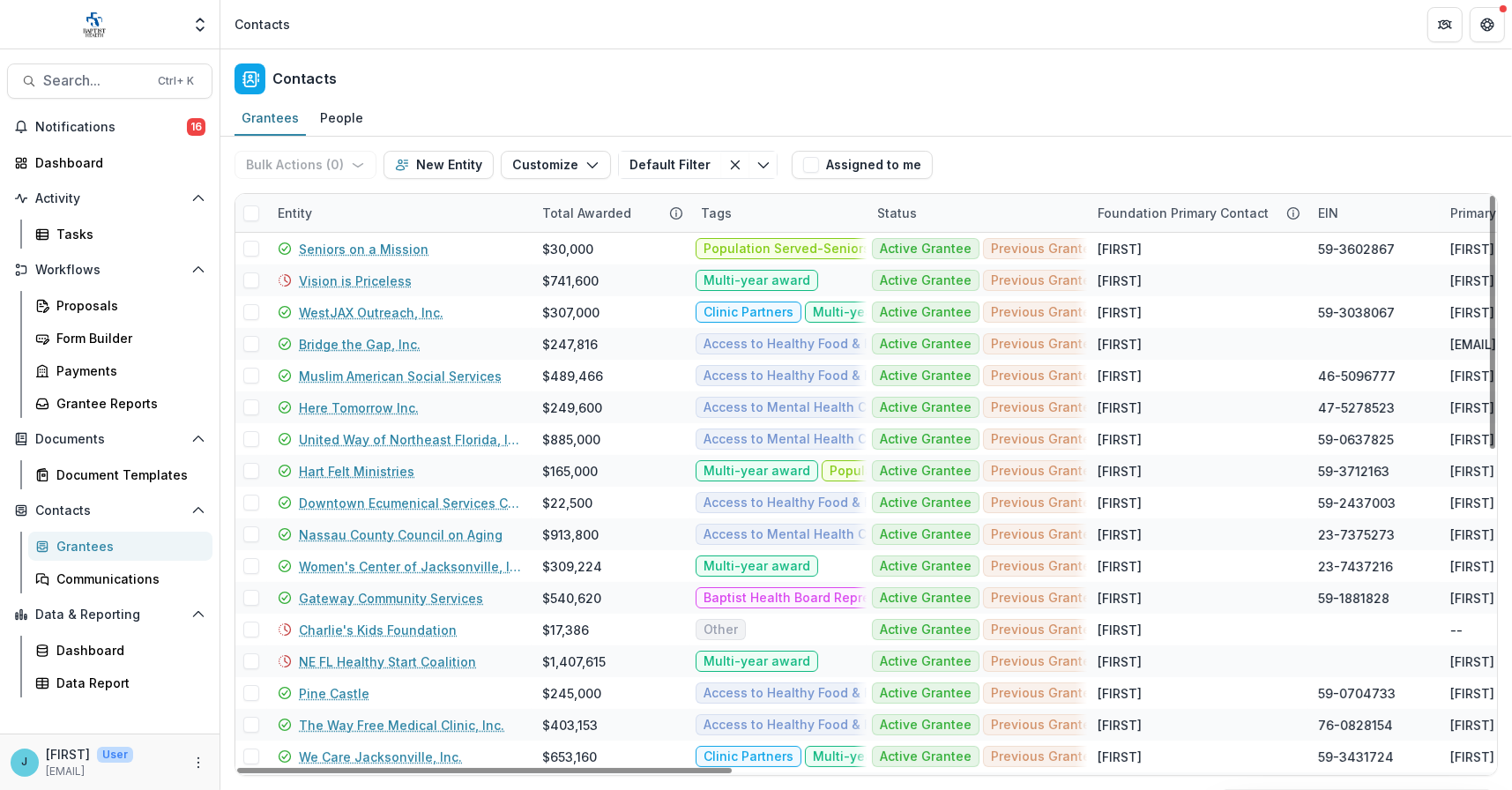 click on "Entity" at bounding box center (294, 212) 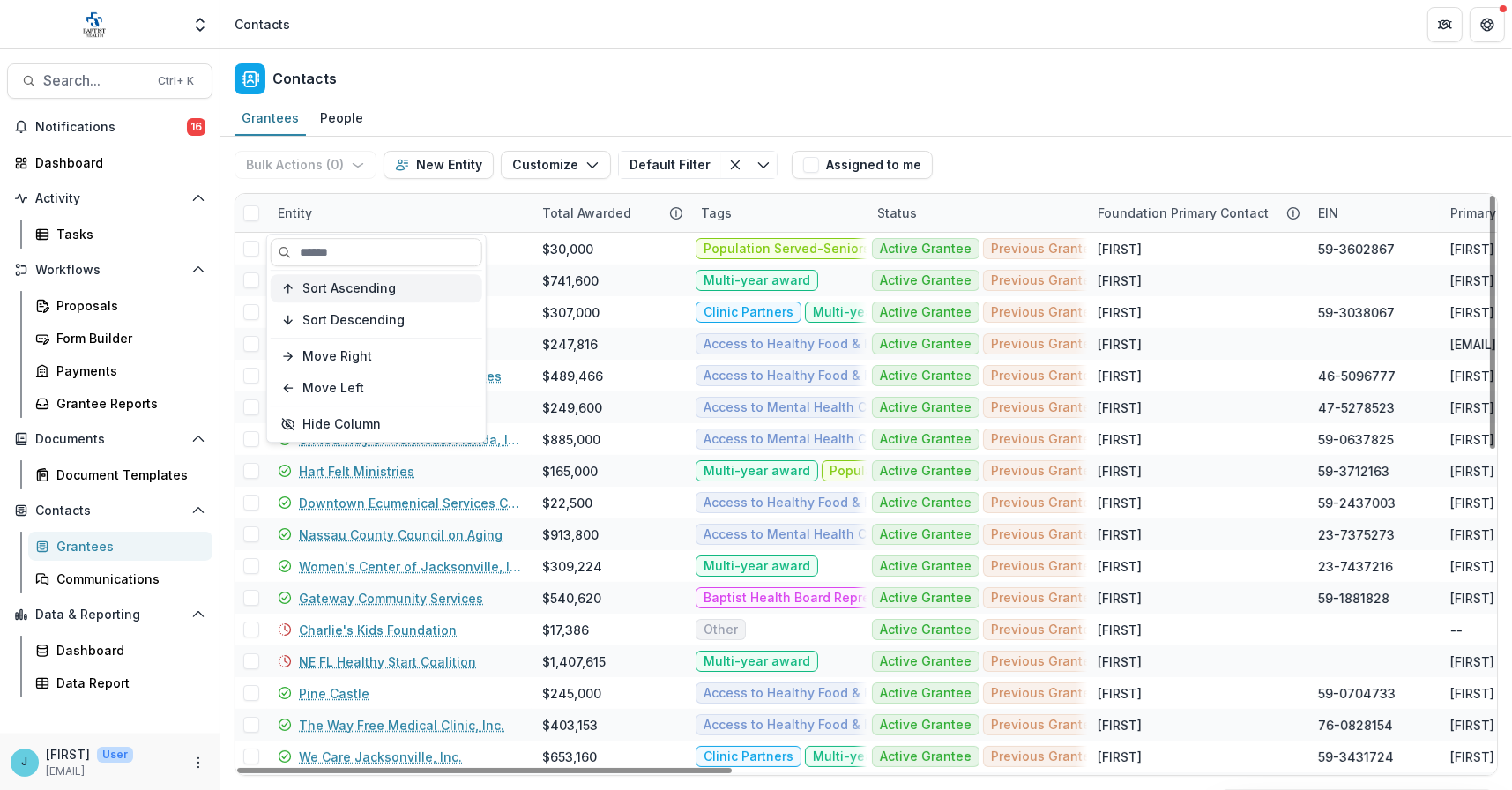 click on "Sort Ascending" at bounding box center [349, 288] 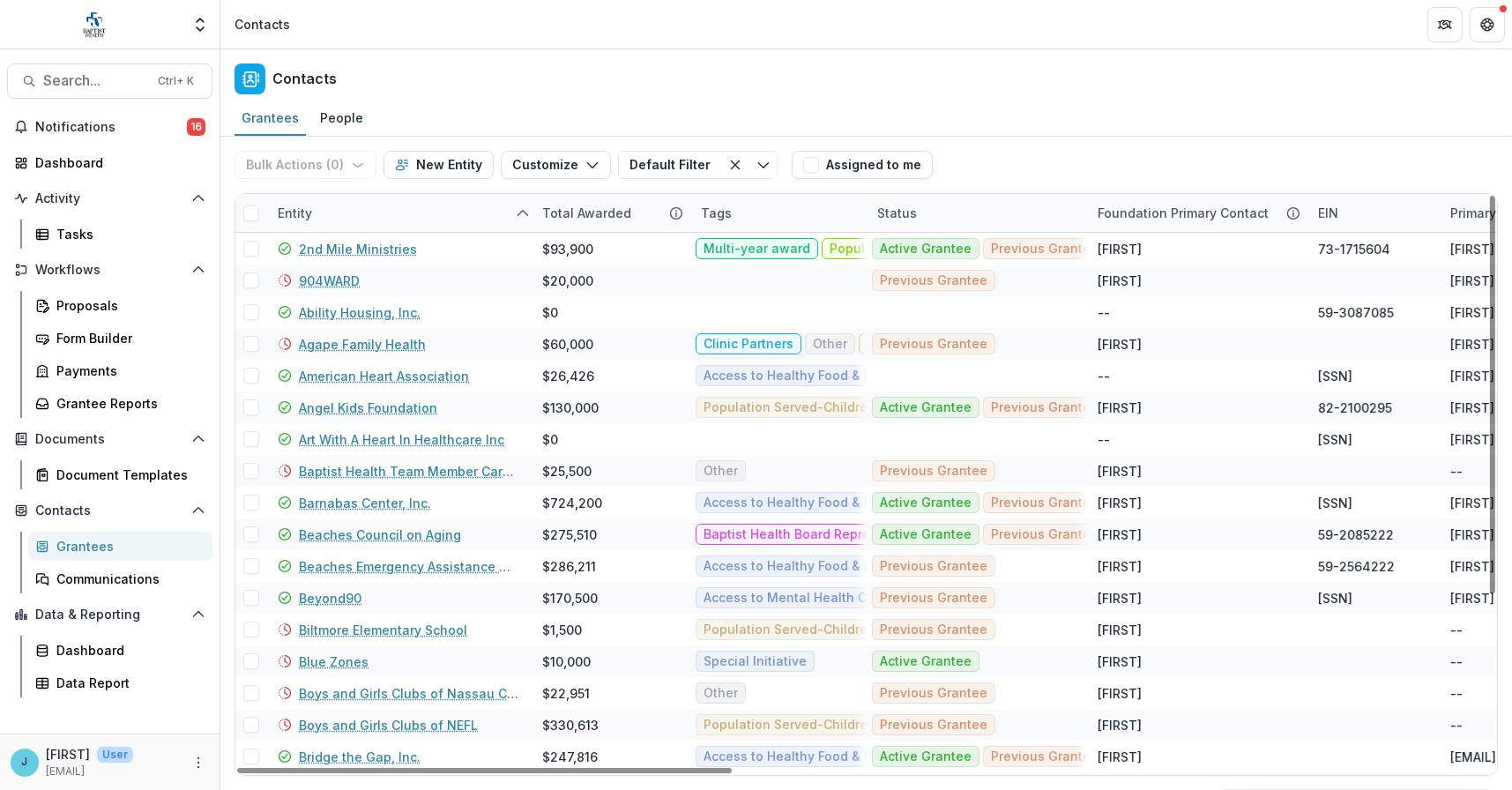 click on "Contacts" at bounding box center [866, 24] 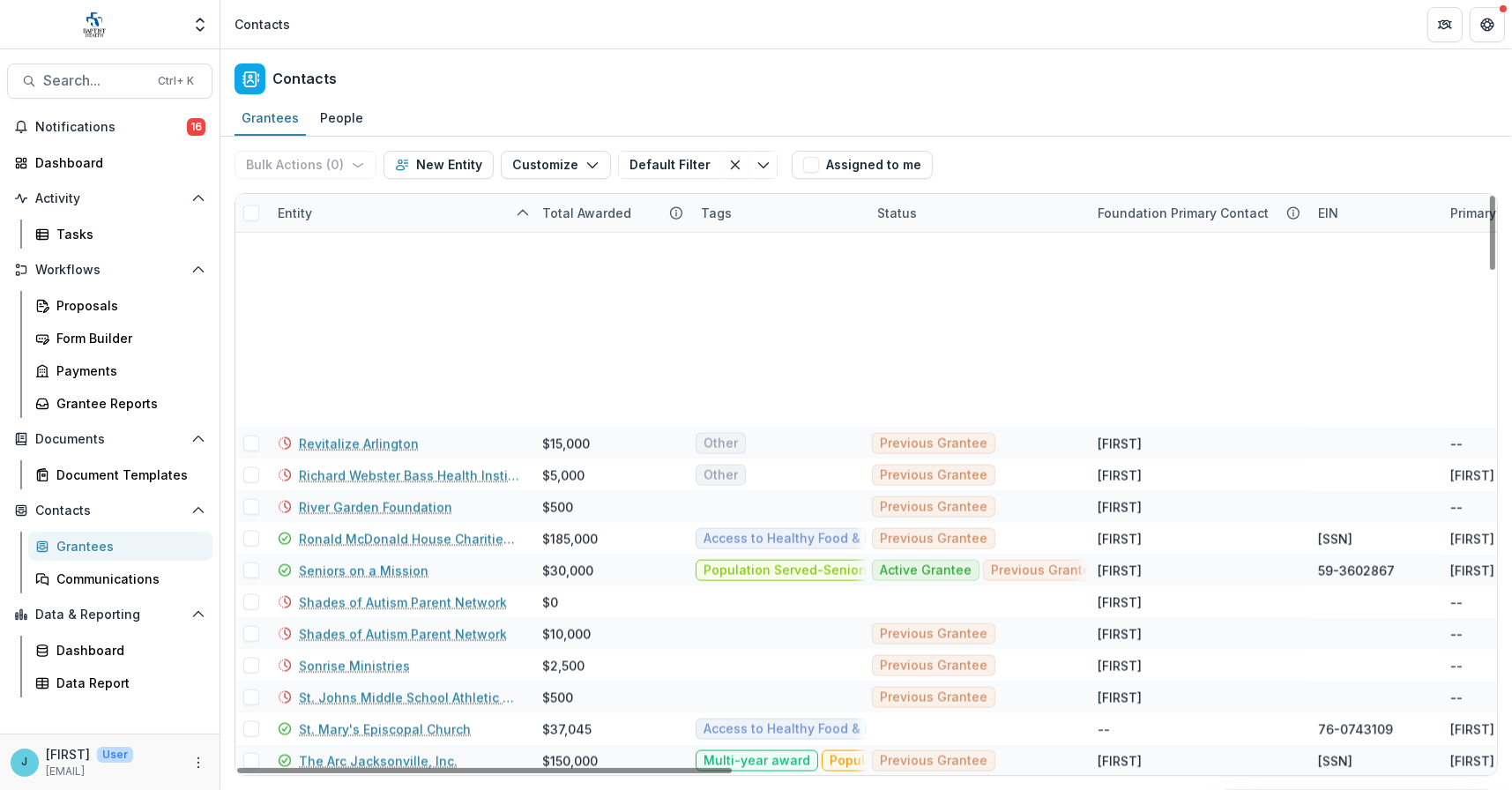 scroll, scrollTop: 3794, scrollLeft: 0, axis: vertical 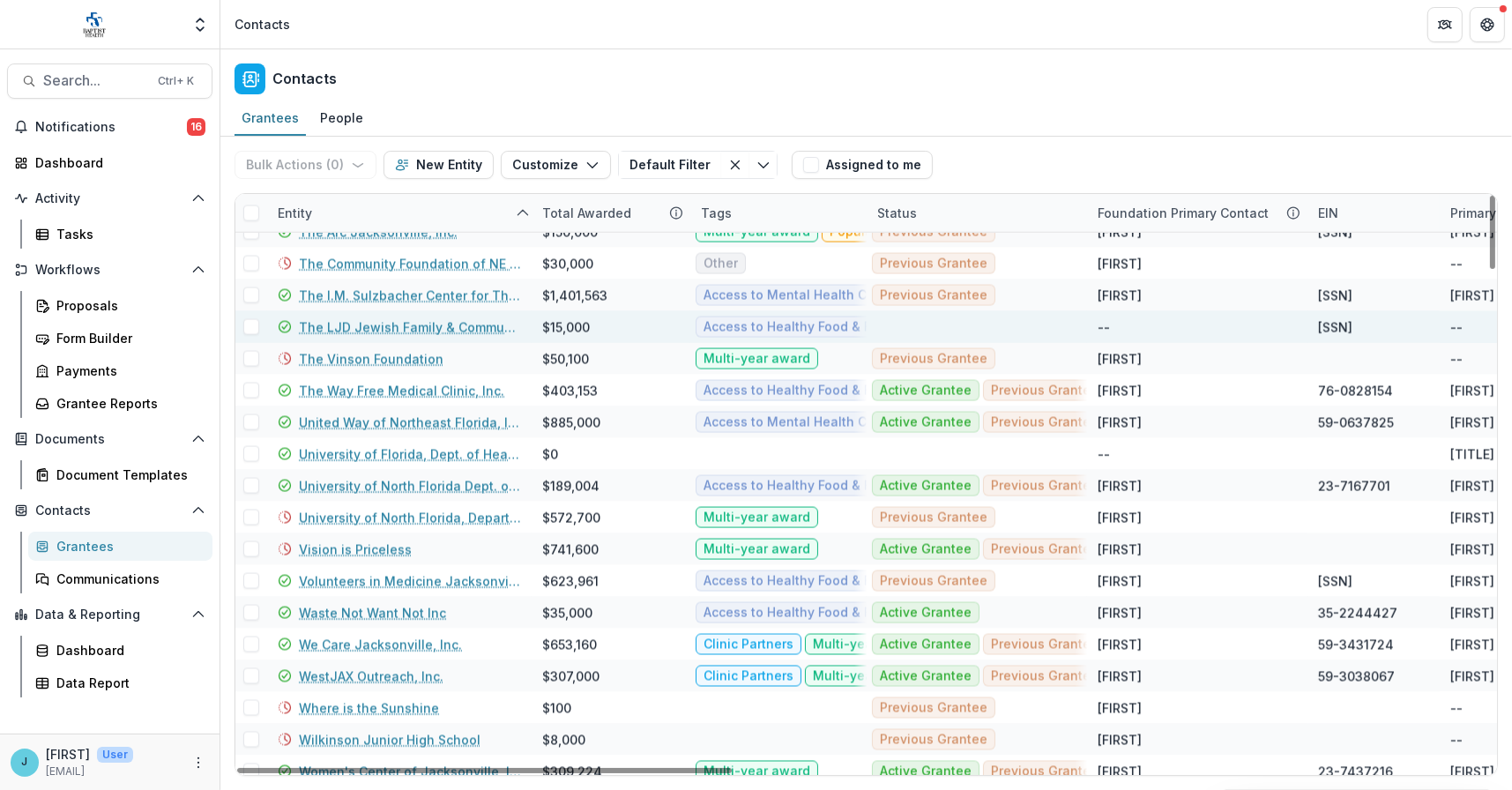 click on "The LJD Jewish Family & Community Services" at bounding box center (410, 327) 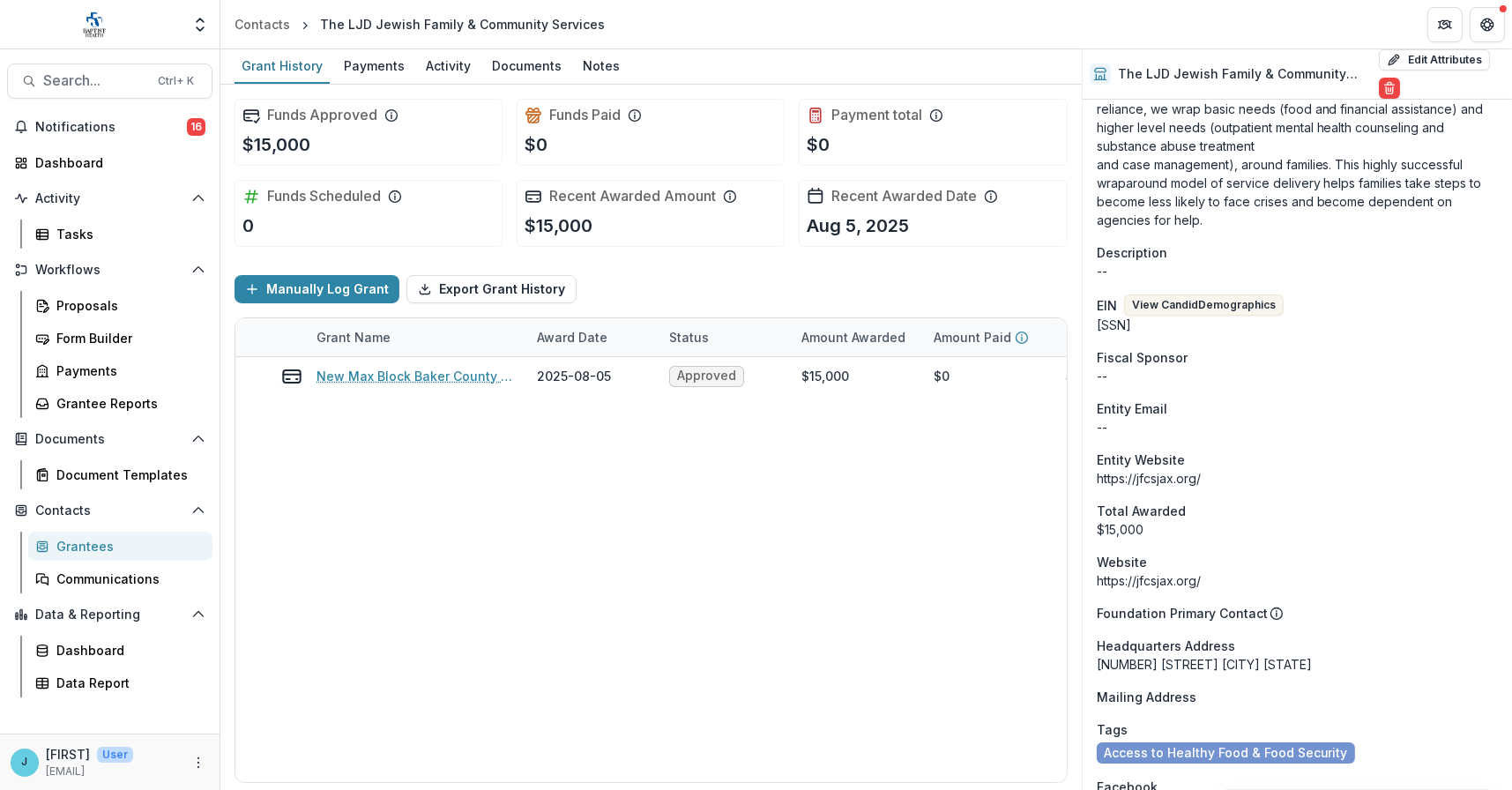 scroll, scrollTop: 970, scrollLeft: 0, axis: vertical 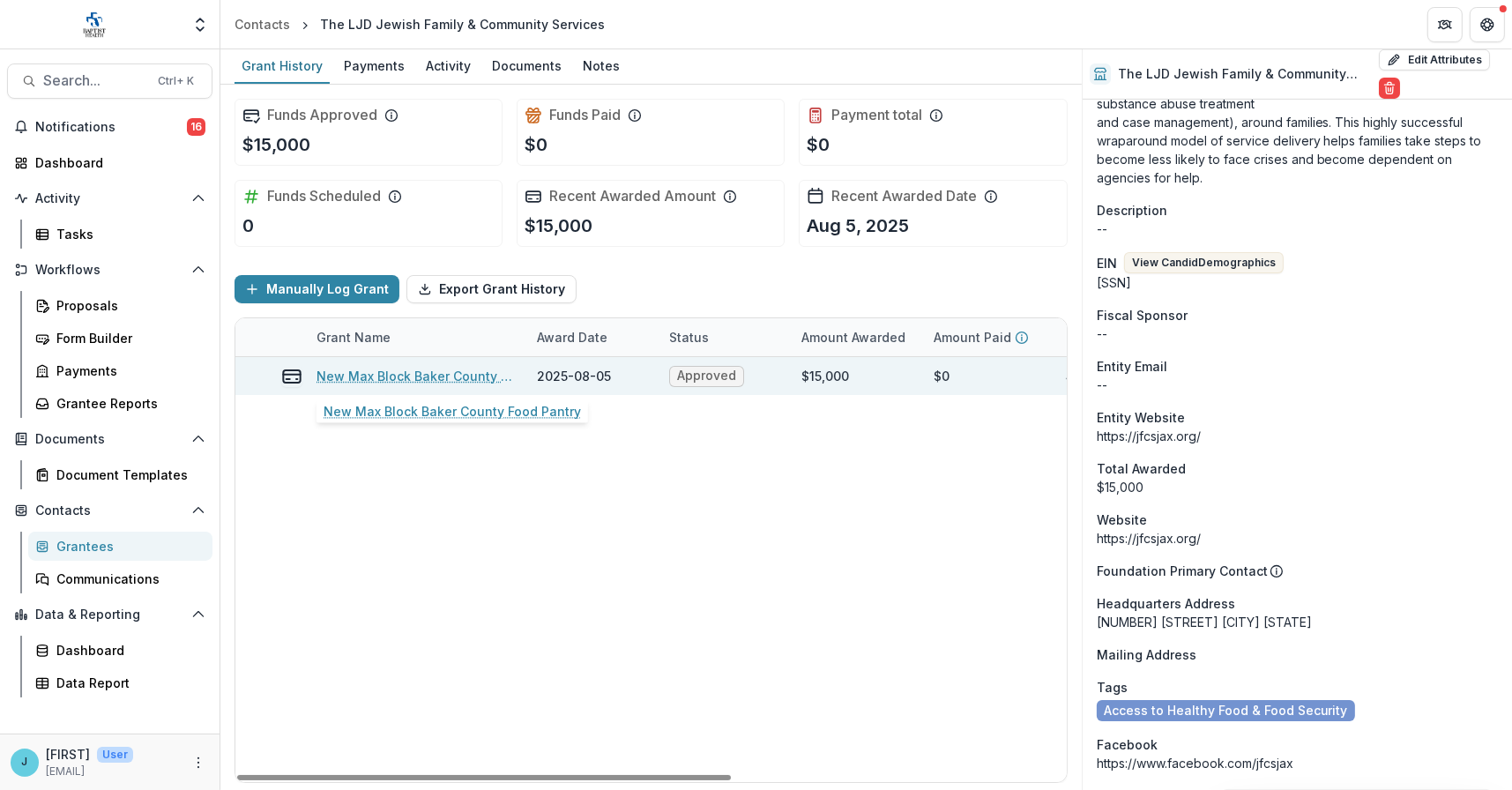 click on "New Max Block Baker County Food Pantry" at bounding box center (416, 376) 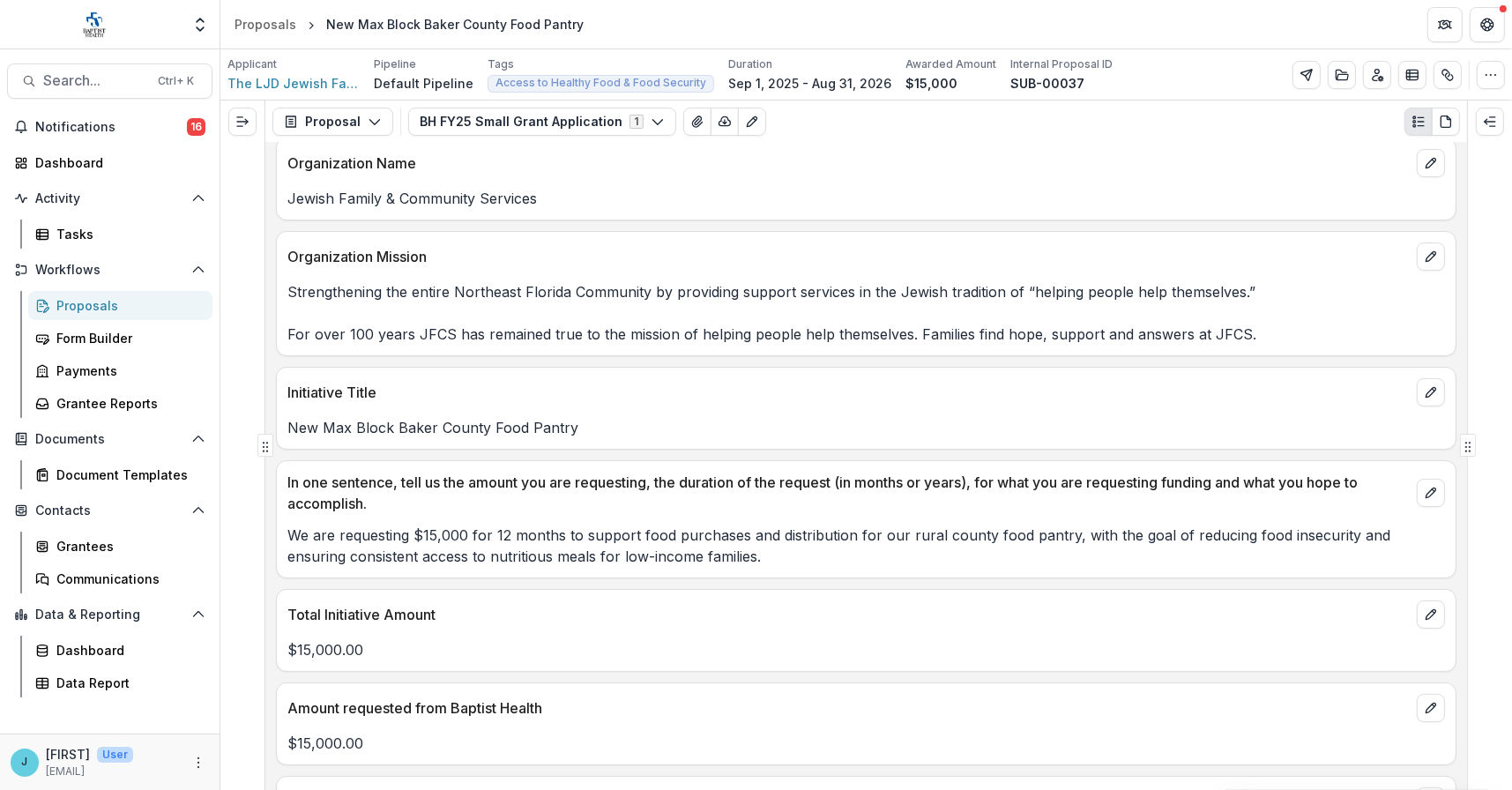 scroll, scrollTop: 0, scrollLeft: 0, axis: both 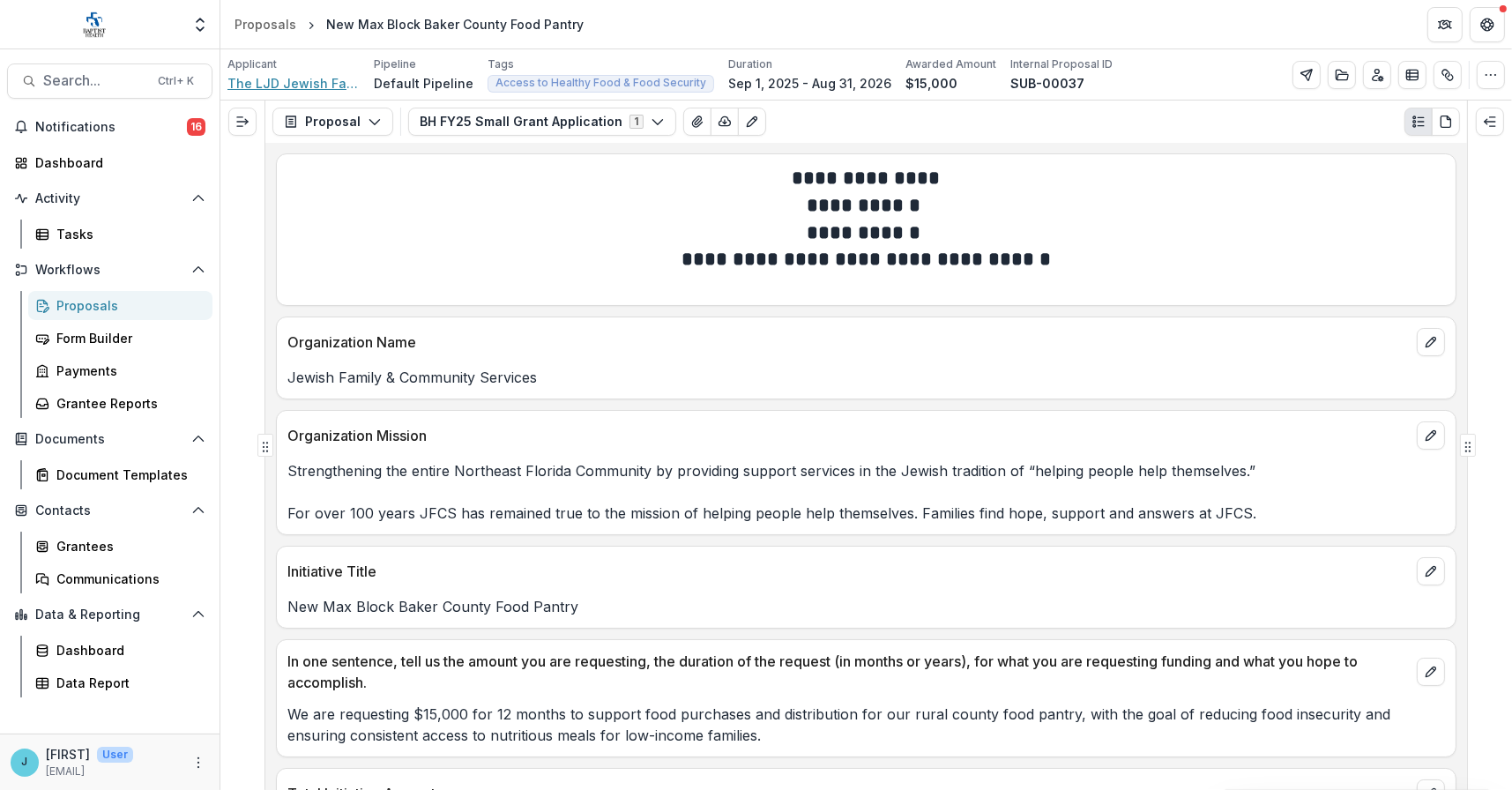 click on "The LJD Jewish Family & Community Services" at bounding box center [294, 83] 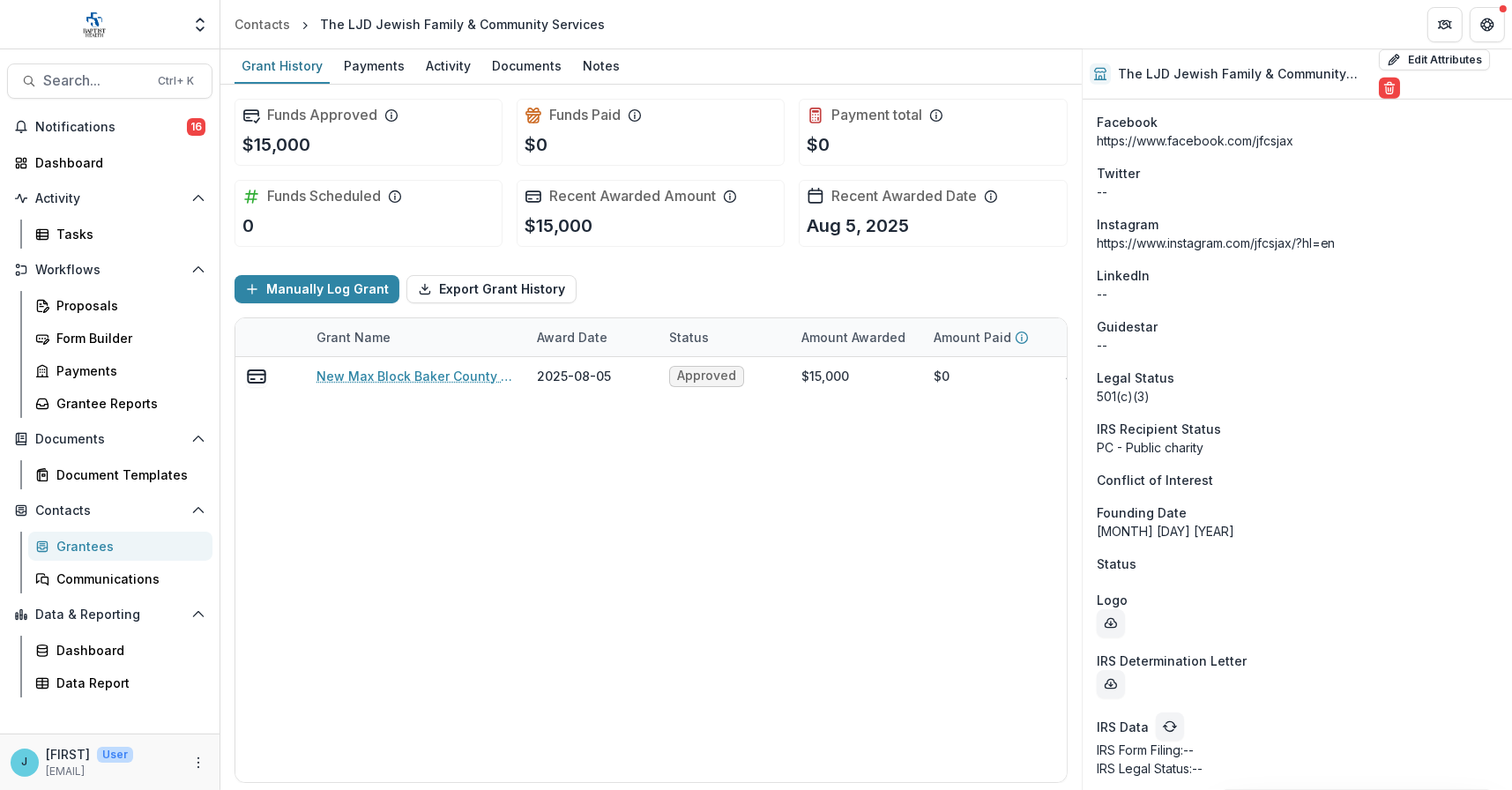 scroll, scrollTop: 1593, scrollLeft: 0, axis: vertical 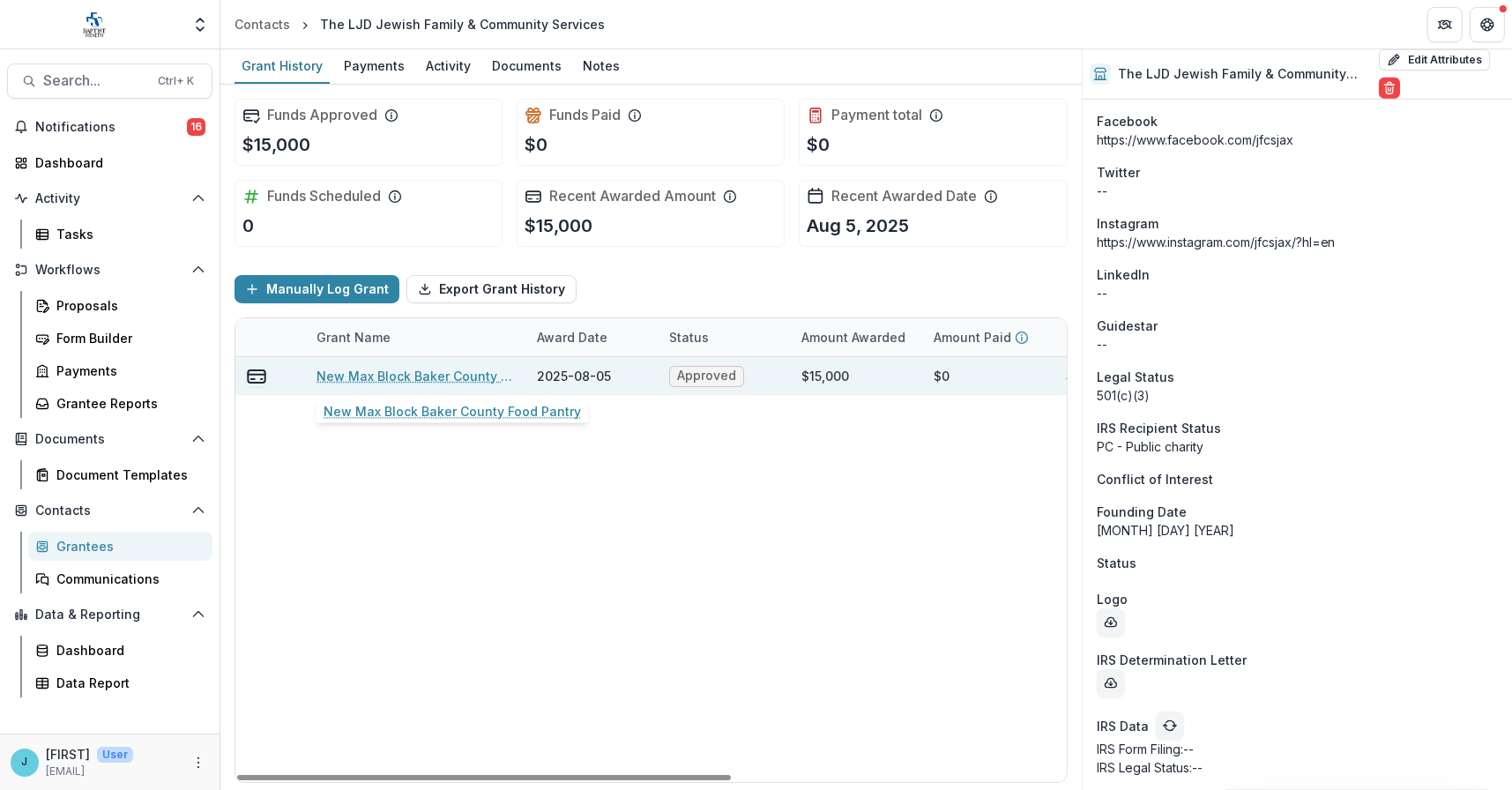 click on "New Max Block Baker County Food Pantry" at bounding box center (416, 376) 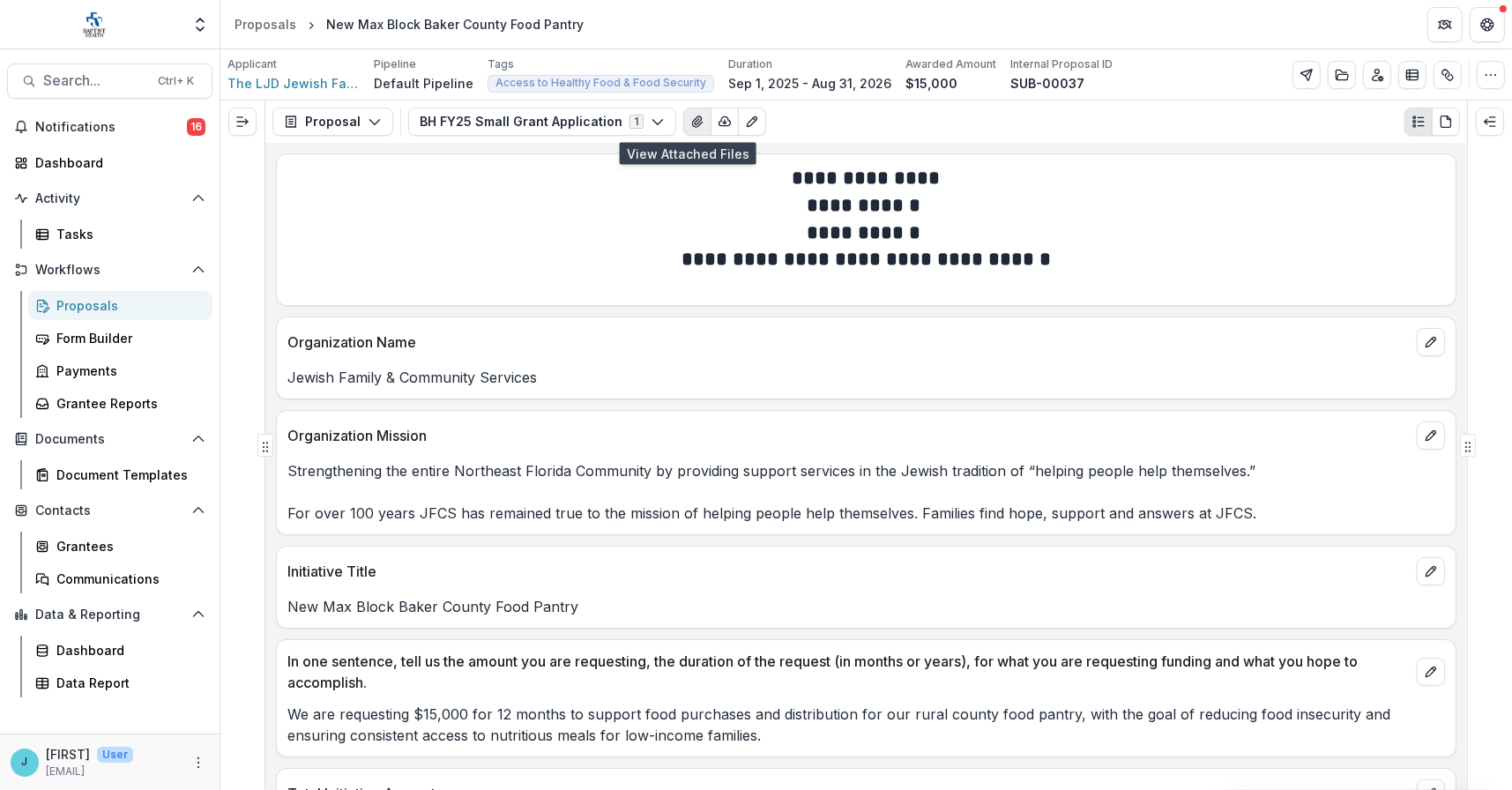 click 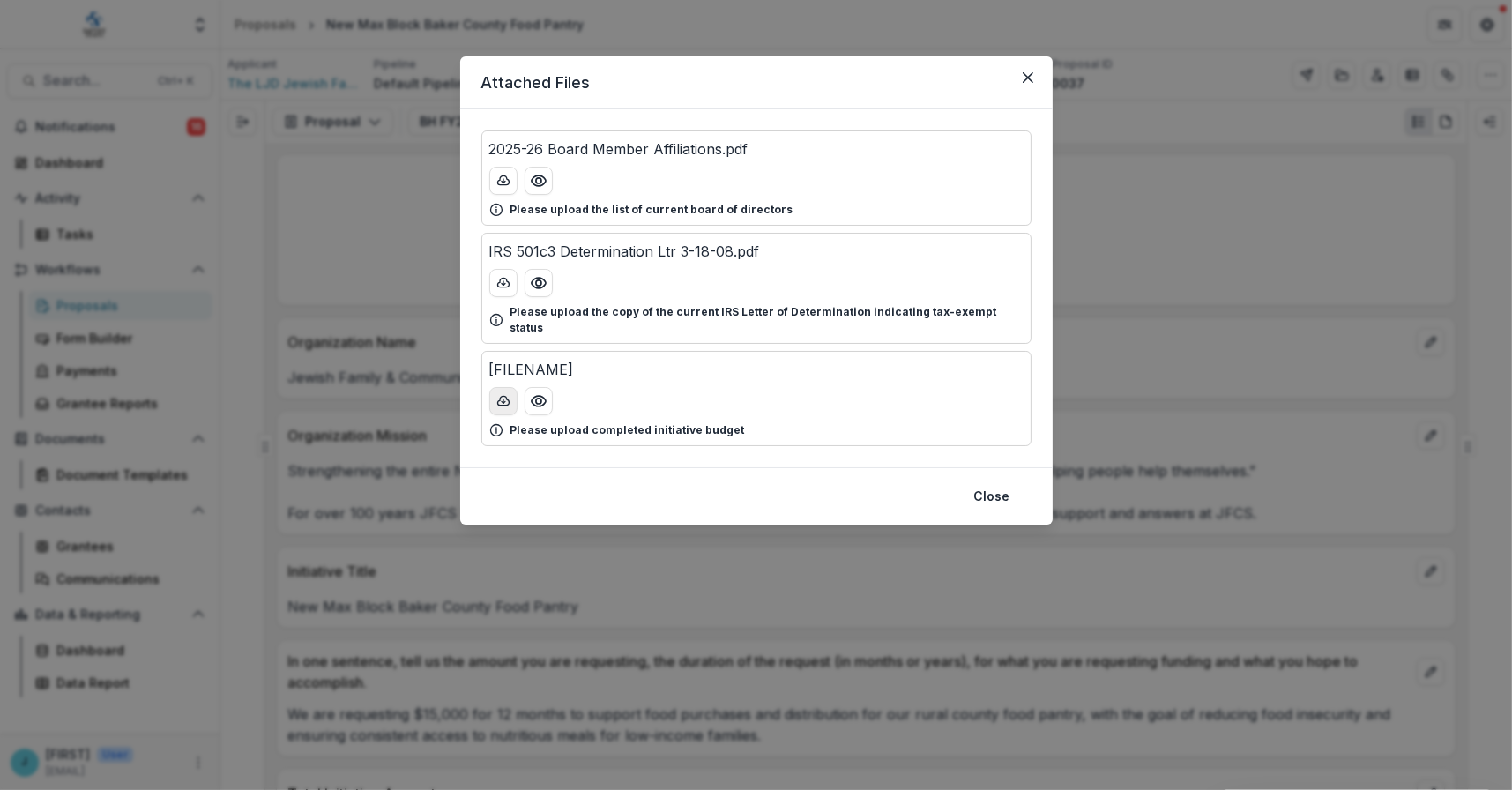 click 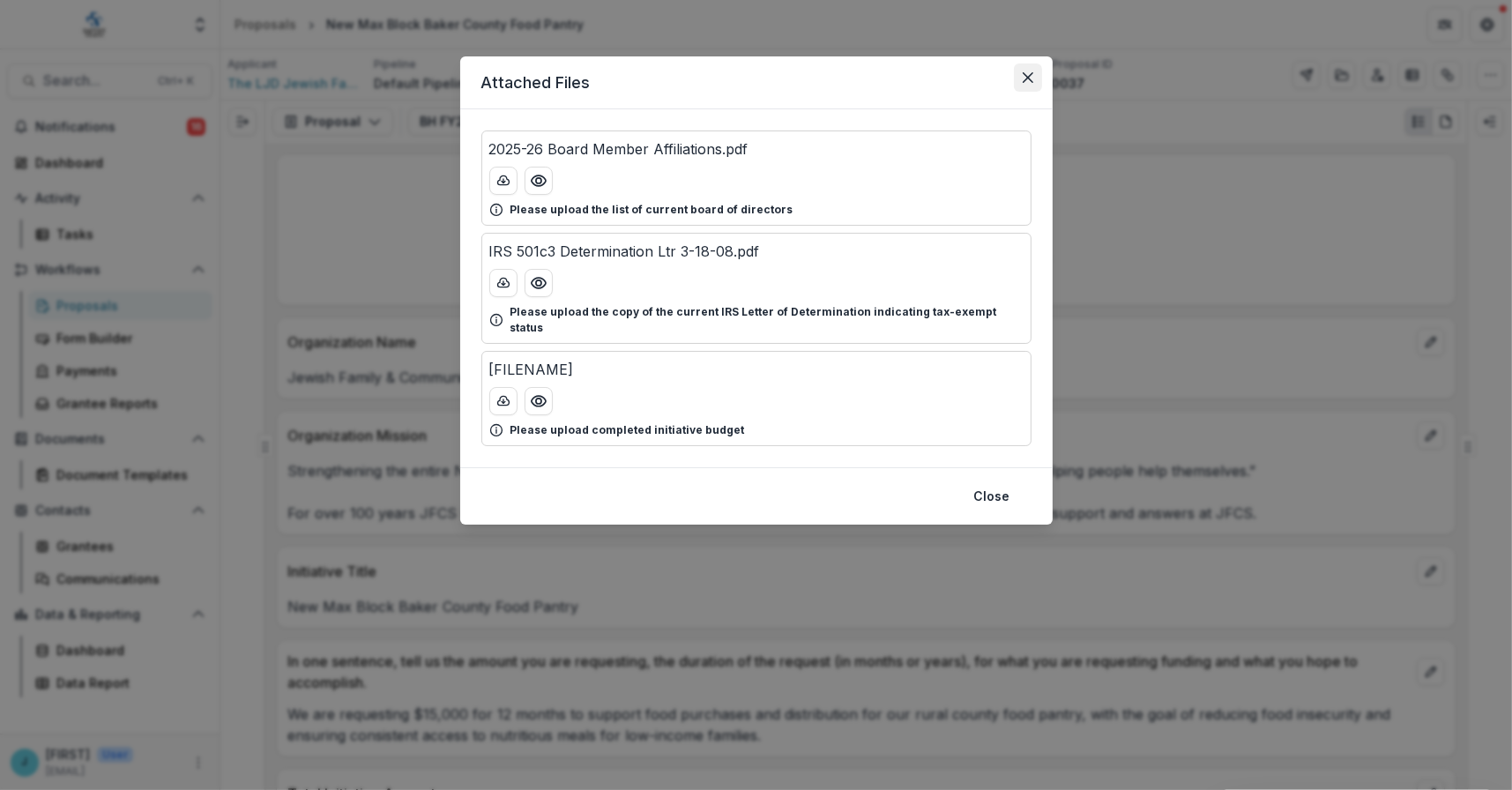 click at bounding box center (1028, 78) 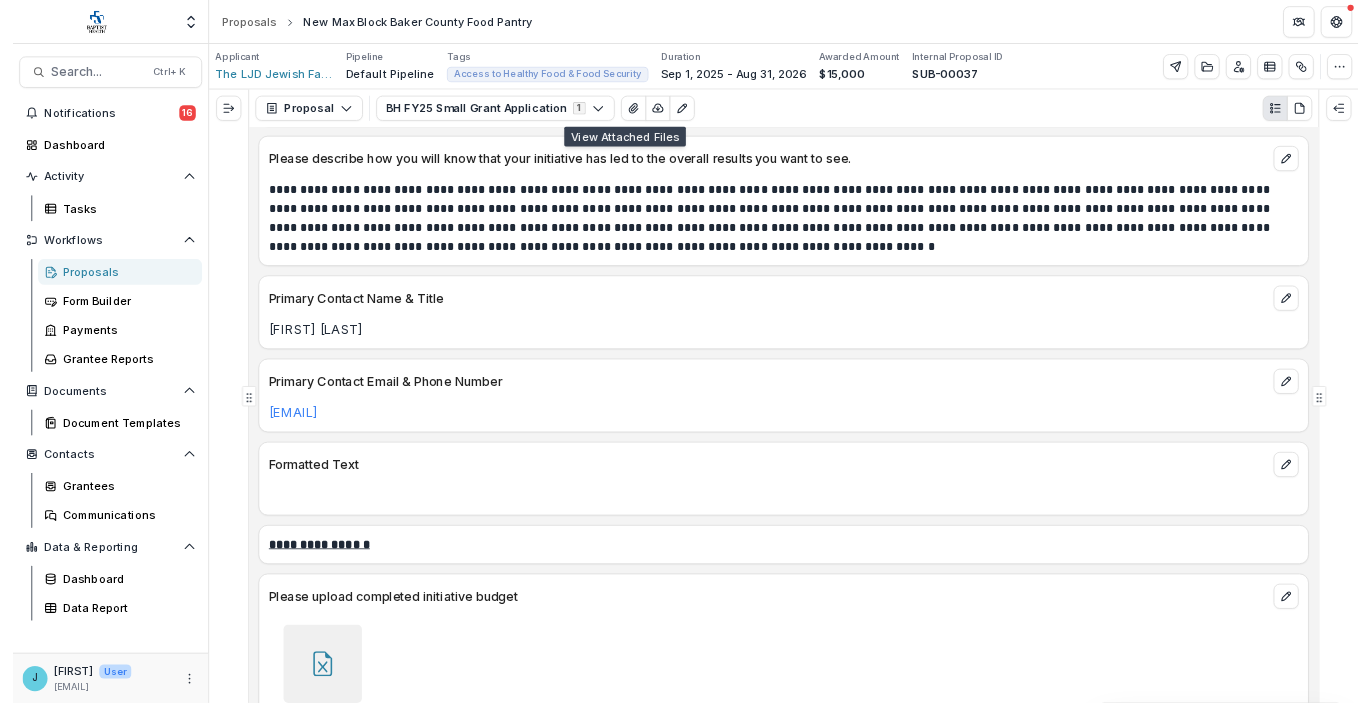 scroll, scrollTop: 1500, scrollLeft: 0, axis: vertical 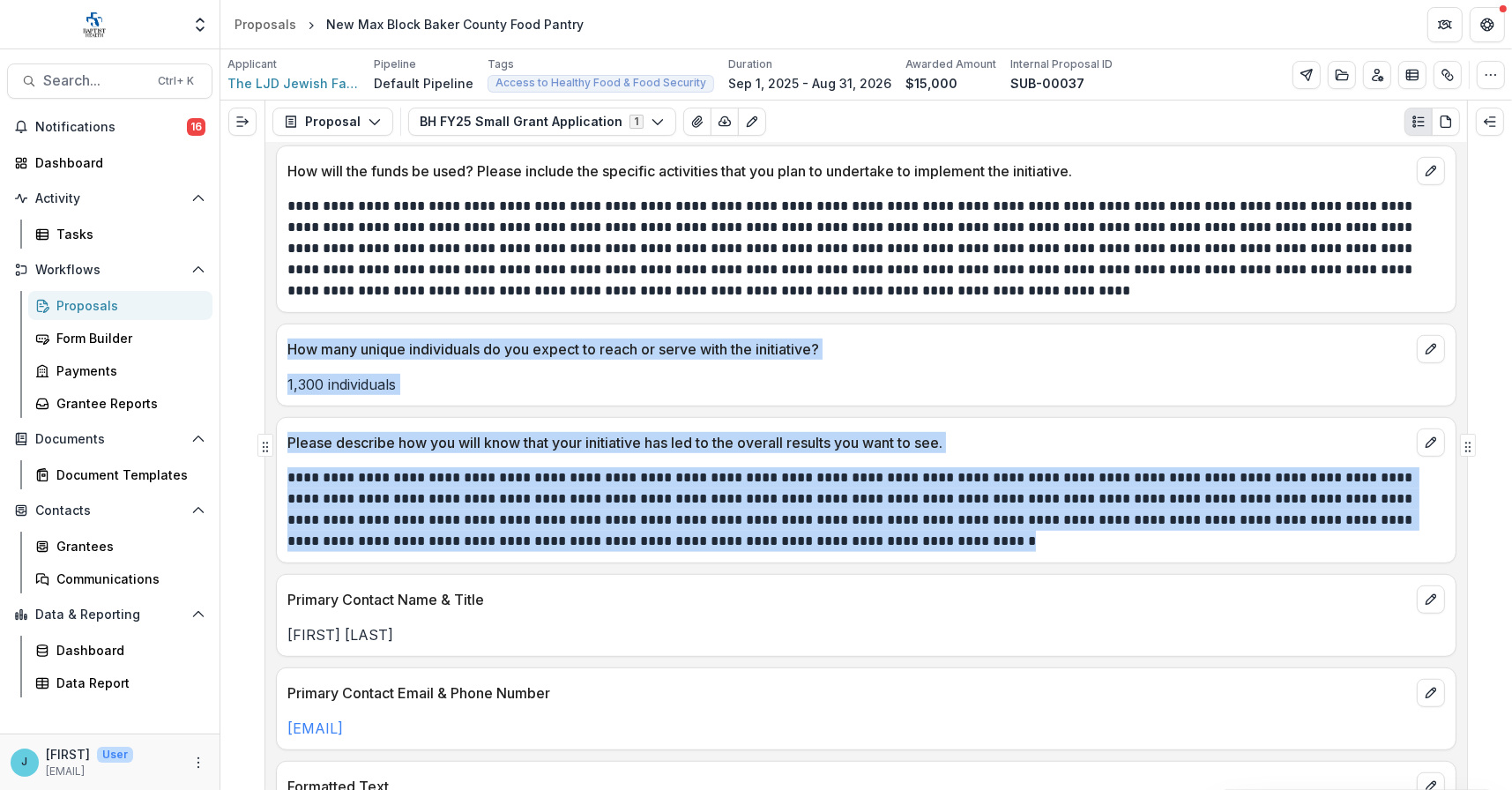 drag, startPoint x: 889, startPoint y: 536, endPoint x: 287, endPoint y: 346, distance: 631.272 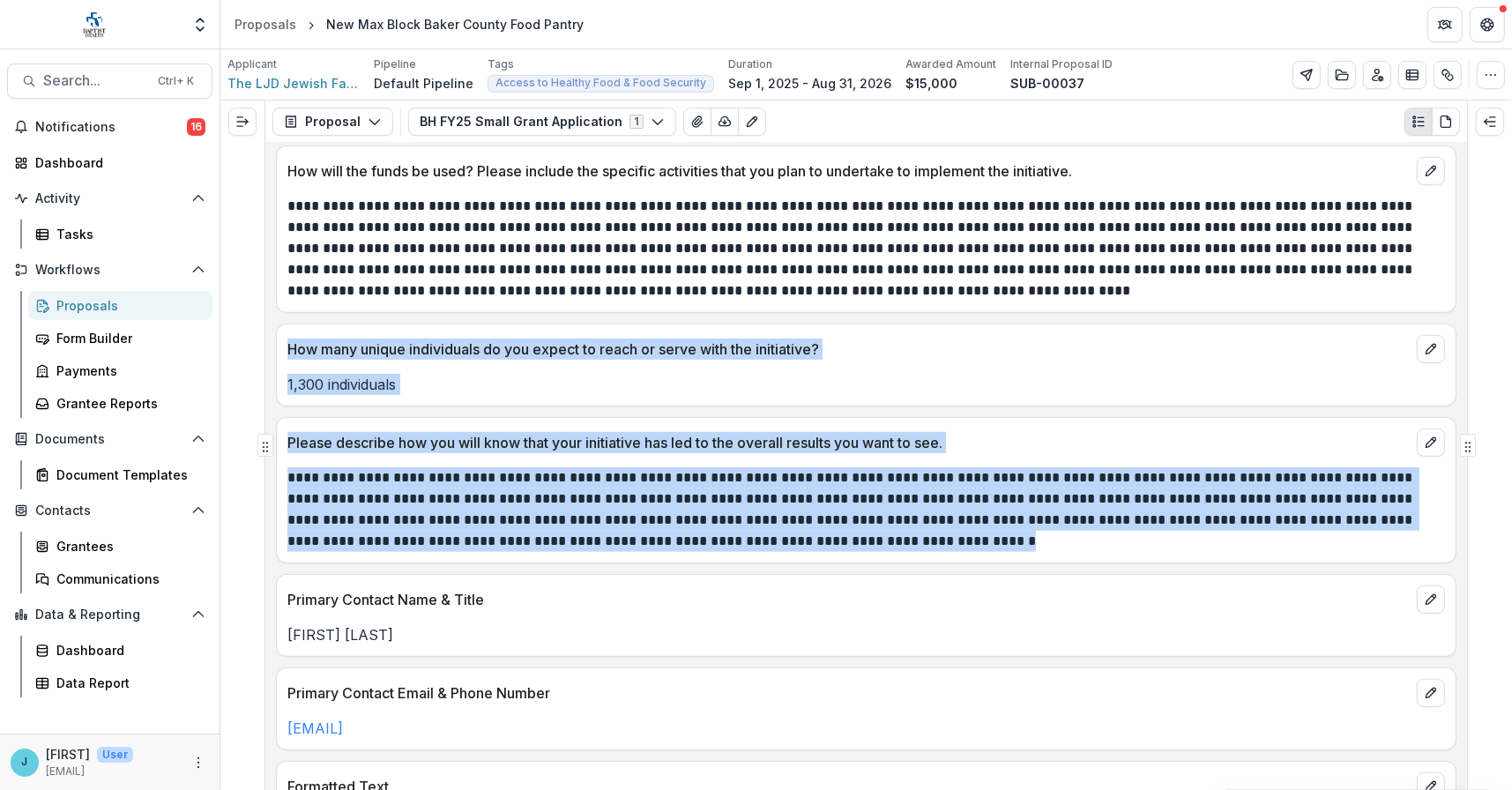 copy on "**********" 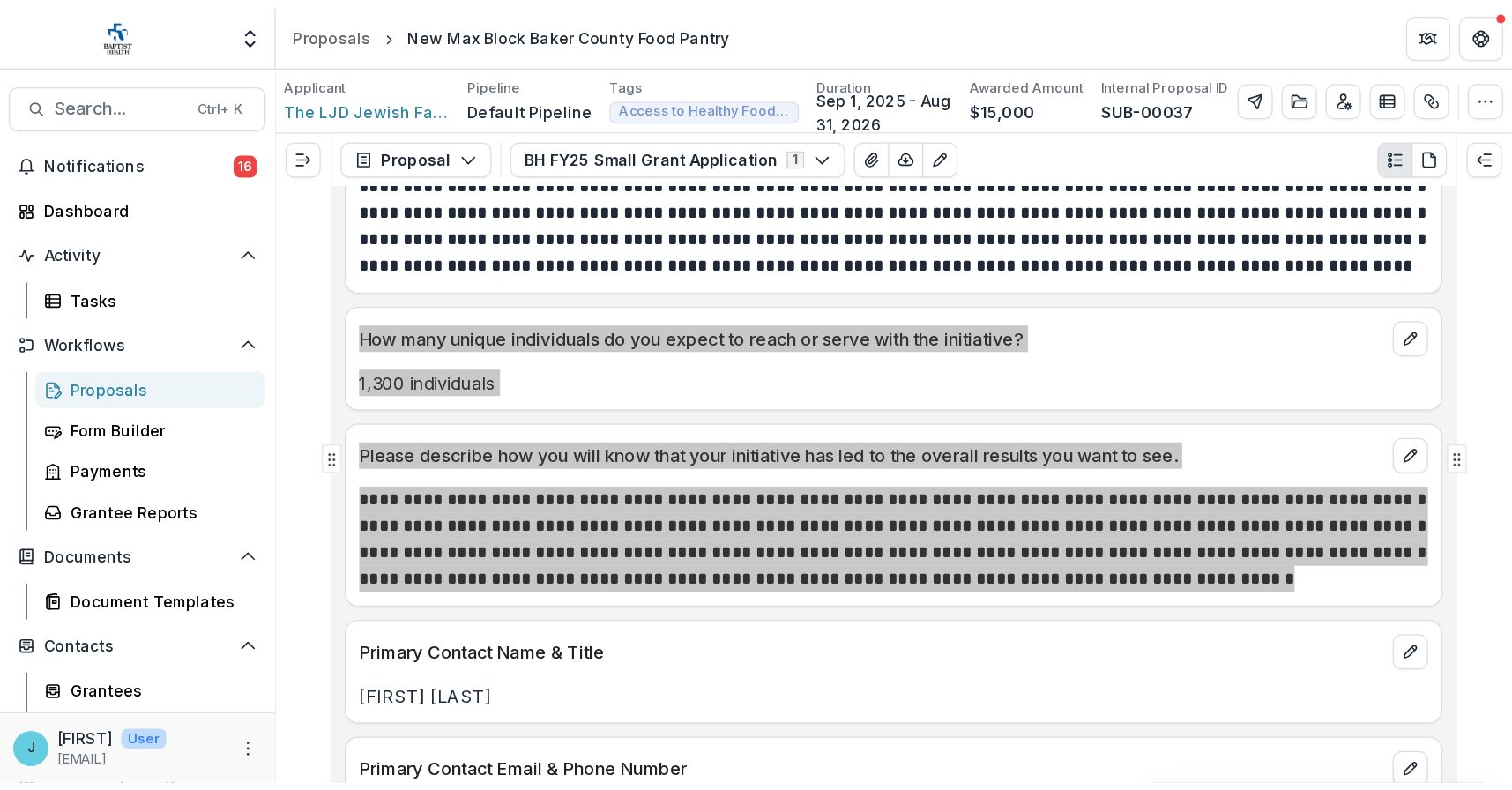 scroll, scrollTop: 1450, scrollLeft: 0, axis: vertical 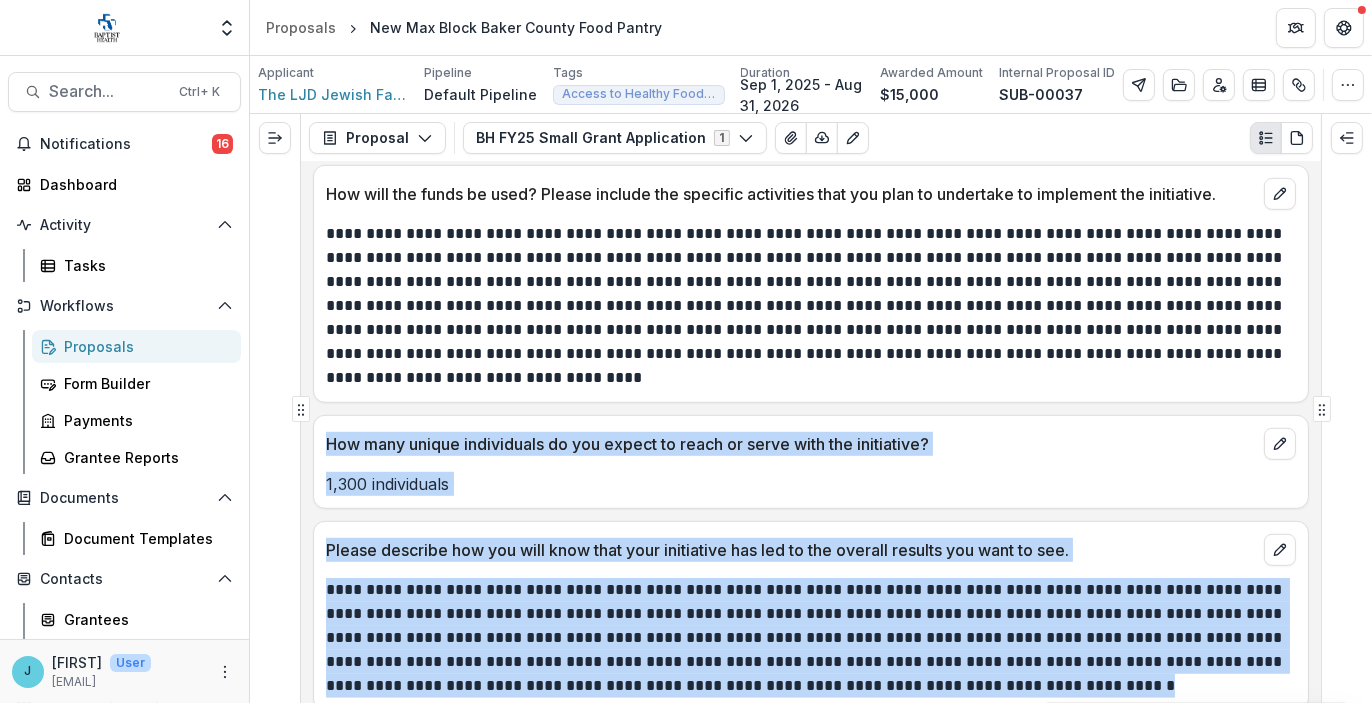 click on "**********" at bounding box center [808, 638] 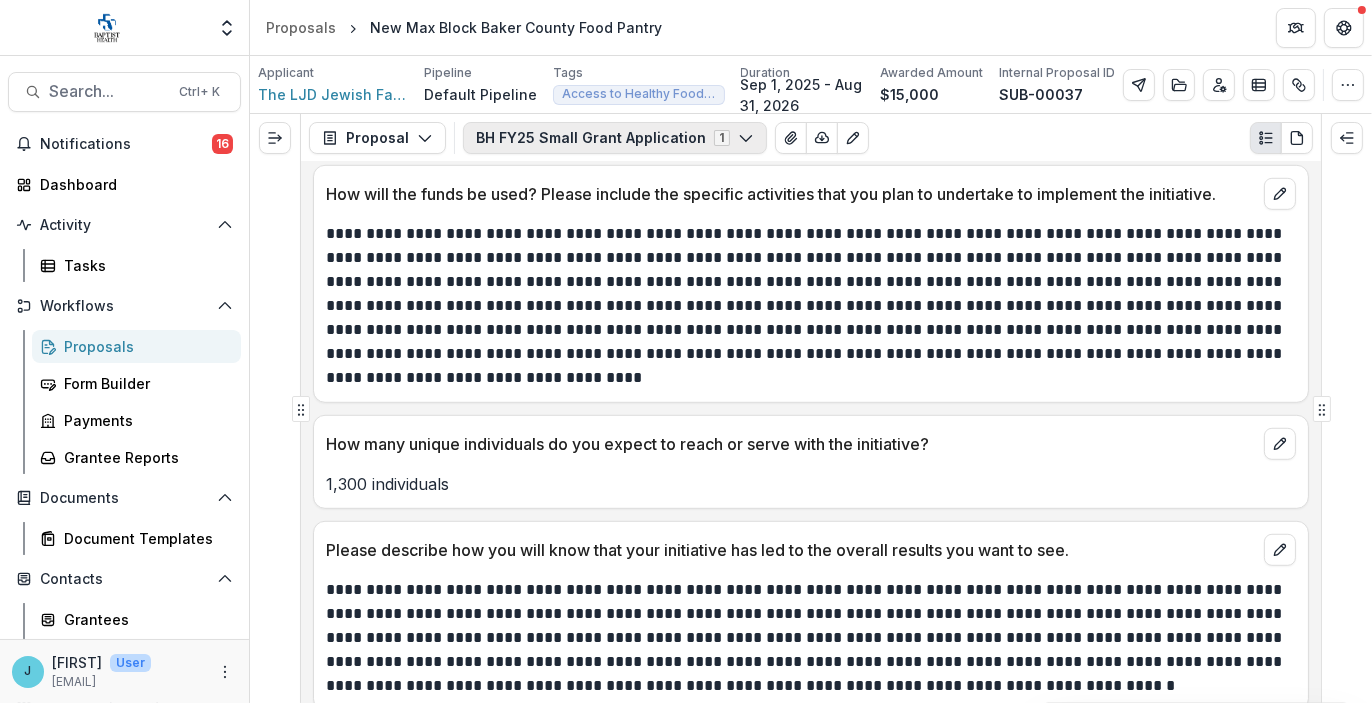 click 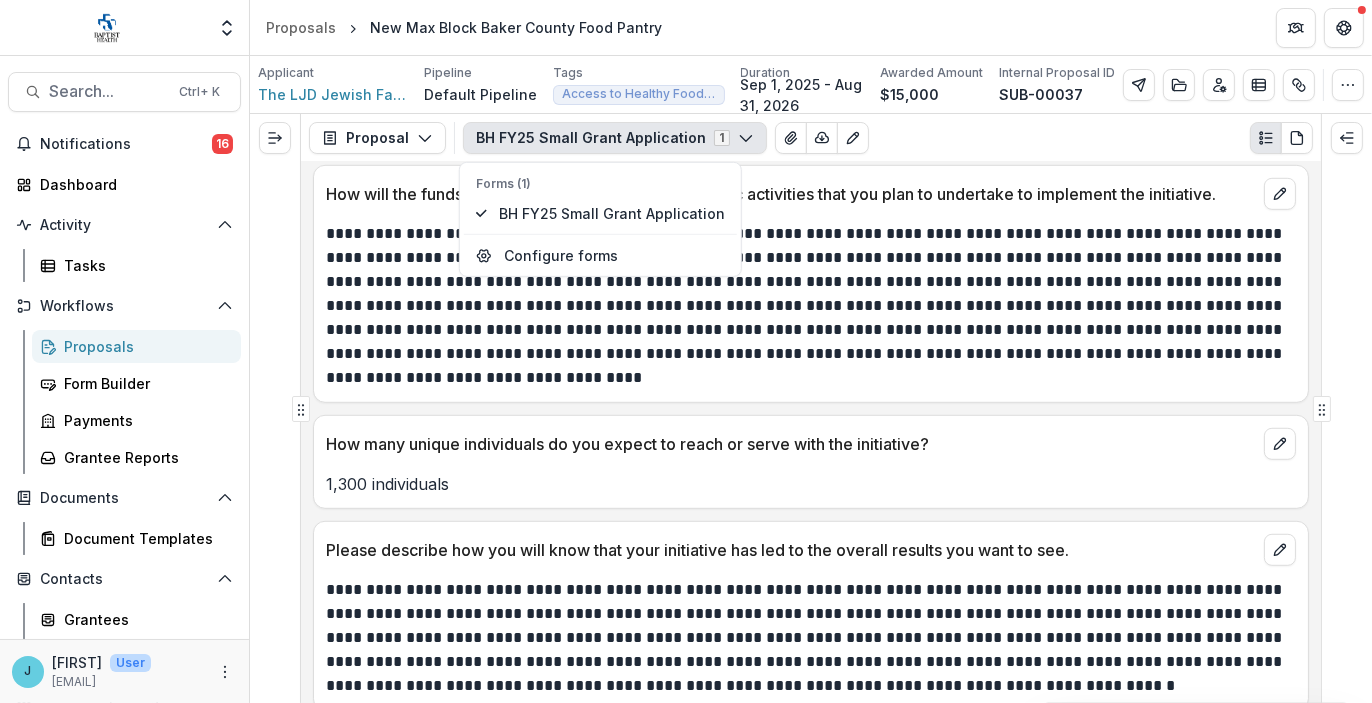 click on "Proposals" at bounding box center [144, 346] 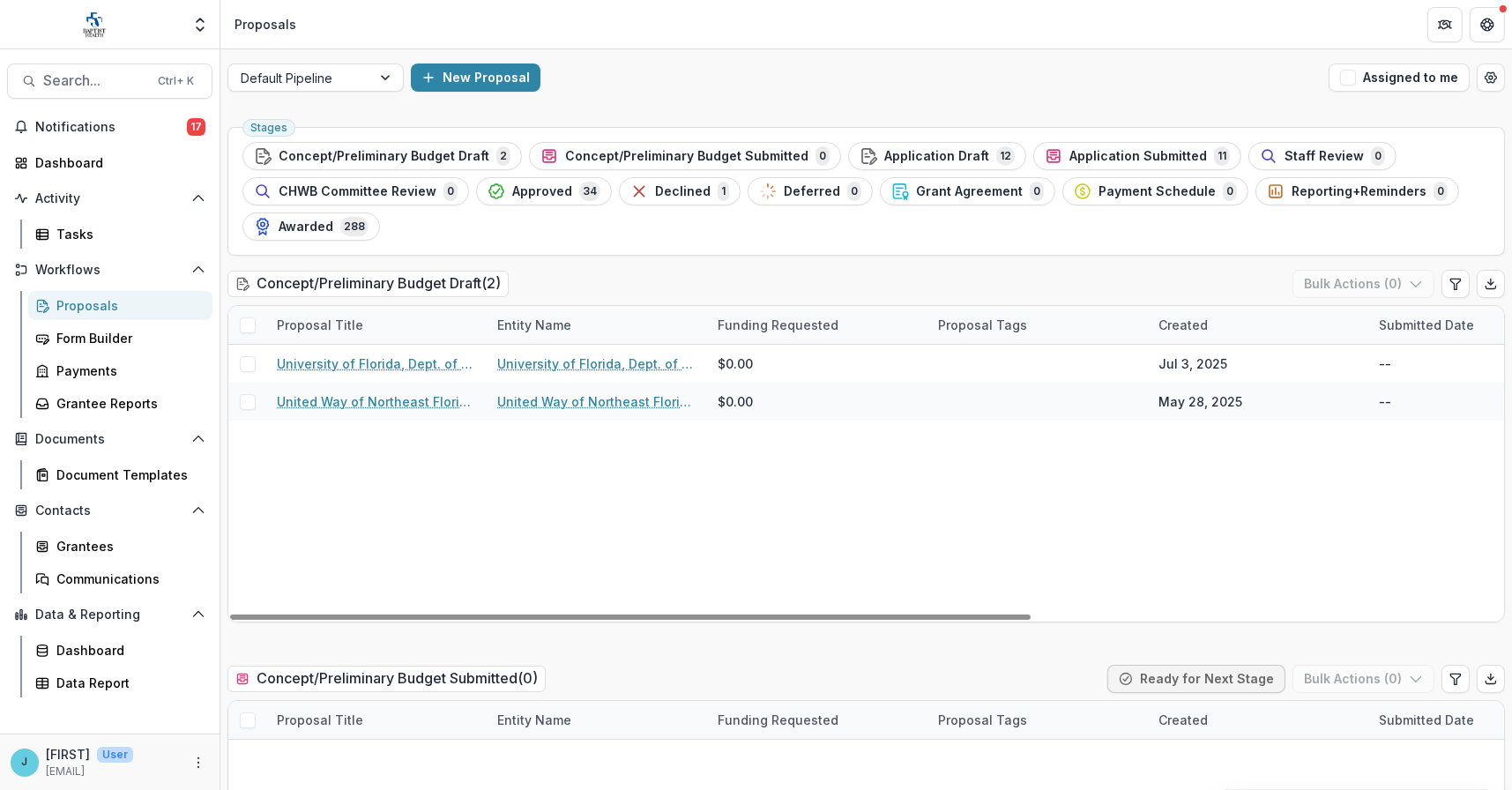 click on "Proposals" at bounding box center [127, 305] 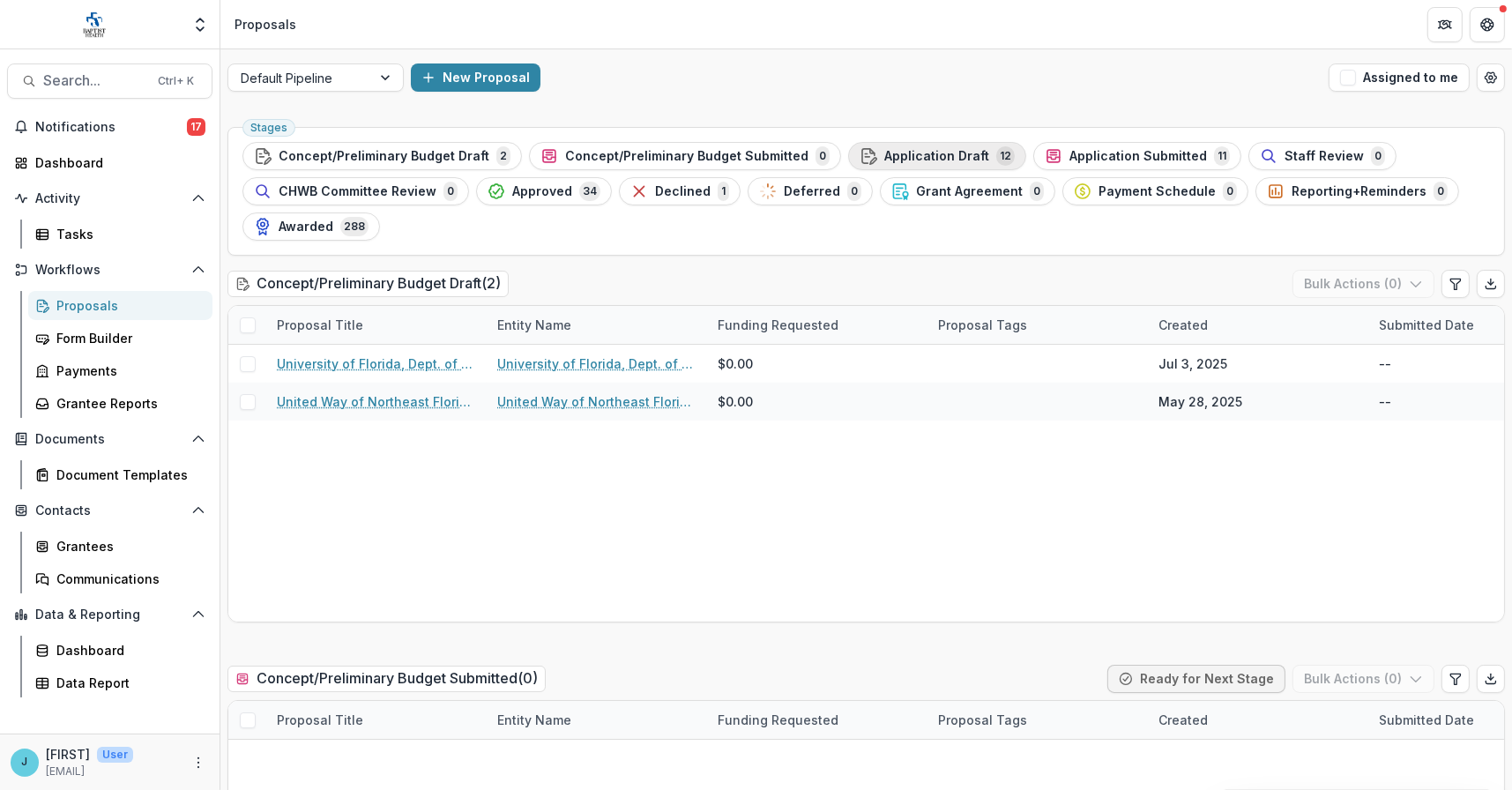click on "Application Draft" at bounding box center (936, 156) 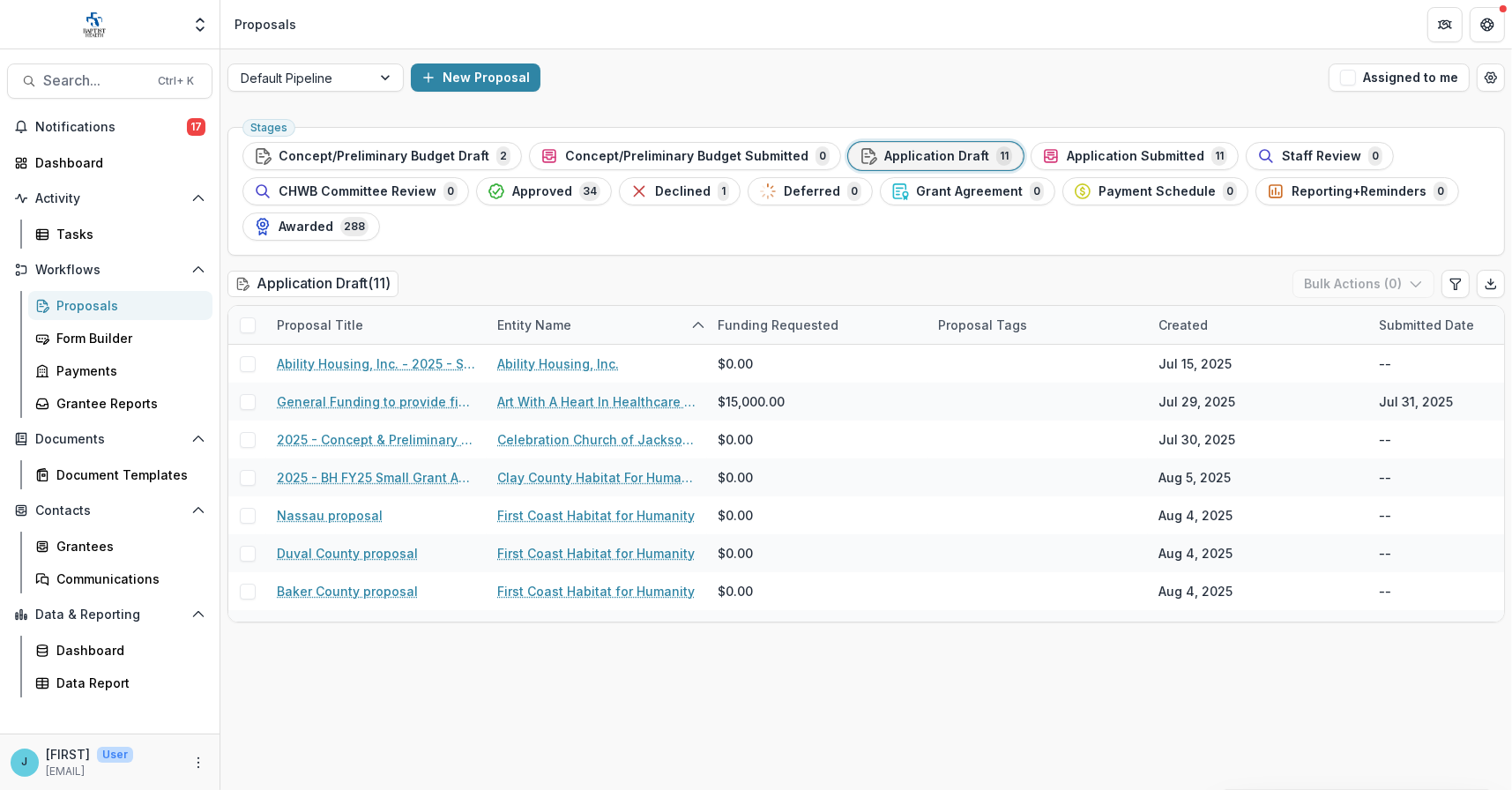click on "Application Submitted" at bounding box center [1136, 156] 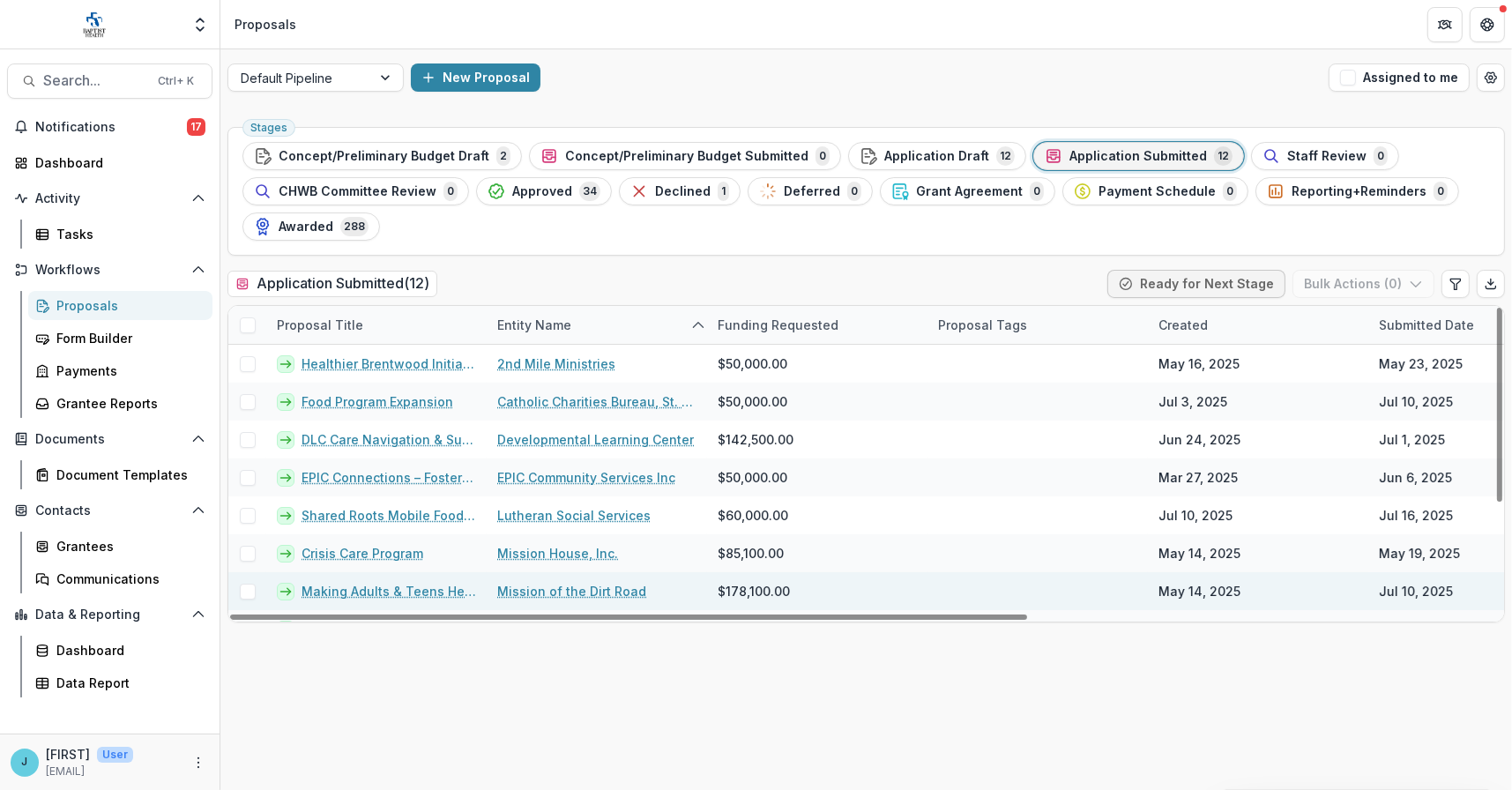 click on "Making Adults & Teens Healthy (MATH)" at bounding box center (389, 591) 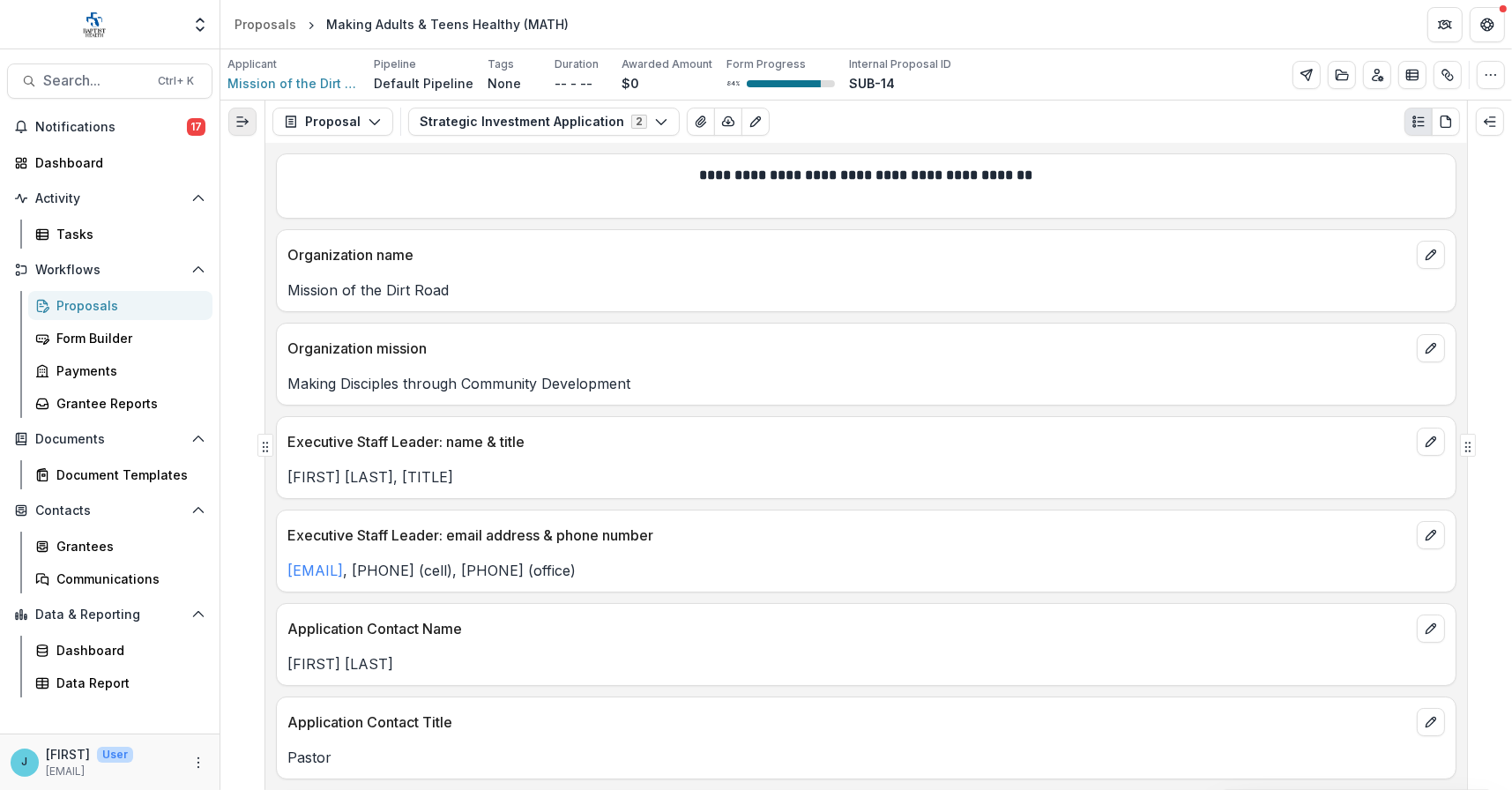 click 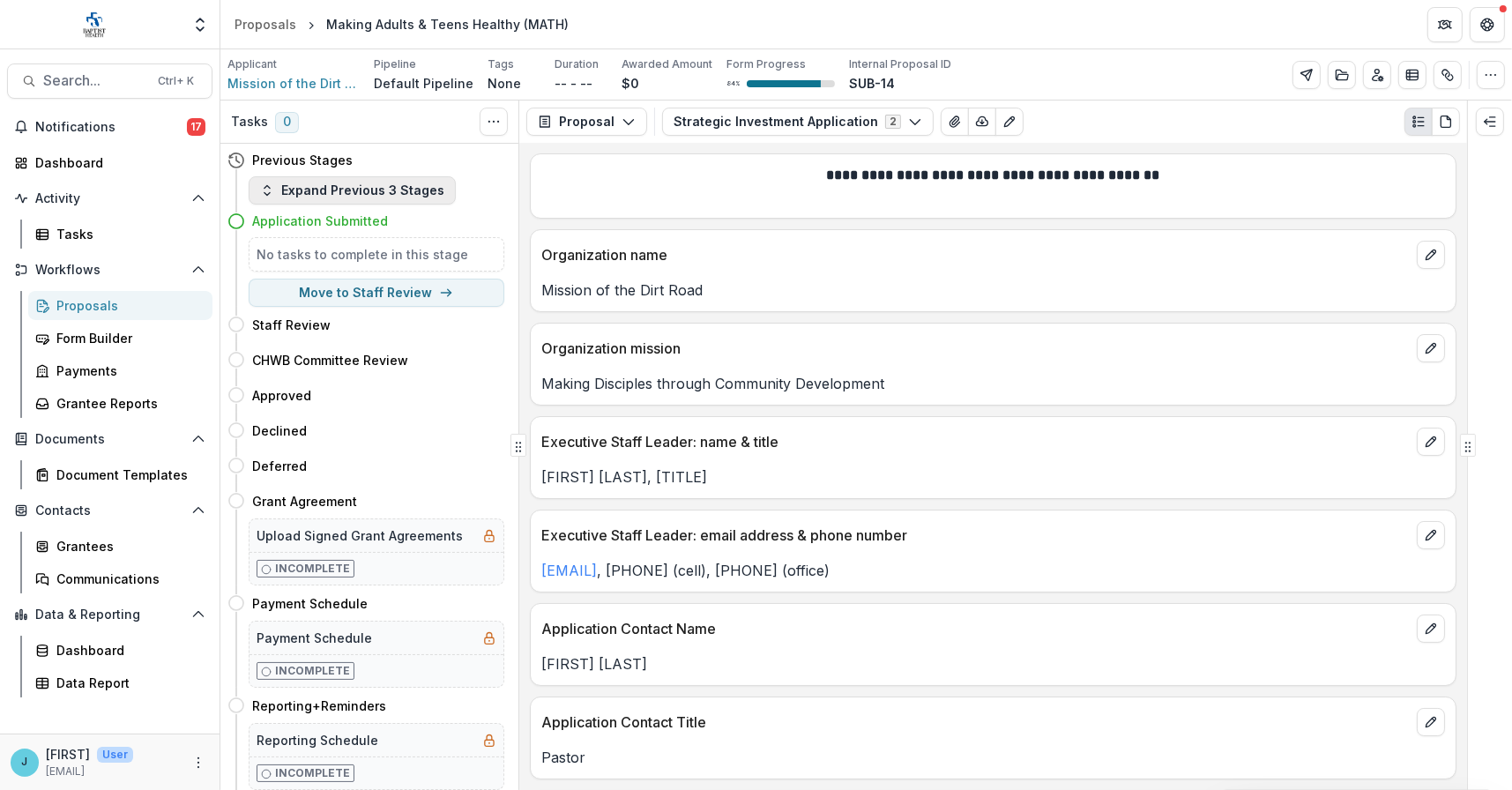click on "Expand Previous 3 Stages" at bounding box center (352, 190) 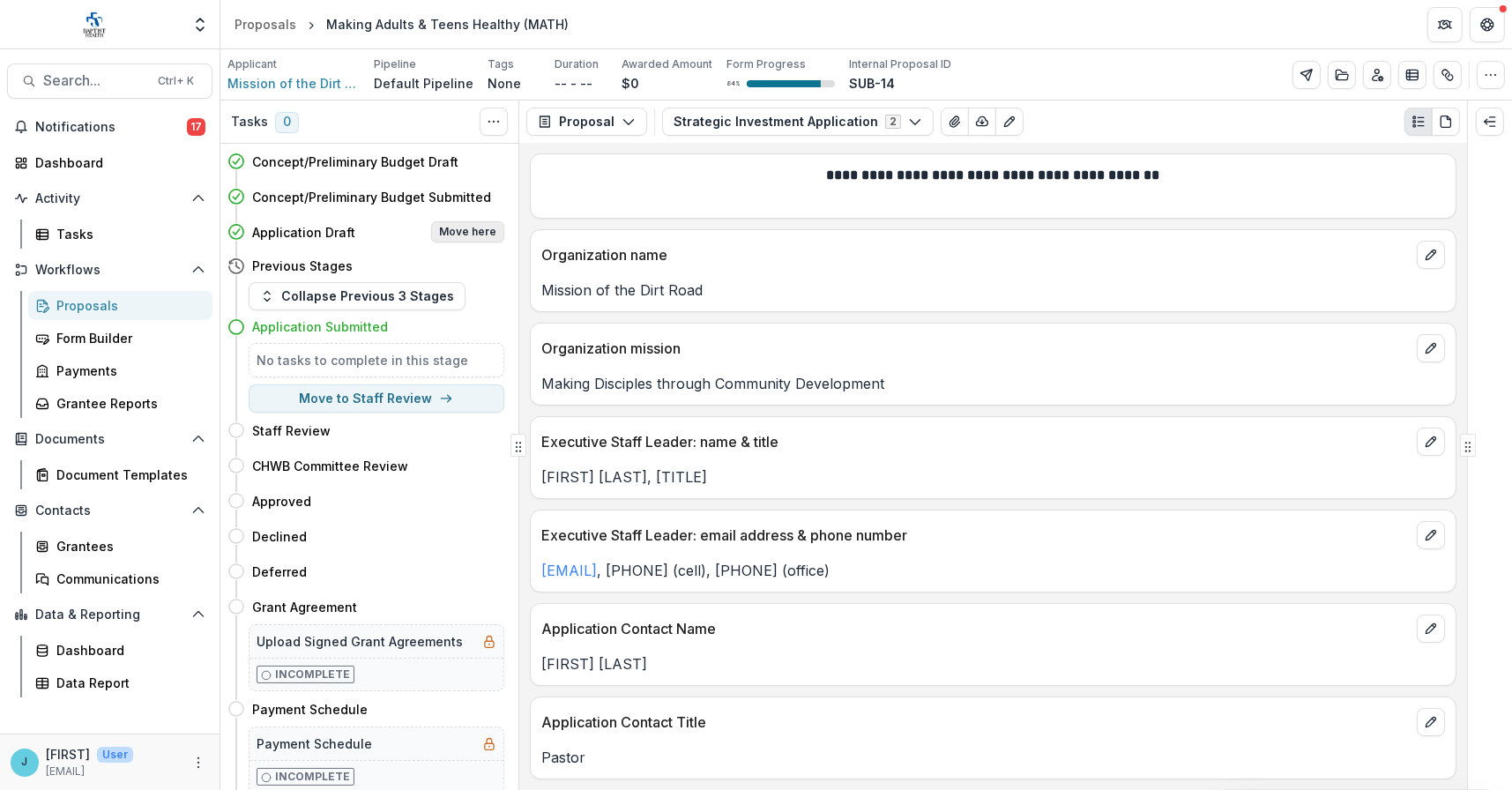 click on "Move here" at bounding box center [467, 232] 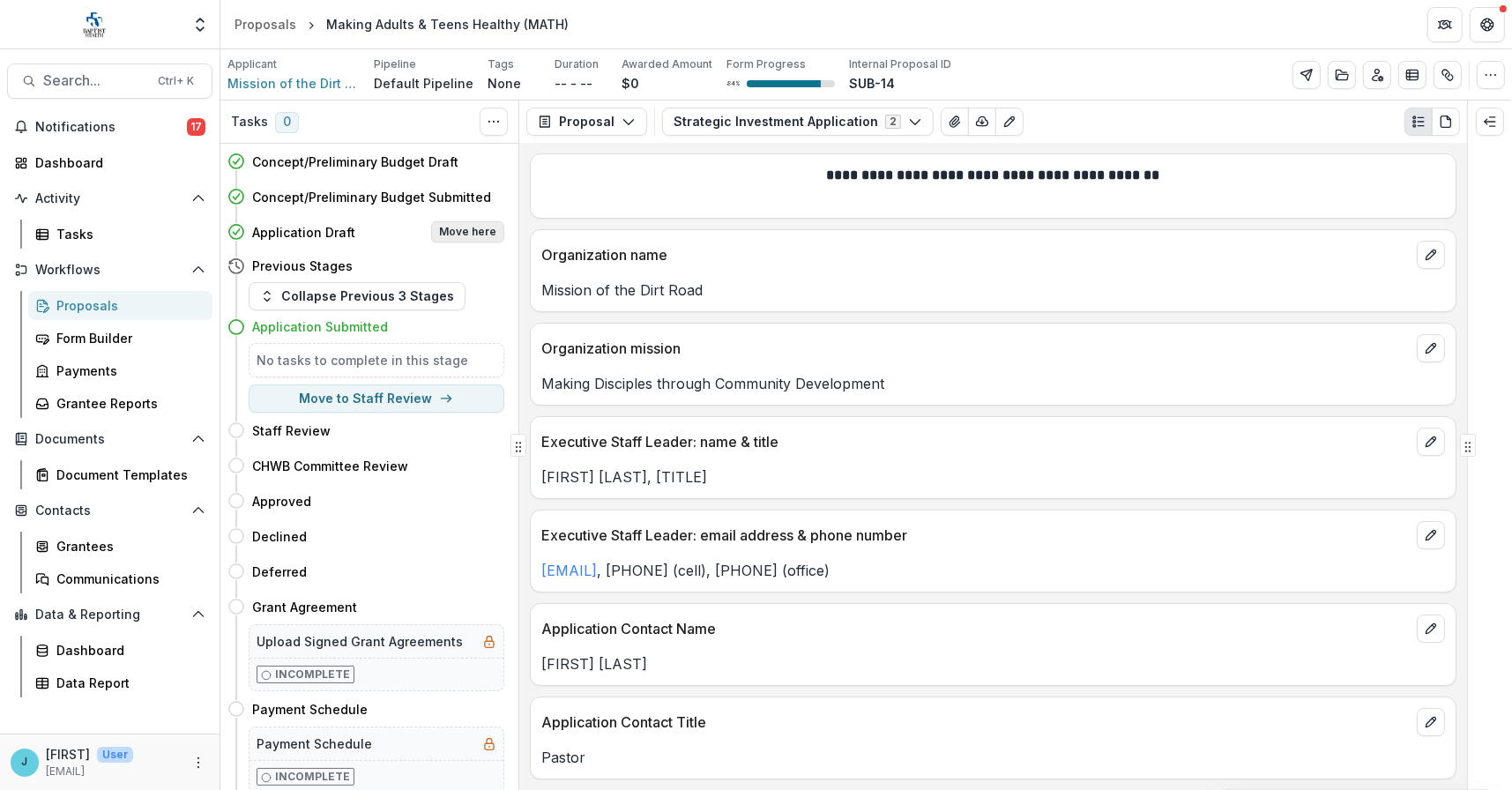 select on "**********" 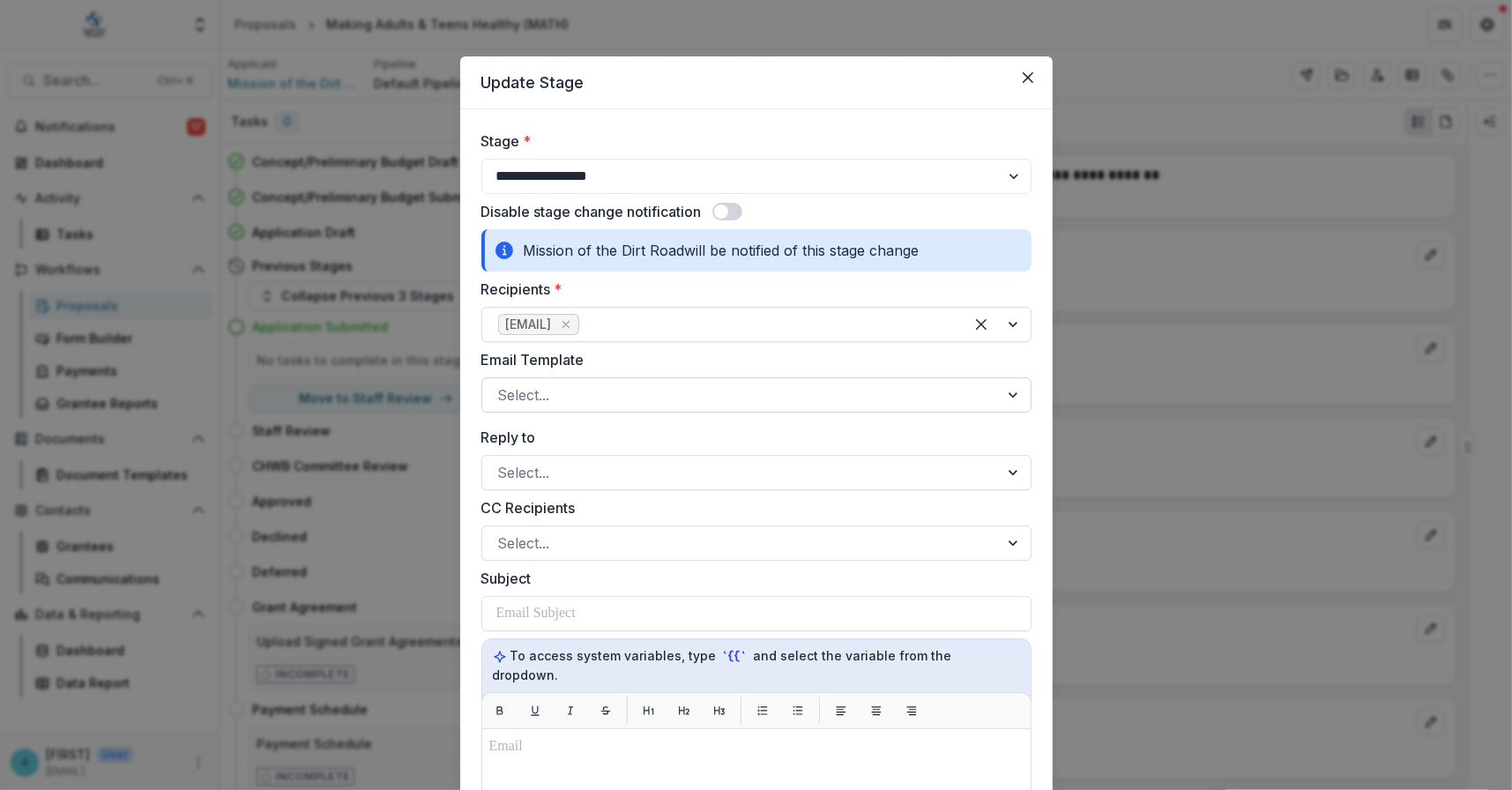 click at bounding box center (741, 395) 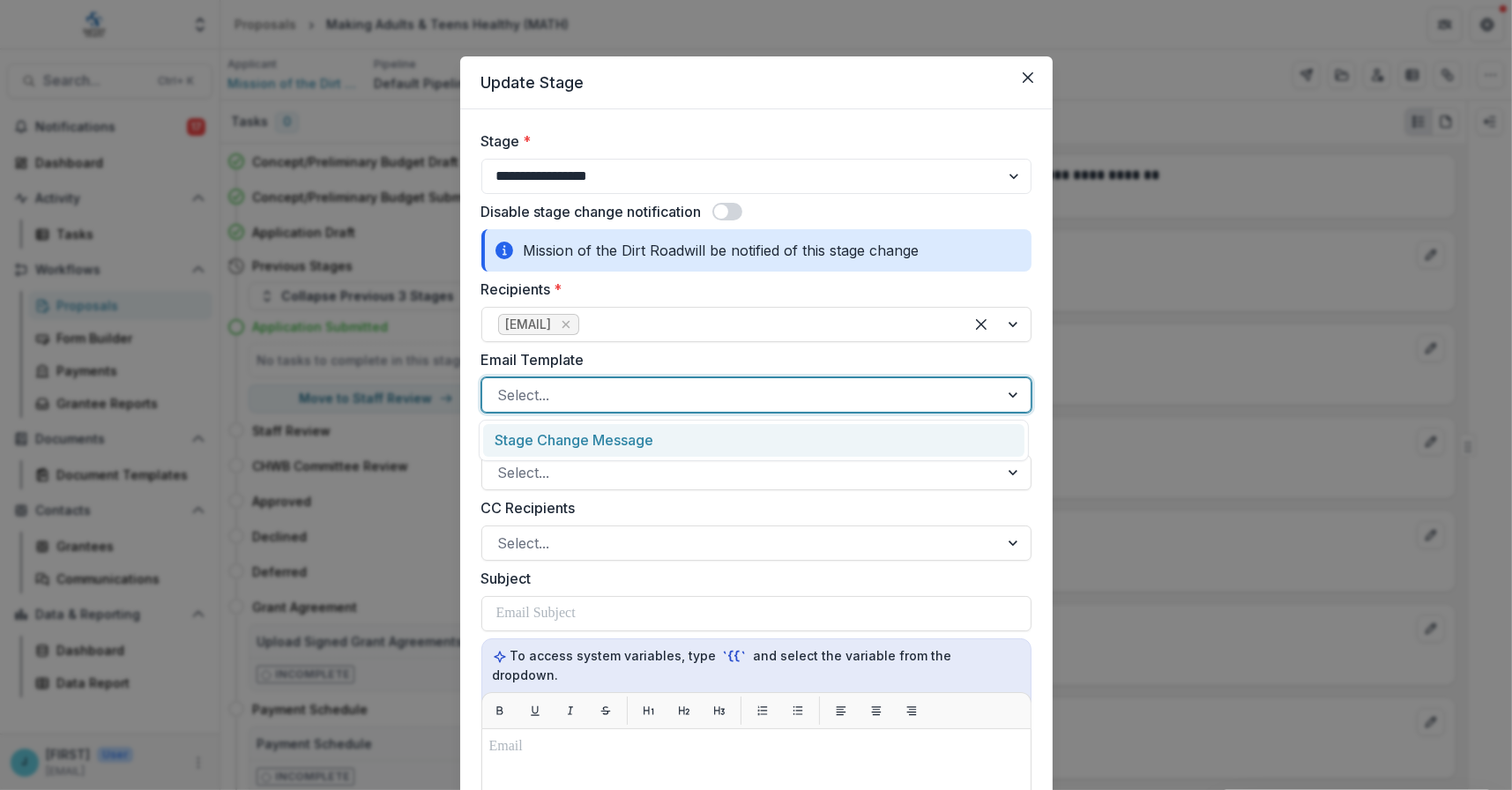 click on "Stage Change Message" at bounding box center (754, 440) 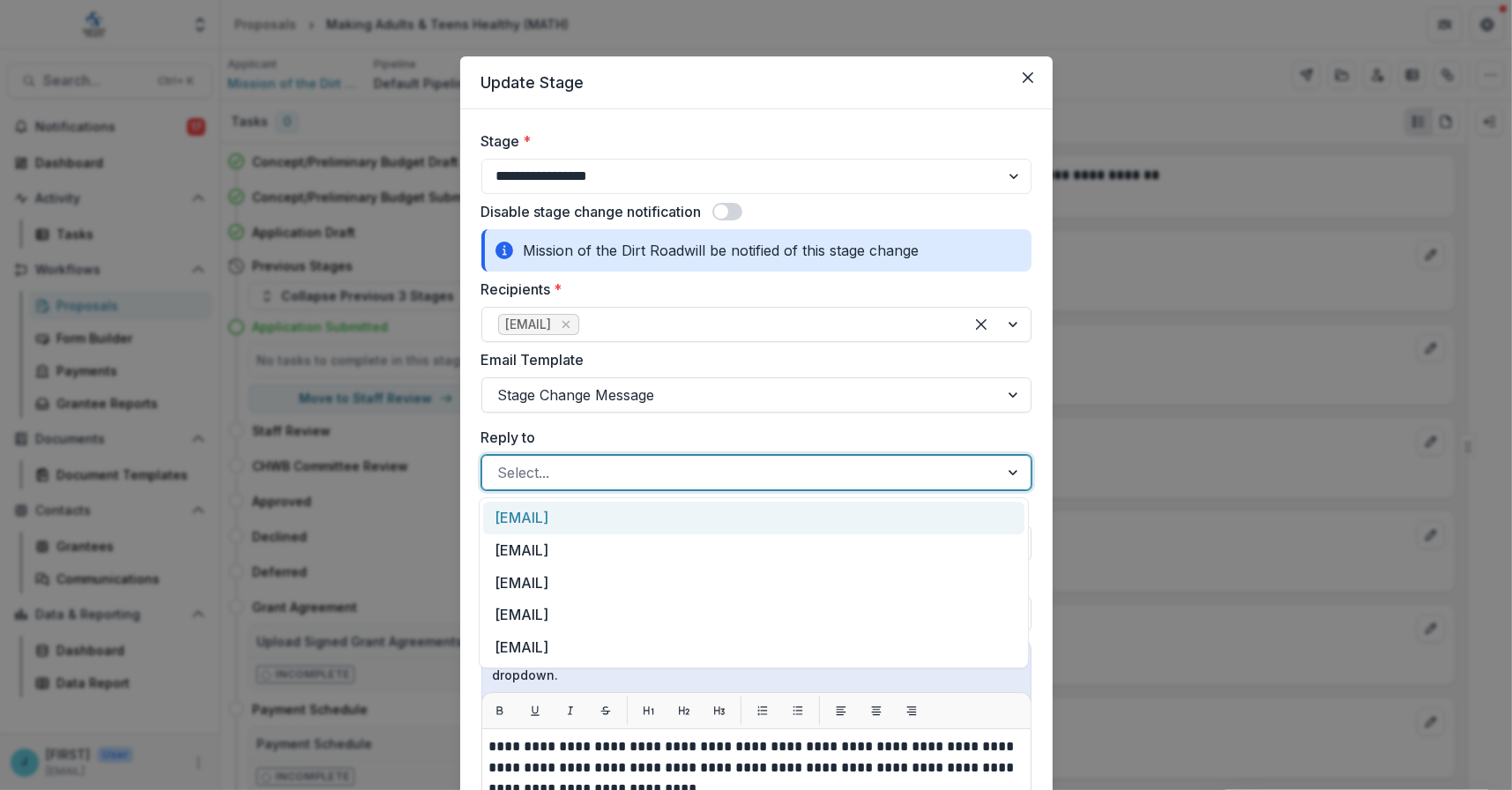 click at bounding box center [741, 473] 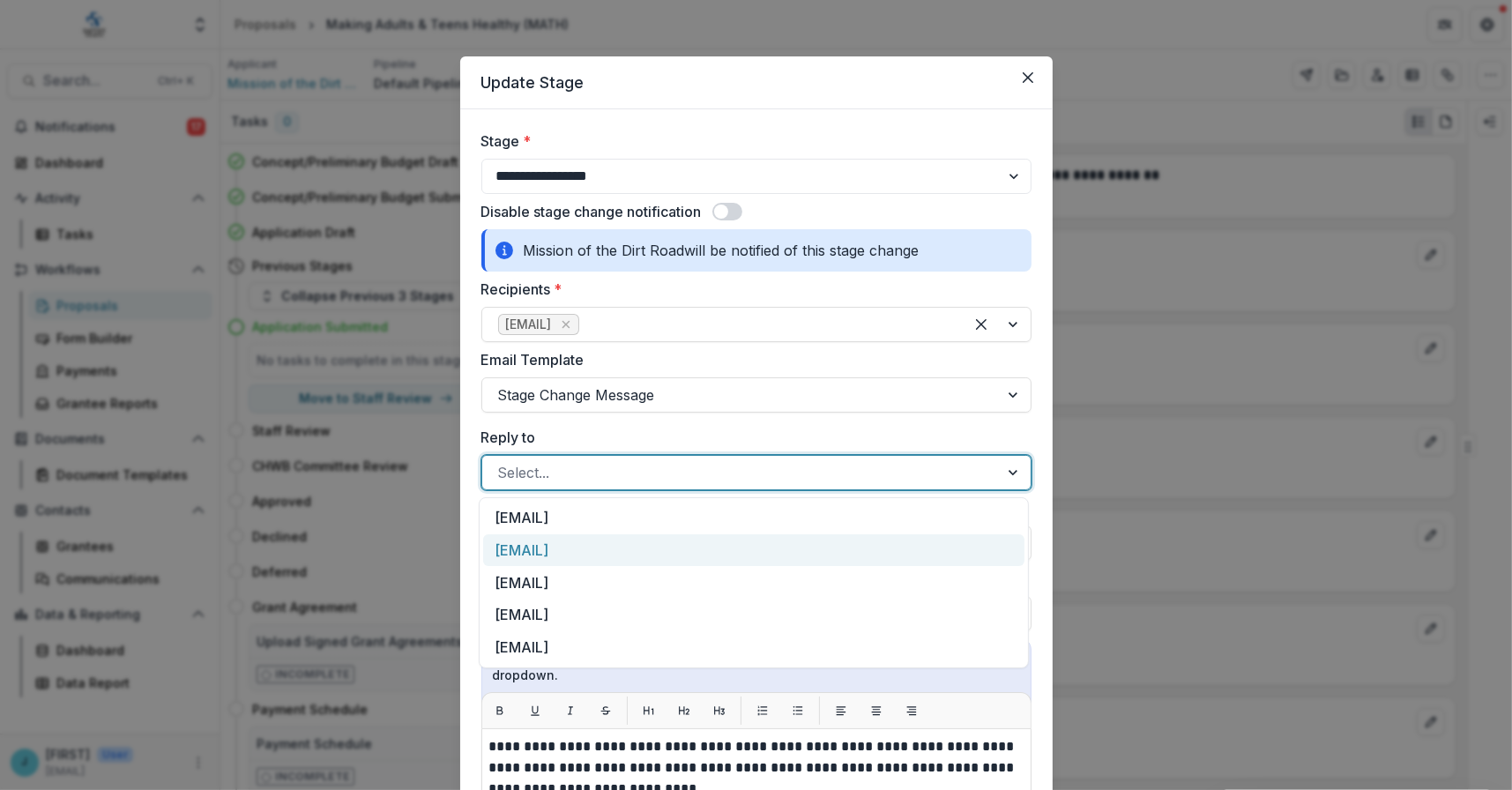 click on "[EMAIL]" at bounding box center [754, 550] 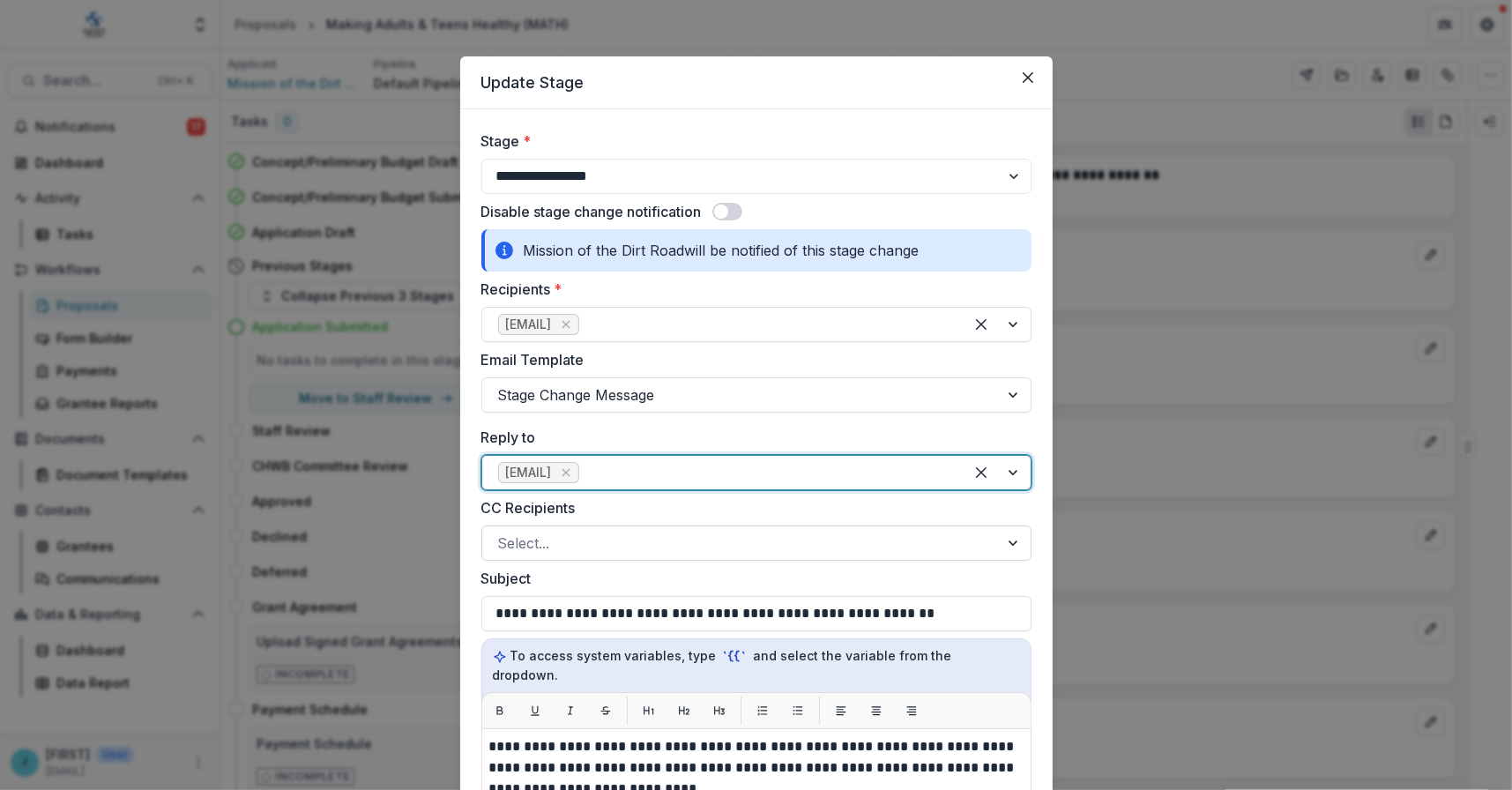 click on "CC Recipients" at bounding box center (500, 543) 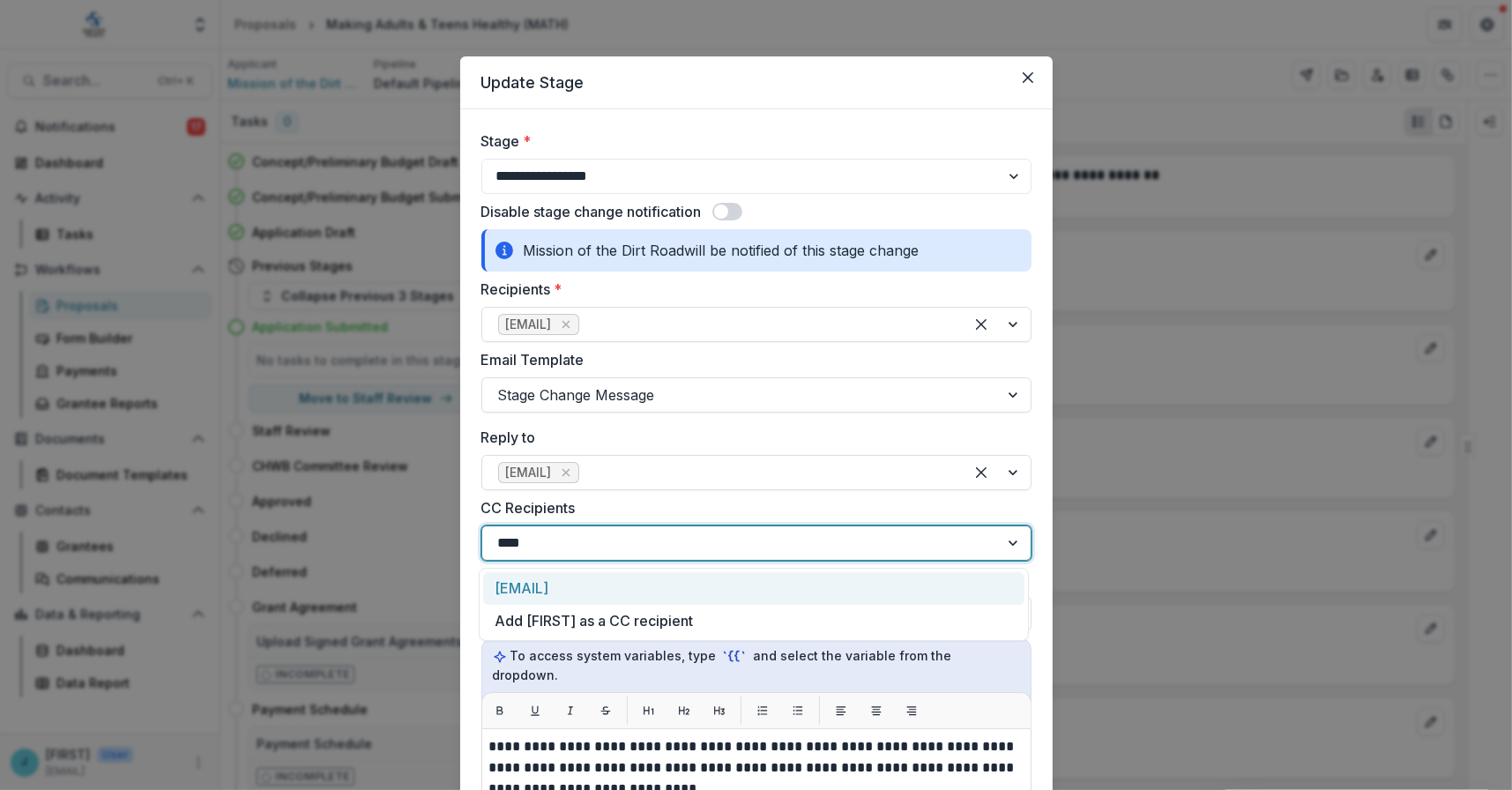 type on "*****" 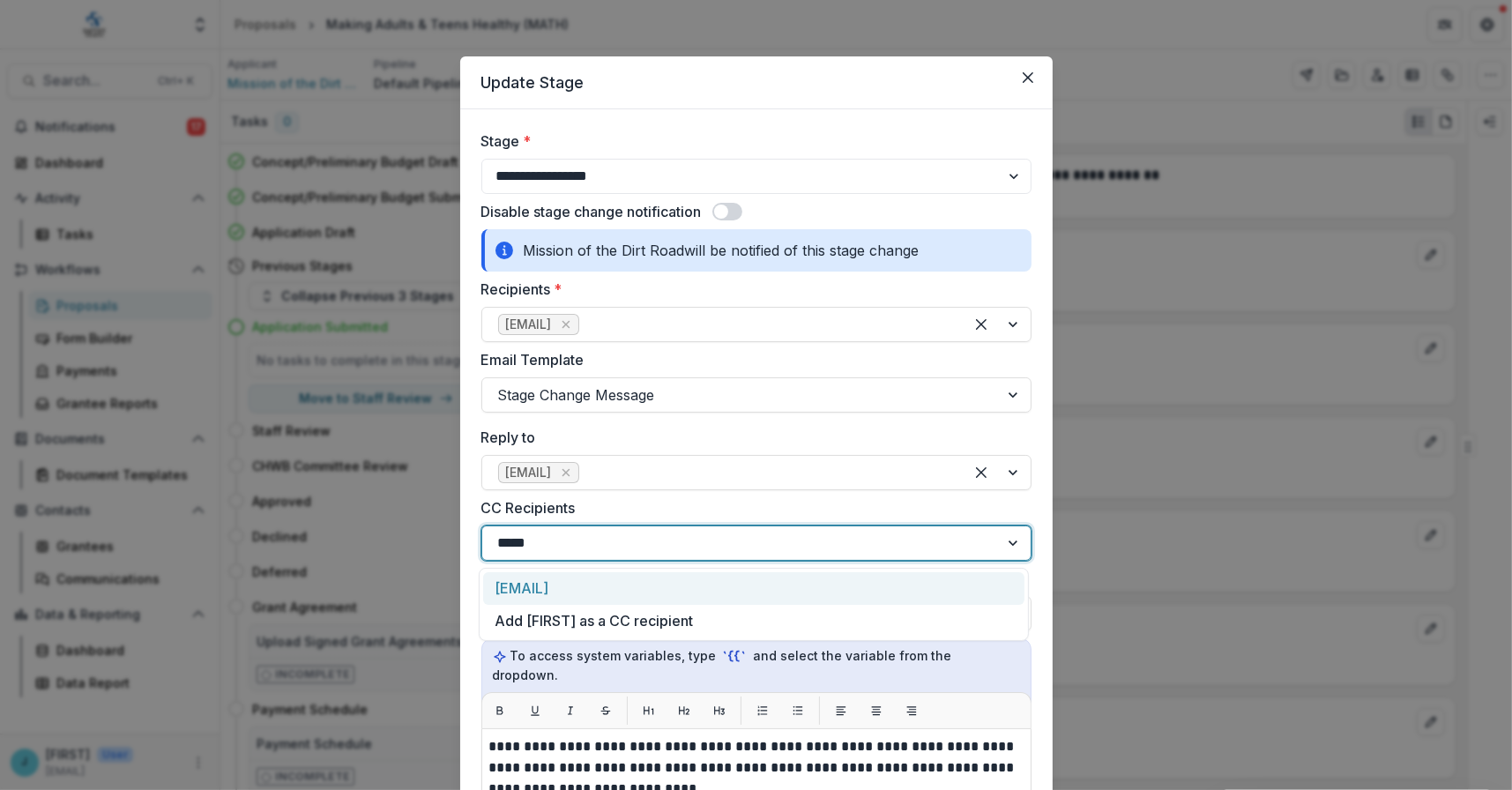 type 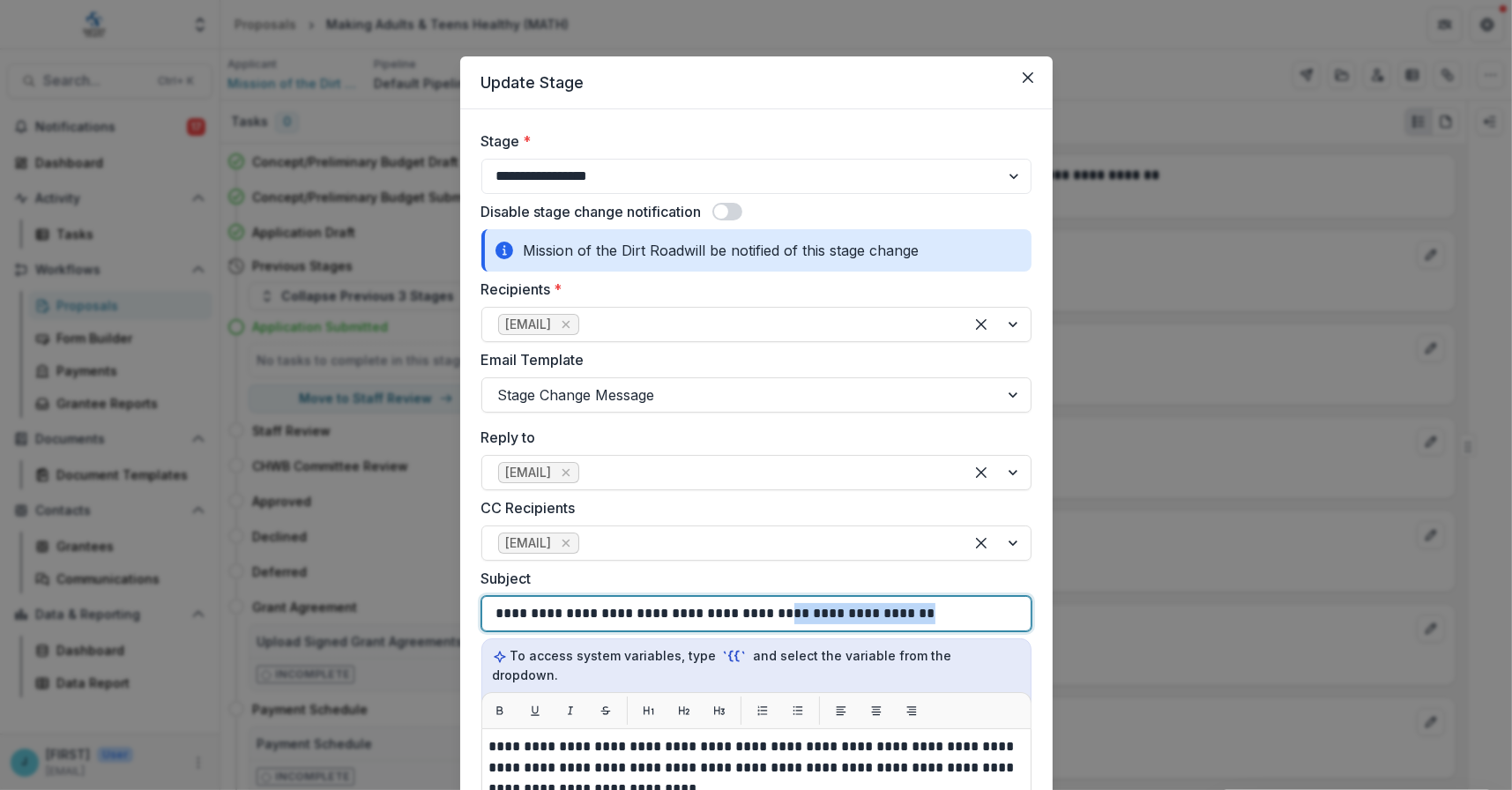 drag, startPoint x: 760, startPoint y: 612, endPoint x: 903, endPoint y: 605, distance: 143.17123 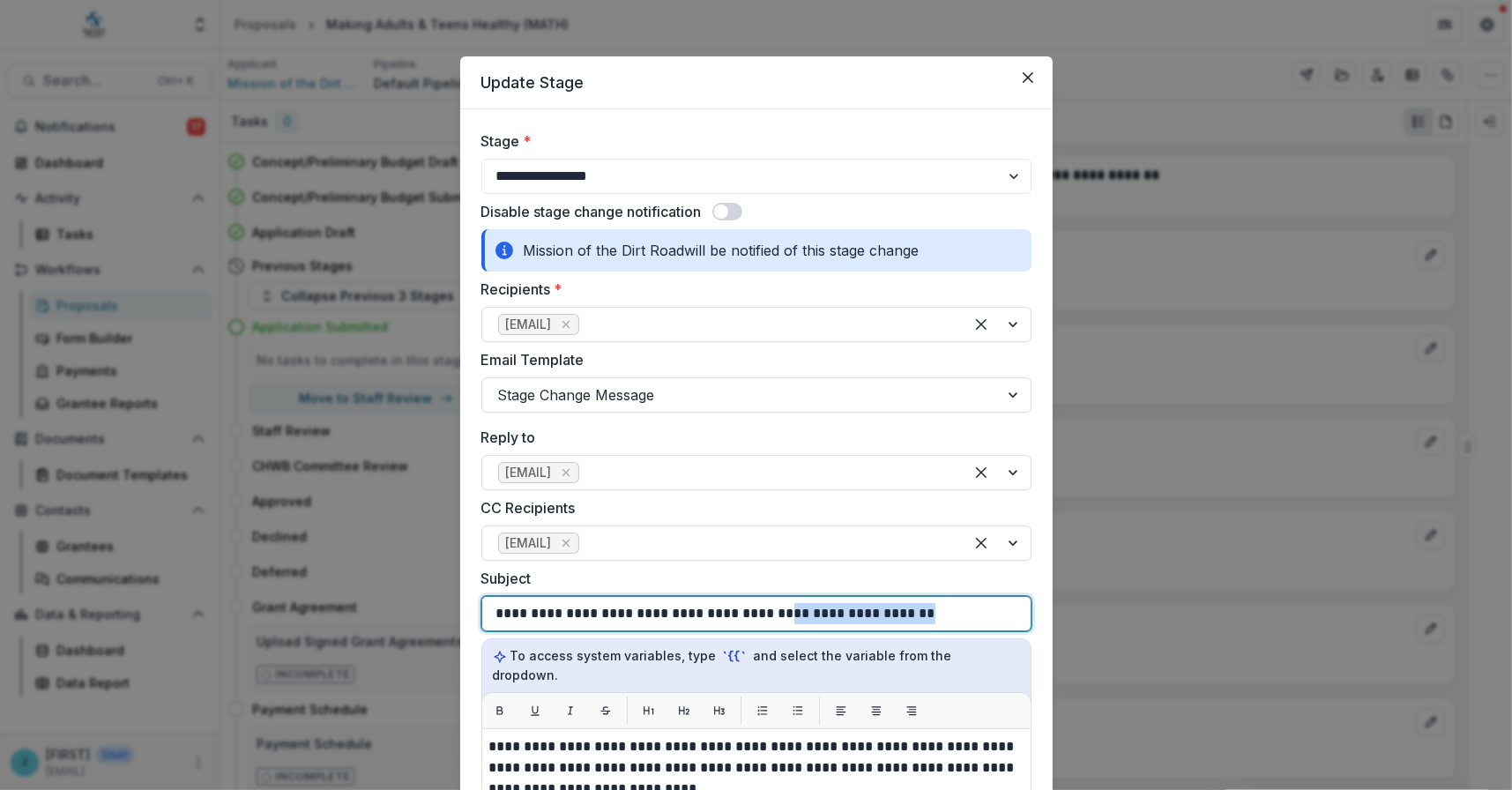 click on "**********" at bounding box center (756, 614) 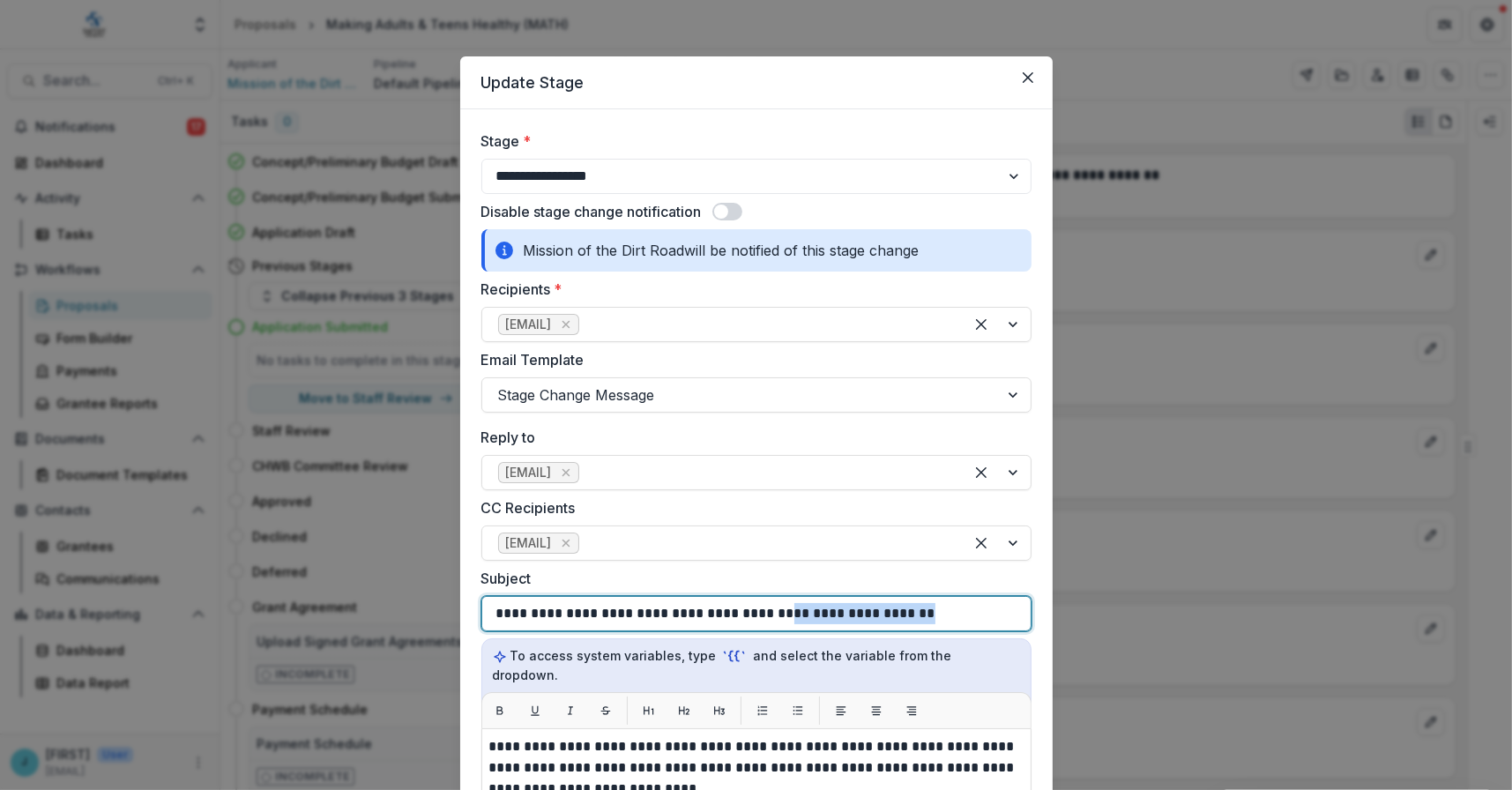 type 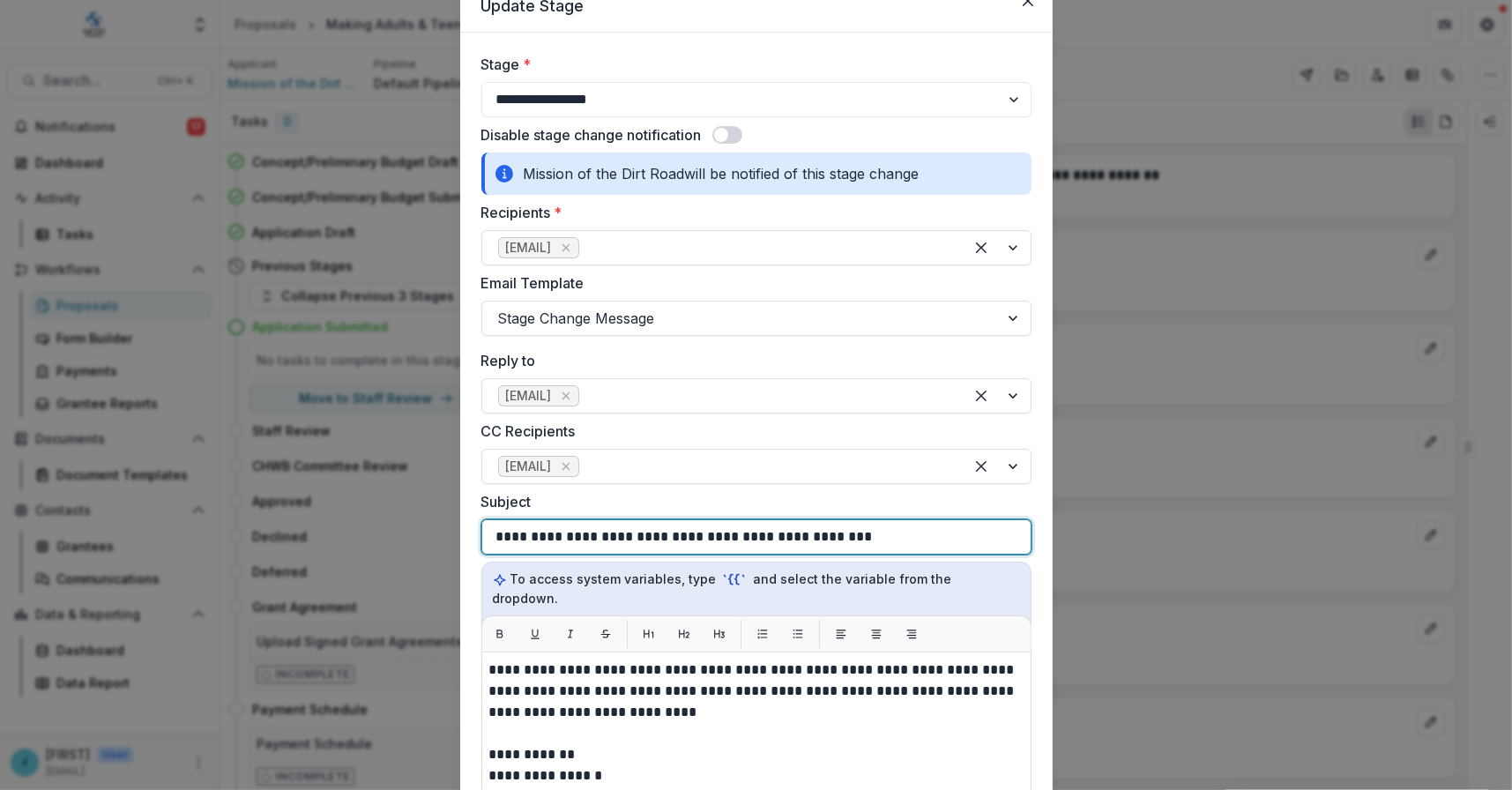 scroll, scrollTop: 88, scrollLeft: 0, axis: vertical 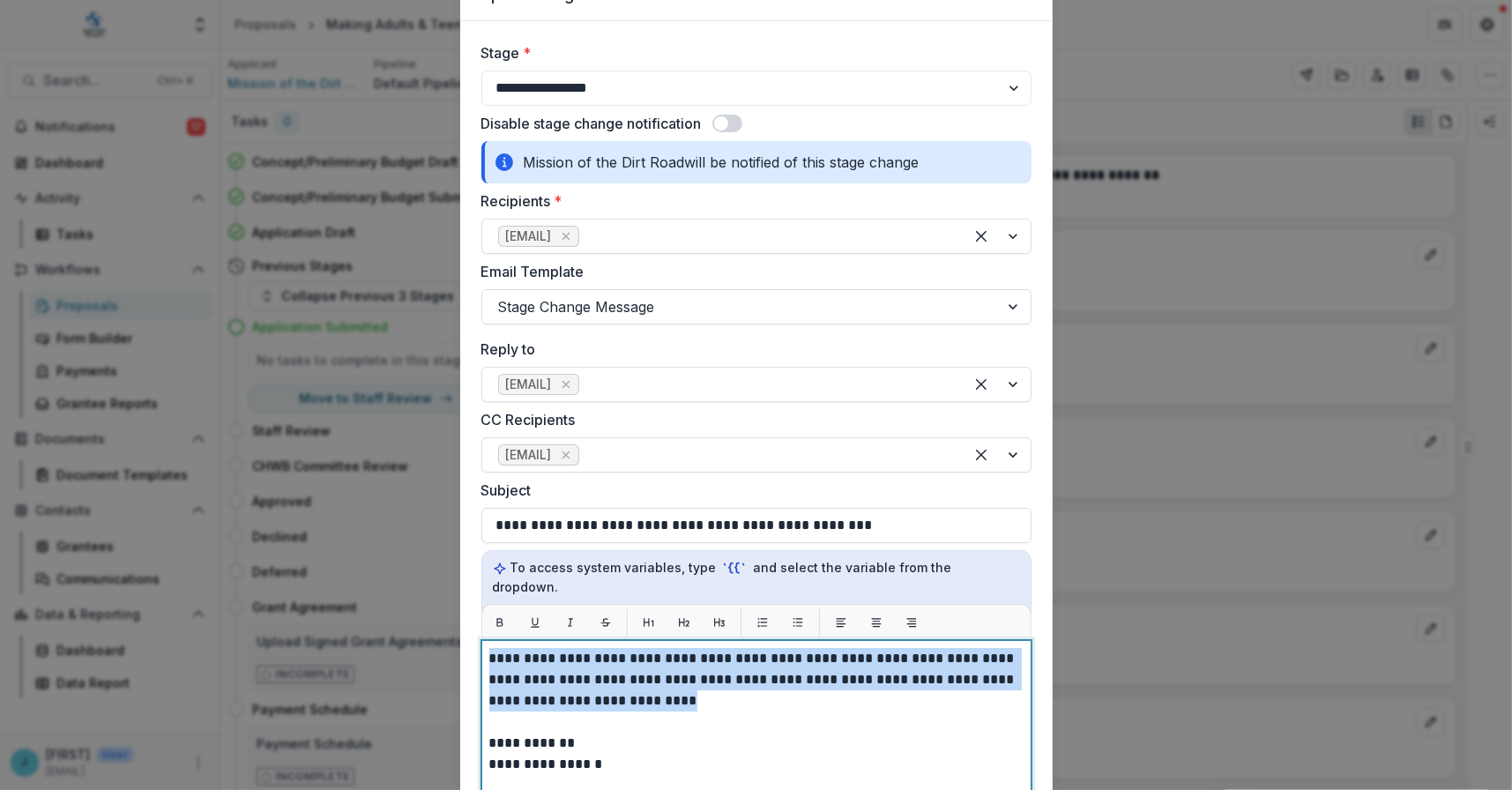 drag, startPoint x: 705, startPoint y: 685, endPoint x: 483, endPoint y: 644, distance: 225.75429 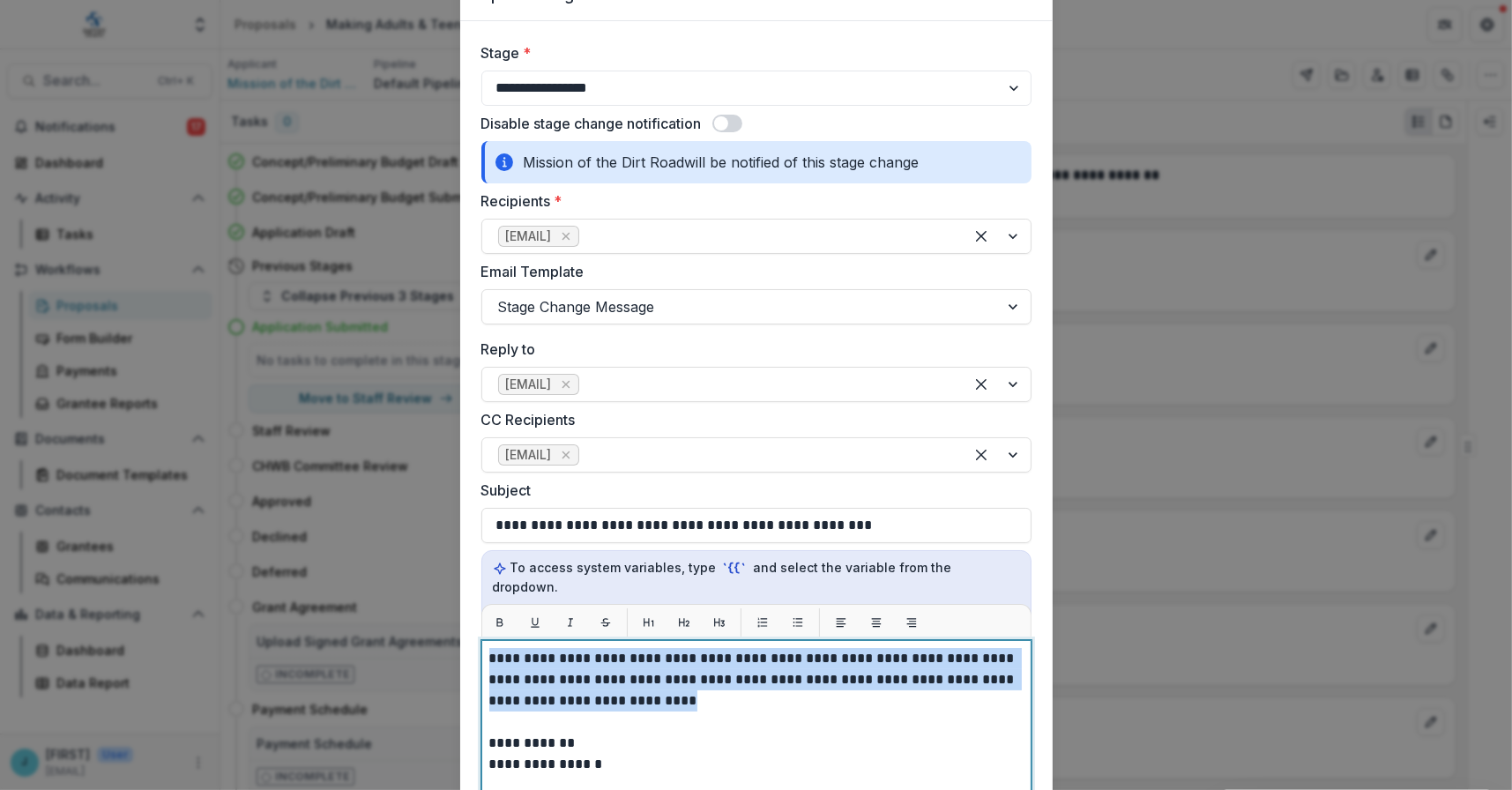 click on "**********" at bounding box center [756, 861] 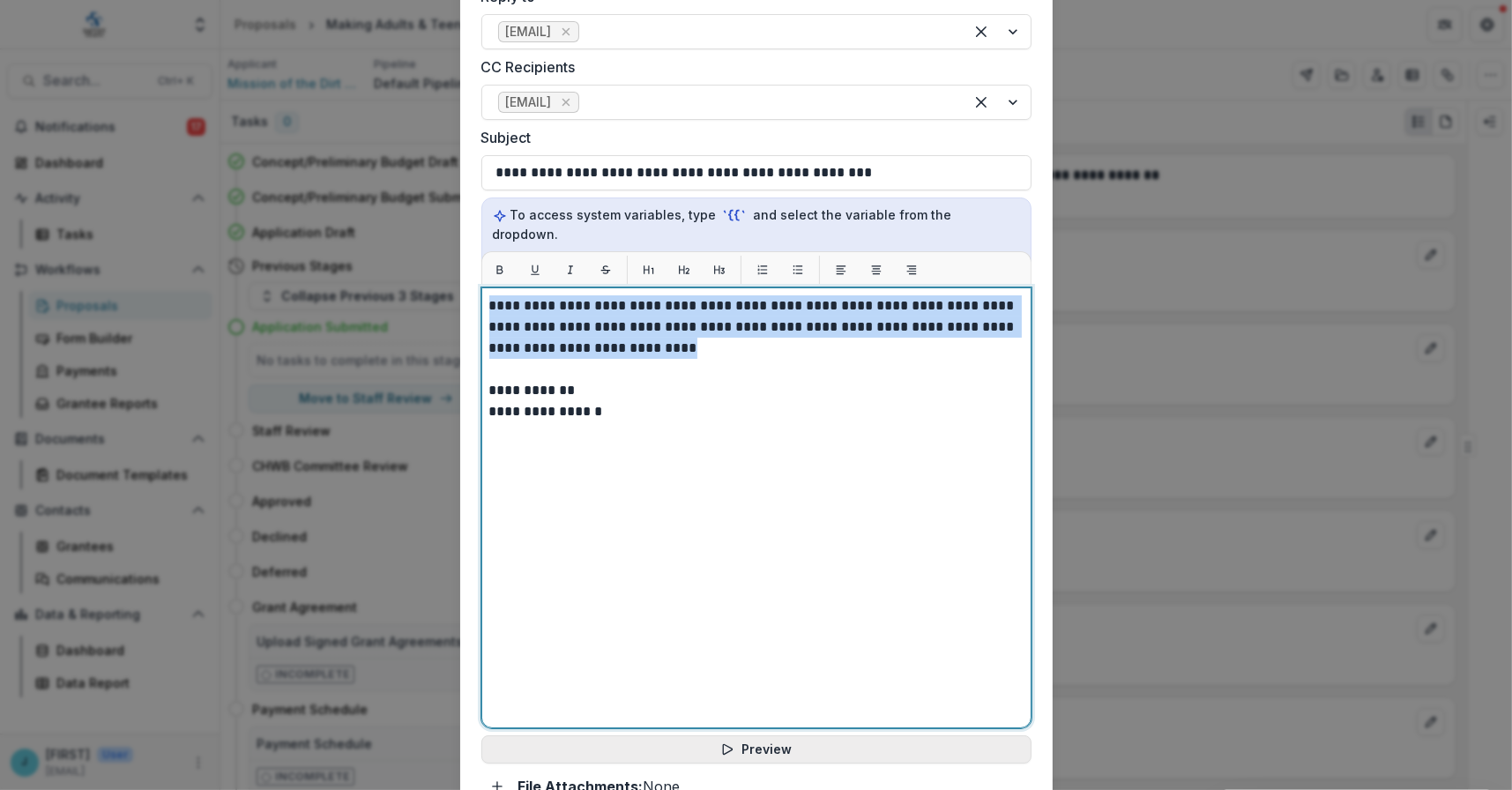 scroll, scrollTop: 617, scrollLeft: 0, axis: vertical 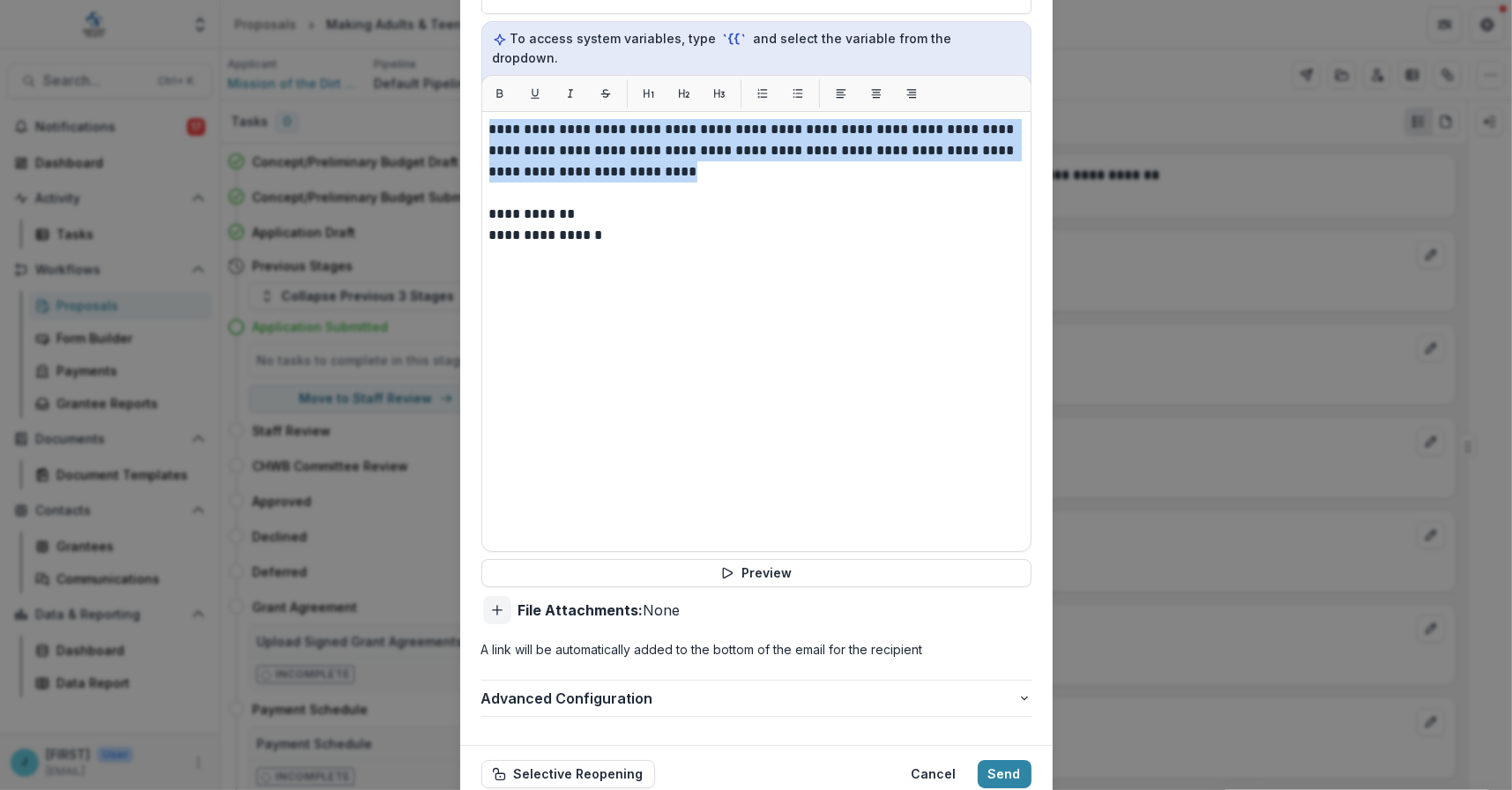 click 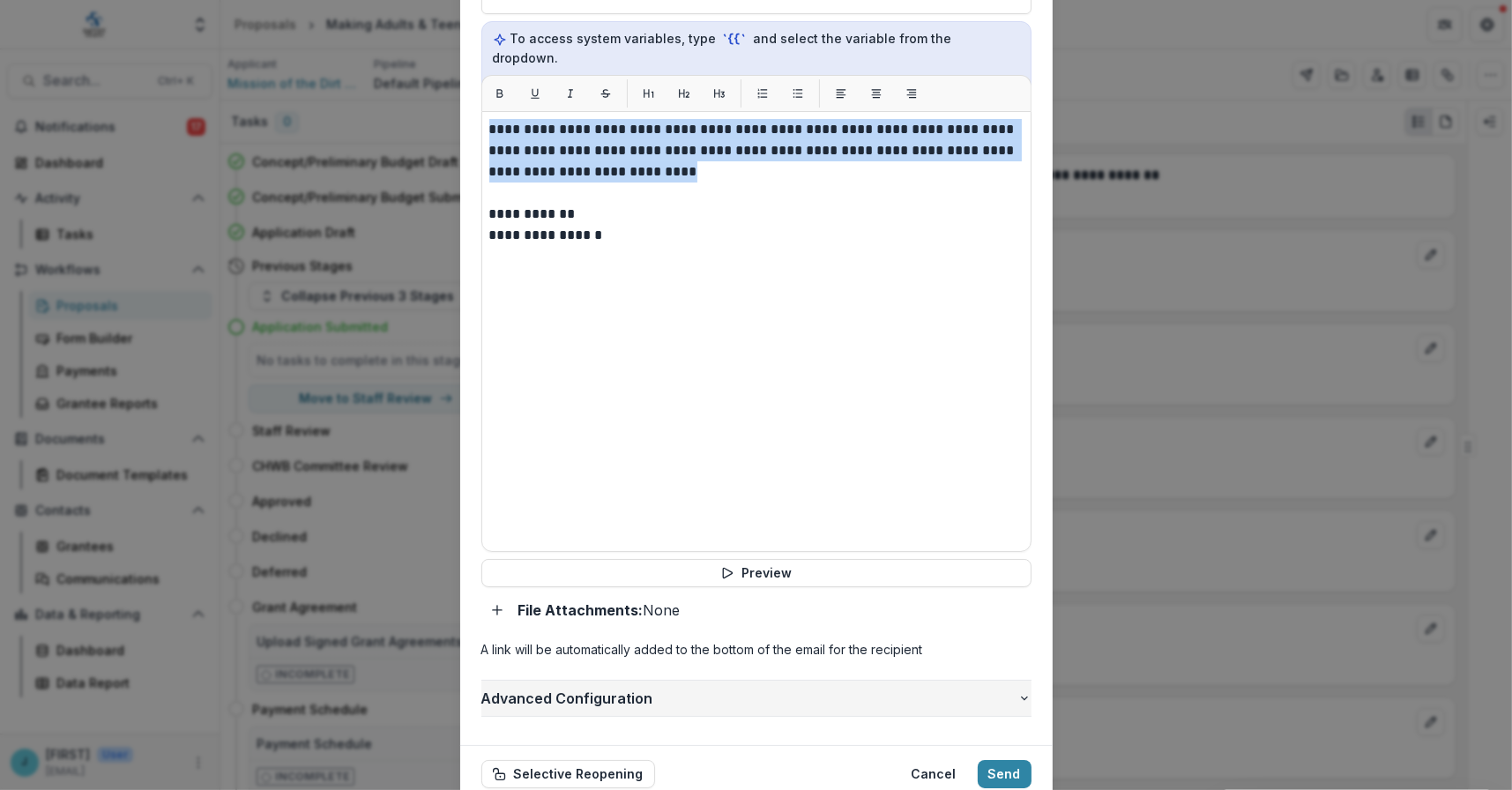 click on "Advanced Configuration" at bounding box center (749, 698) 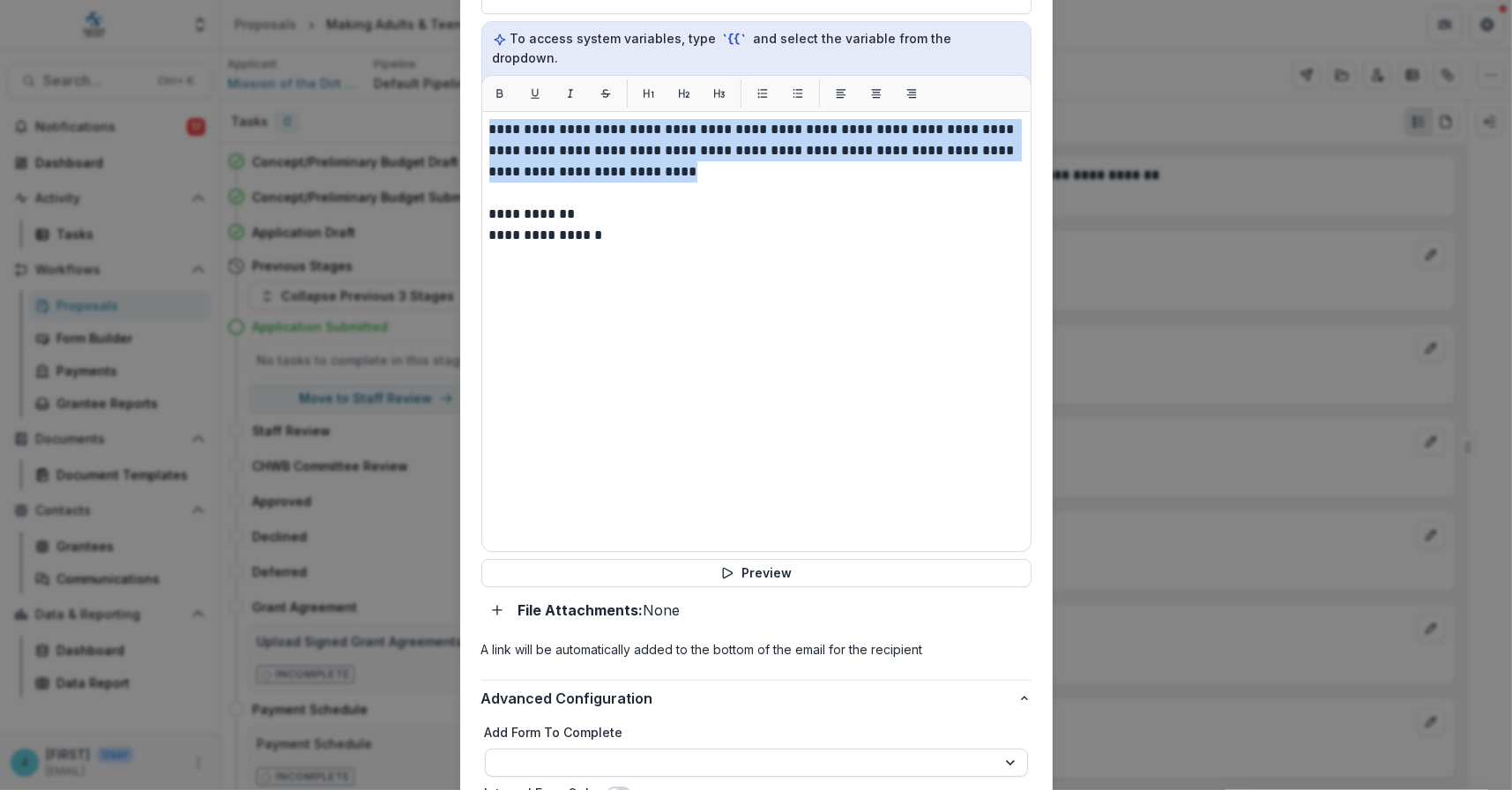 click on "**********" at bounding box center (756, 763) 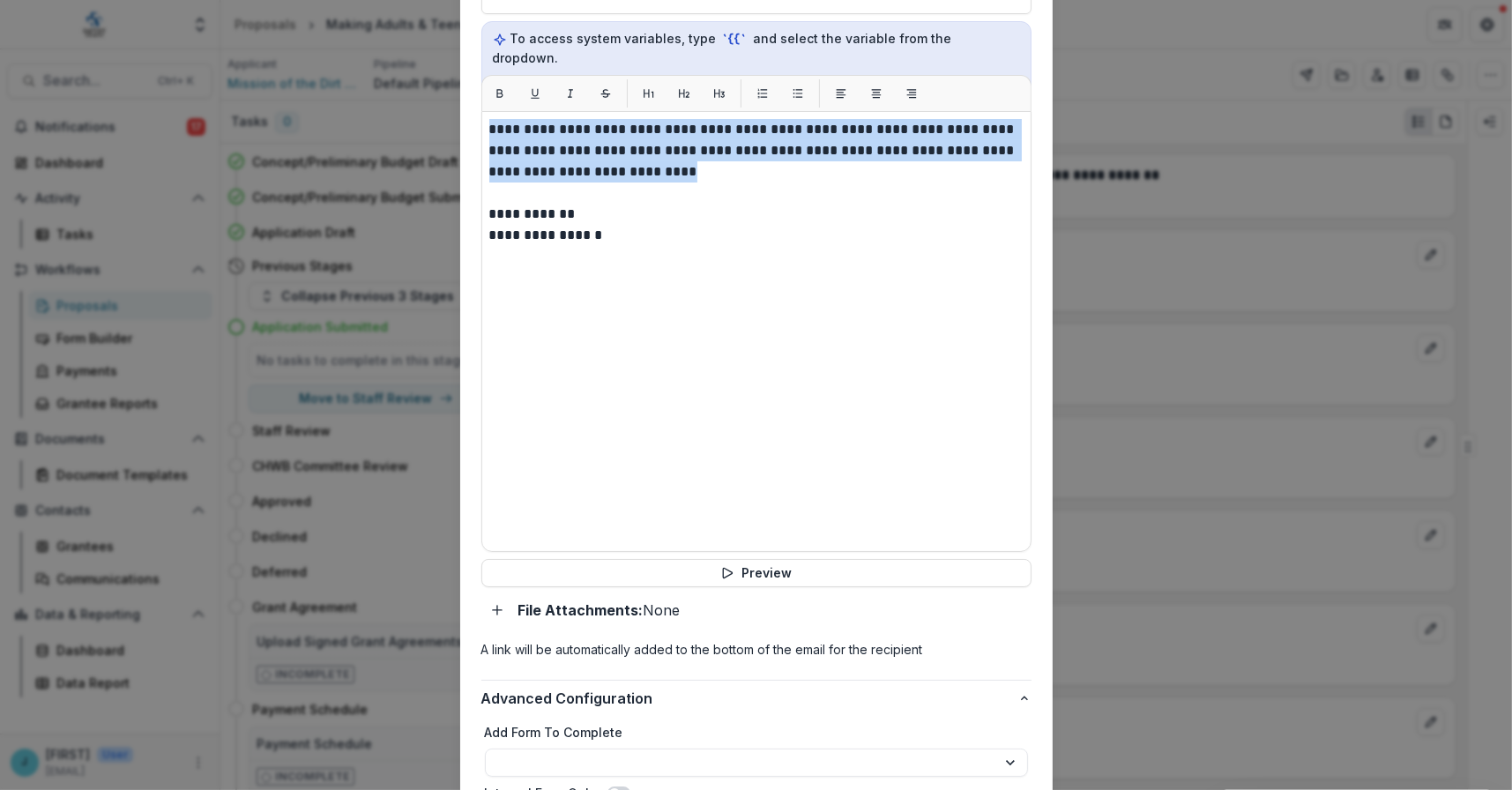 click on "**********" at bounding box center (756, 395) 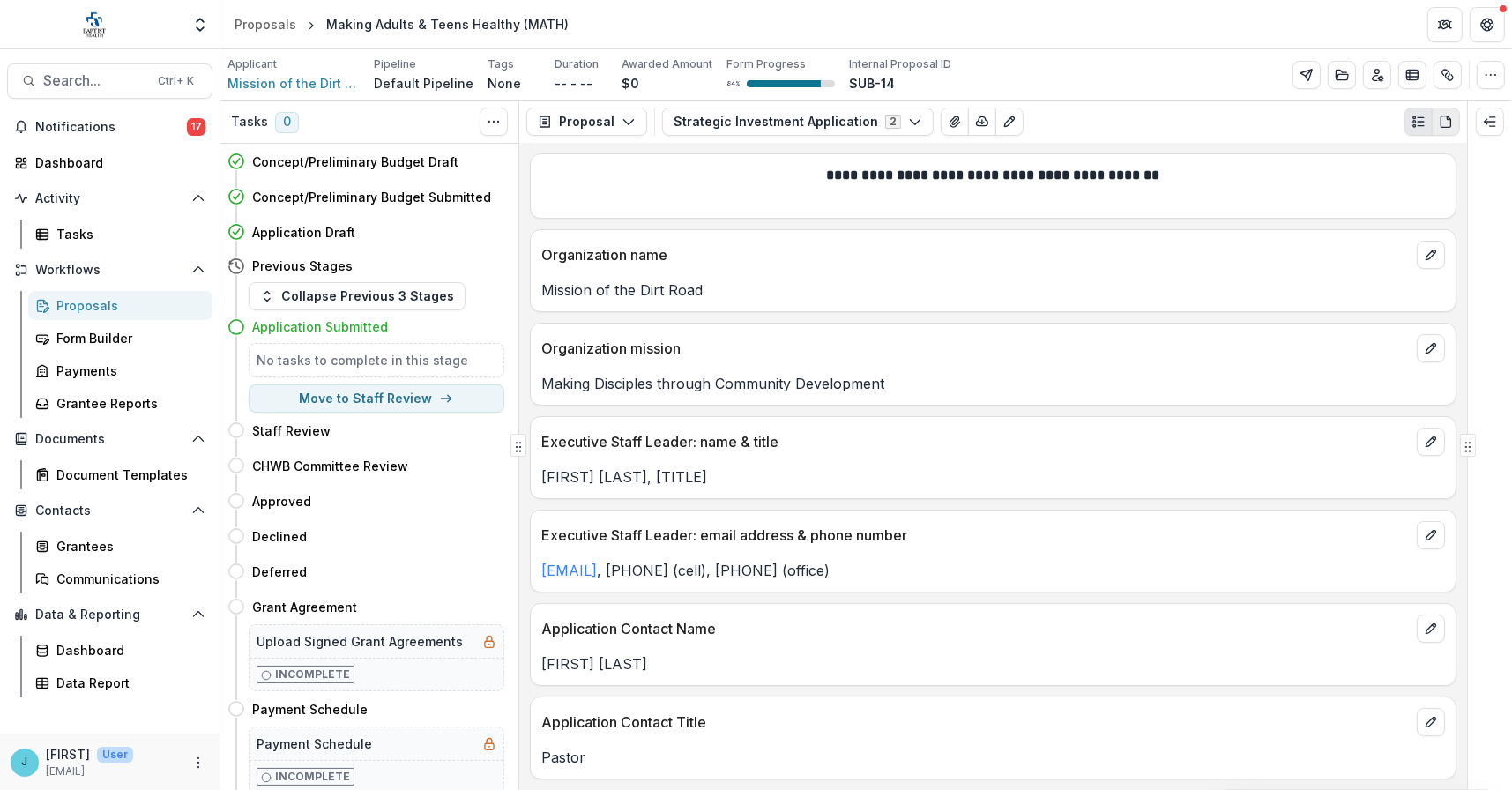 click 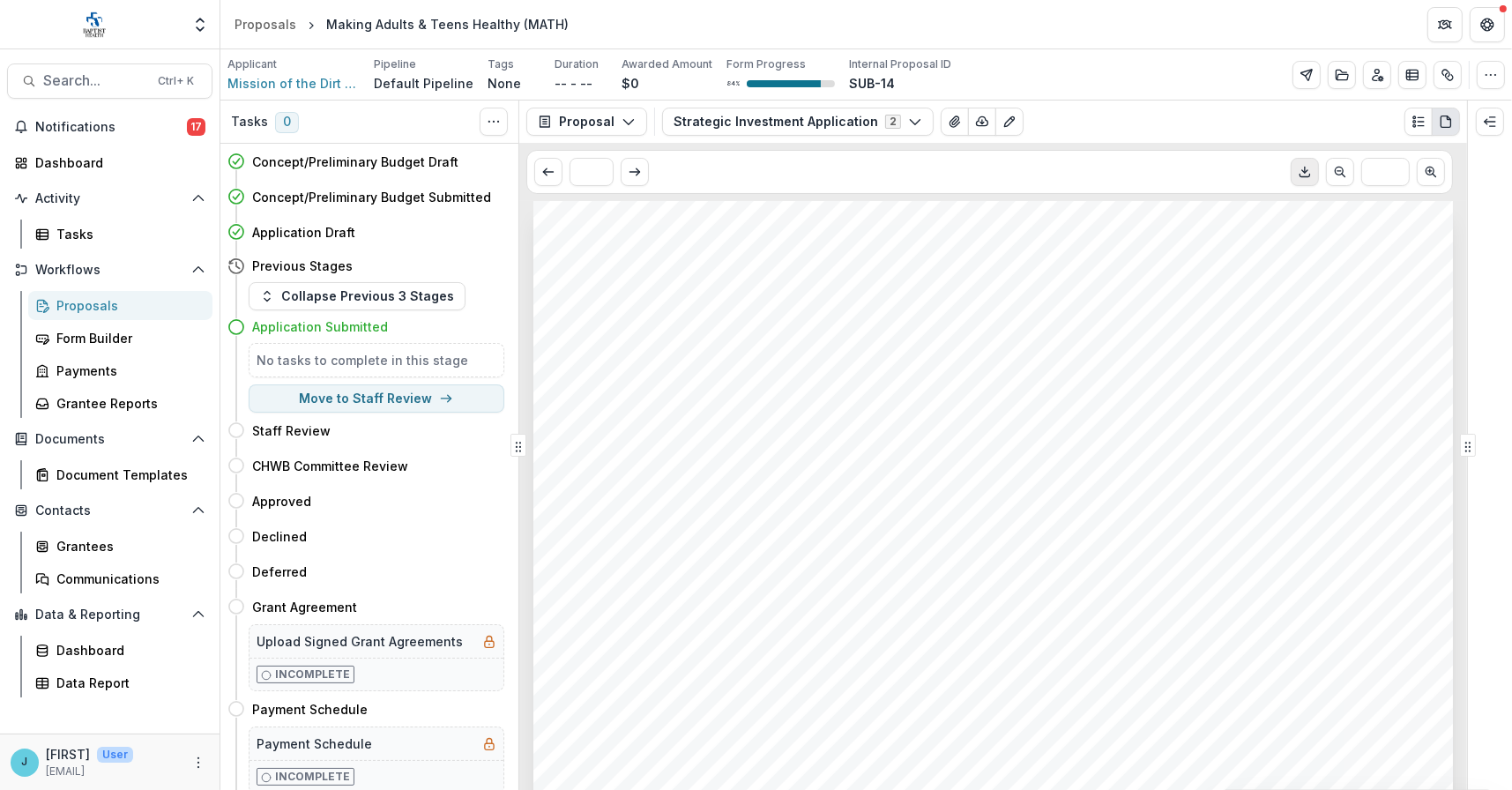 click 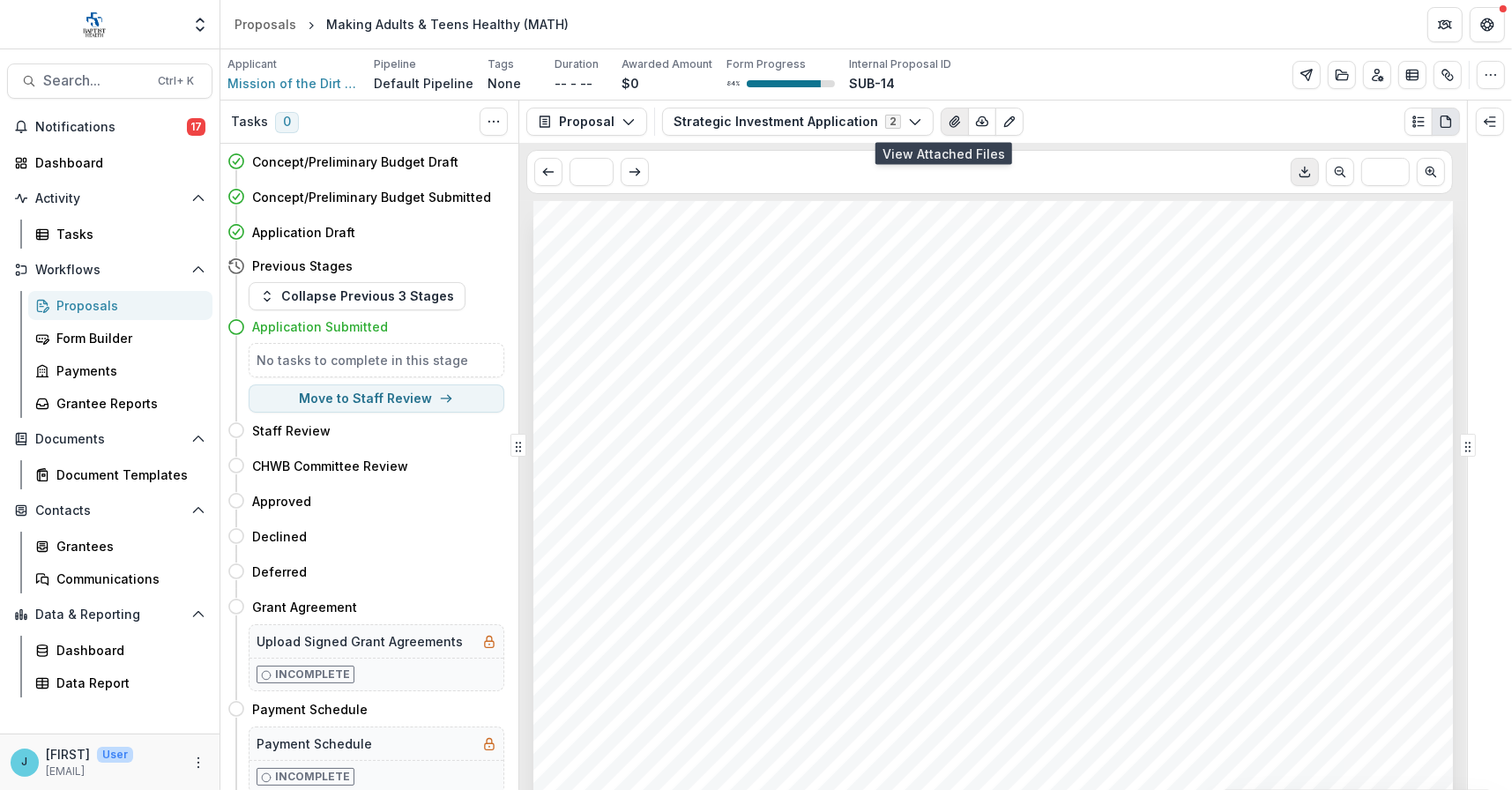 click 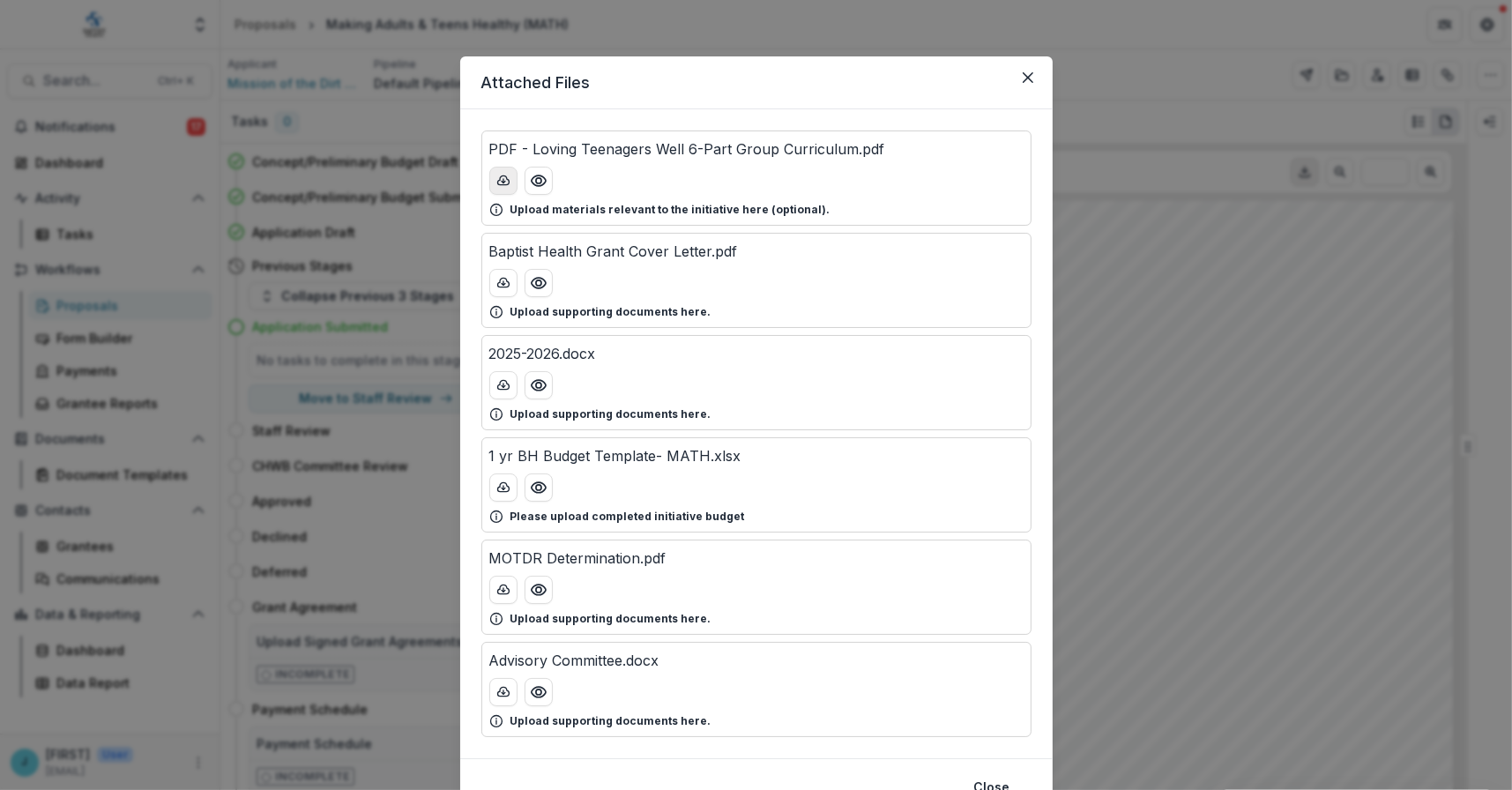 click 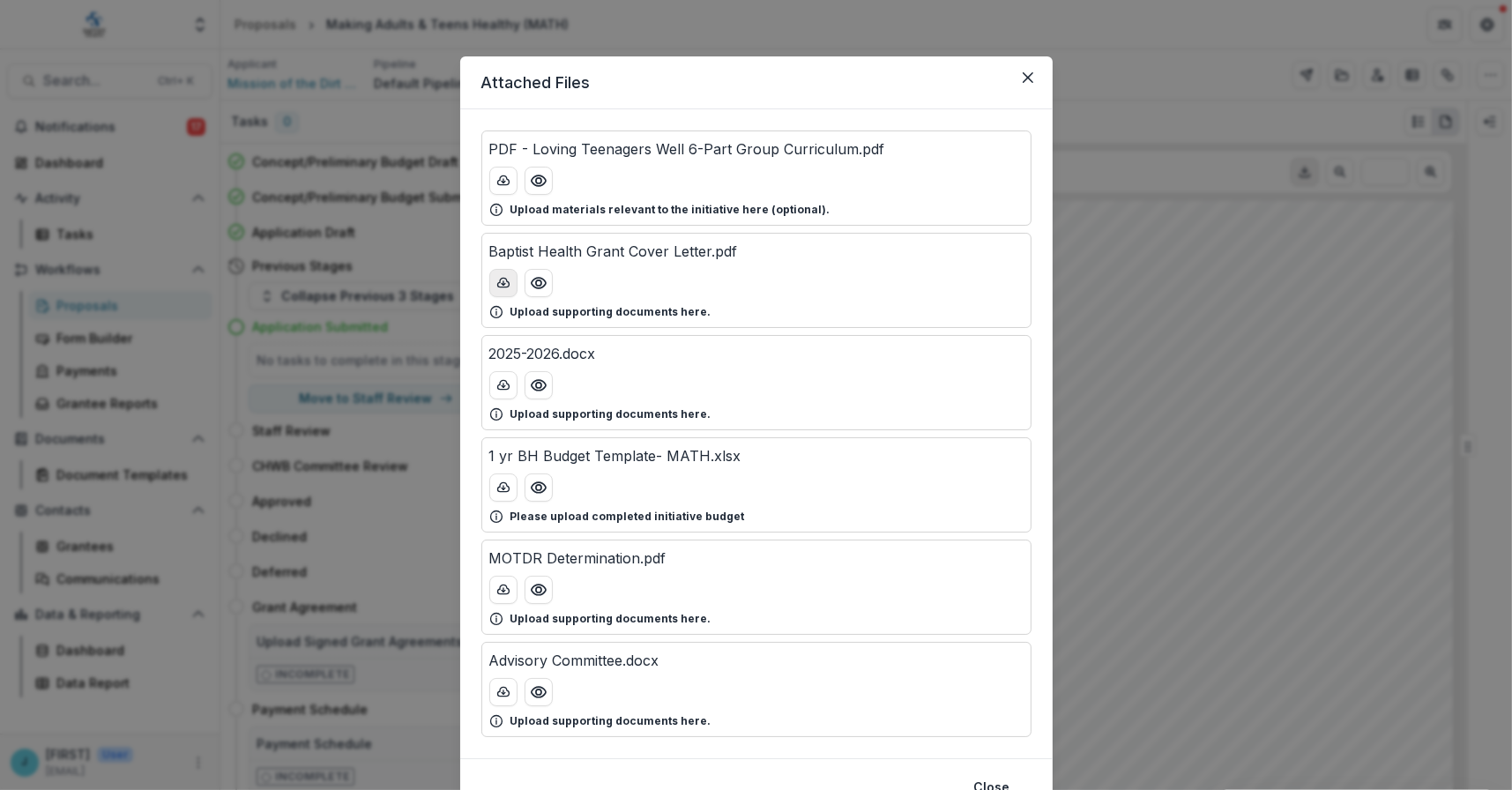 click 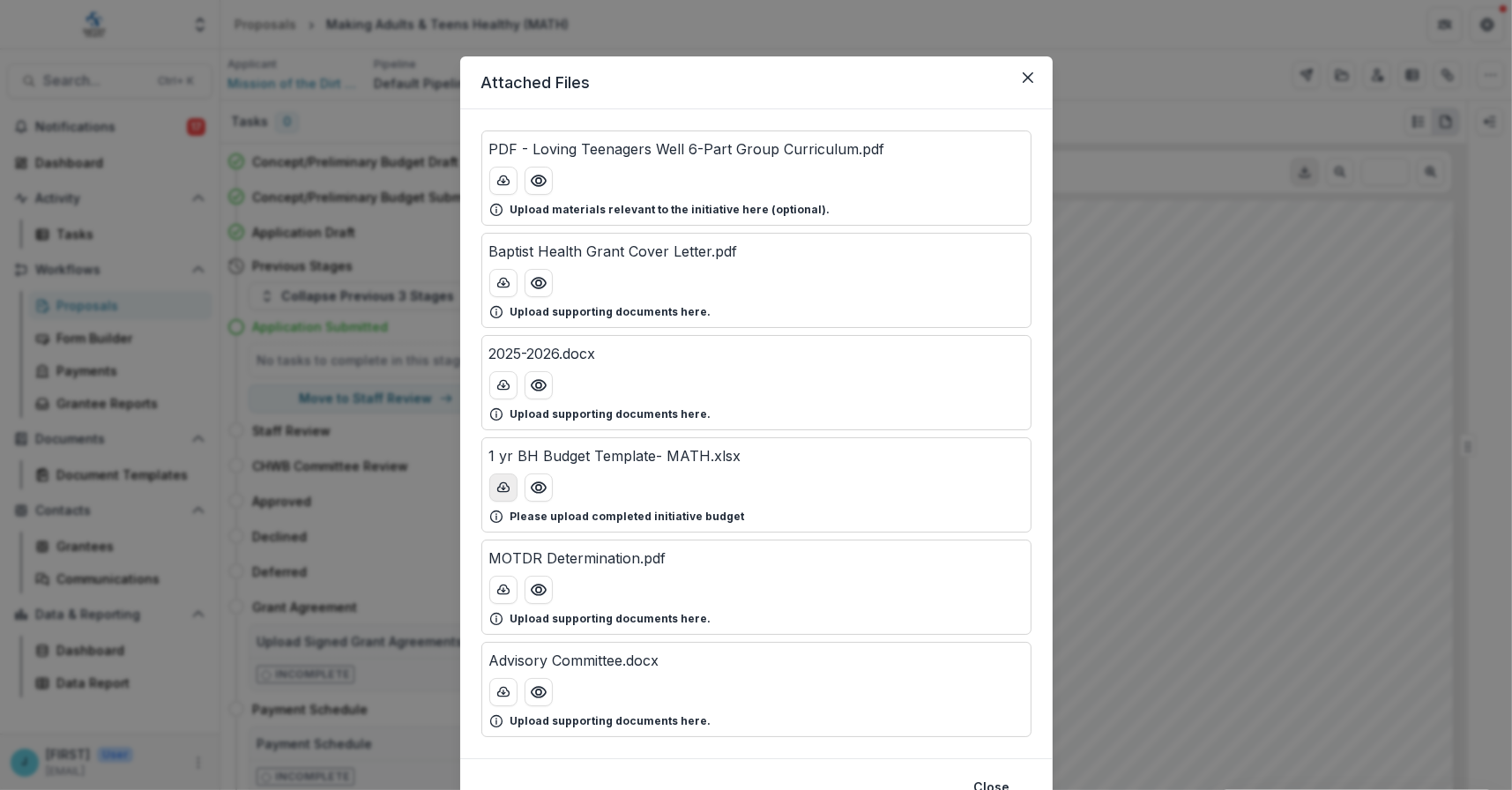 click 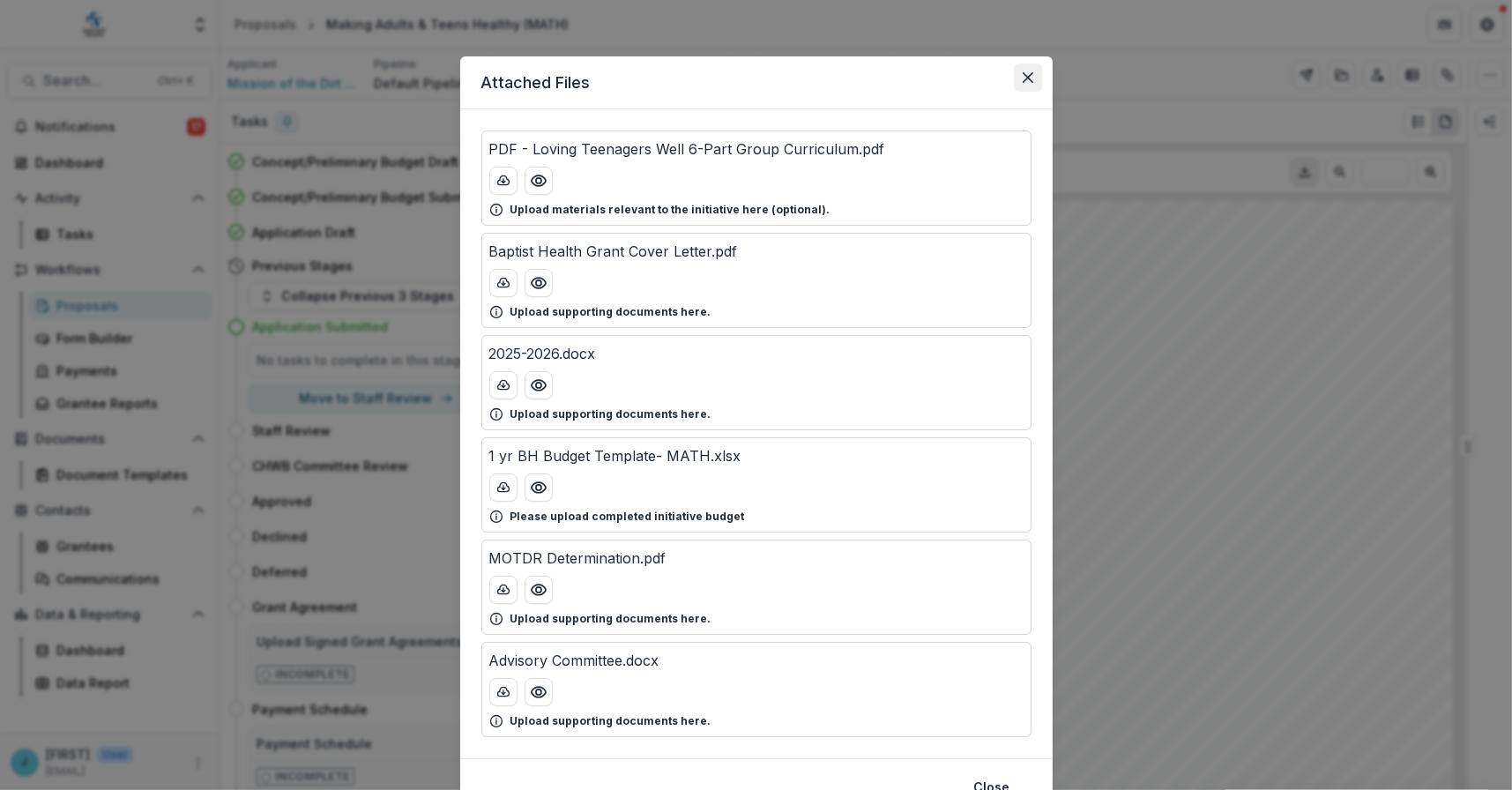 click 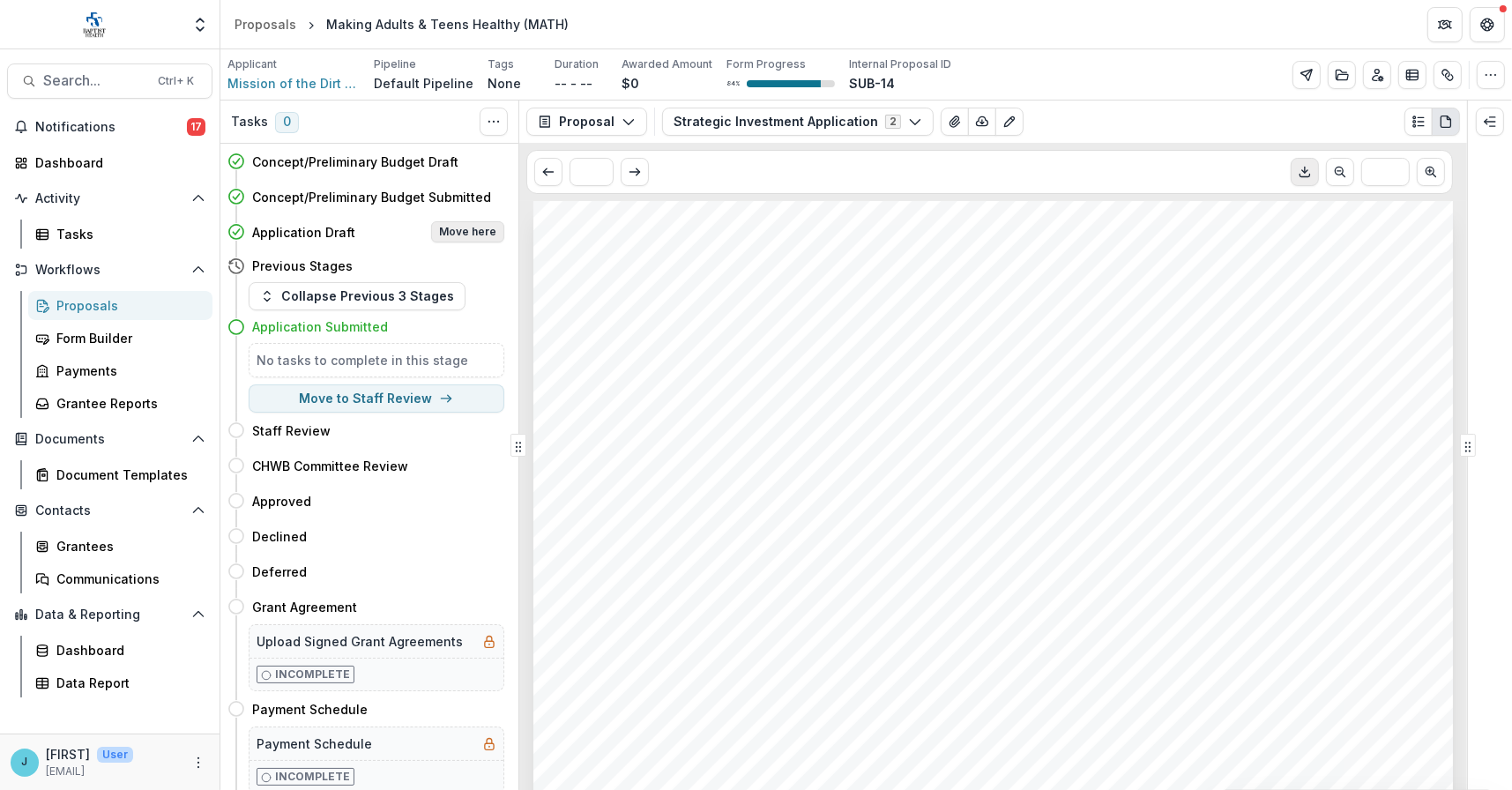 click on "Move here" at bounding box center [467, 232] 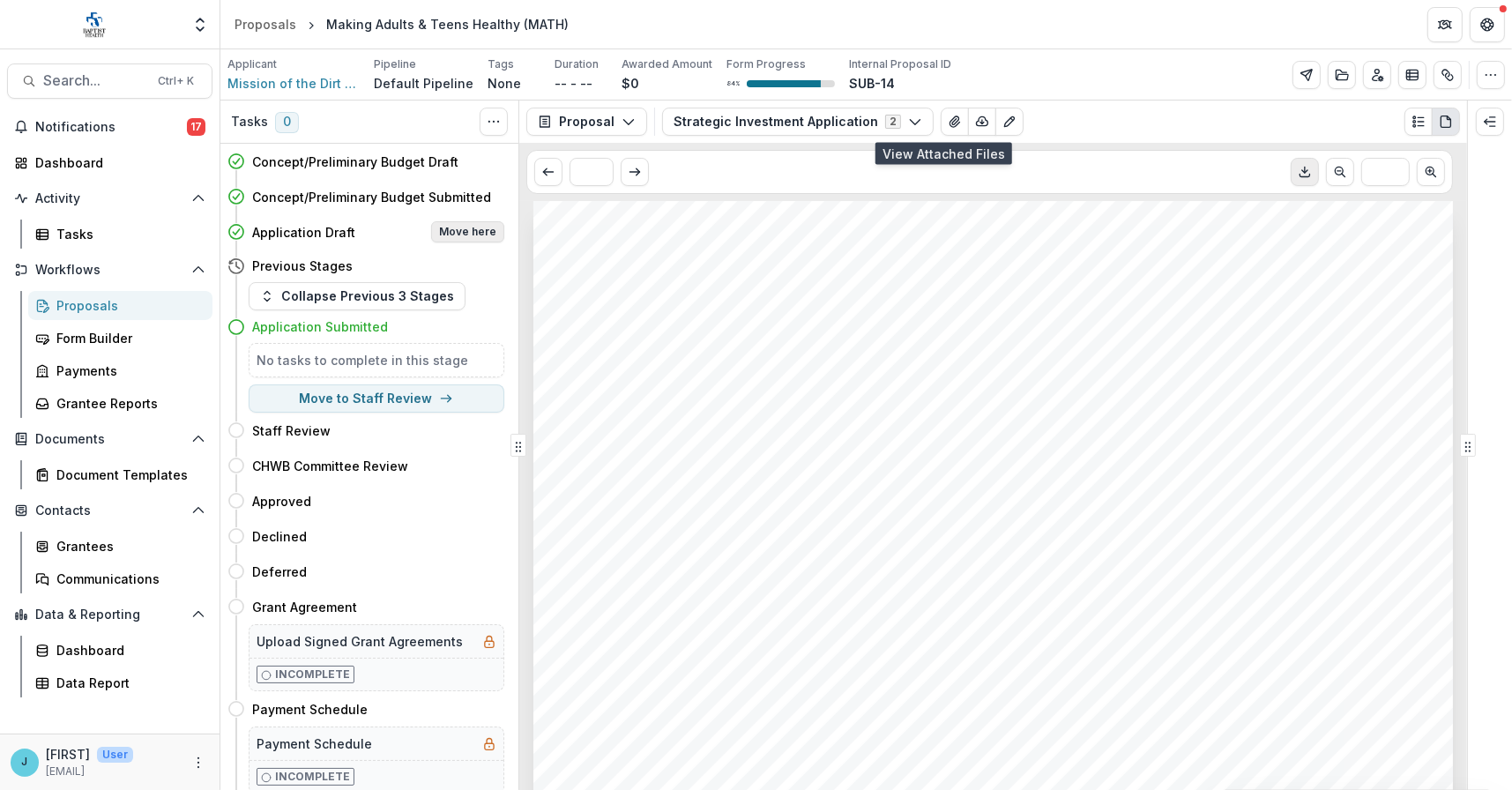 select on "**********" 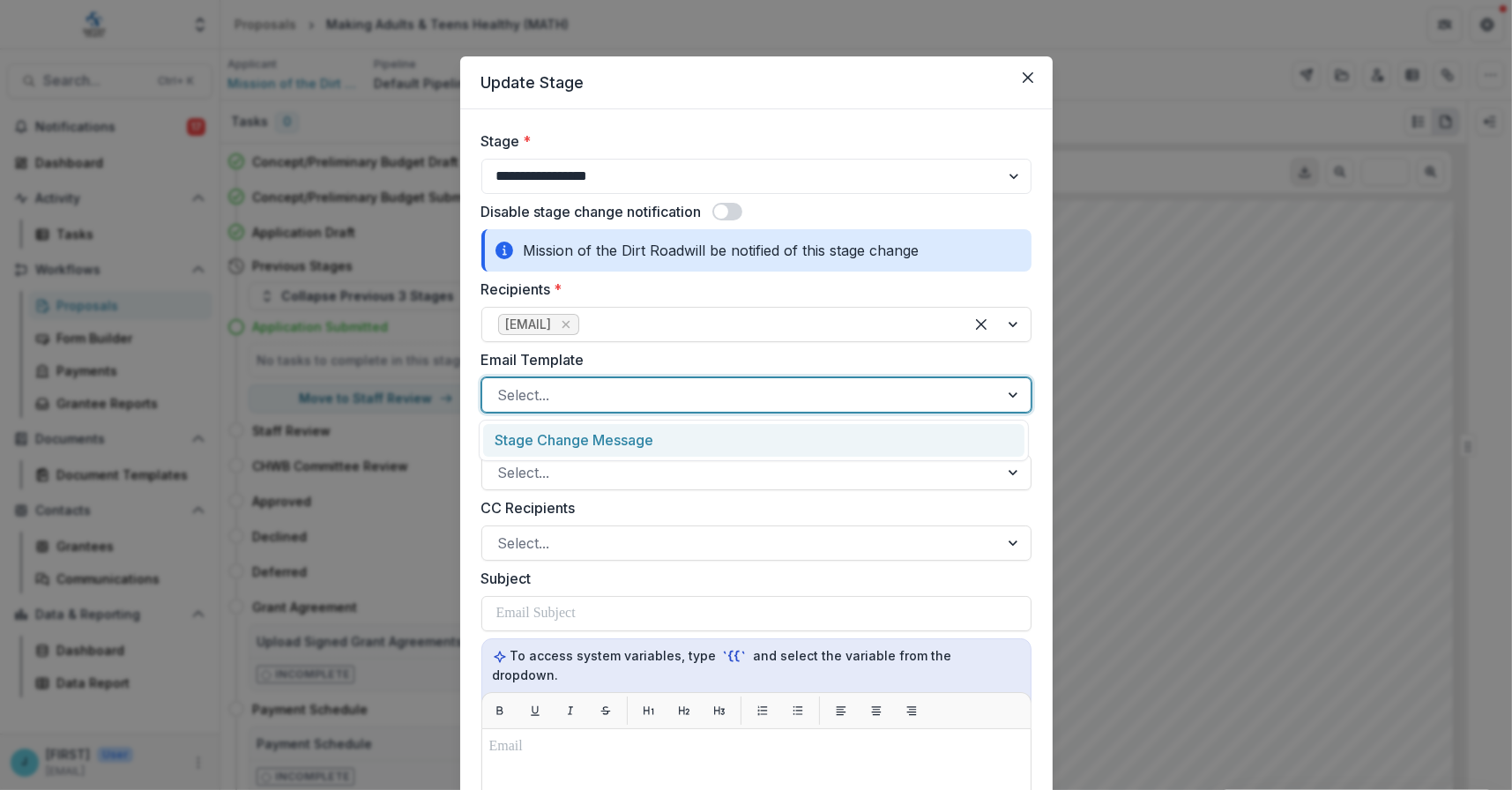 click at bounding box center (741, 395) 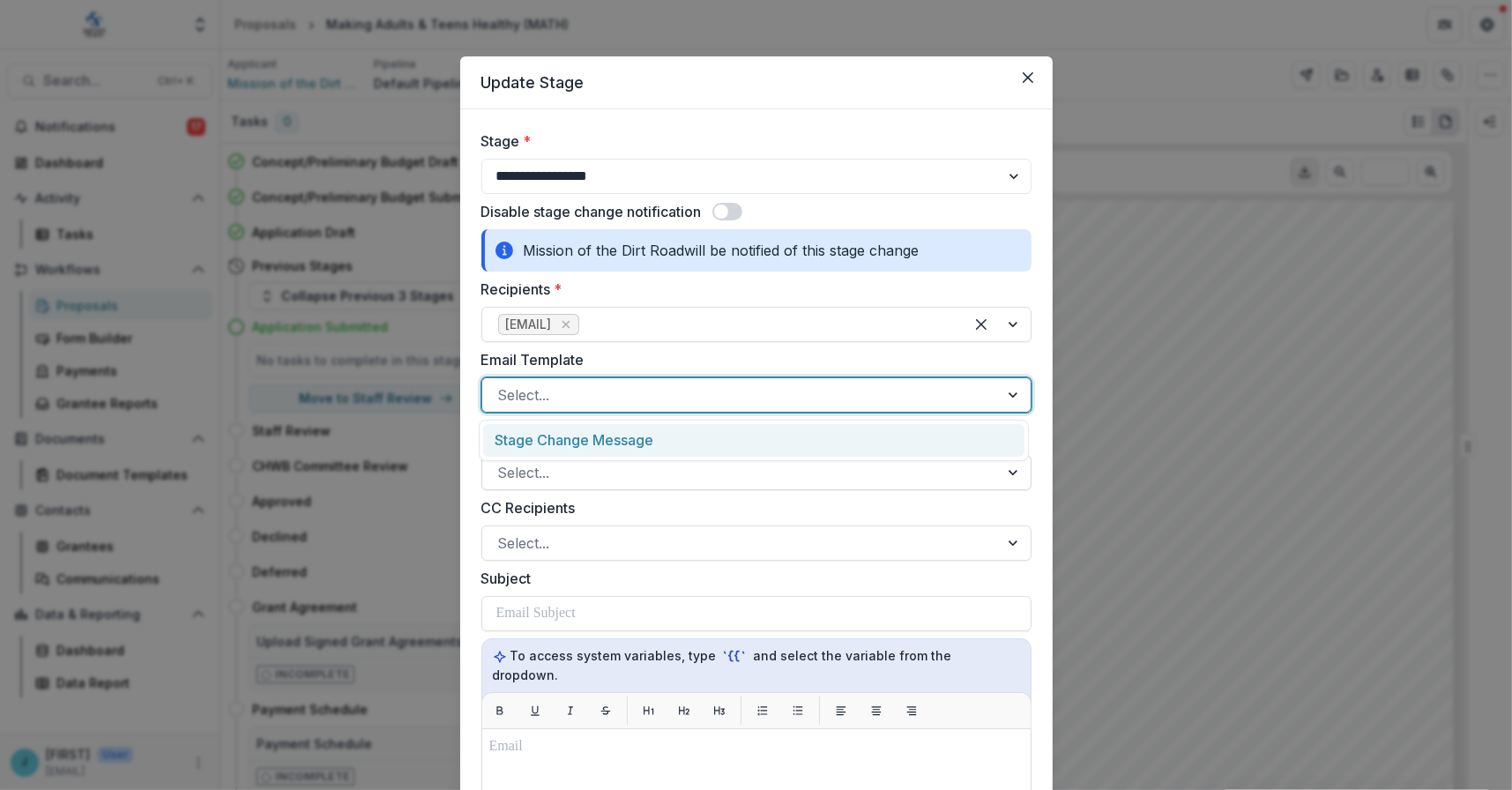 drag, startPoint x: 517, startPoint y: 440, endPoint x: 513, endPoint y: 476, distance: 36.22154 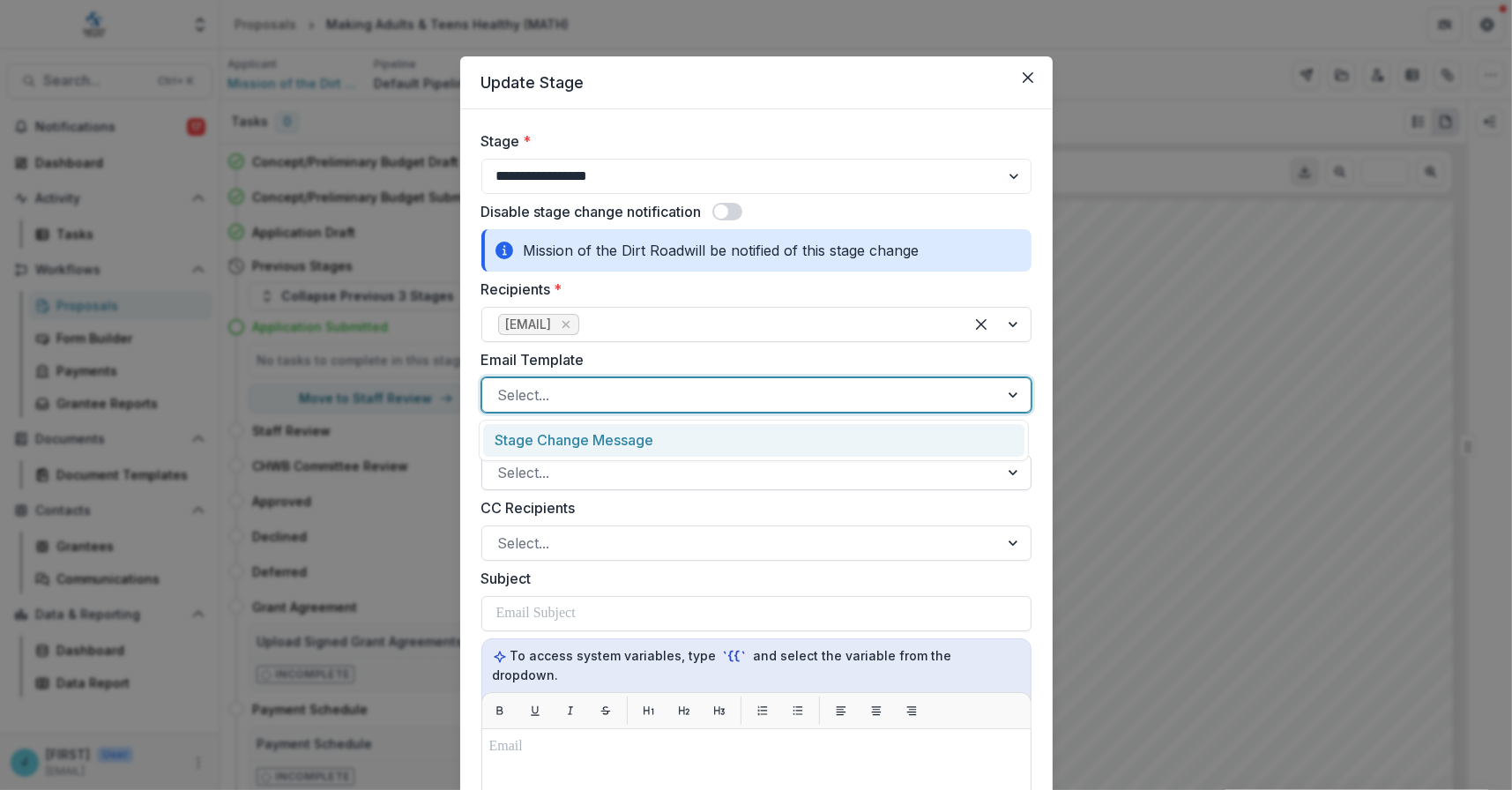 click on "Stage Change Message" at bounding box center (754, 440) 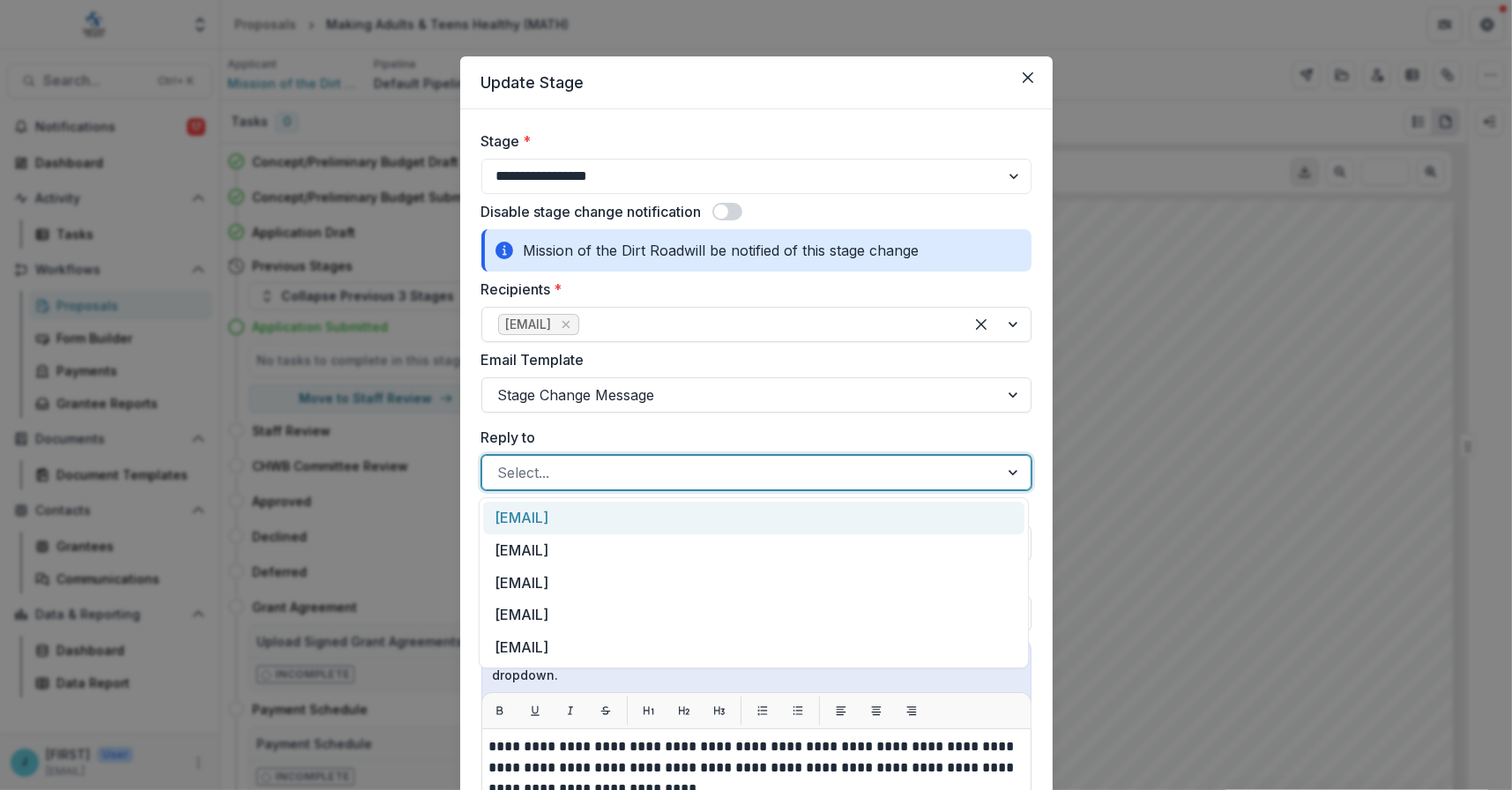 click at bounding box center (741, 473) 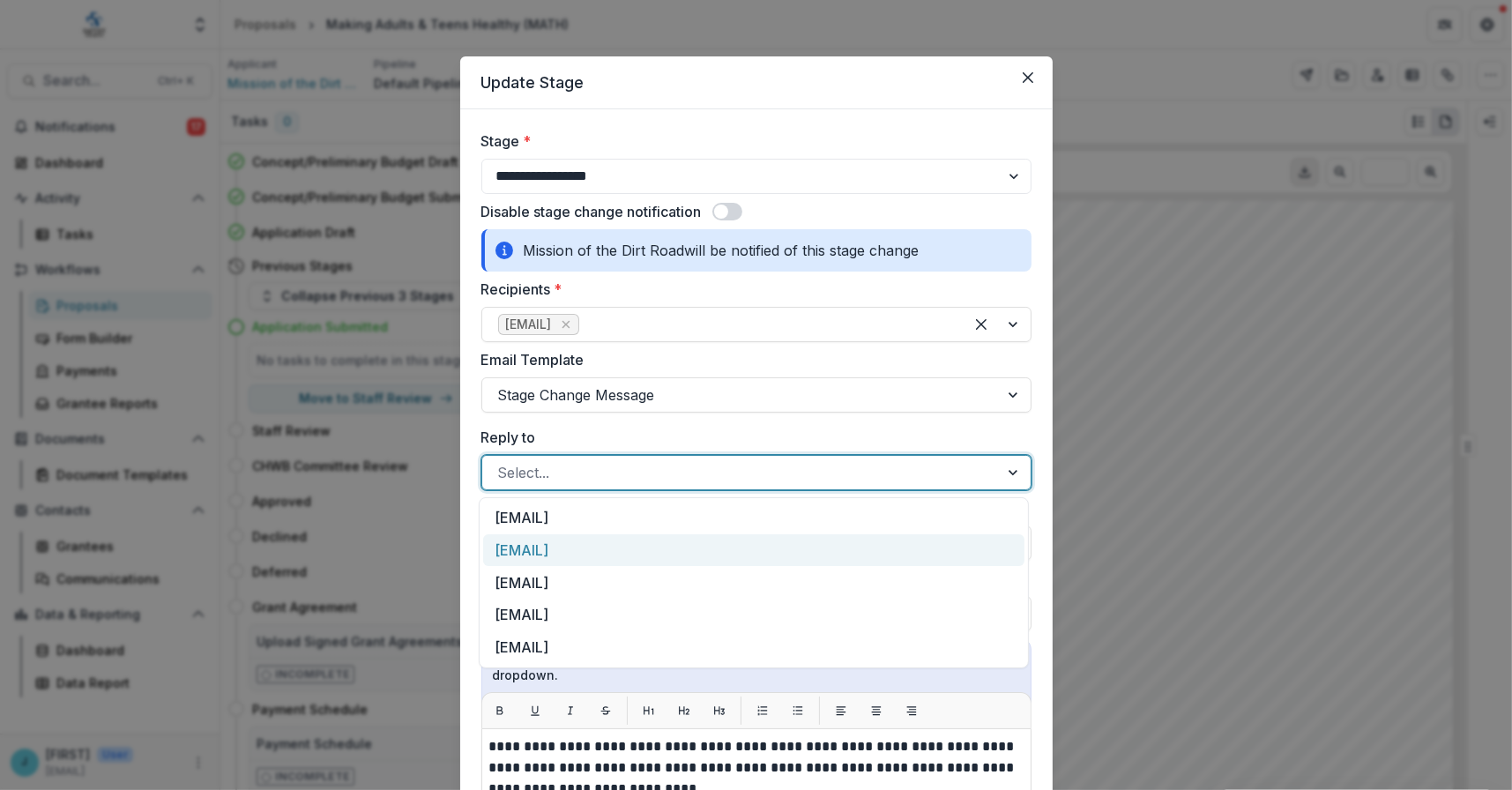 click on "[EMAIL]" at bounding box center (754, 550) 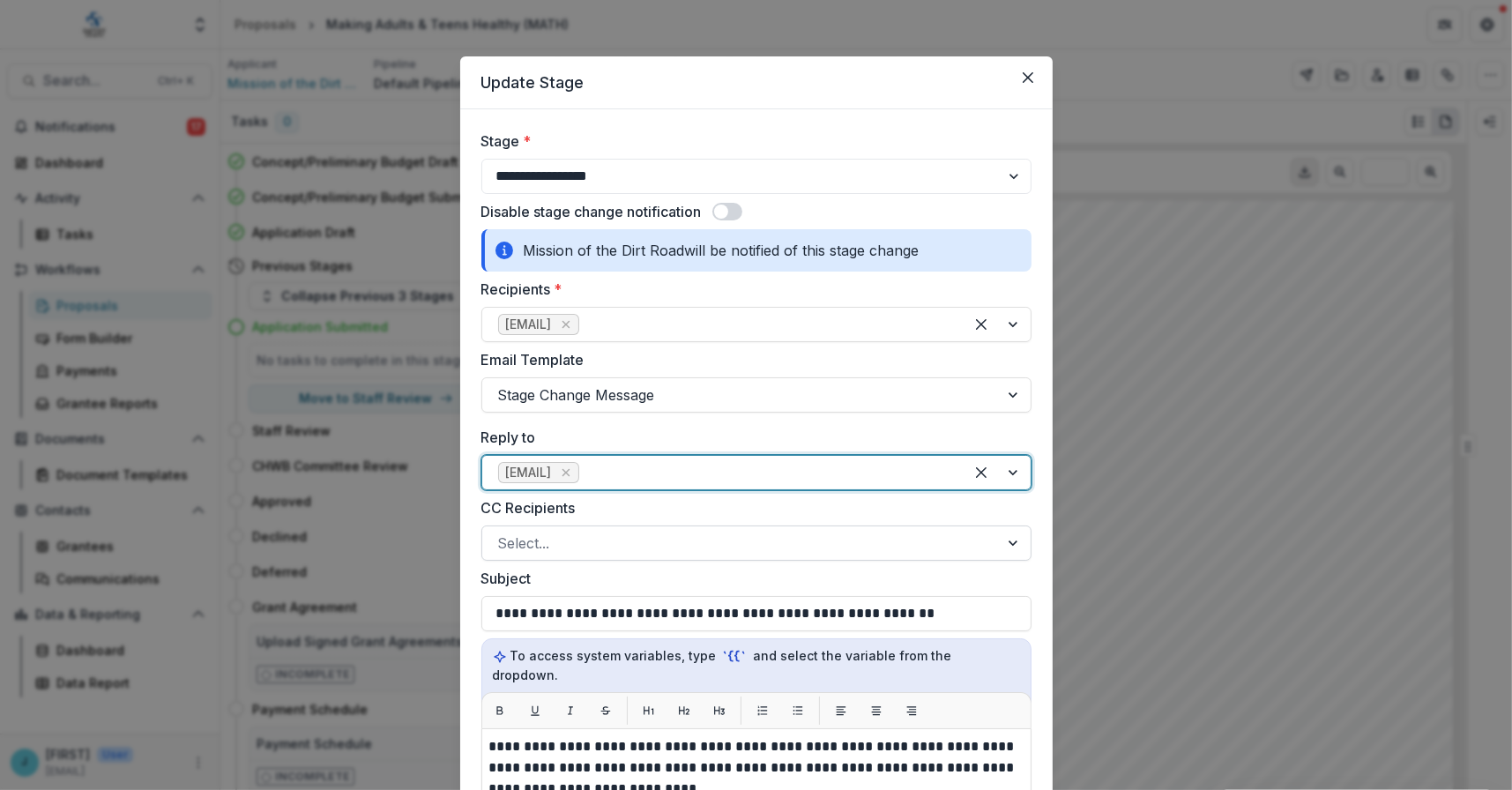 click at bounding box center (741, 543) 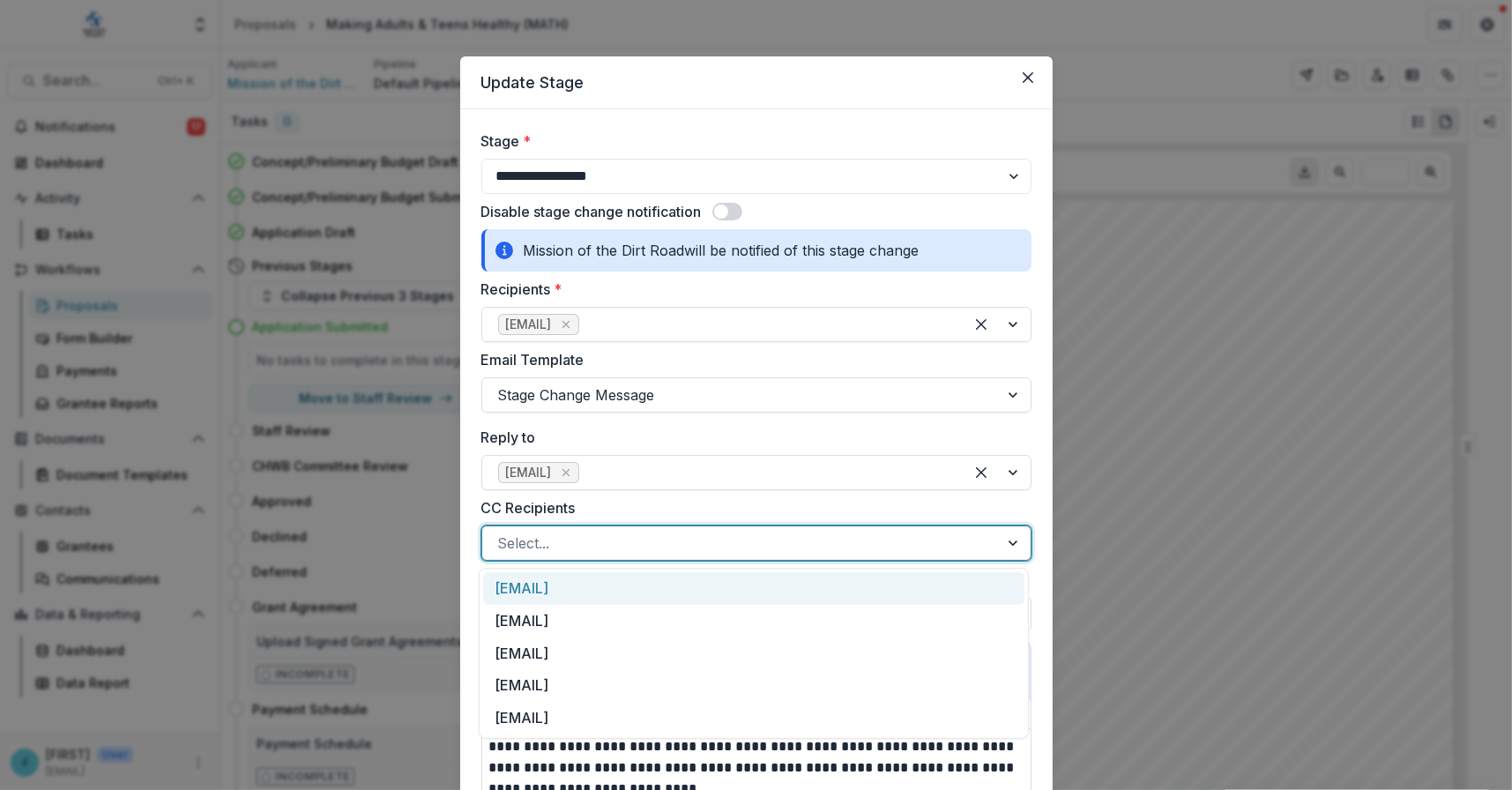 click on "[EMAIL]" at bounding box center (754, 588) 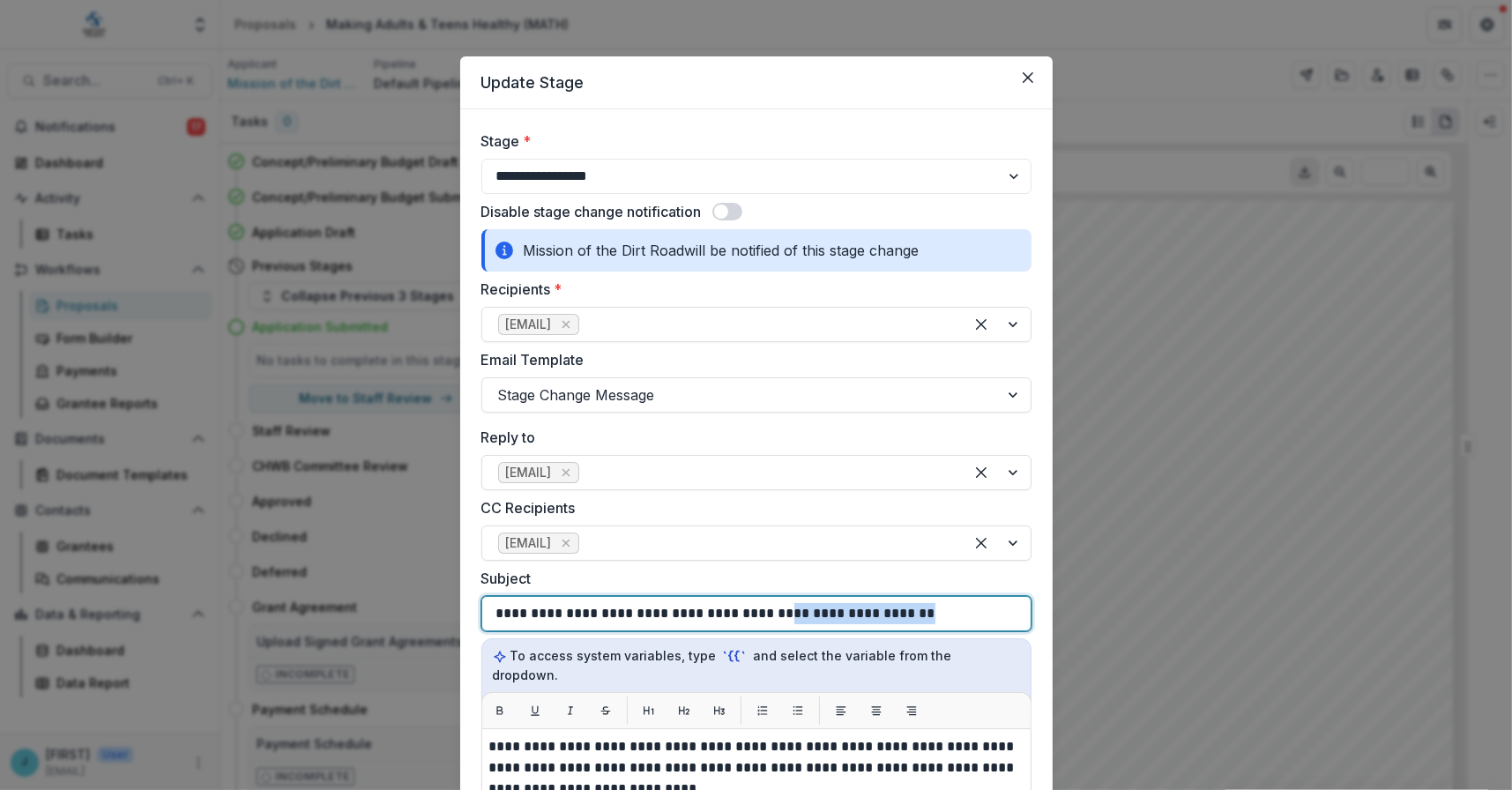 drag, startPoint x: 758, startPoint y: 613, endPoint x: 920, endPoint y: 612, distance: 162.00309 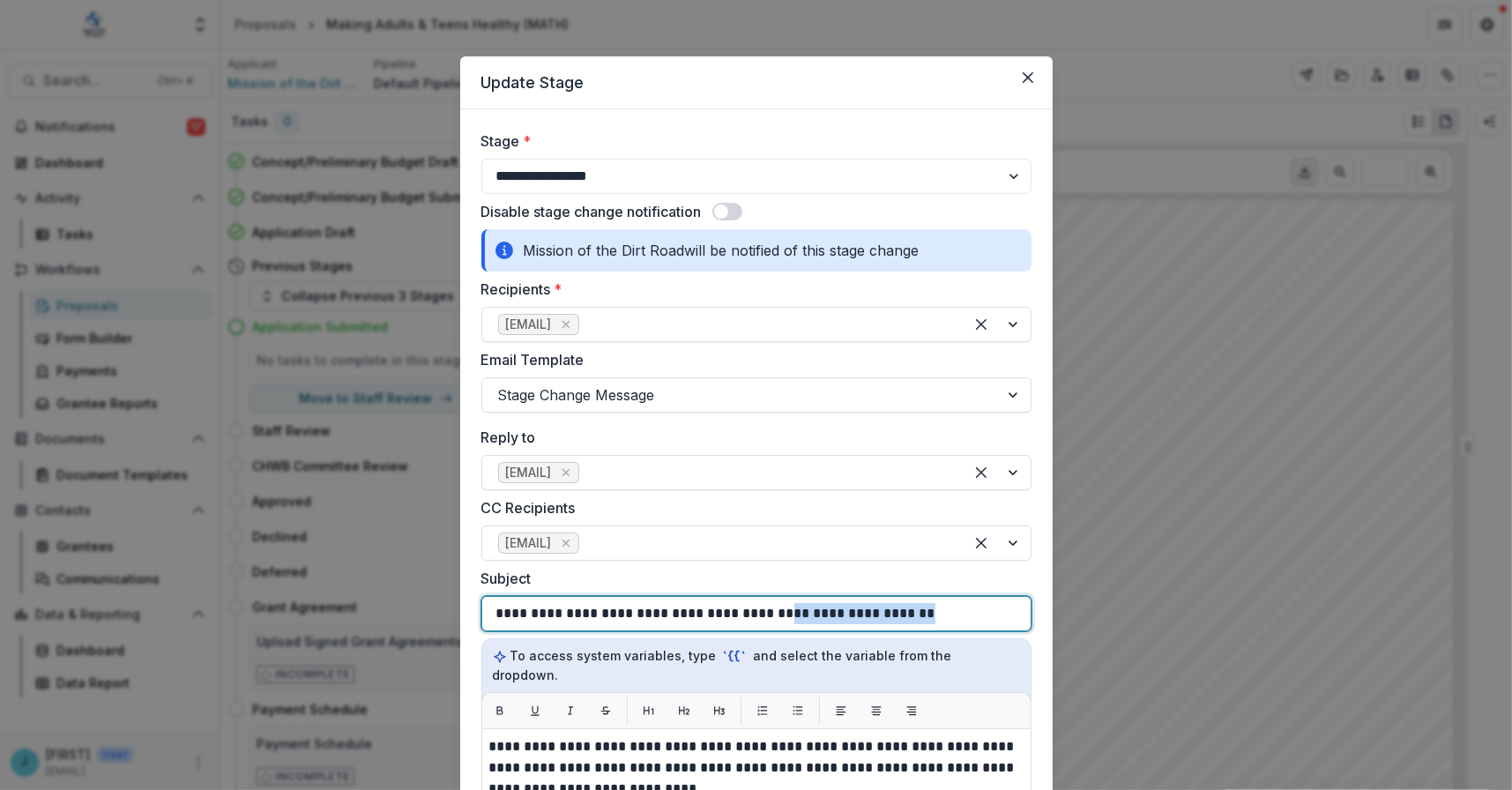click on "**********" at bounding box center [756, 614] 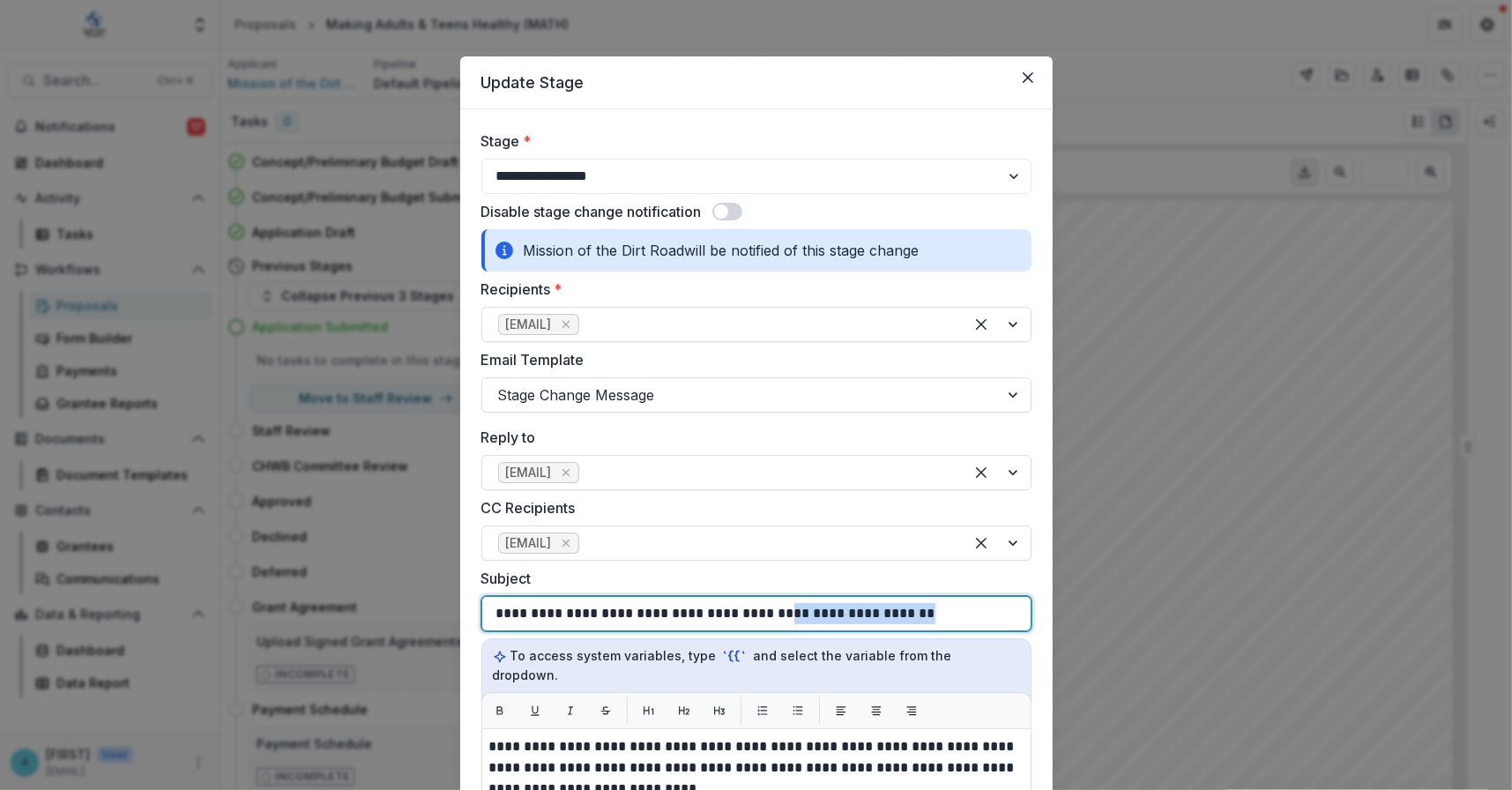 type 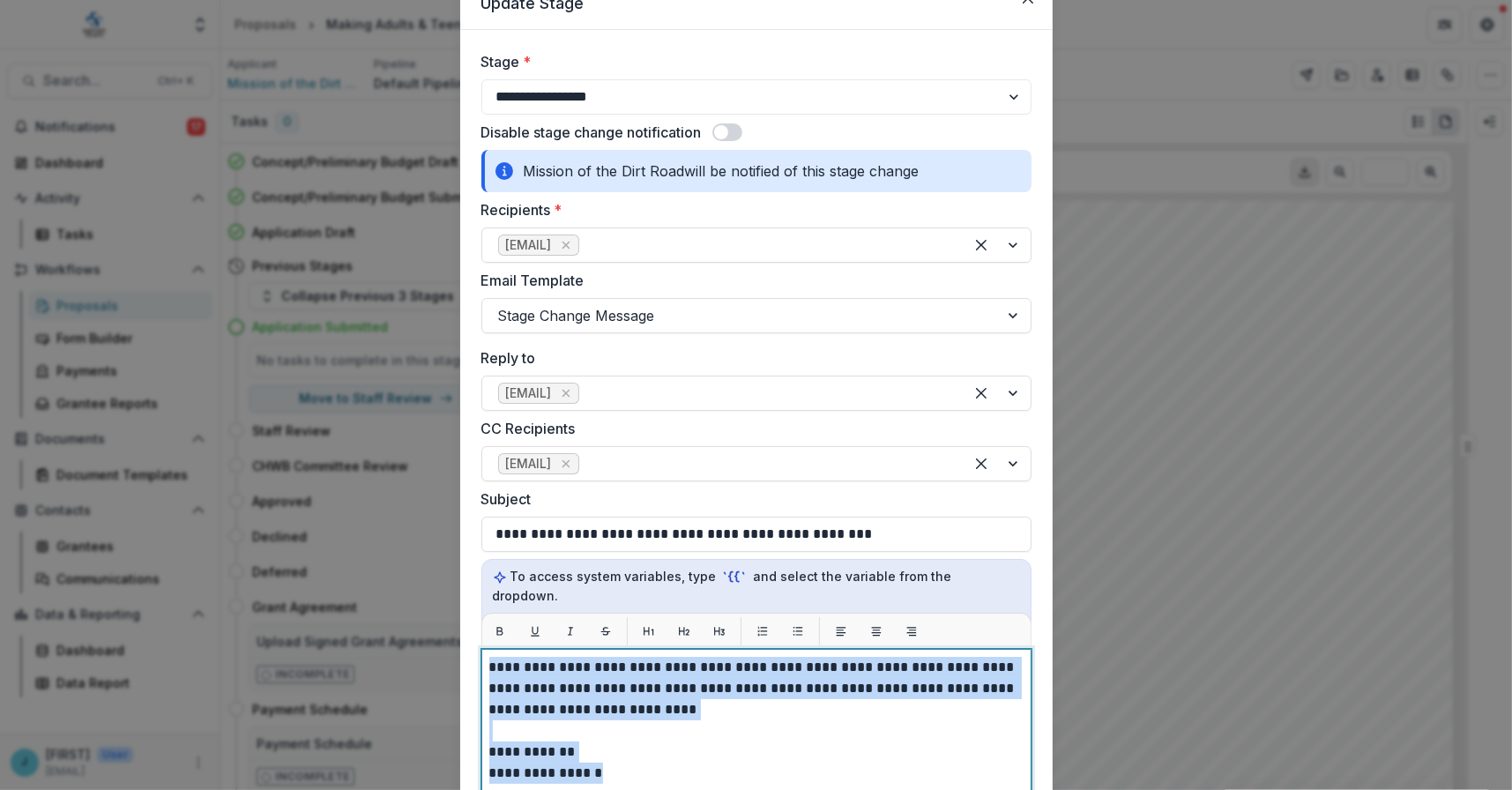 scroll, scrollTop: 88, scrollLeft: 0, axis: vertical 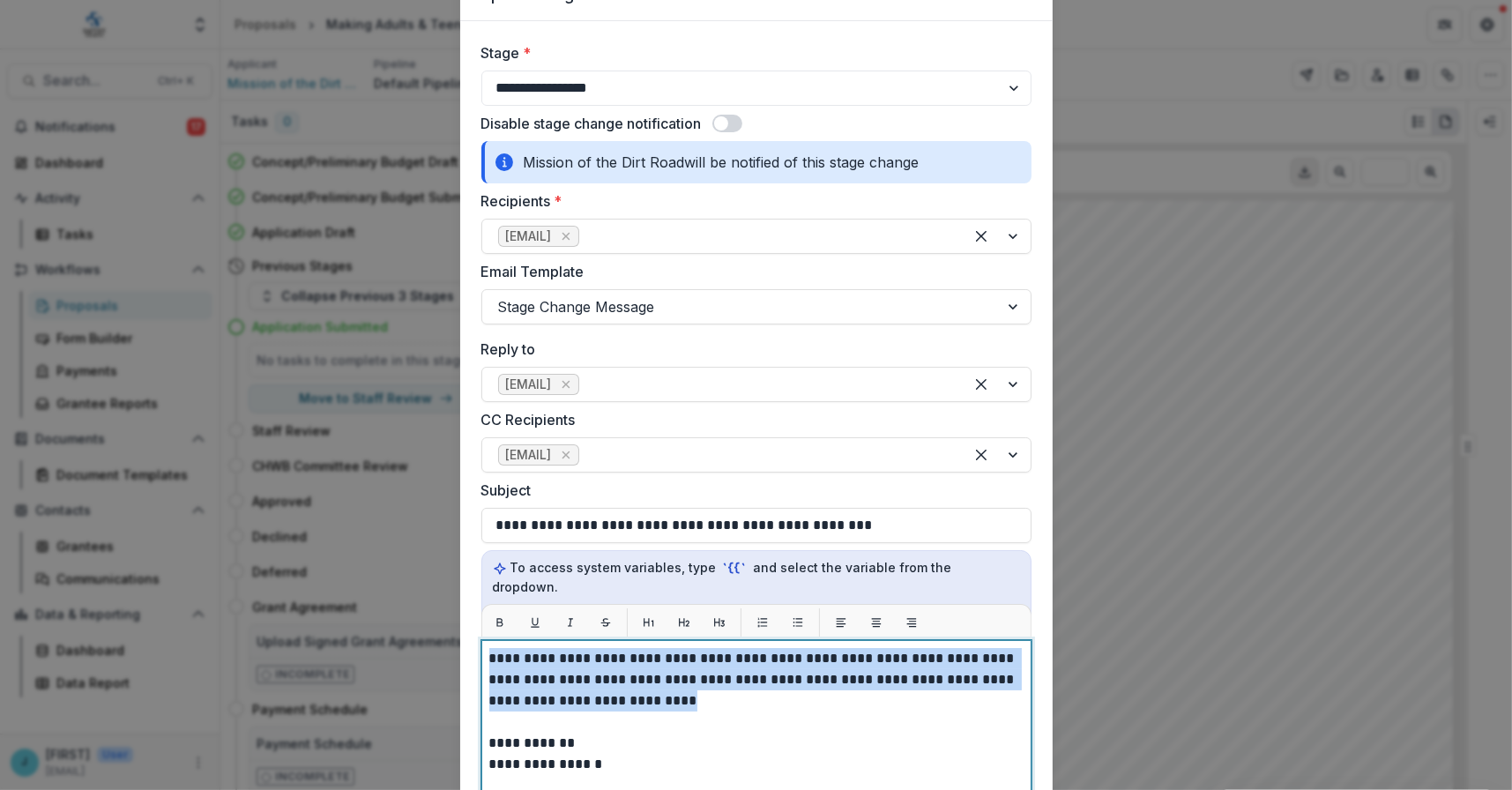 drag, startPoint x: 490, startPoint y: 727, endPoint x: 731, endPoint y: 689, distance: 243.97746 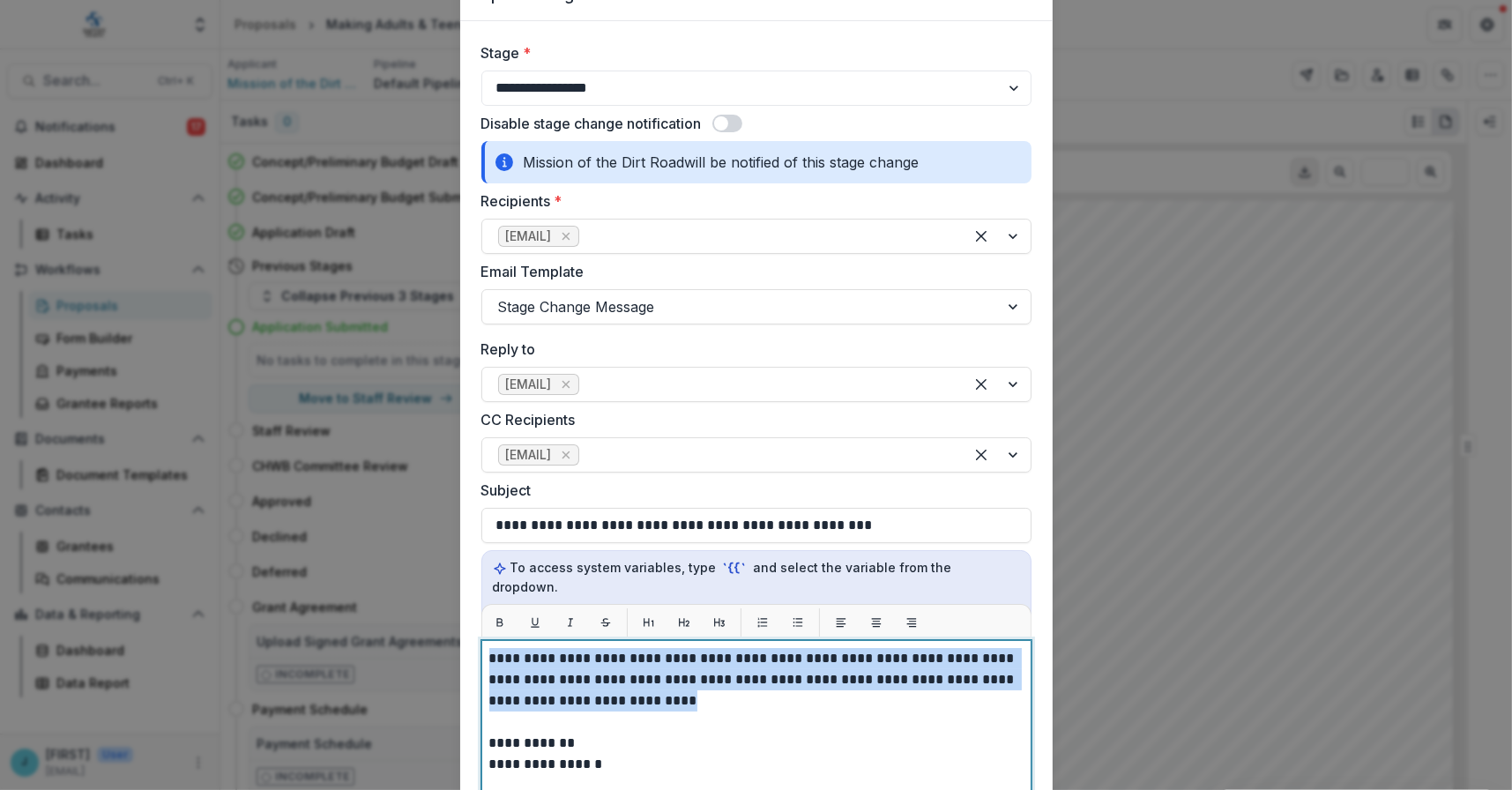 click on "**********" at bounding box center (756, 680) 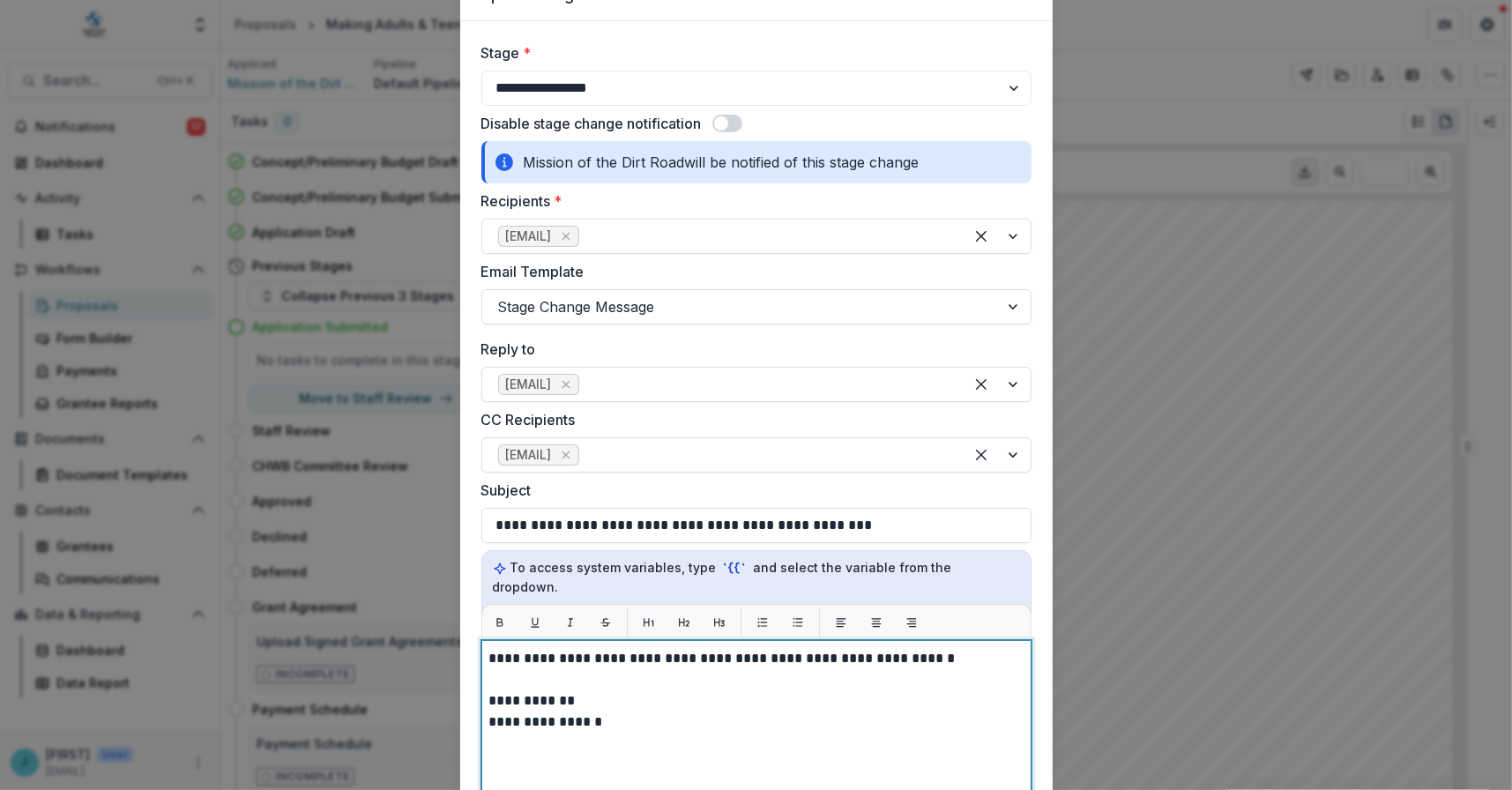 click on "**********" at bounding box center (756, 659) 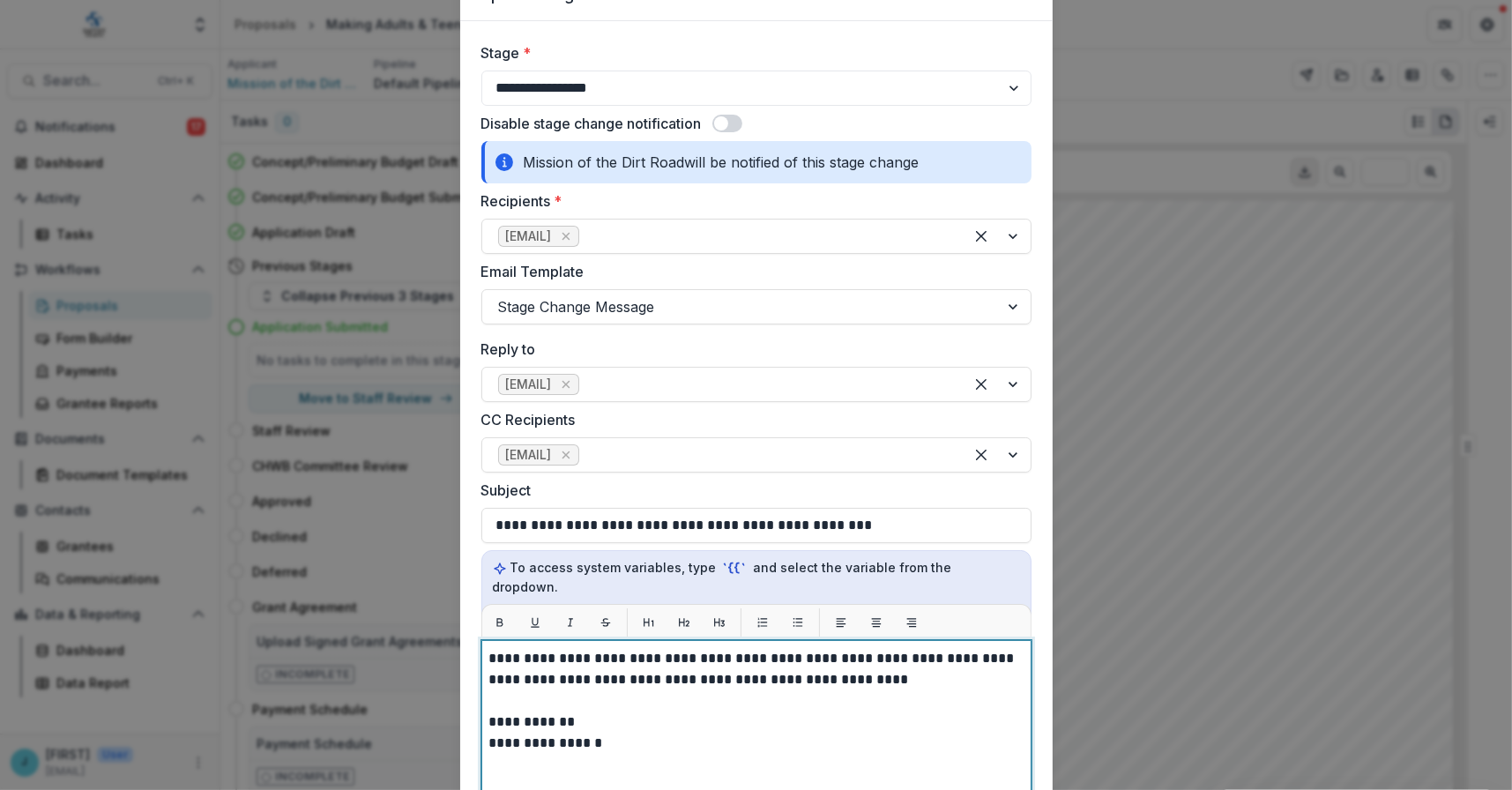 click on "**********" at bounding box center (756, 669) 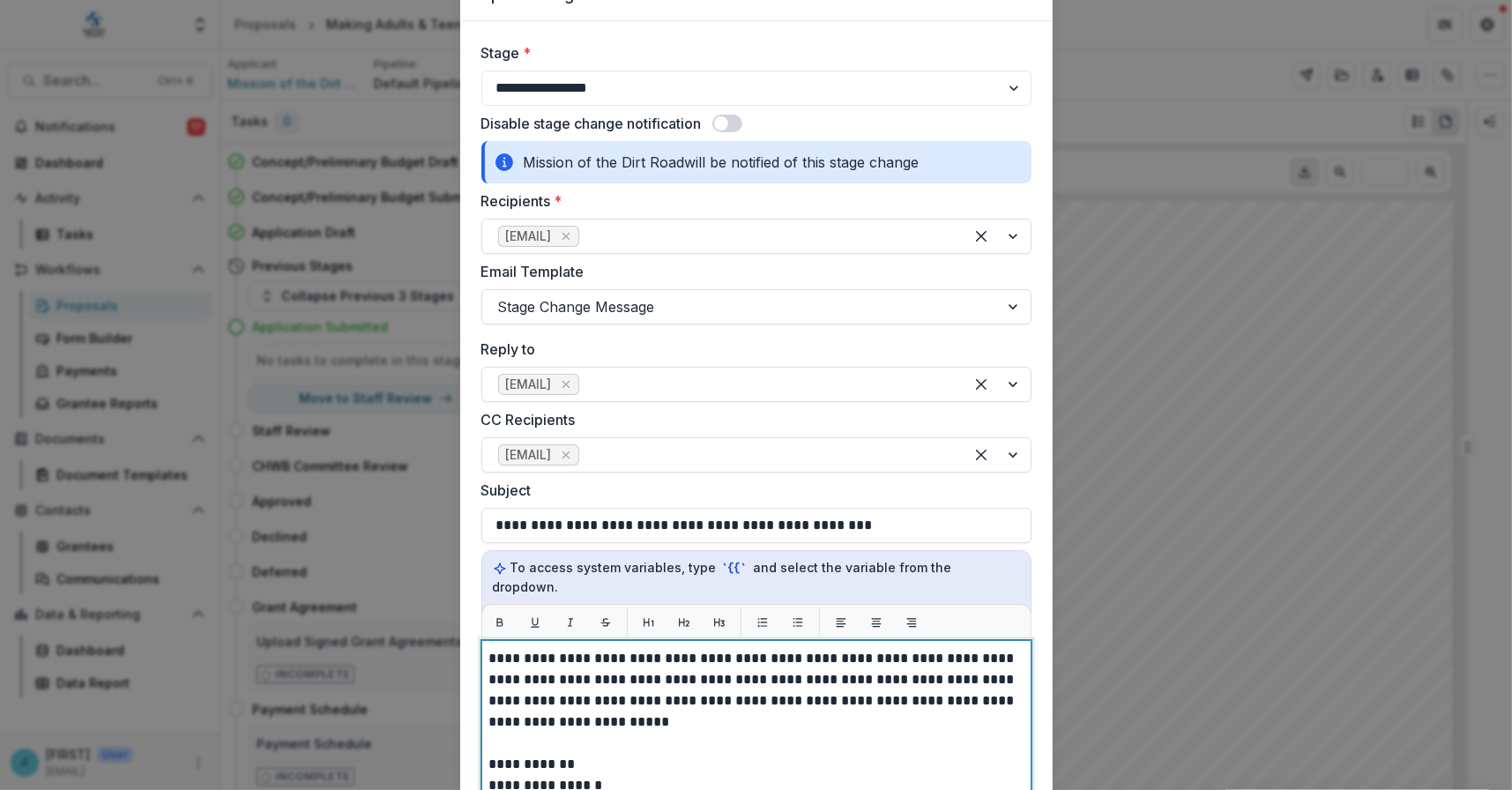click on "**********" at bounding box center (756, 690) 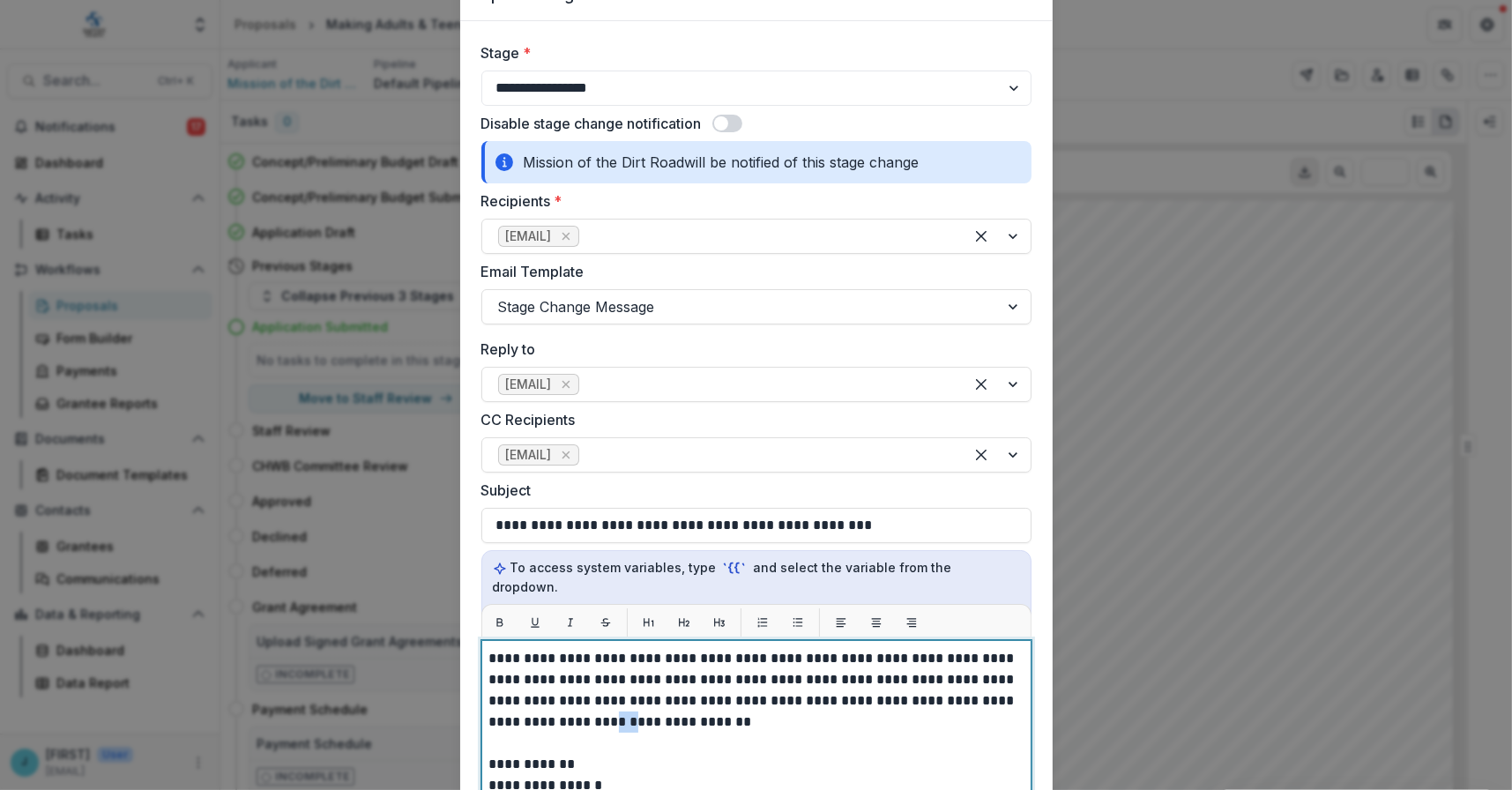 drag, startPoint x: 600, startPoint y: 700, endPoint x: 581, endPoint y: 704, distance: 19.41649 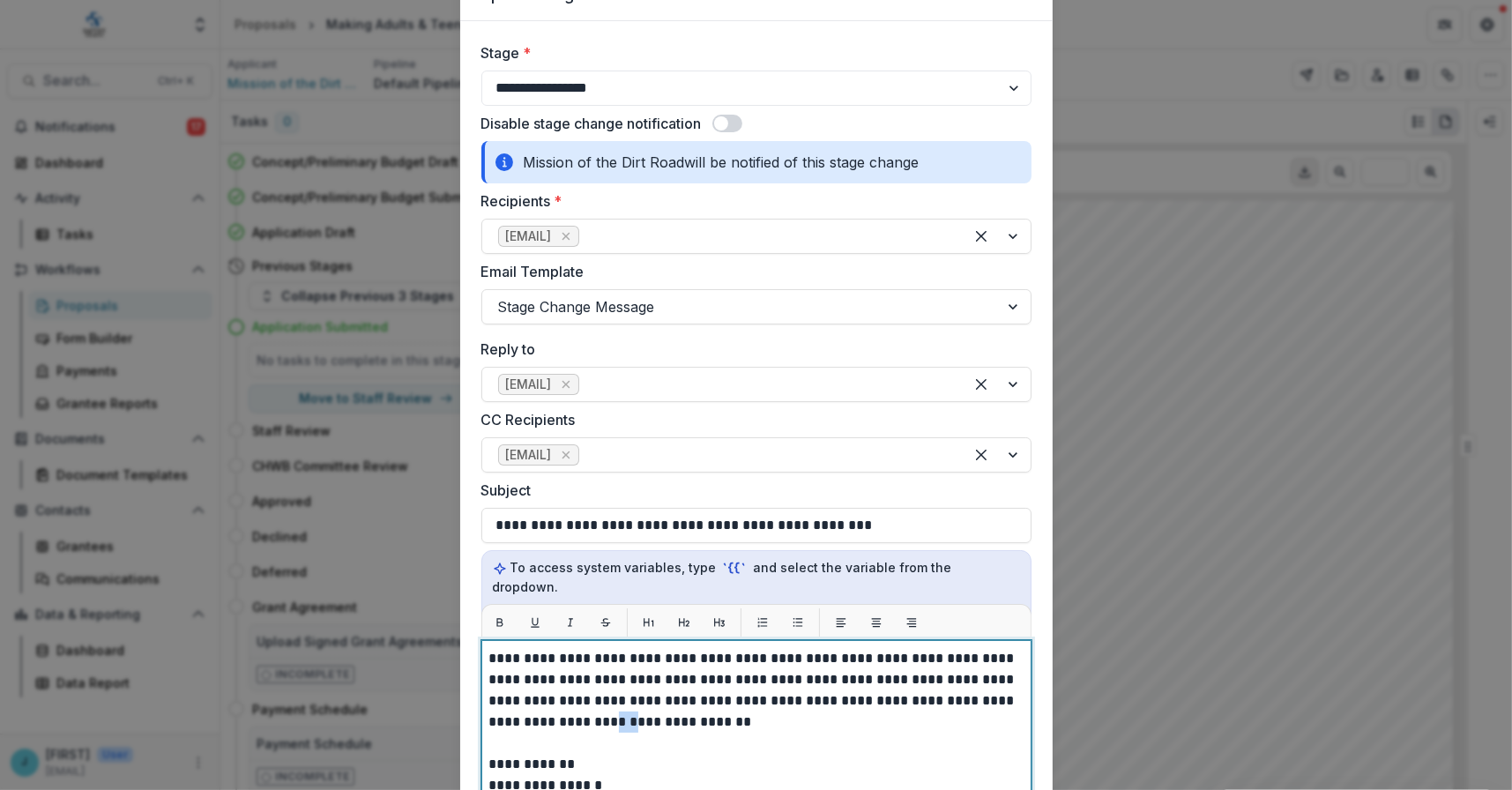click on "**********" at bounding box center (756, 690) 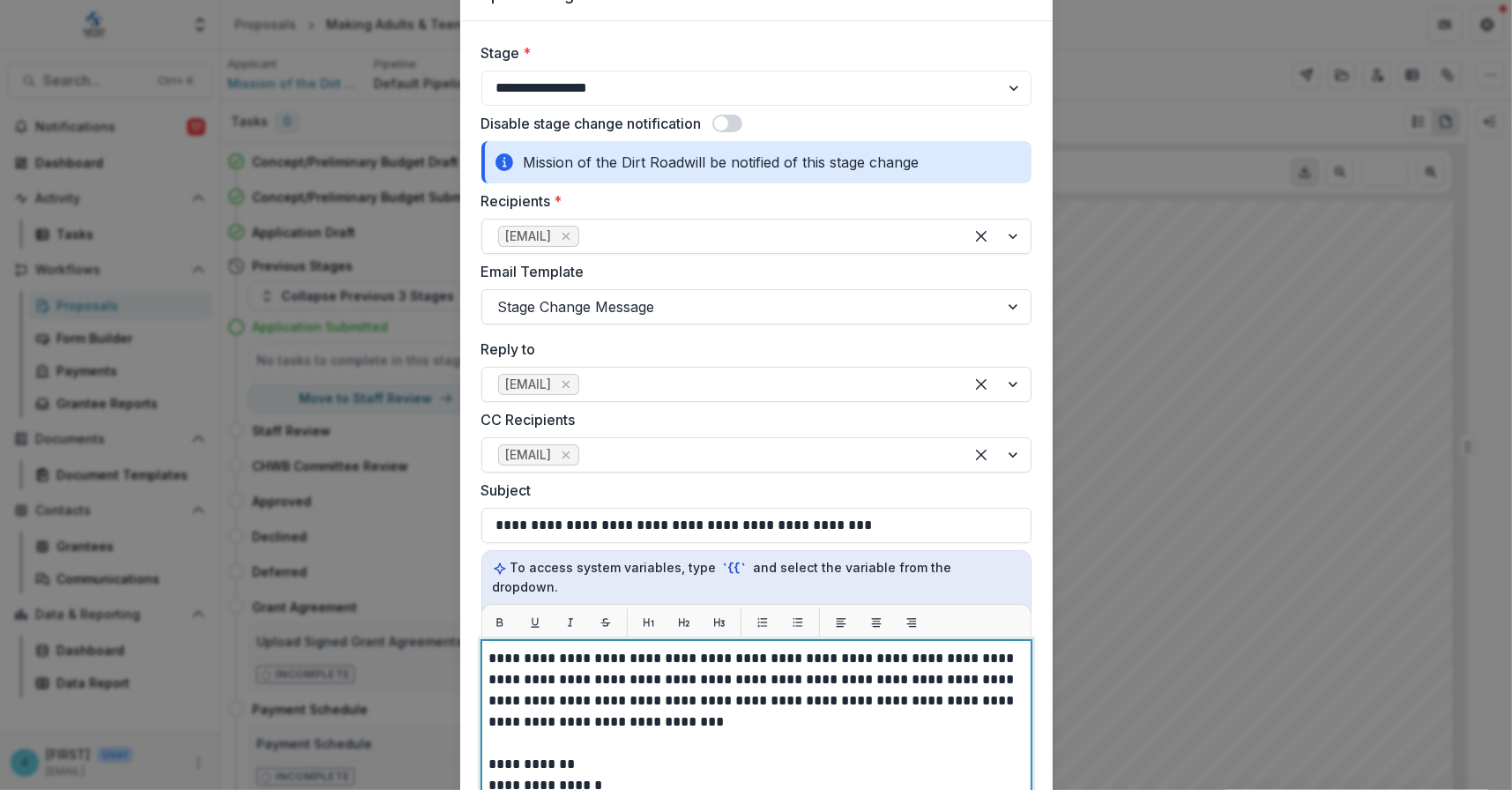 click on "**********" at bounding box center [756, 690] 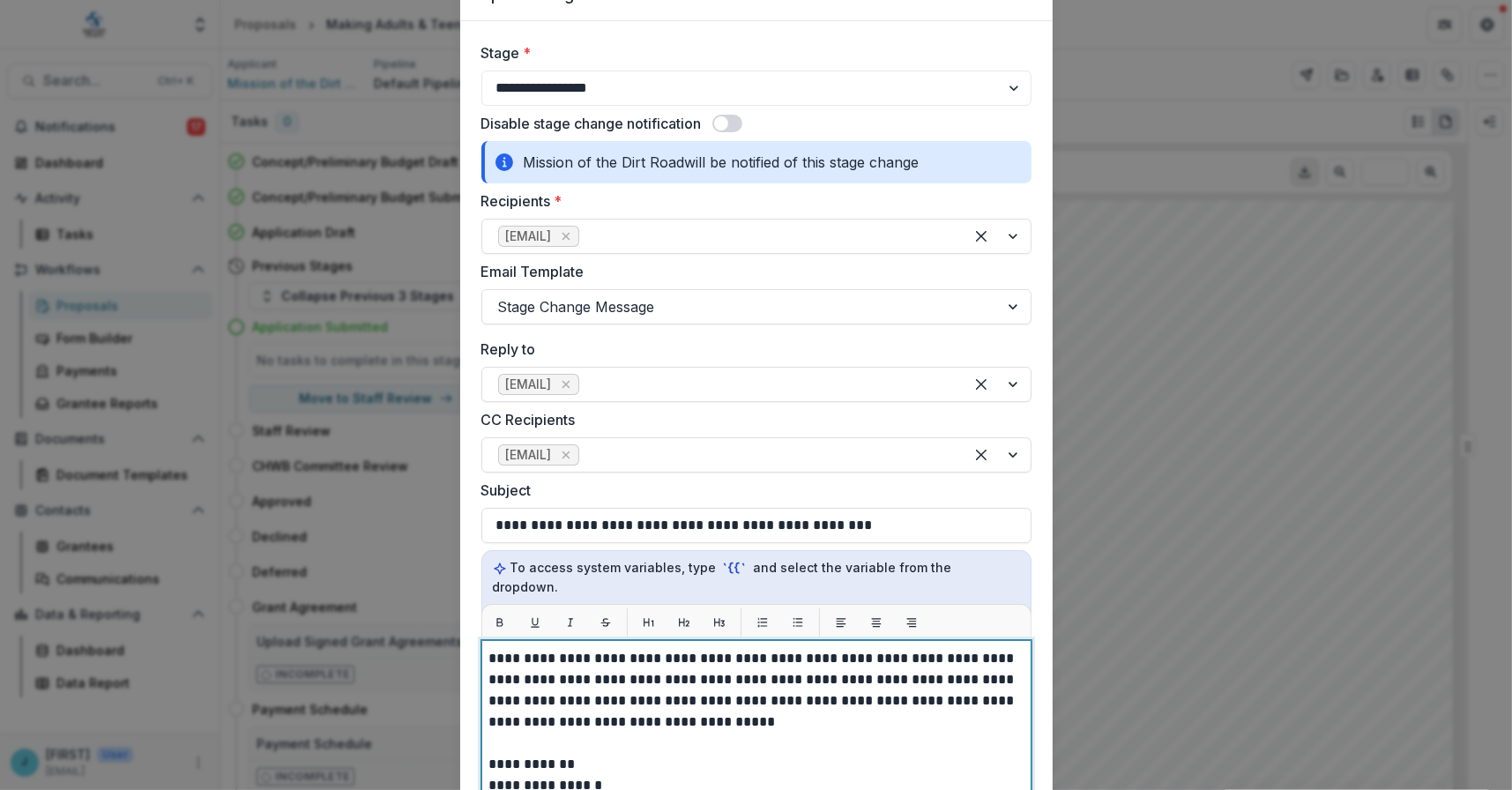 click on "**********" at bounding box center (756, 690) 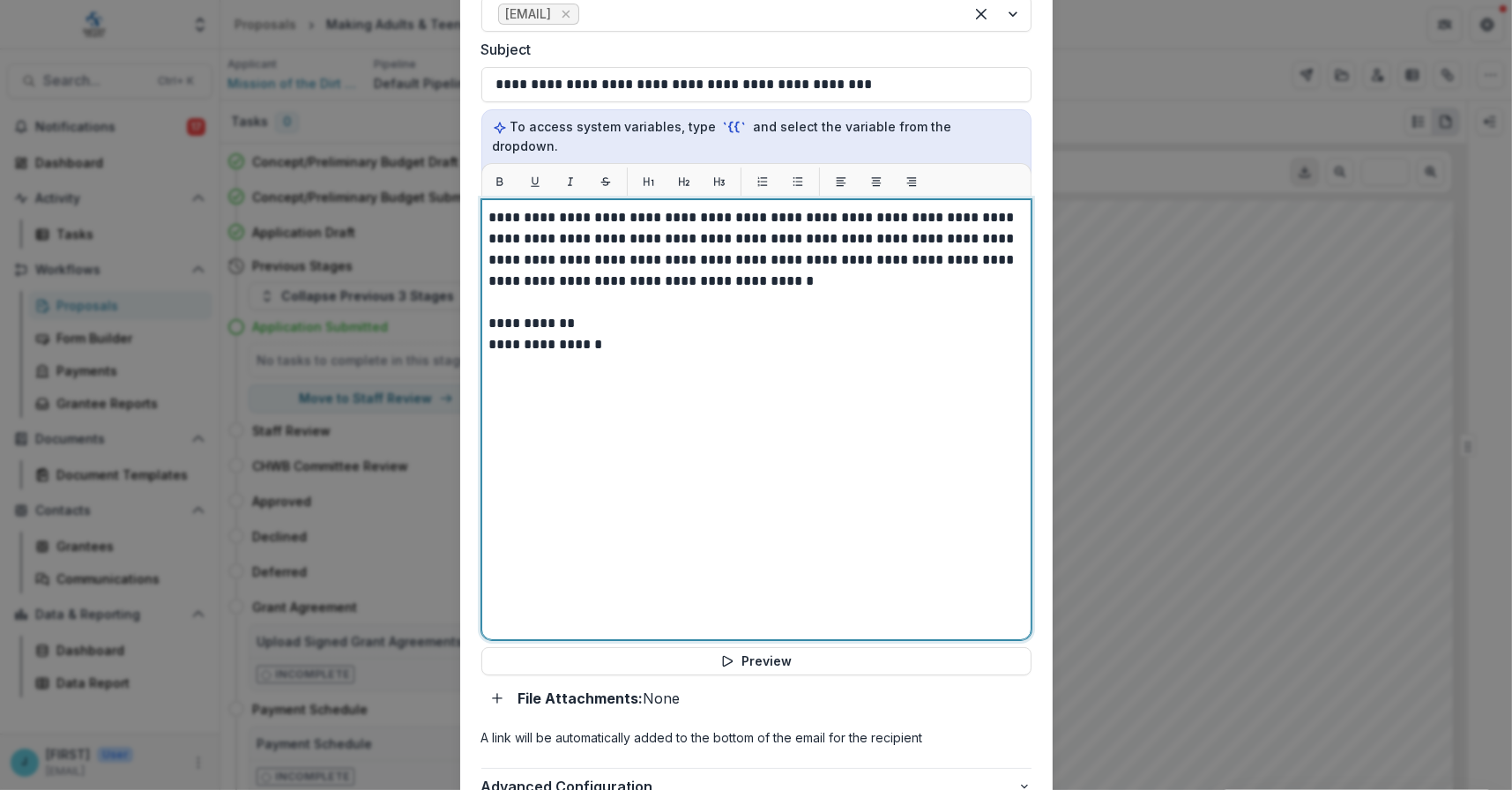 scroll, scrollTop: 666, scrollLeft: 0, axis: vertical 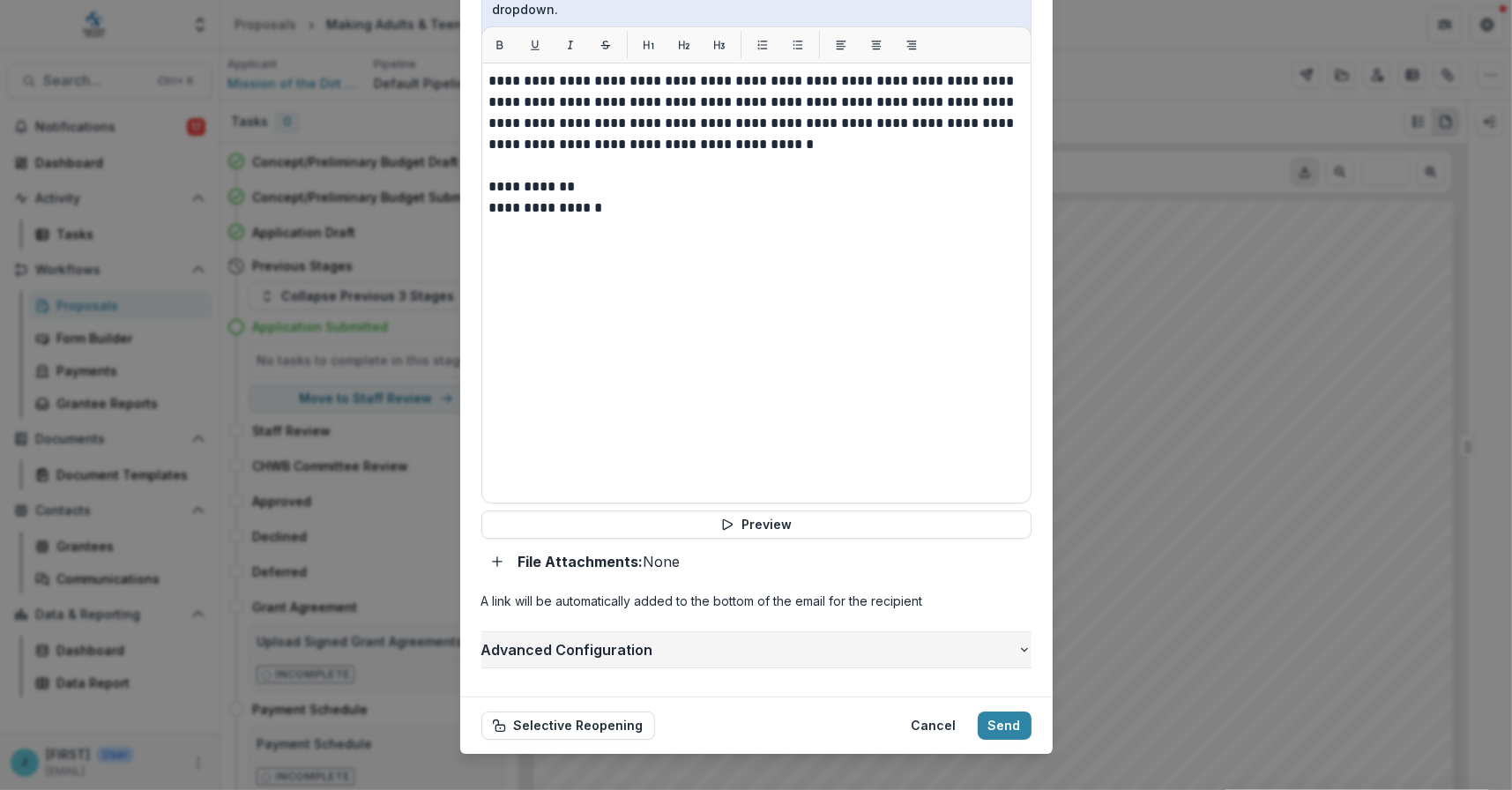 click on "Advanced Configuration" at bounding box center (749, 650) 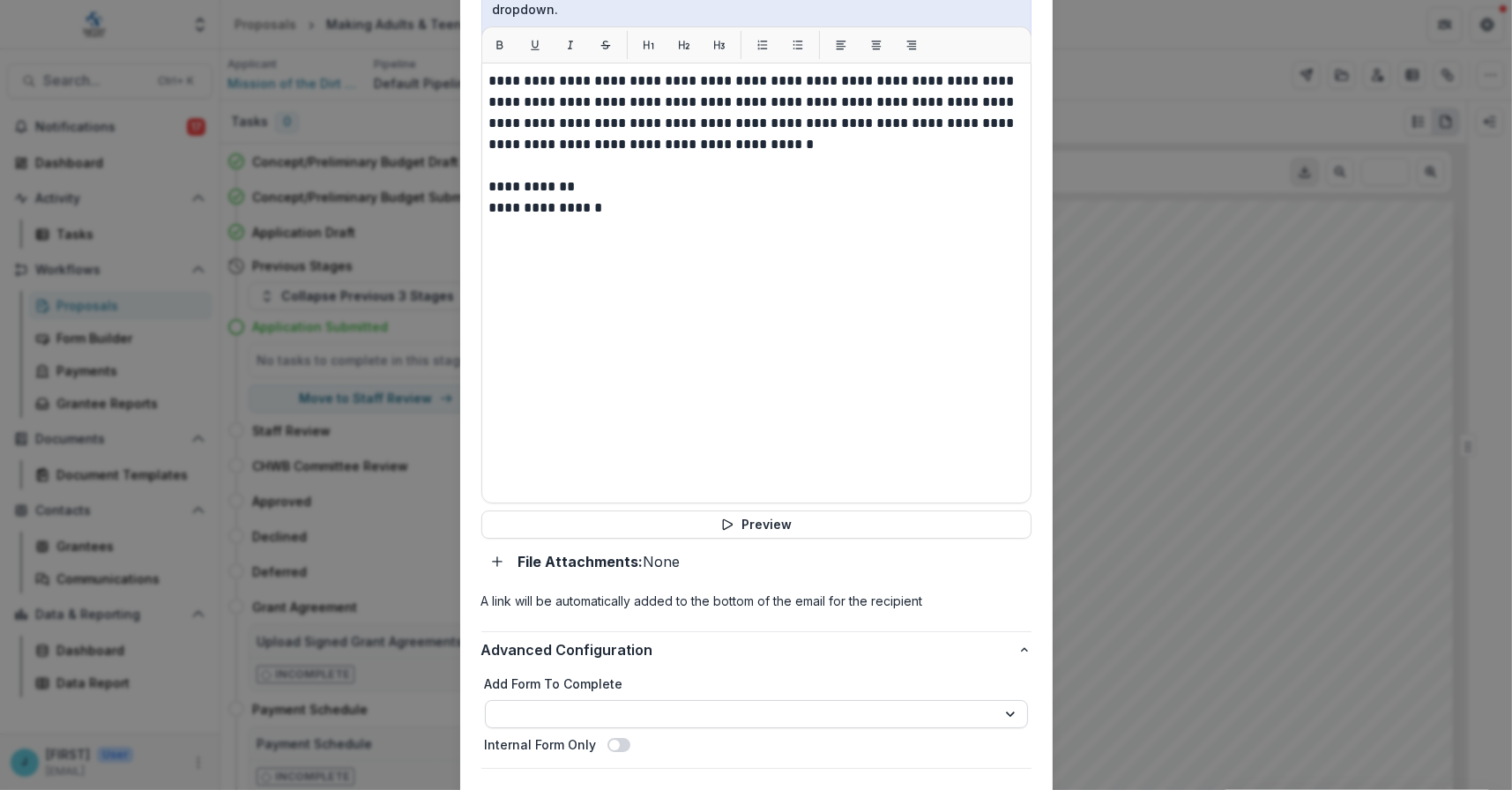 click on "**********" at bounding box center [756, 714] 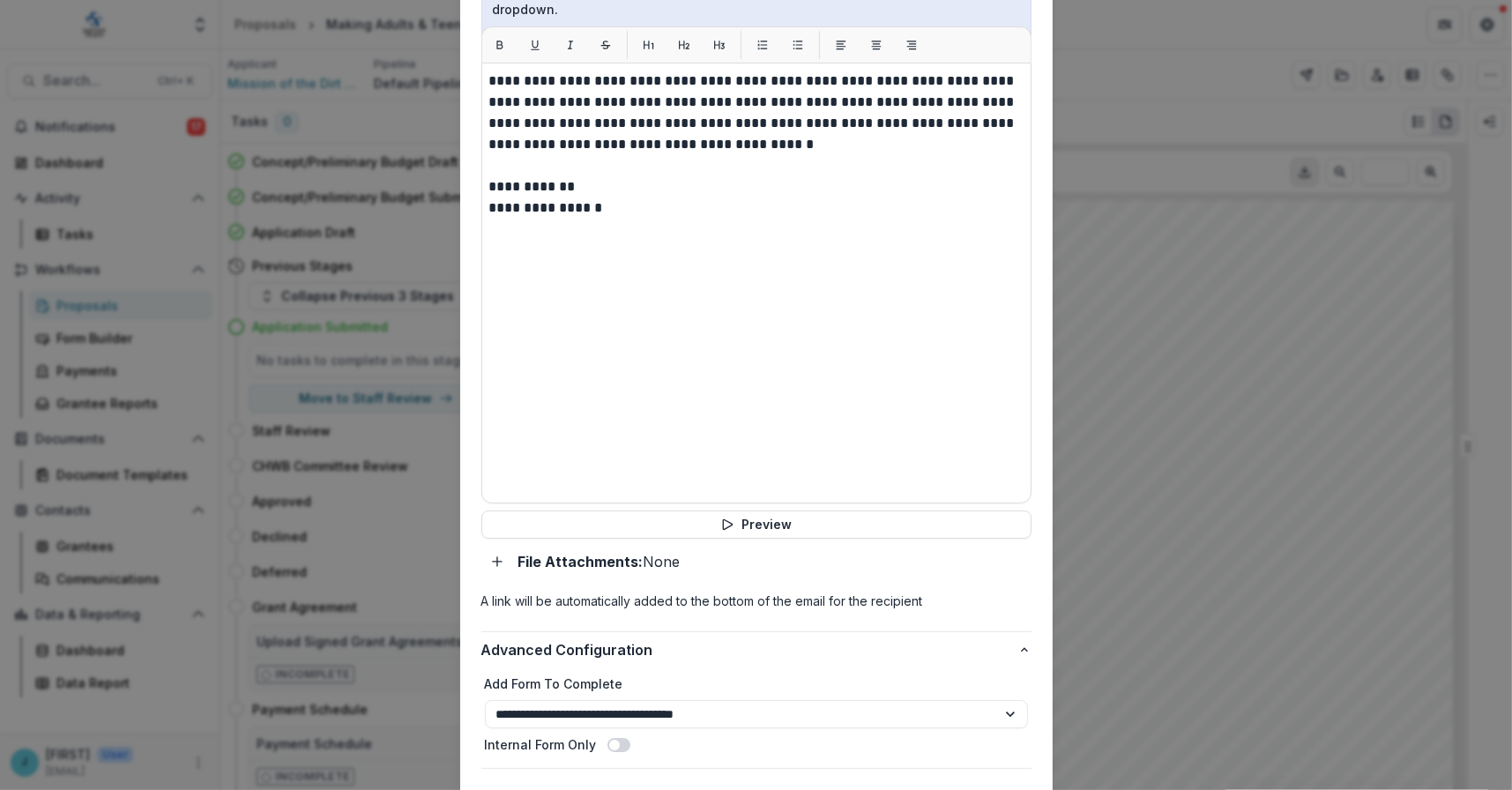 select on "**********" 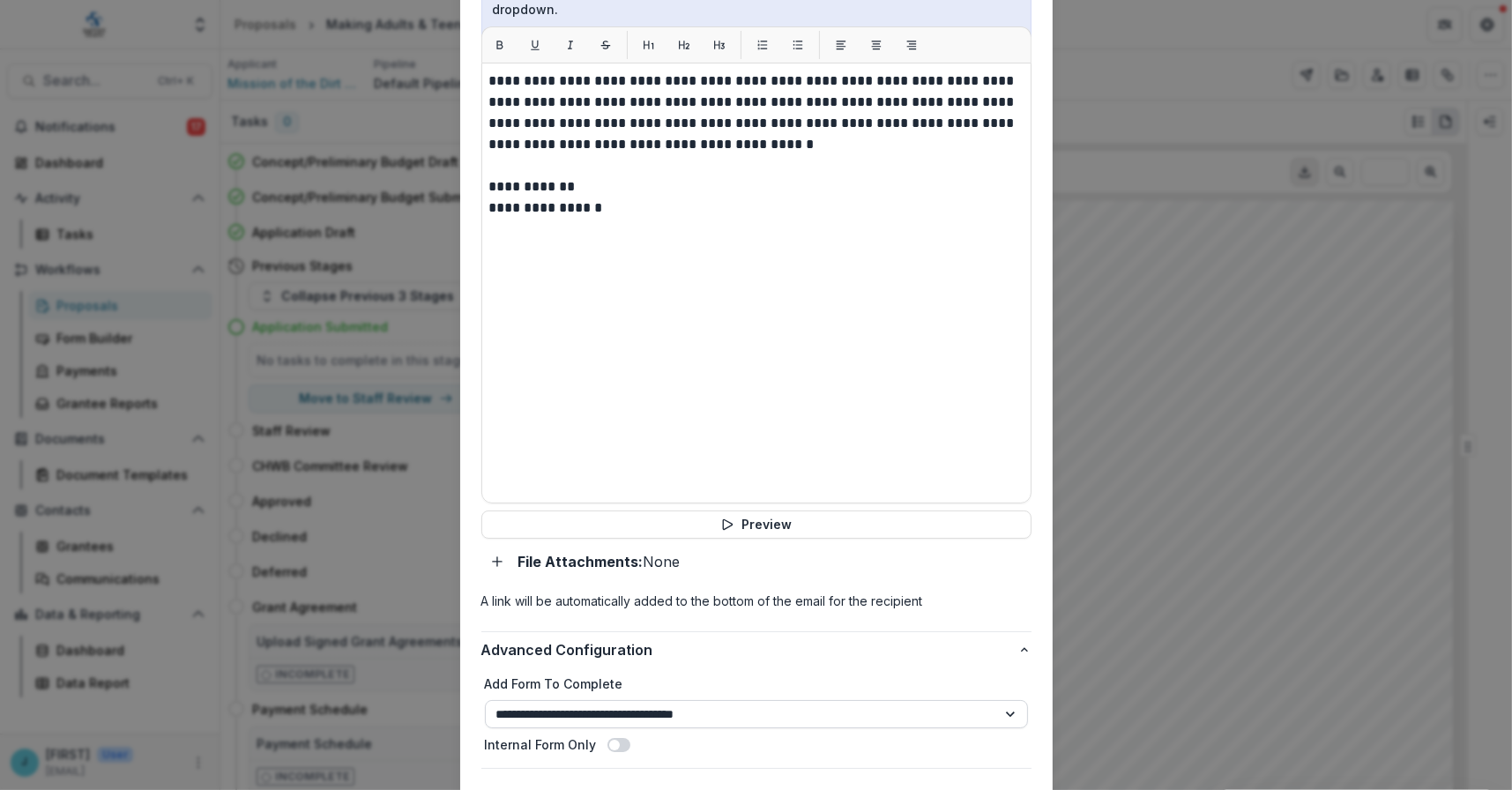 scroll, scrollTop: 754, scrollLeft: 0, axis: vertical 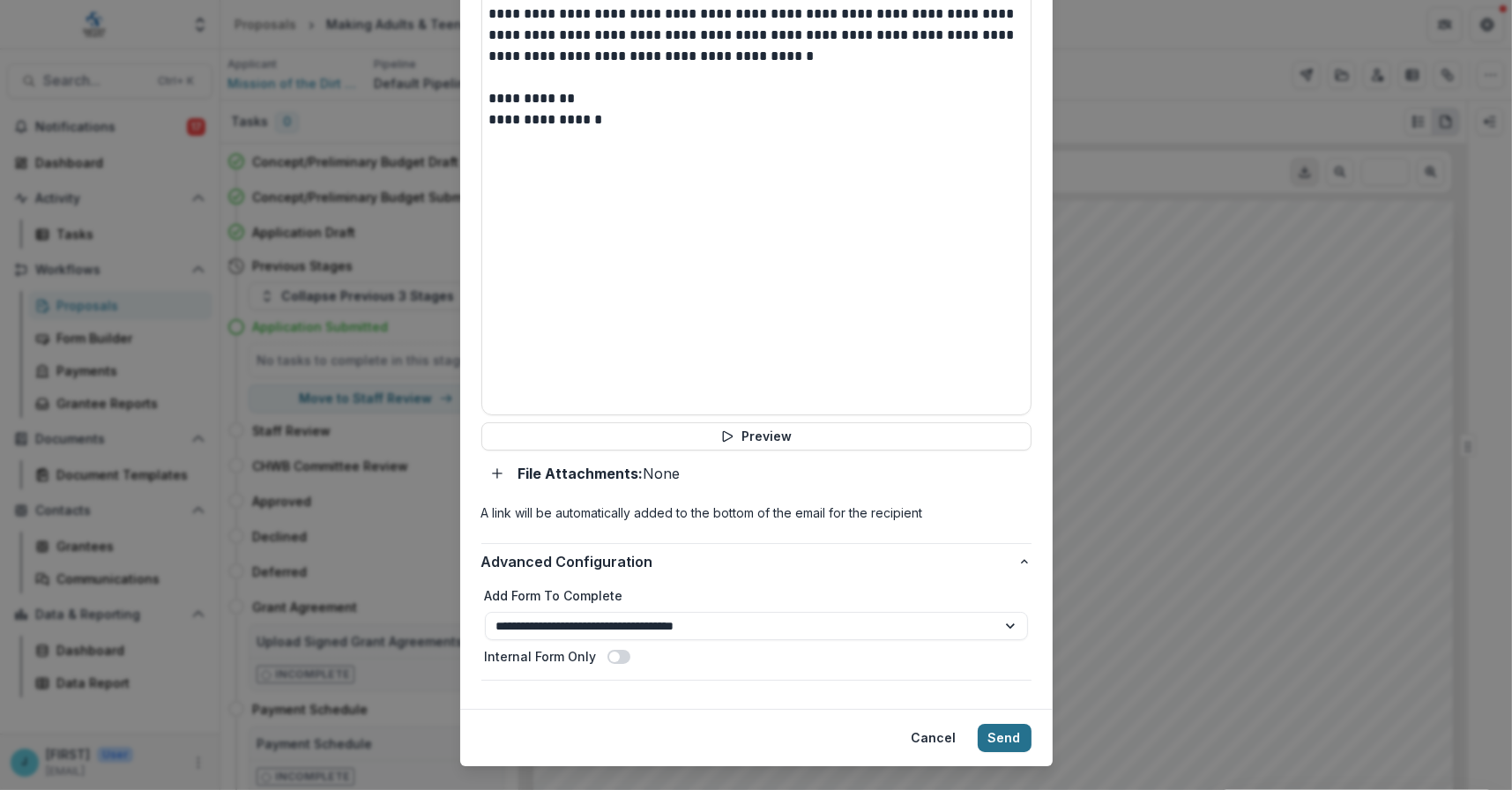 click on "Send" at bounding box center (1004, 738) 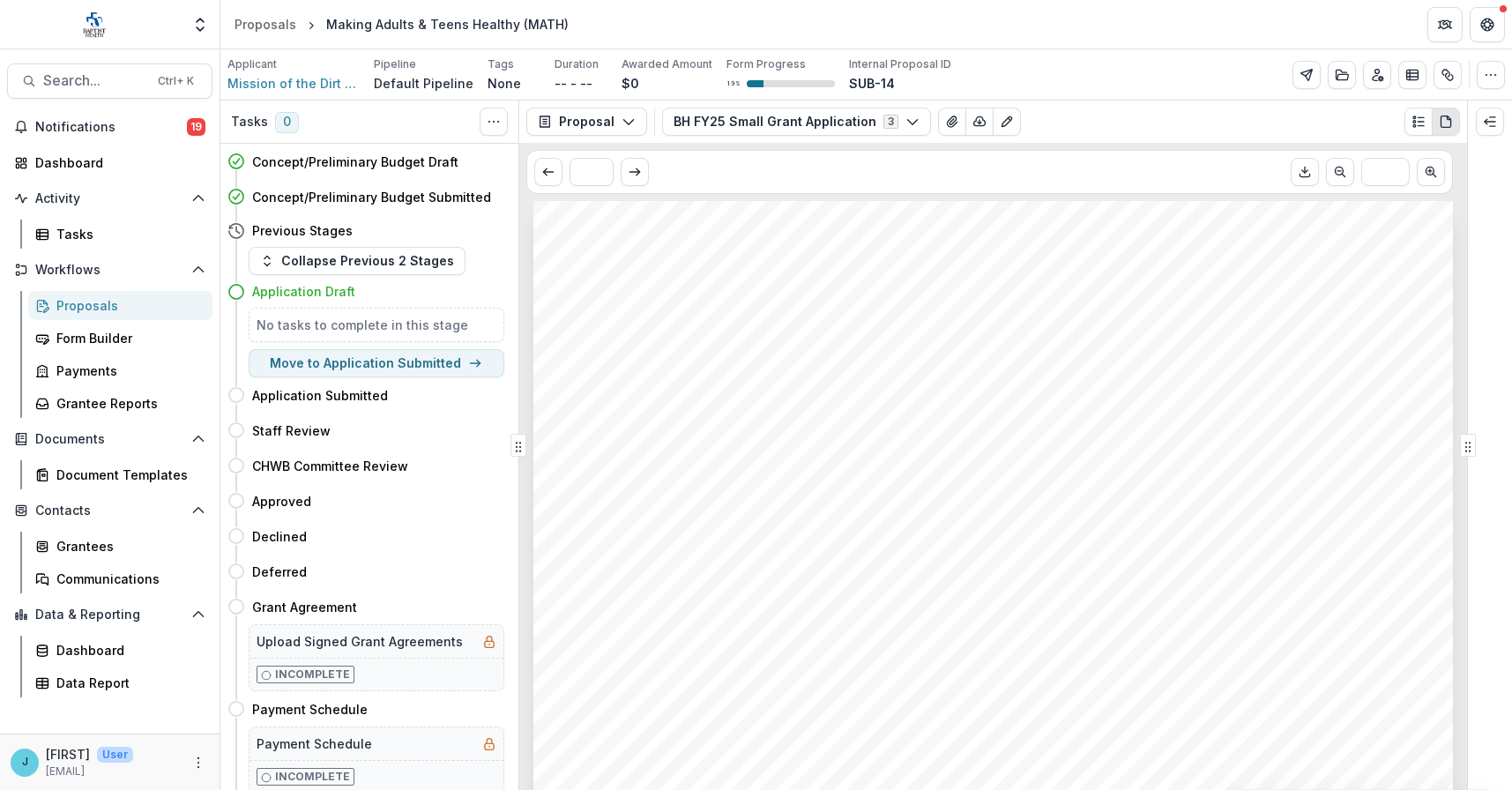 scroll, scrollTop: 0, scrollLeft: 0, axis: both 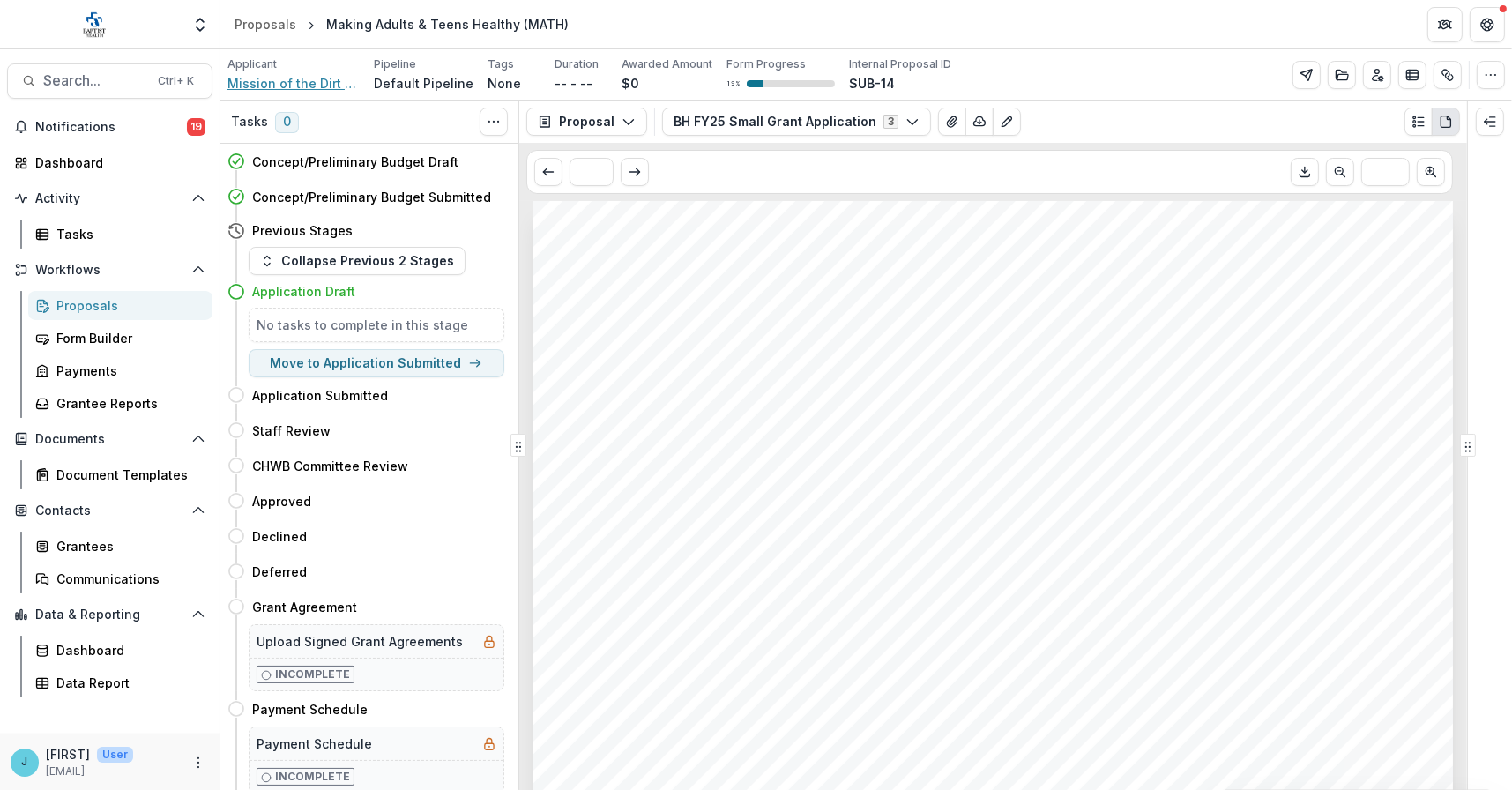 click on "Mission of the Dirt Road" at bounding box center (294, 83) 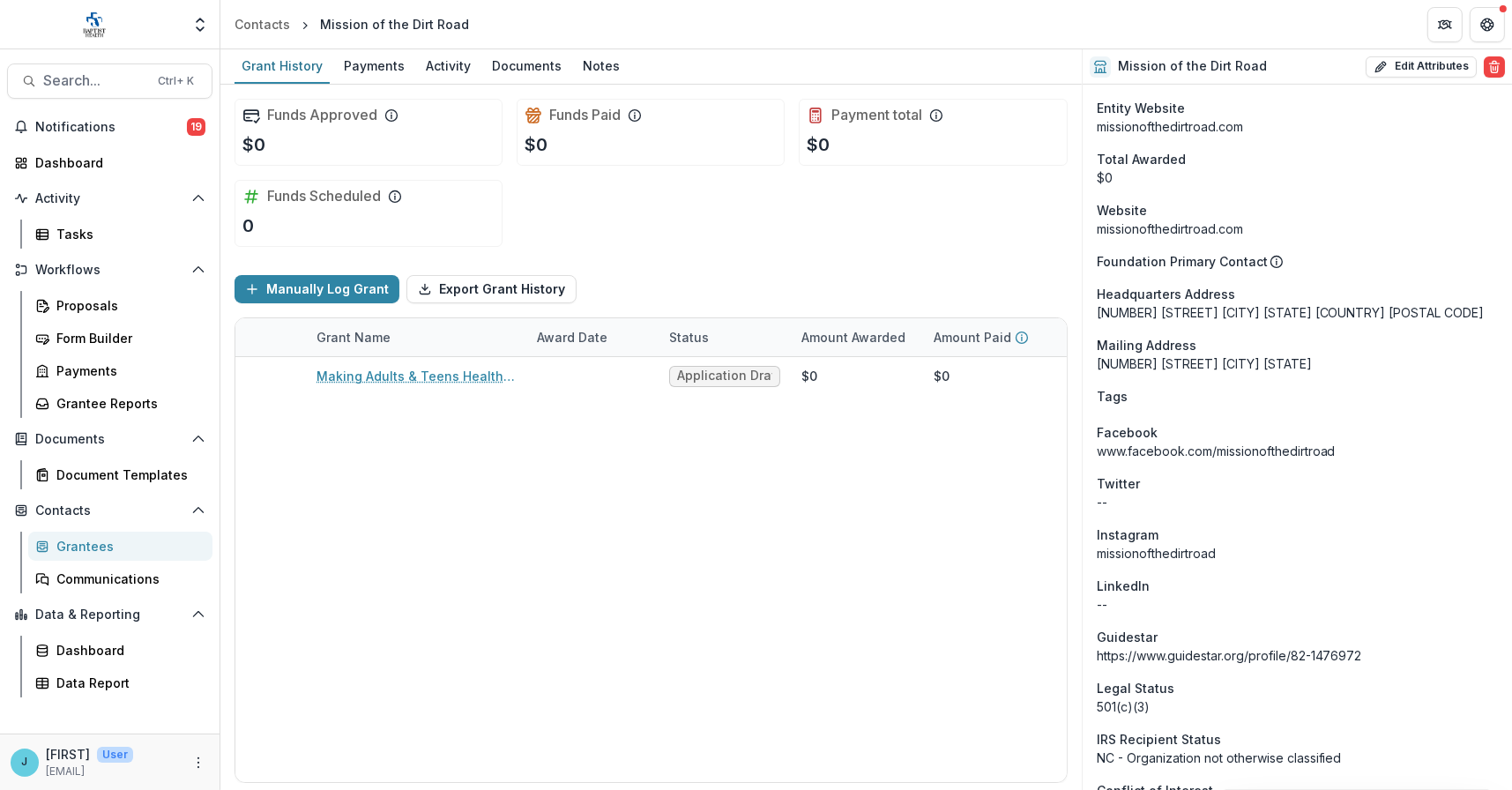scroll, scrollTop: 693, scrollLeft: 0, axis: vertical 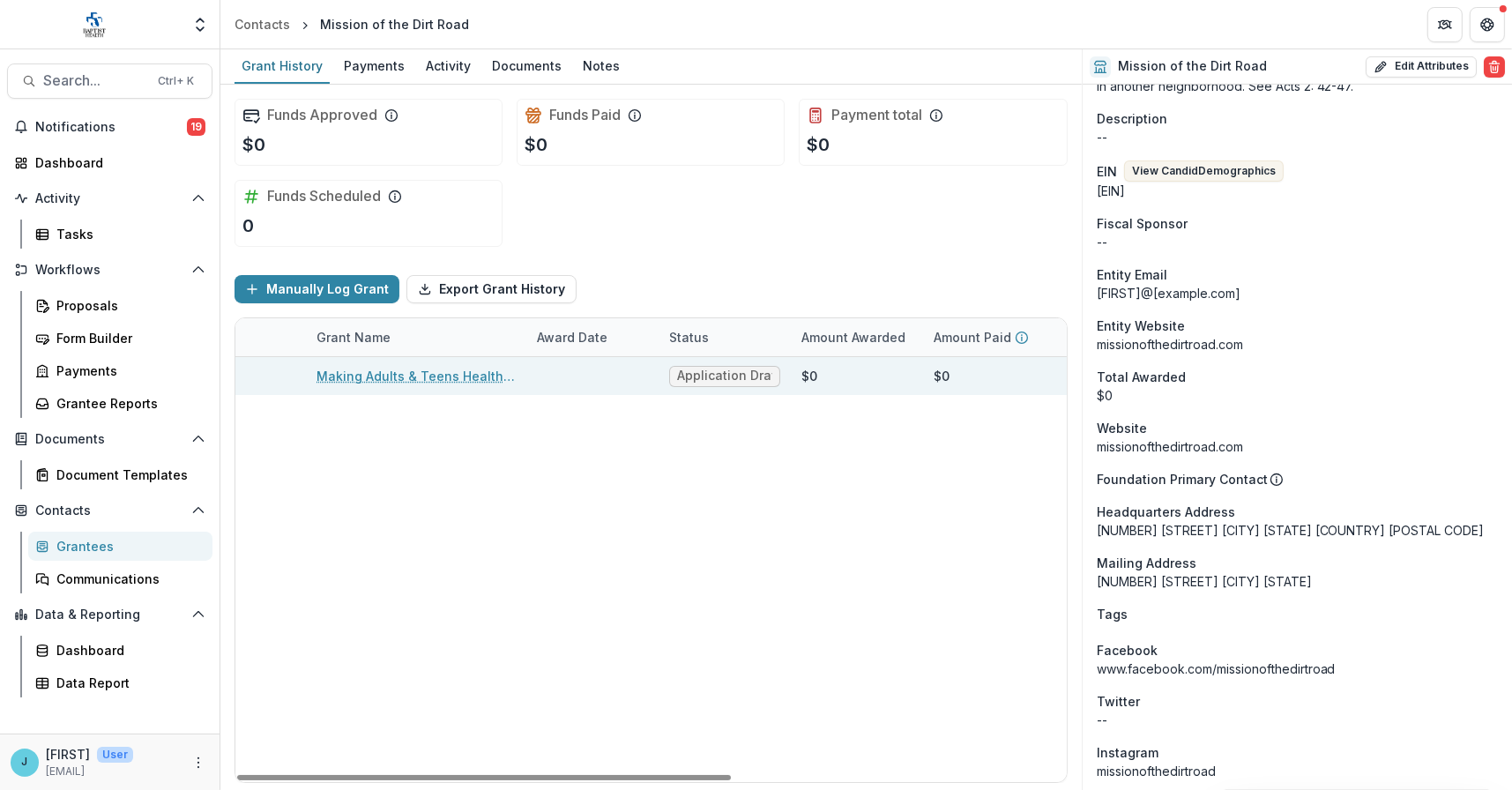 click on "Making Adults & Teens Healthy (MATH)" at bounding box center [416, 376] 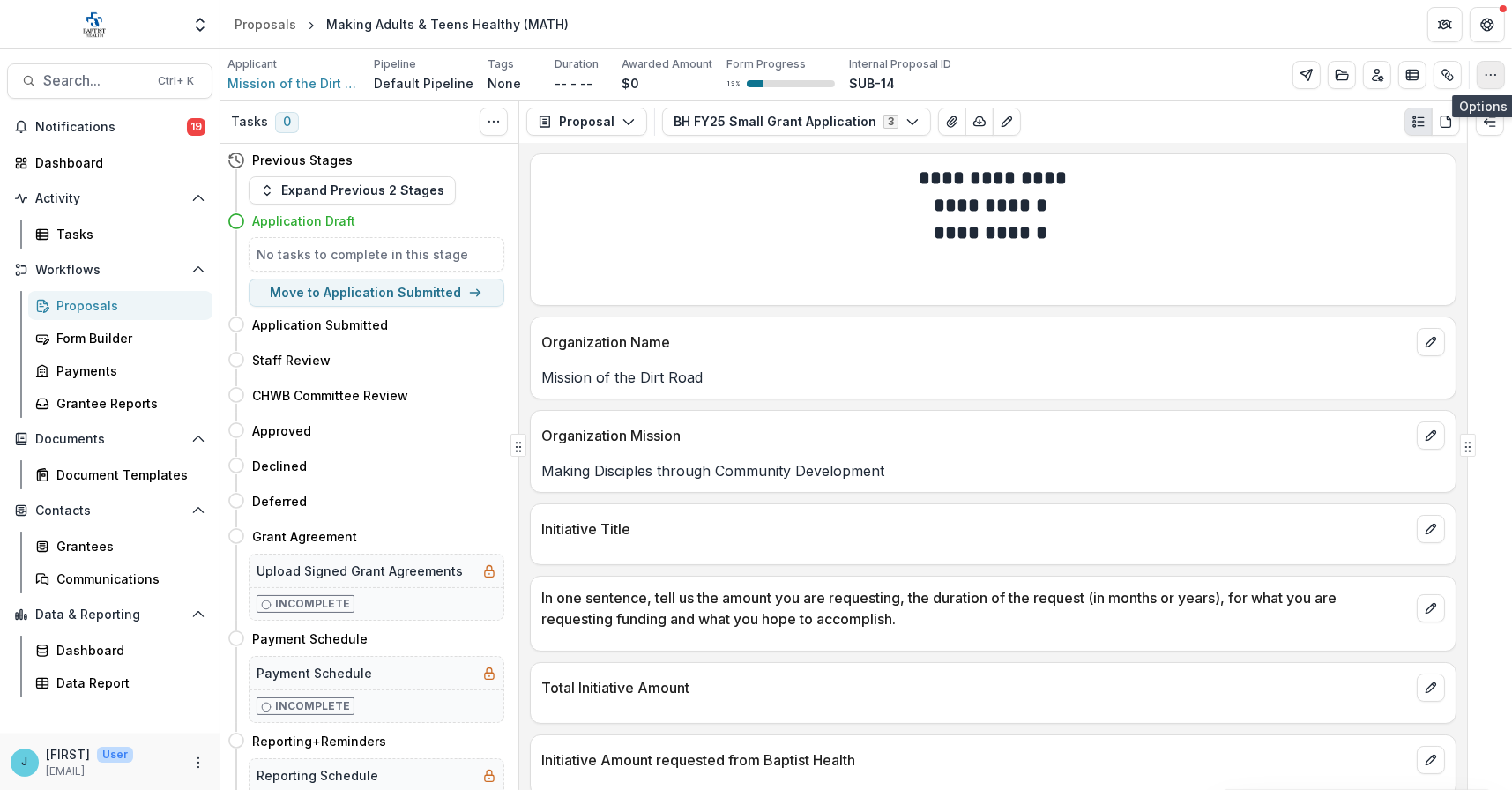 click 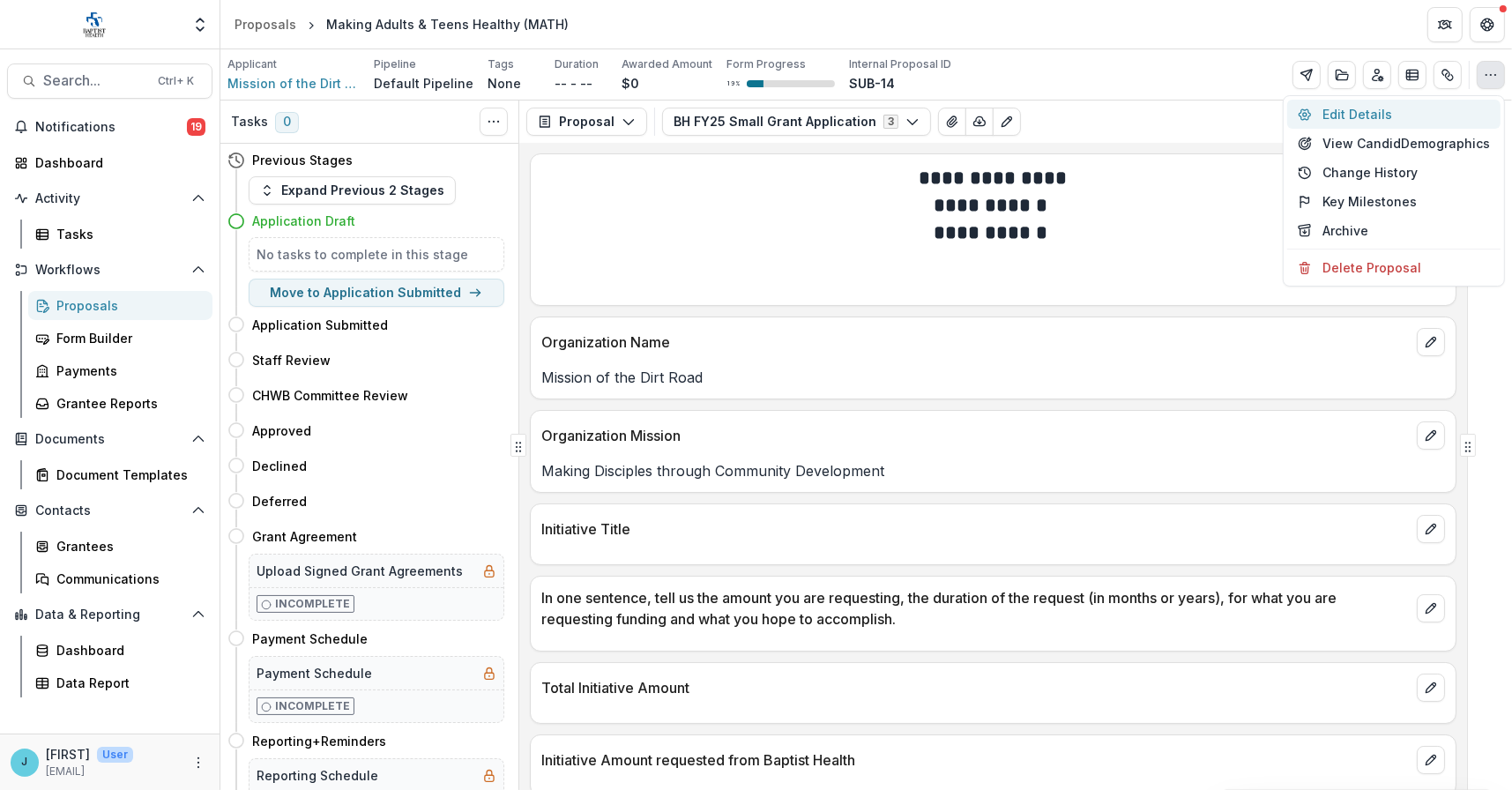 click on "Edit Details" at bounding box center [1394, 114] 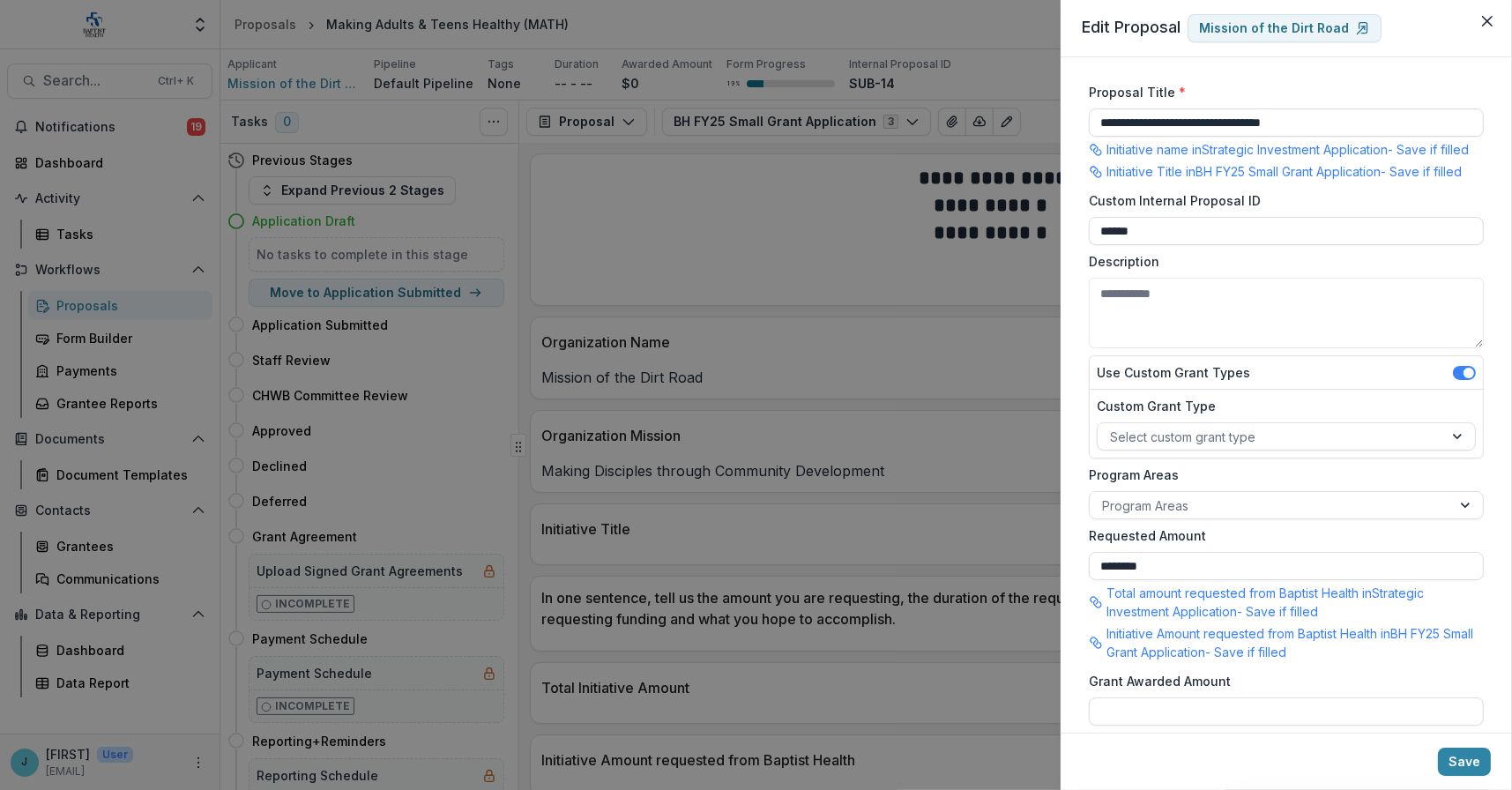 scroll, scrollTop: 0, scrollLeft: 0, axis: both 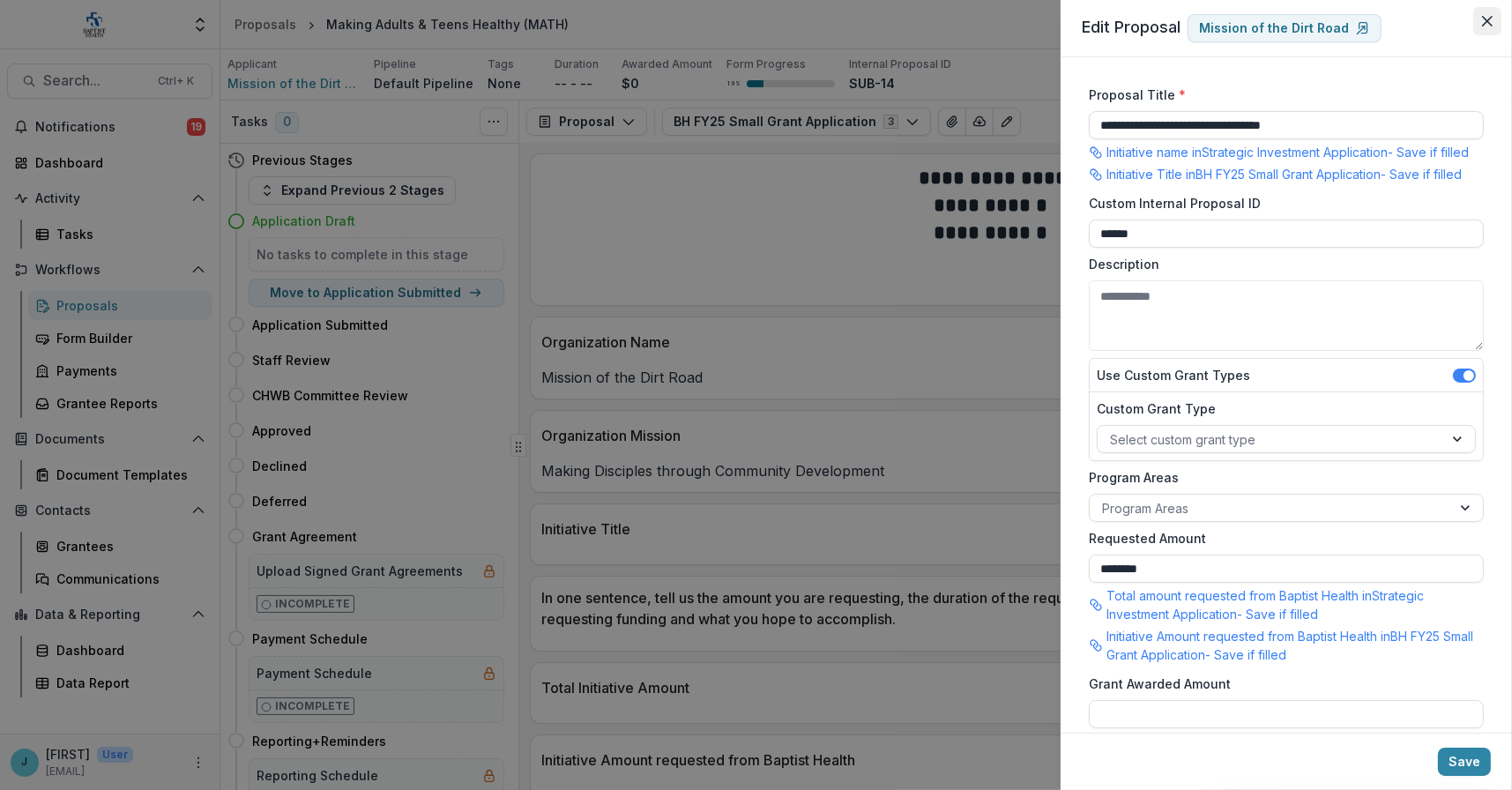 click at bounding box center (1487, 21) 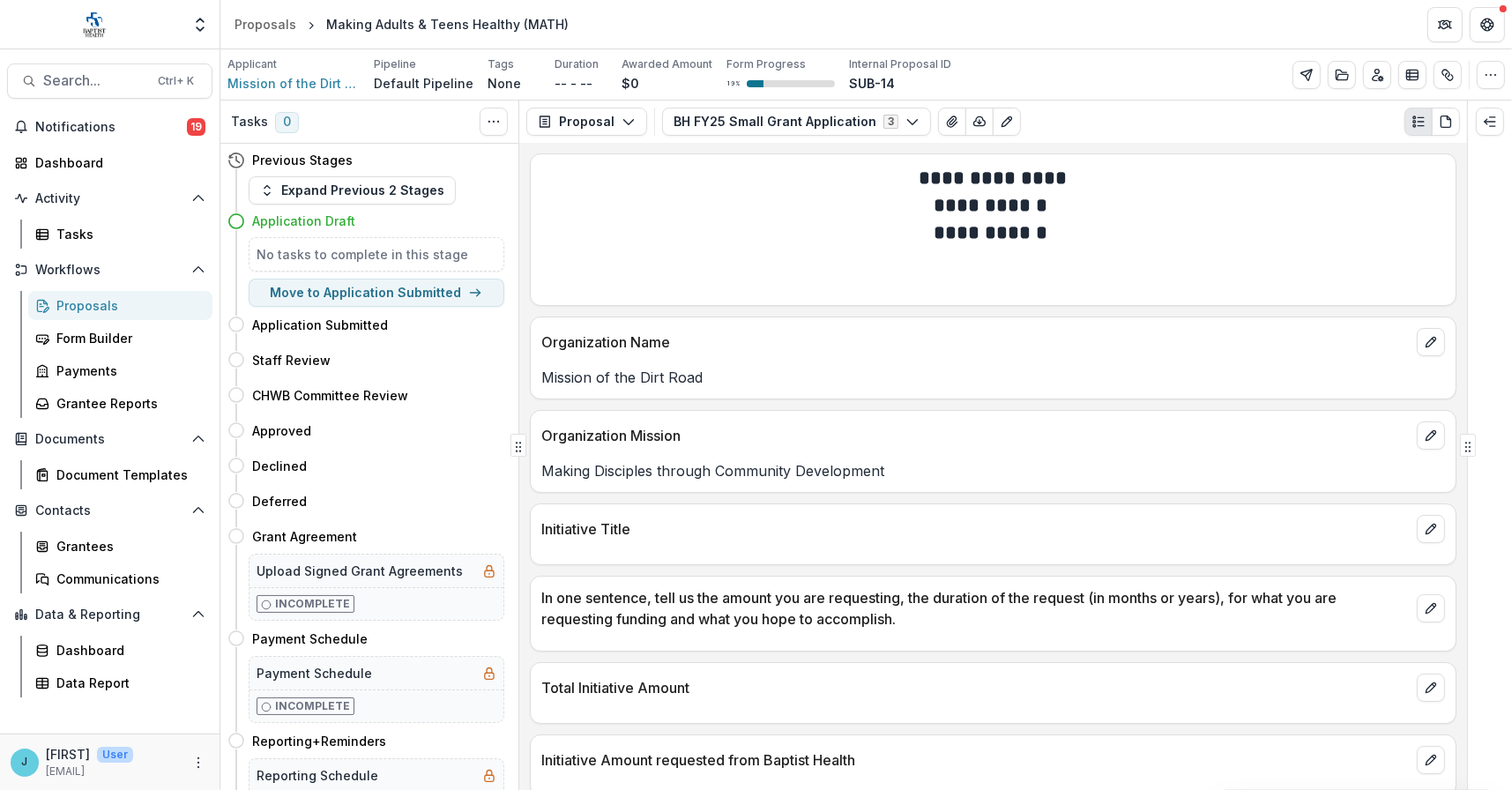 click on "Proposals" at bounding box center (127, 305) 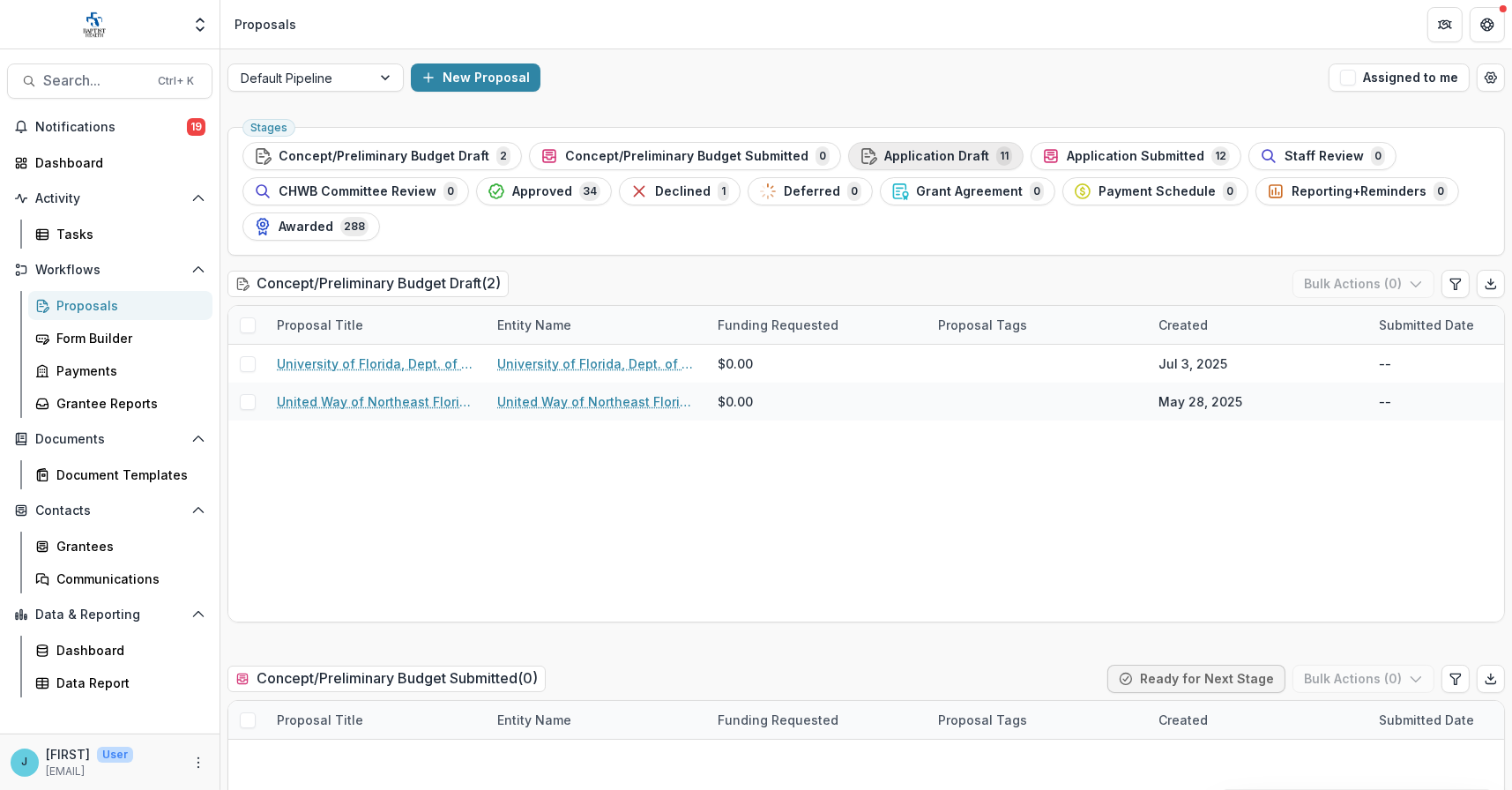 click on "Application Draft" at bounding box center (936, 156) 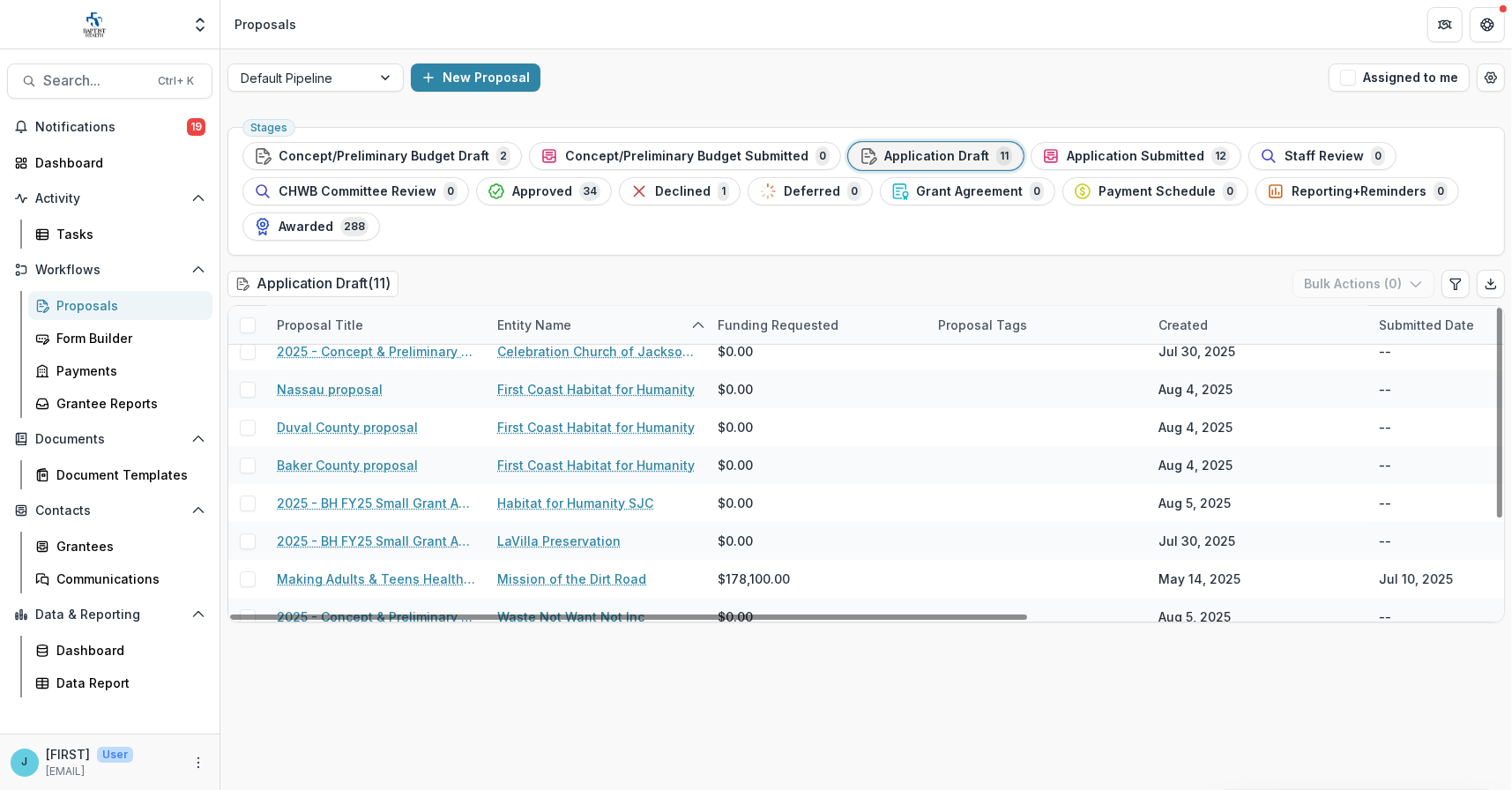 scroll, scrollTop: 139, scrollLeft: 0, axis: vertical 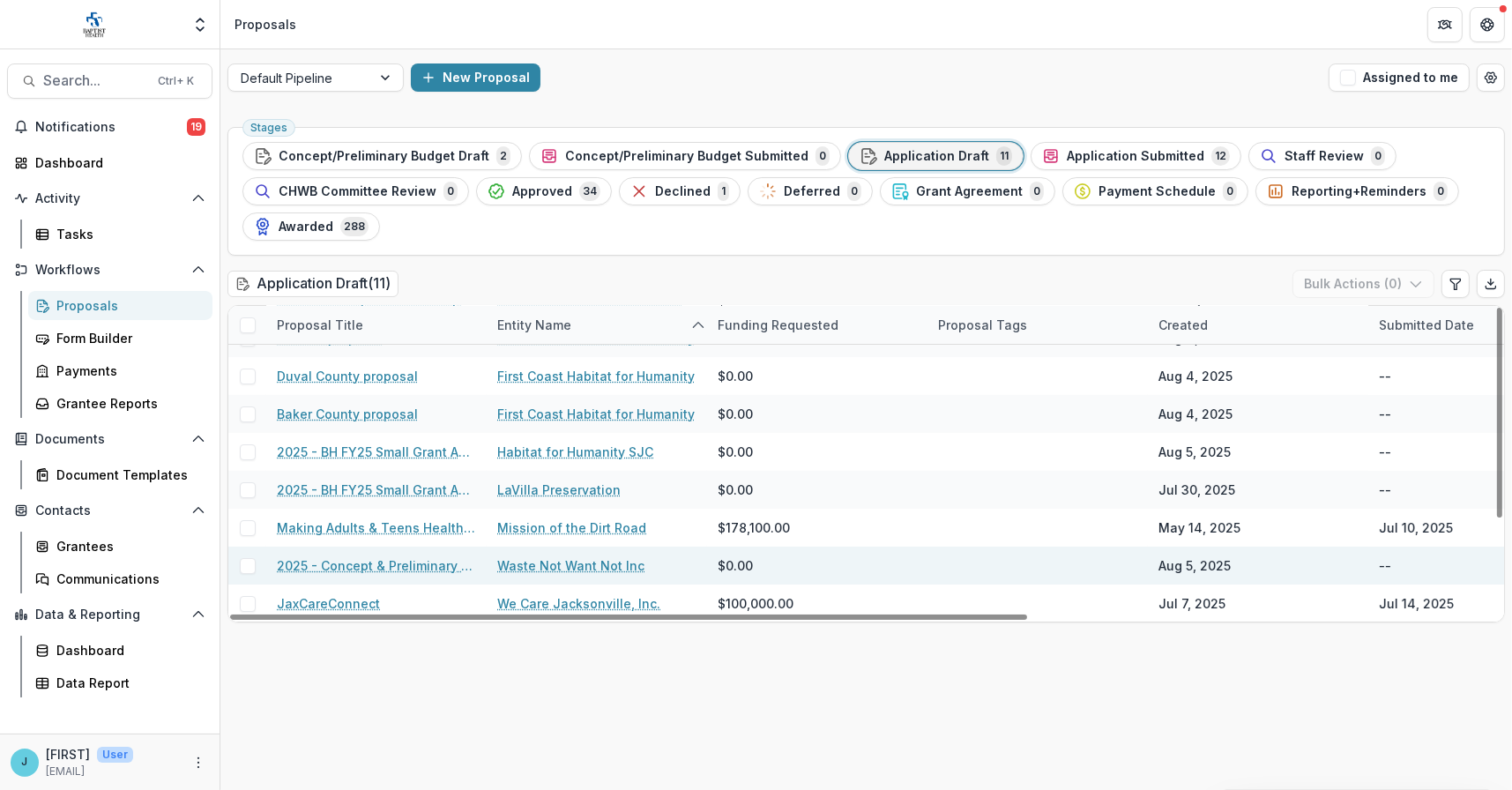 click on "2025 - Concept & Preliminary Budget Form" at bounding box center (376, 565) 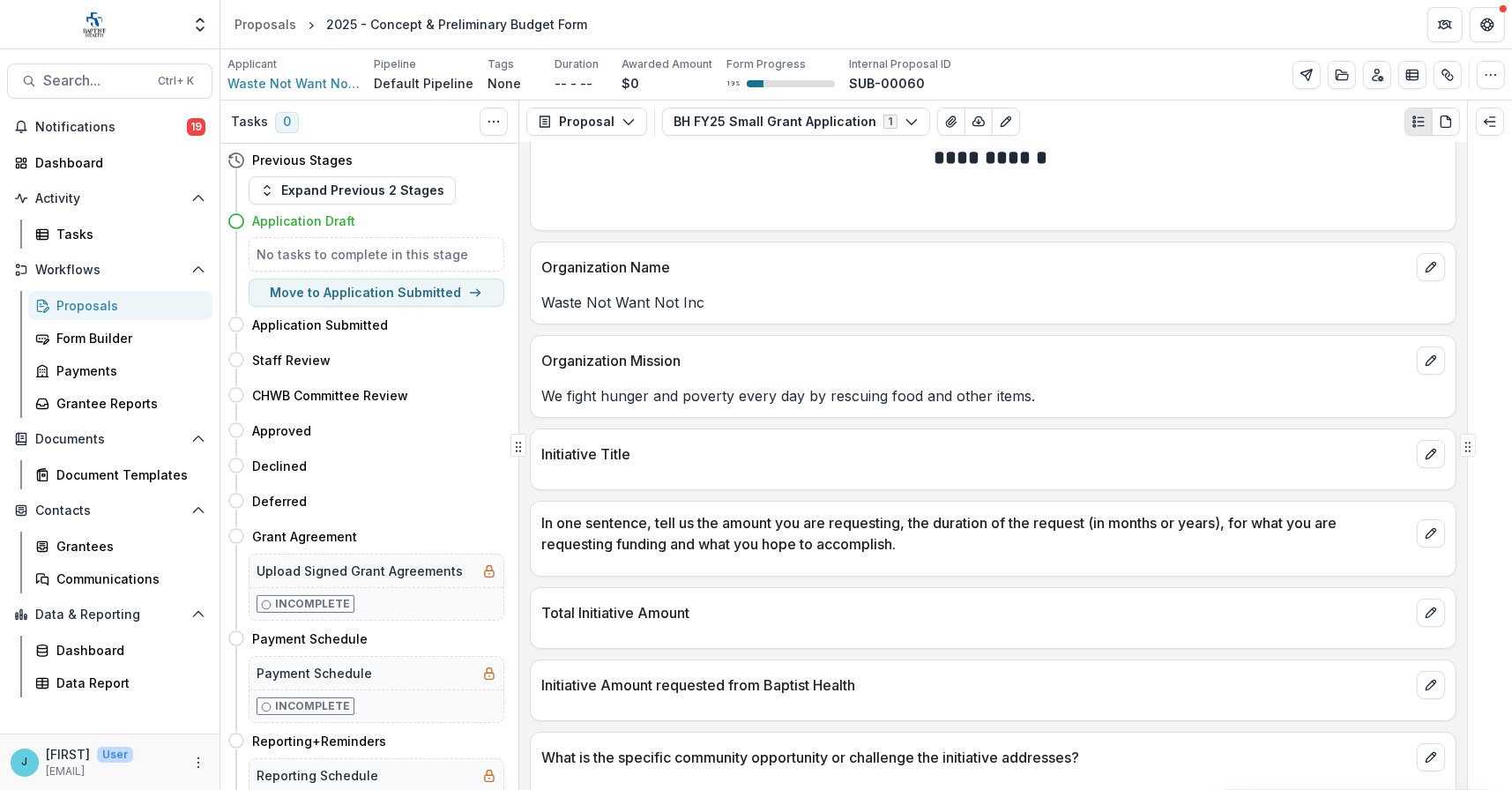 scroll, scrollTop: 0, scrollLeft: 0, axis: both 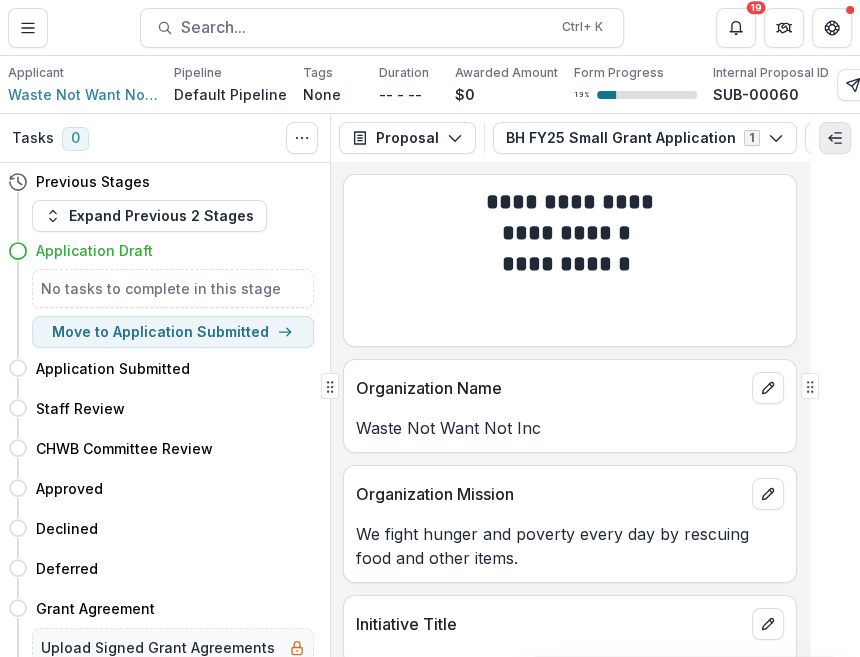 click 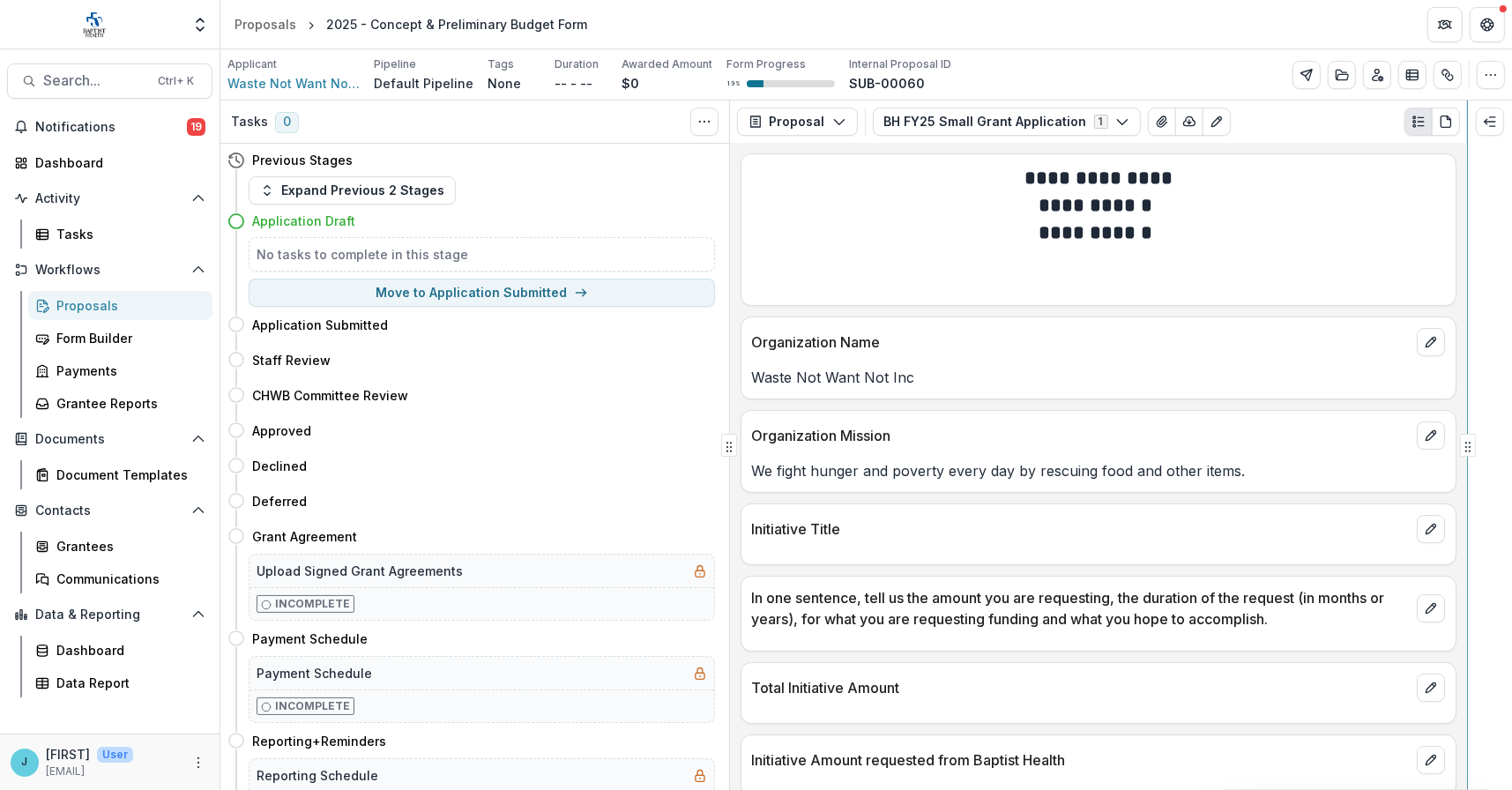 click on "**********" at bounding box center (866, 445) 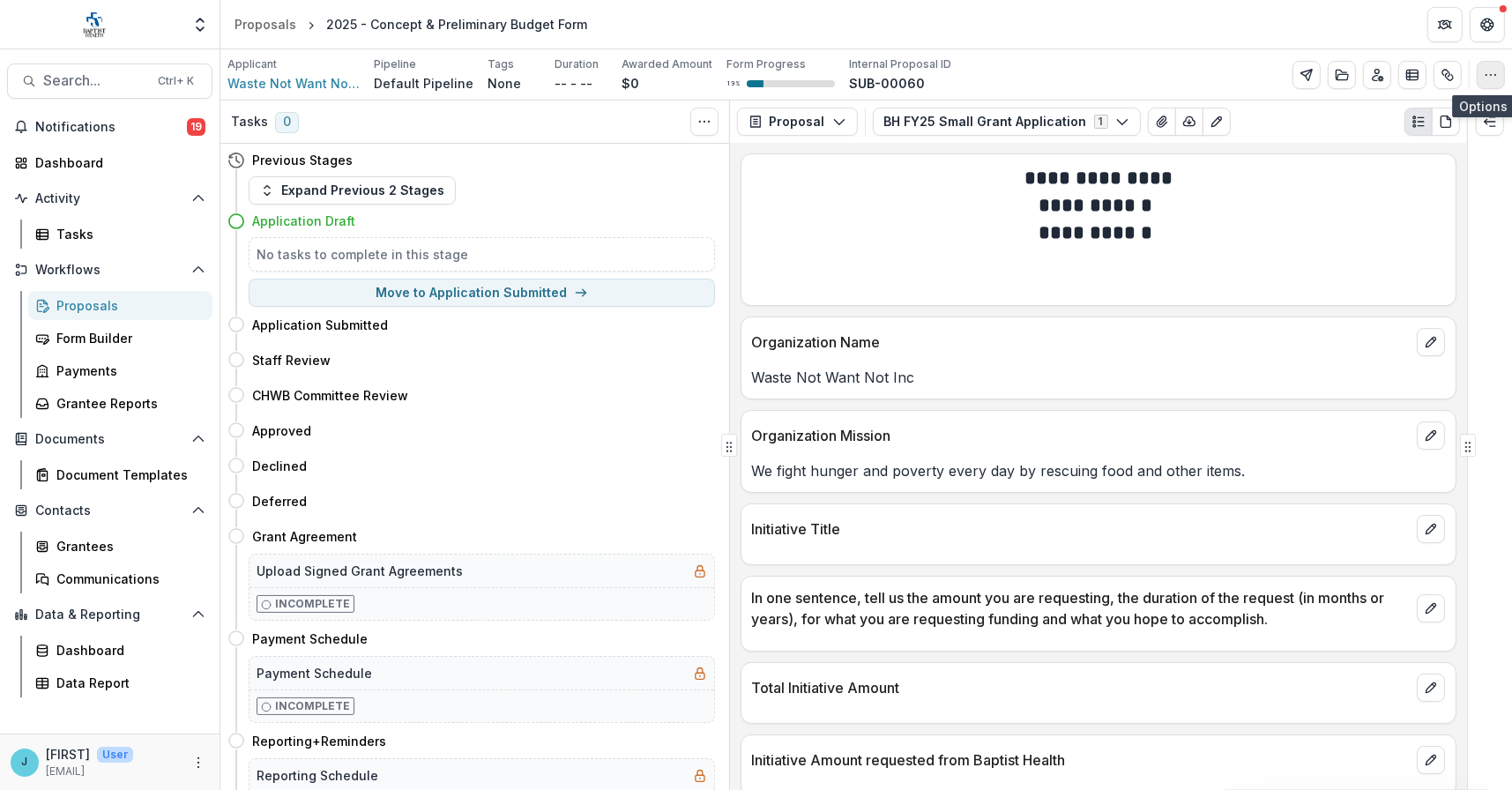 click 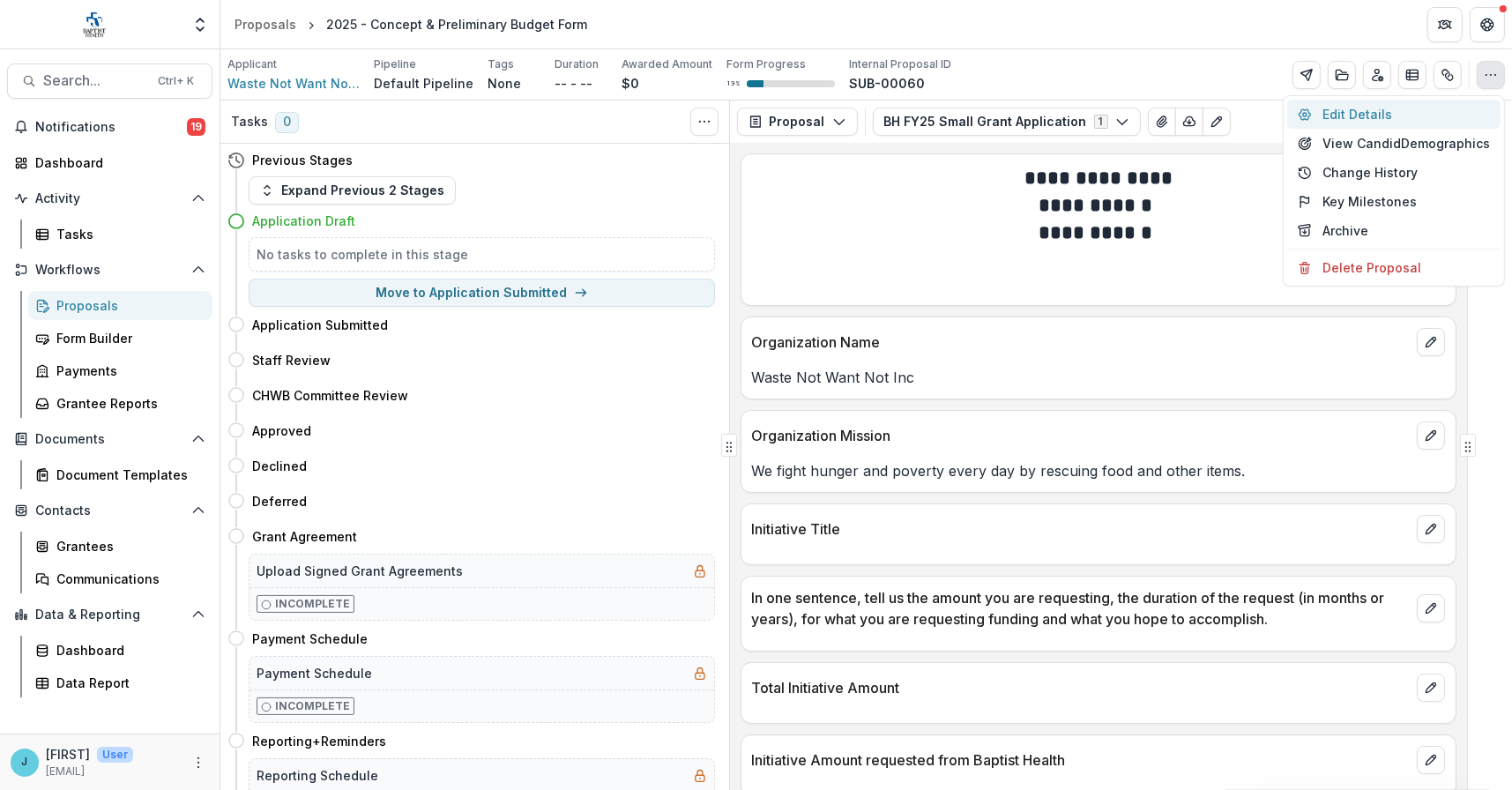 click on "Edit Details" at bounding box center [1394, 114] 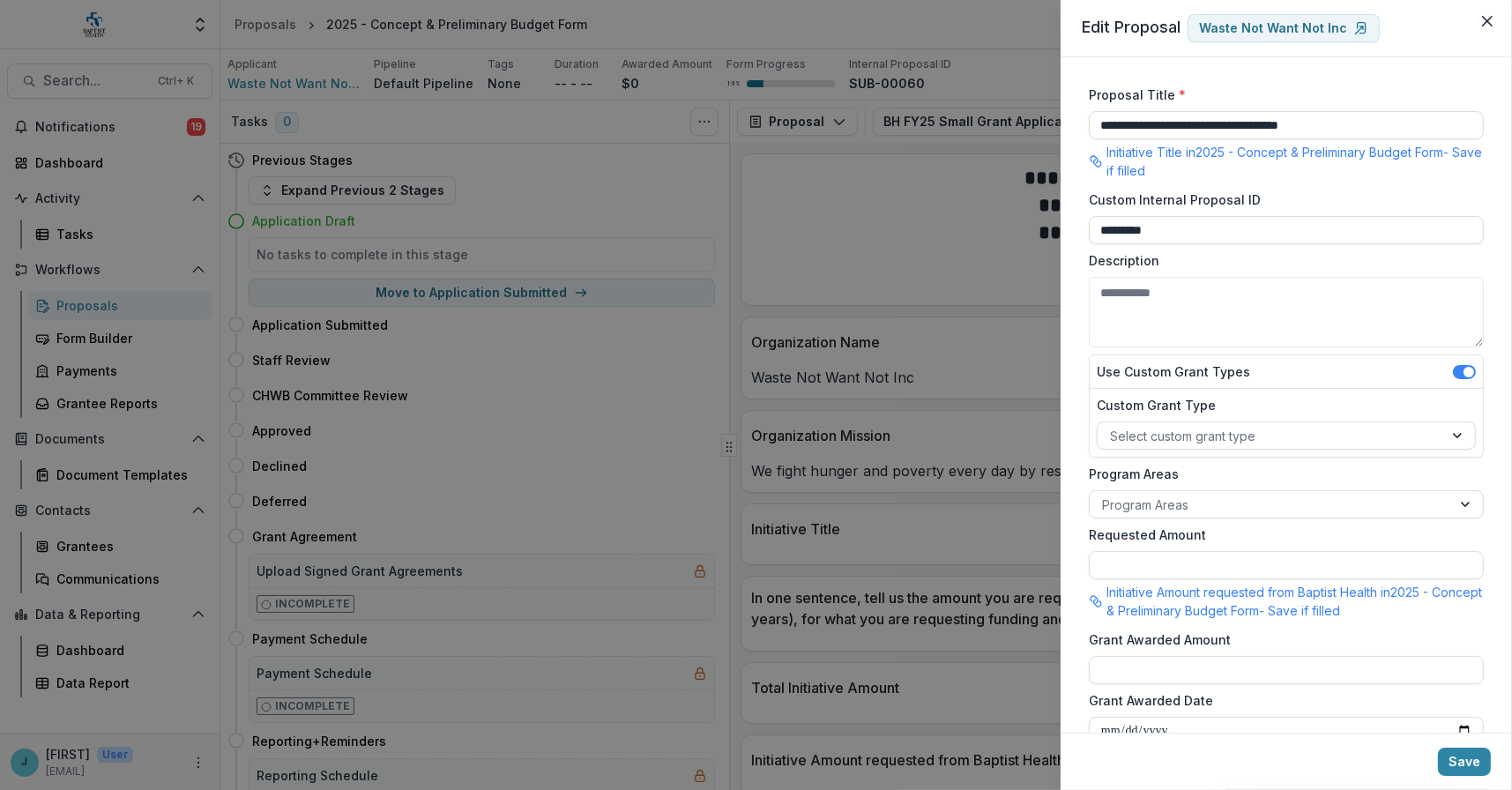 click on "**********" at bounding box center [1286, 125] 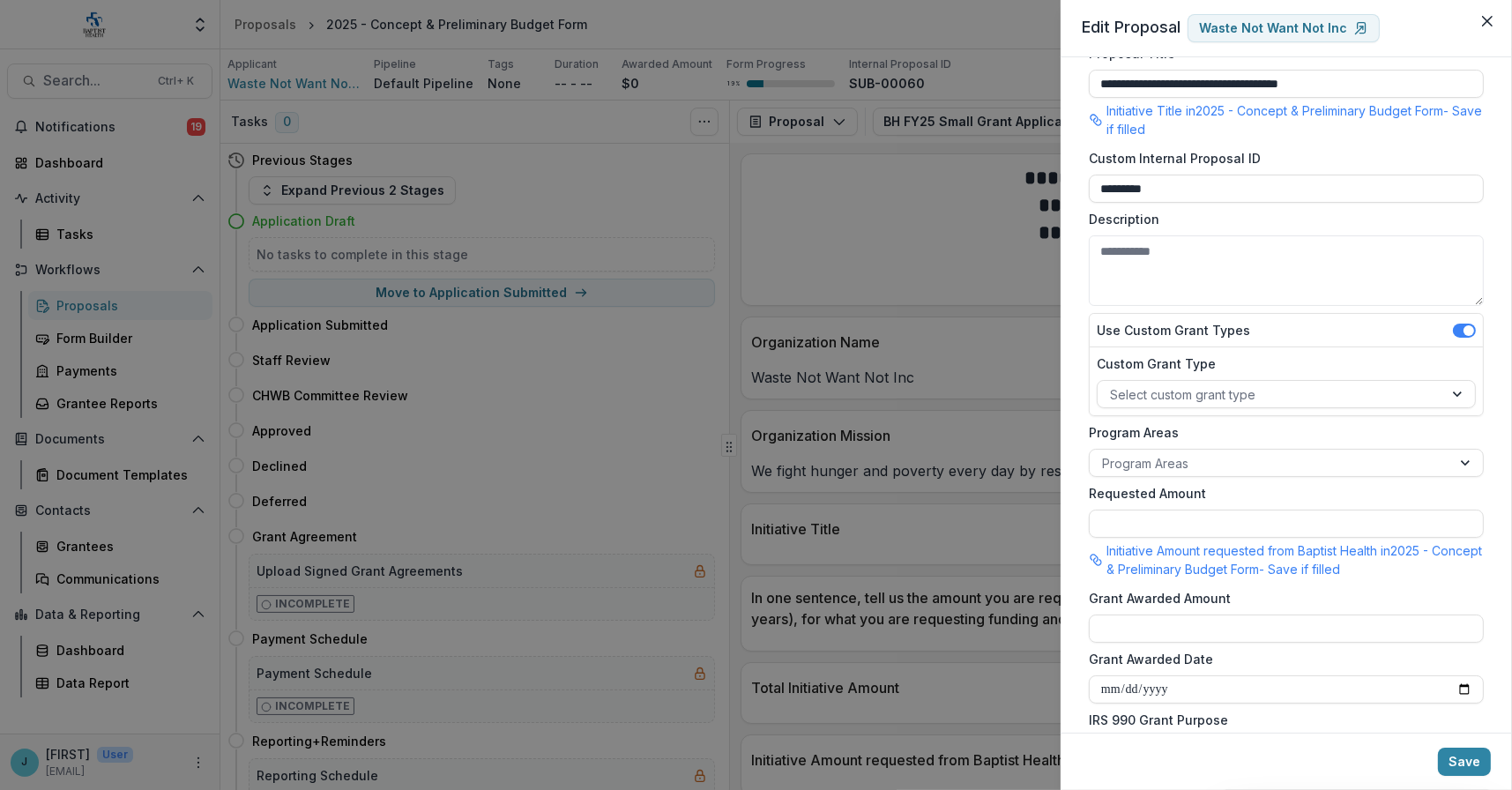 scroll, scrollTop: 0, scrollLeft: 0, axis: both 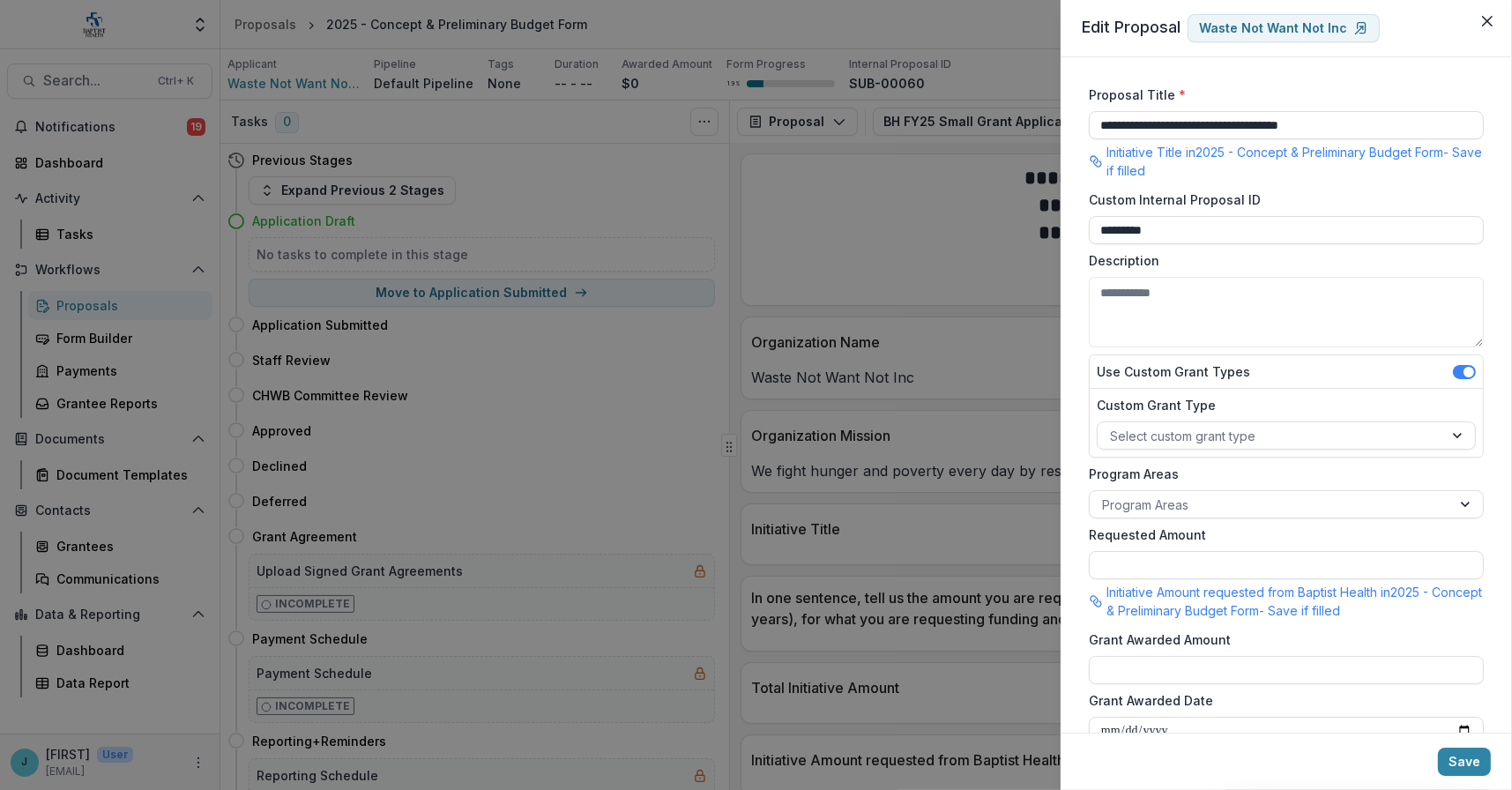 click on "Initiative Title in 2025 - Concept & Preliminary Budget Form - Save if filled" at bounding box center [1295, 161] 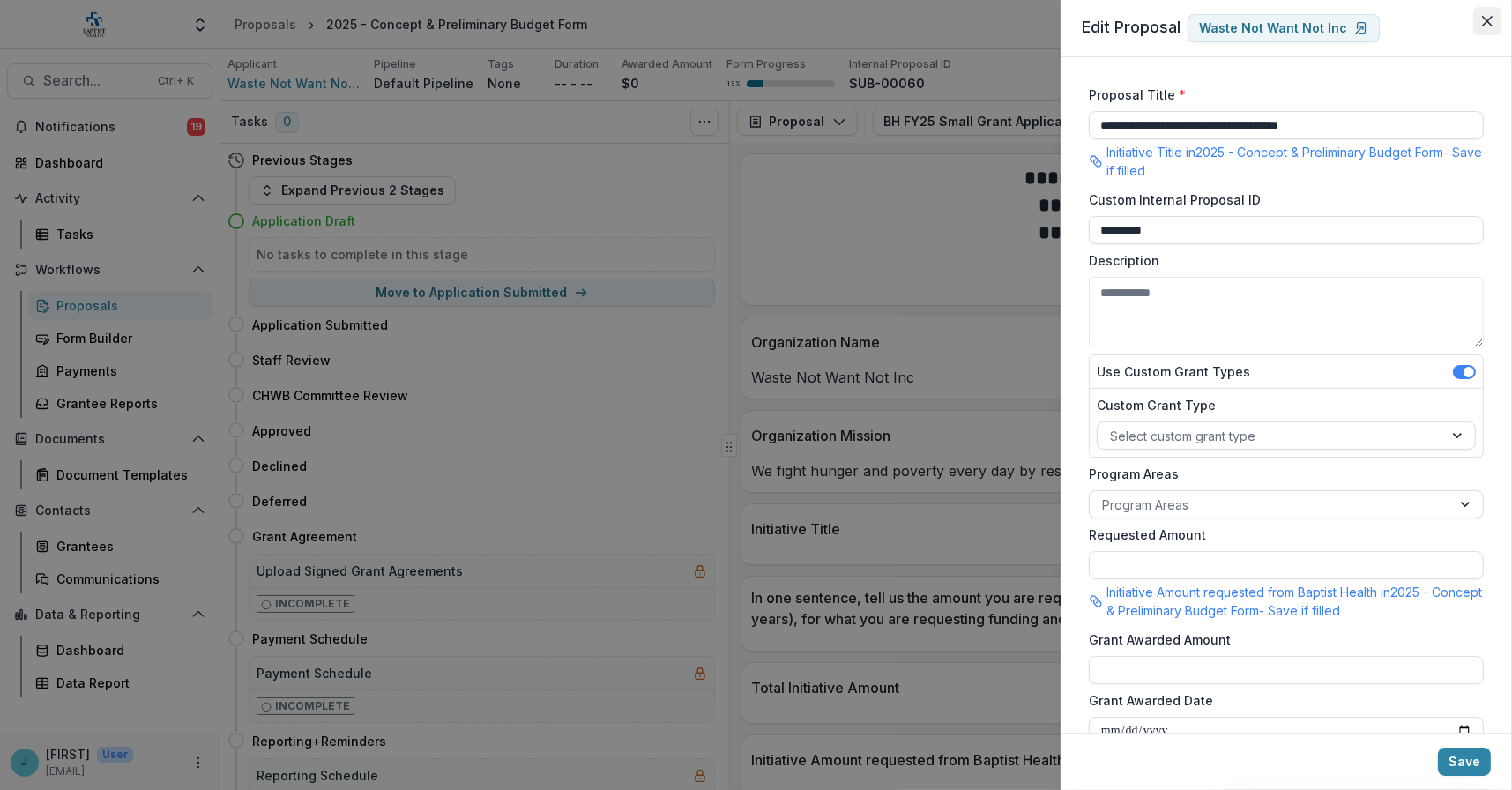 click 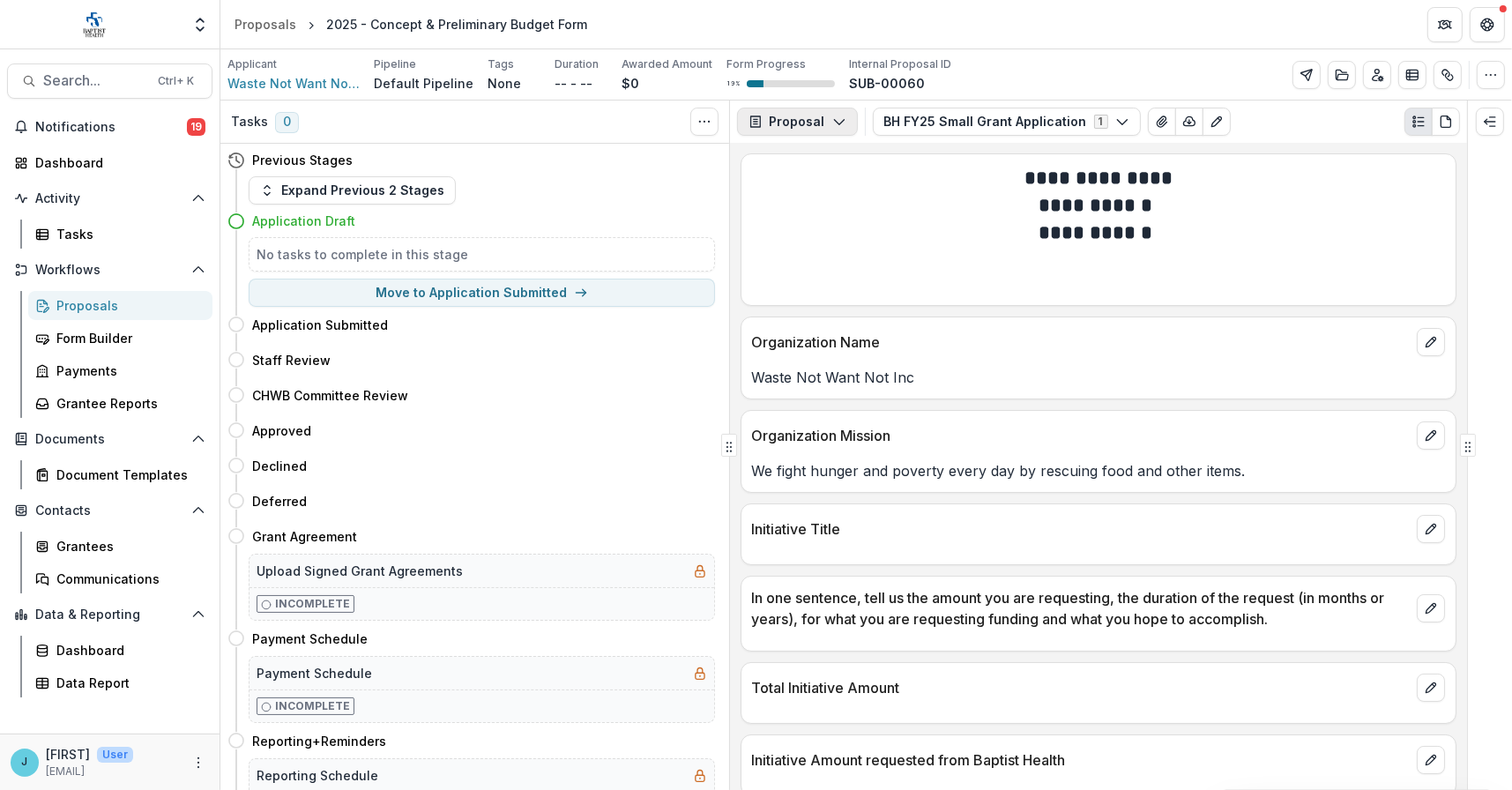 click on "Proposal" at bounding box center [797, 122] 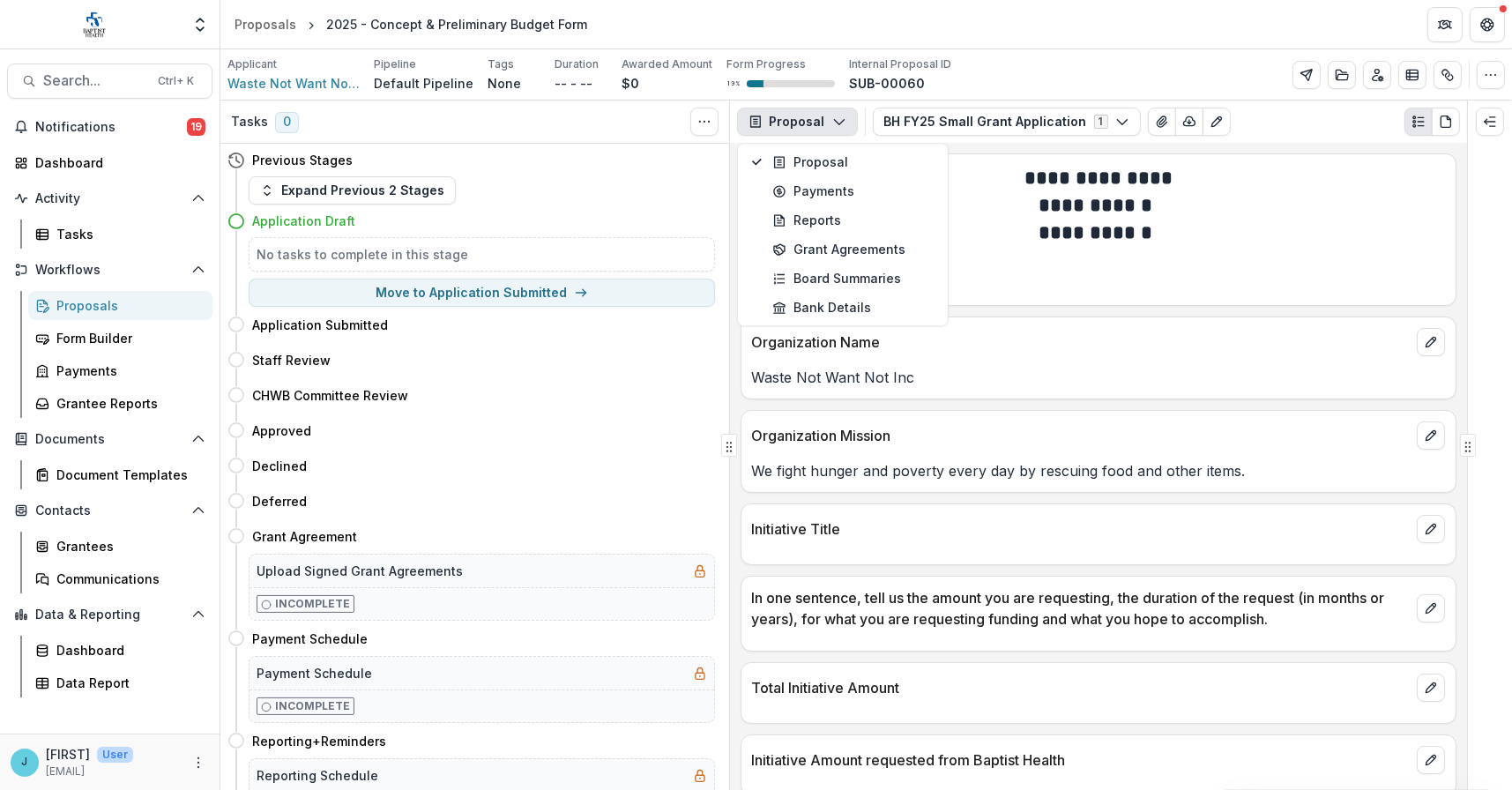 click on "Proposal" at bounding box center [797, 122] 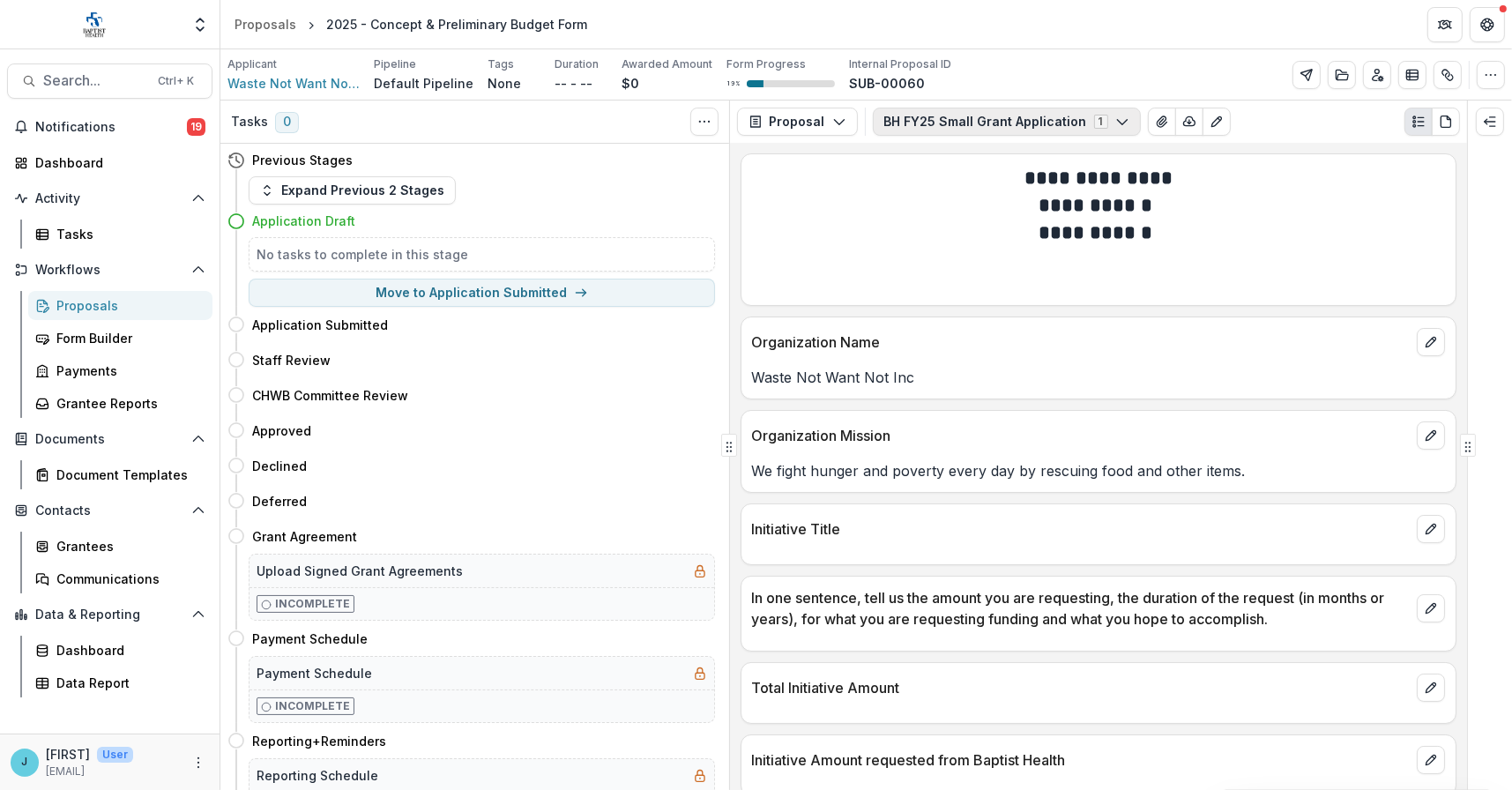 click 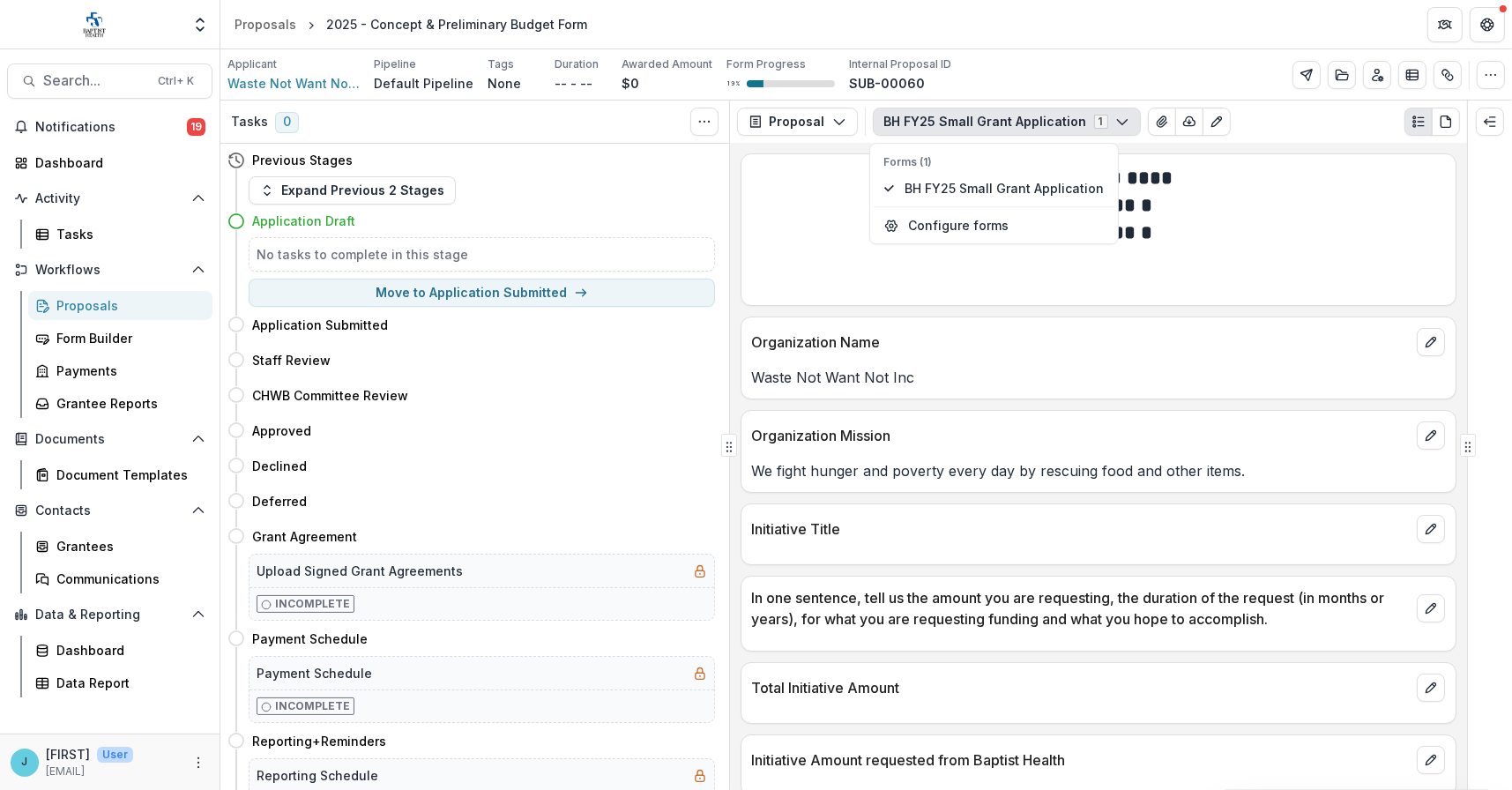 click 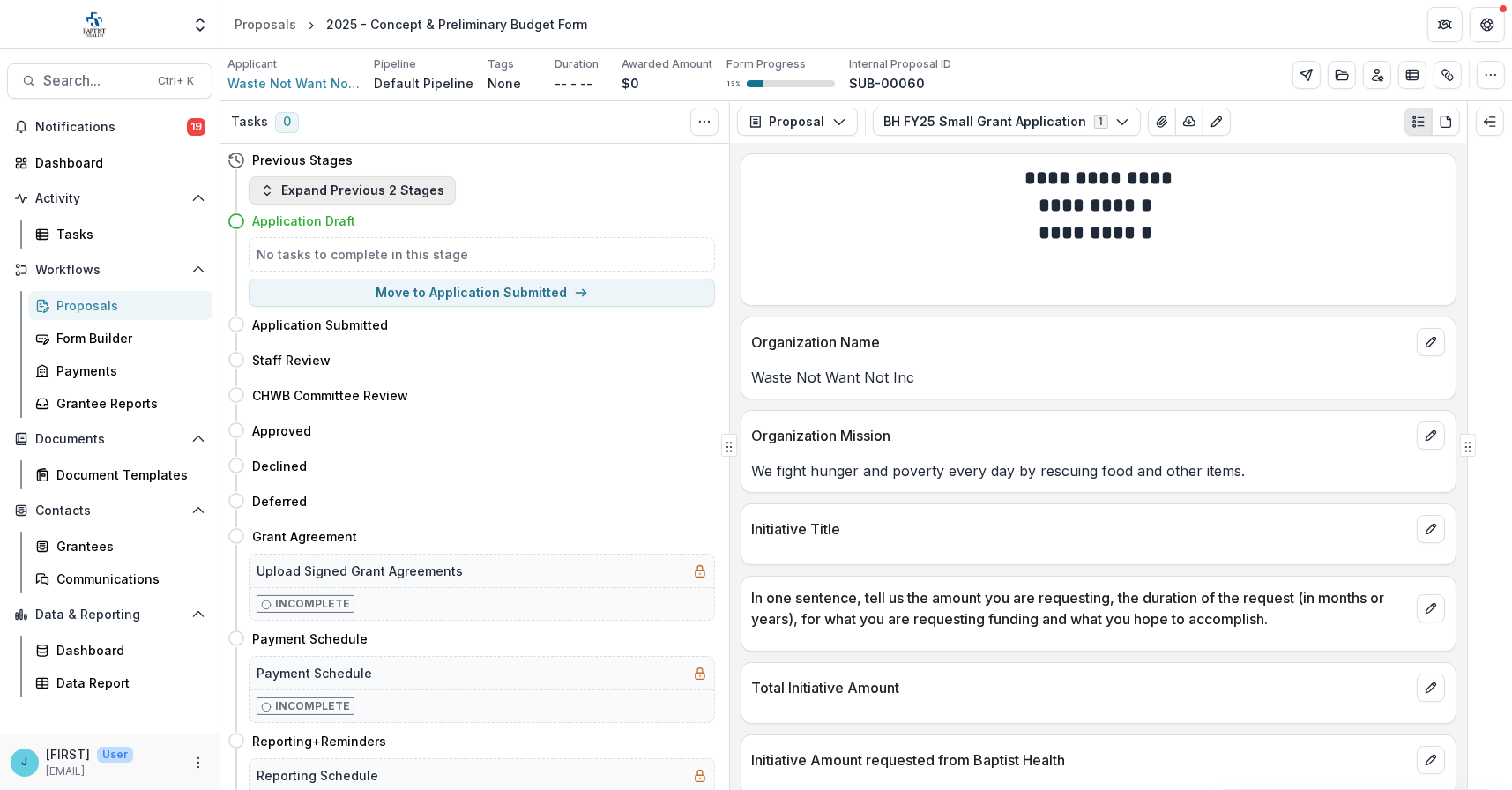 click on "Expand Previous 2 Stages" at bounding box center [352, 190] 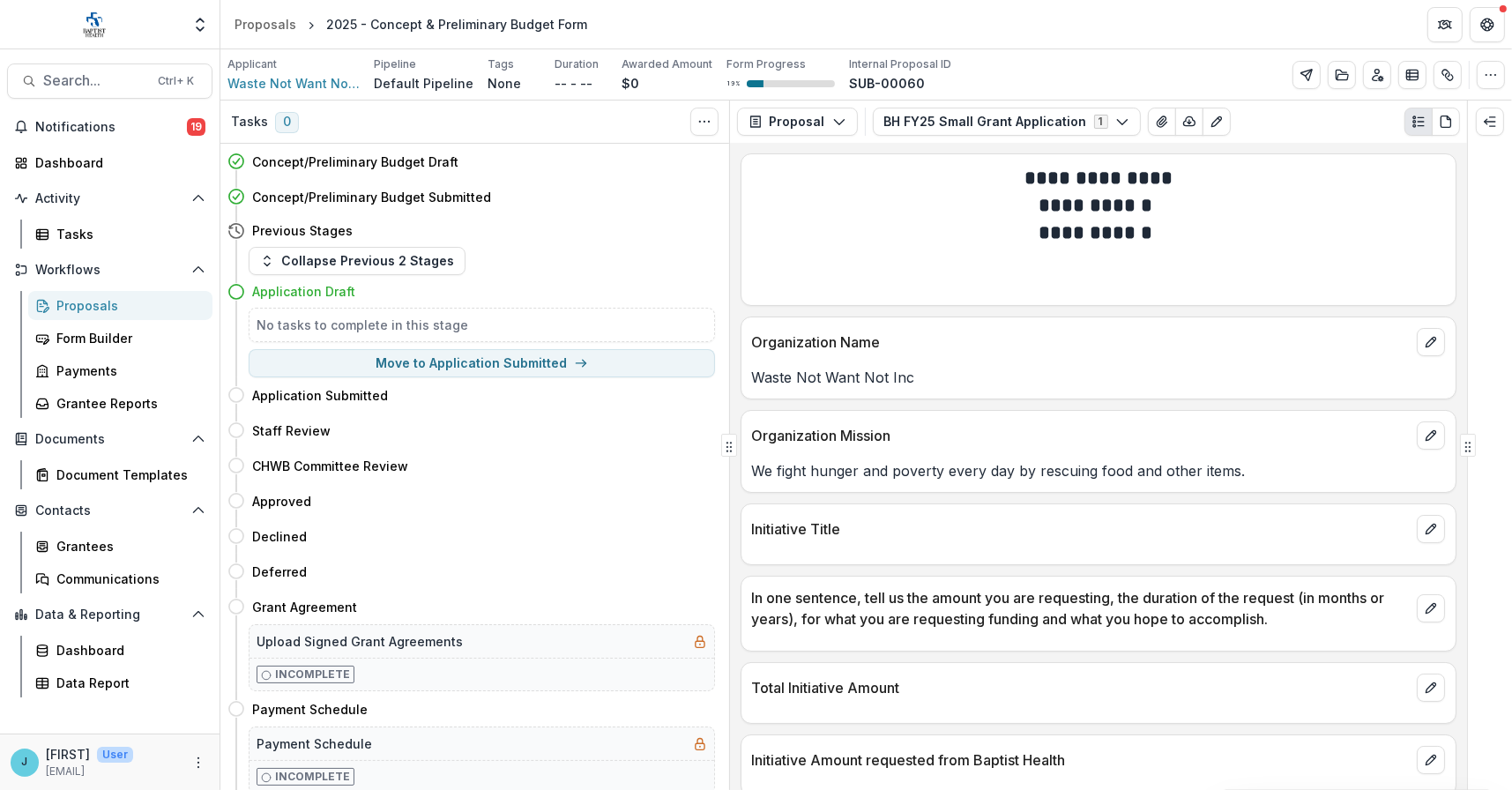 click 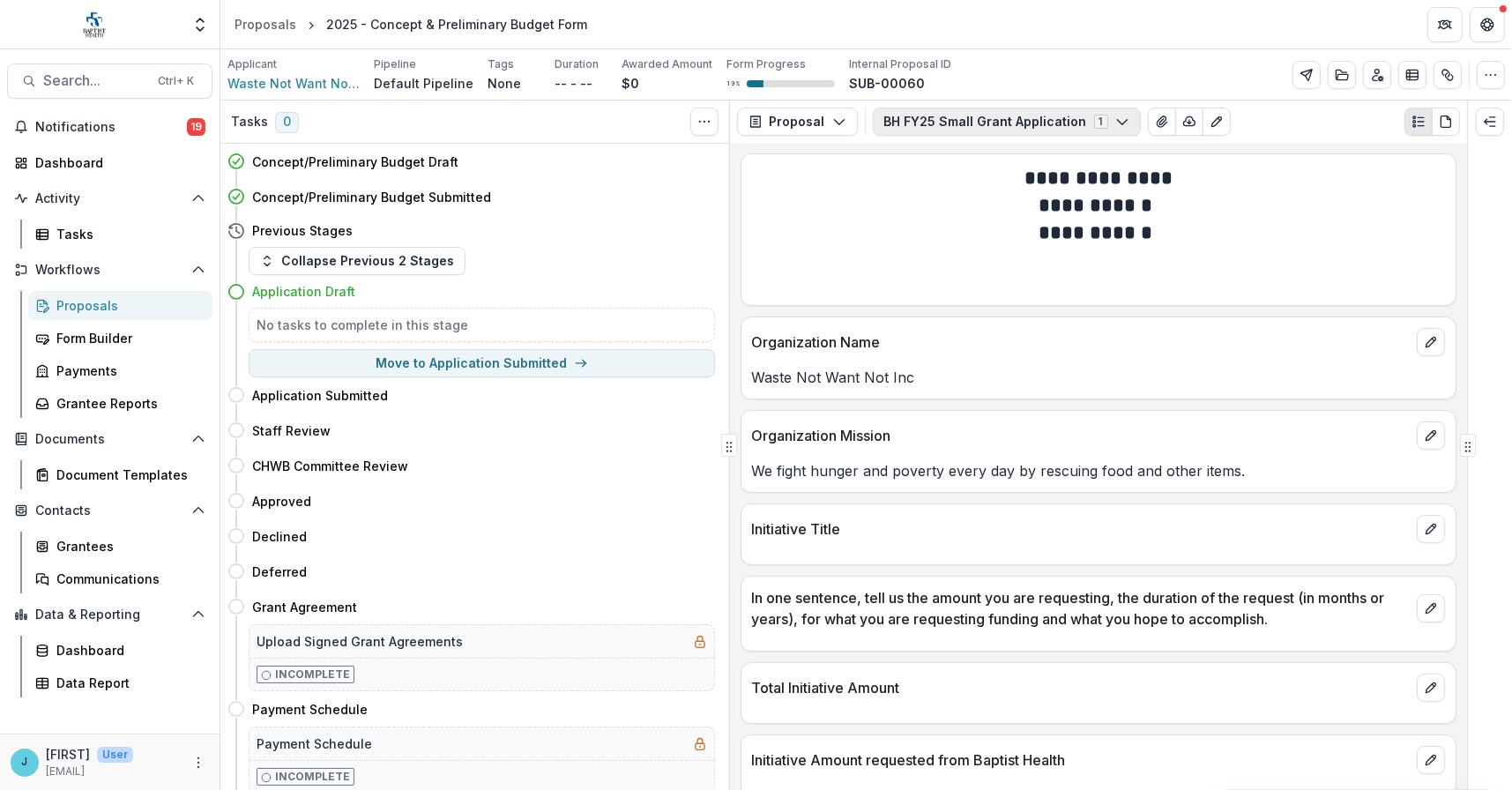 click 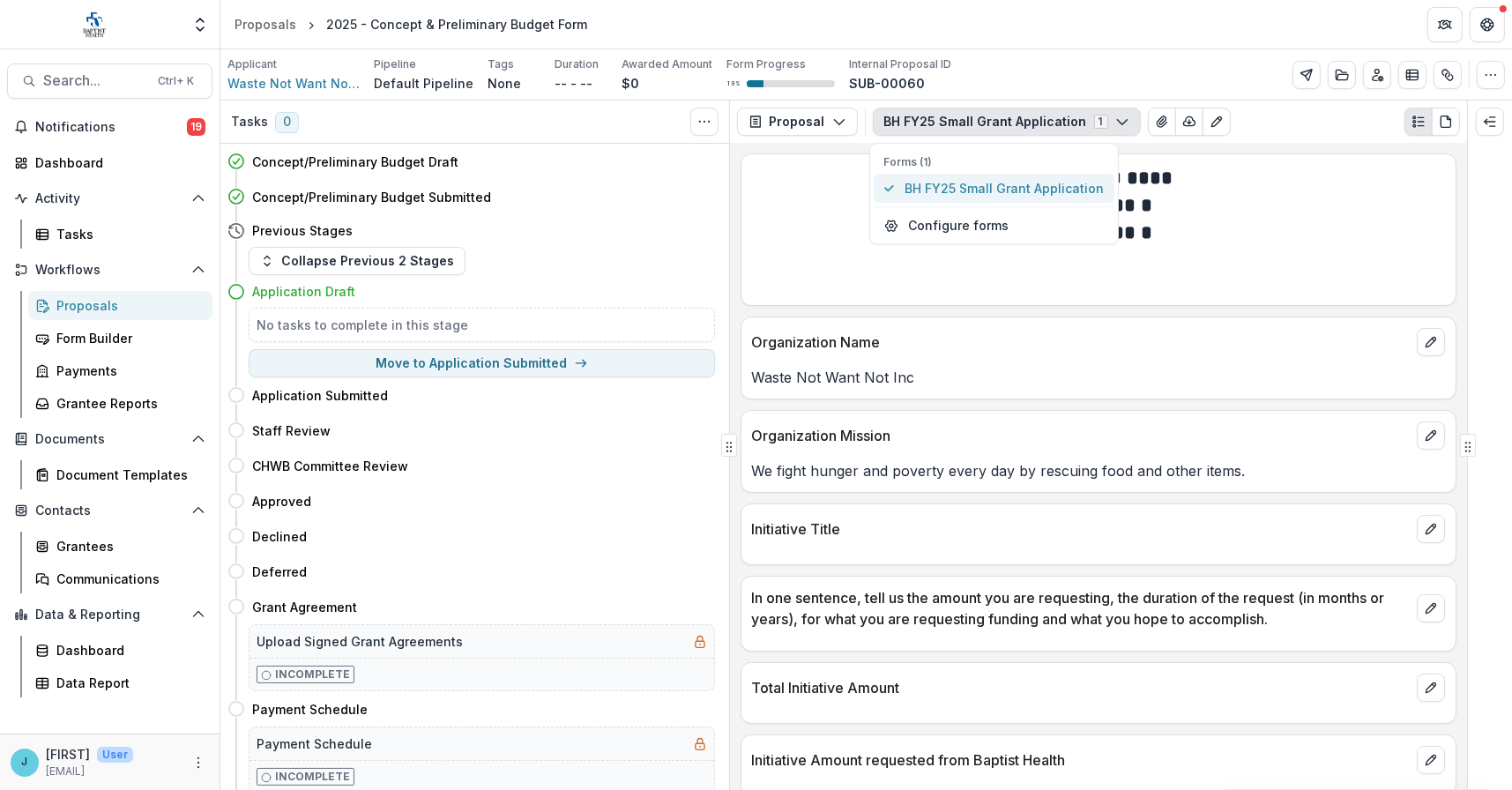 click on "BH FY25 Small Grant Application" at bounding box center [1004, 188] 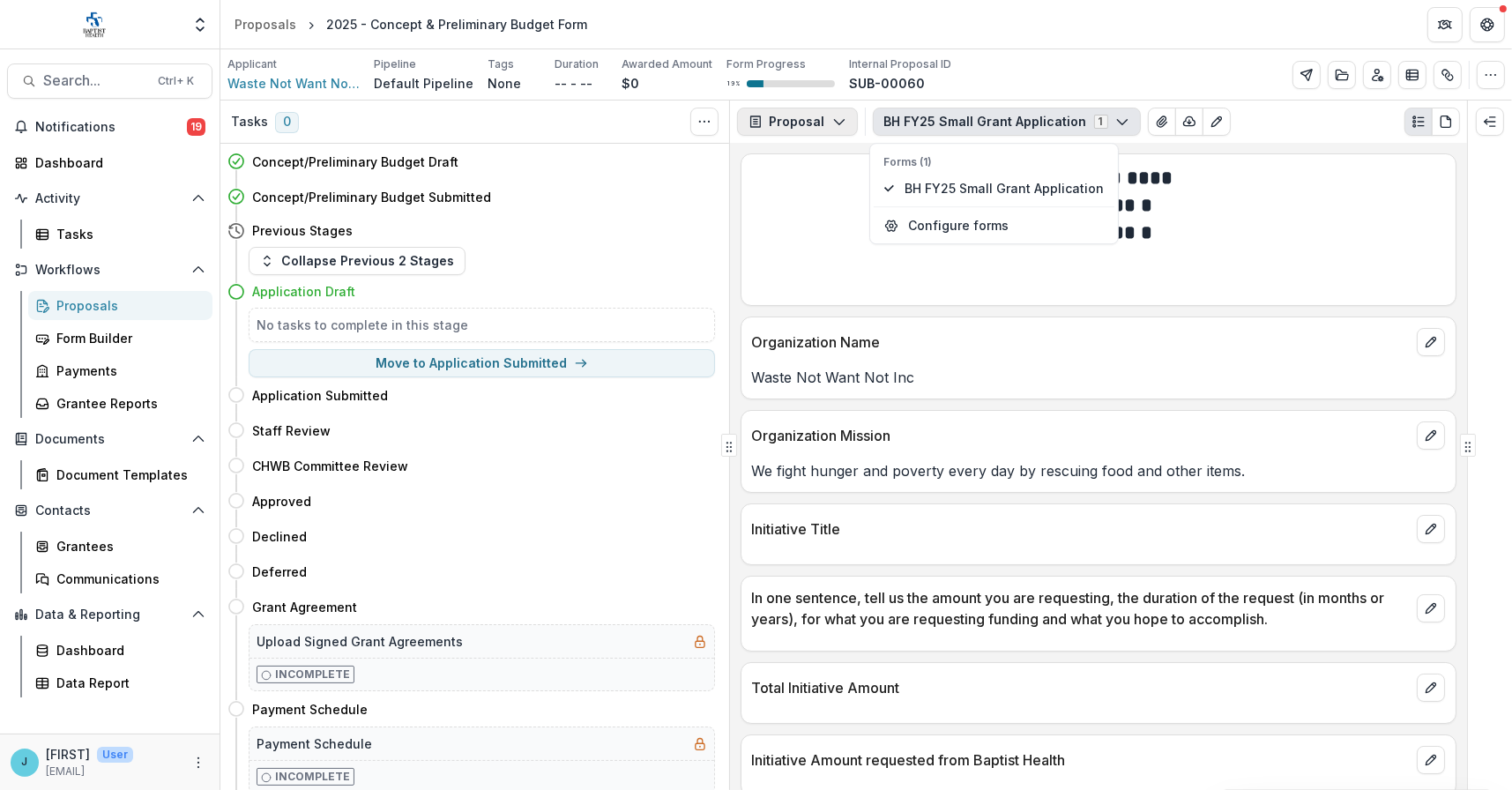 click 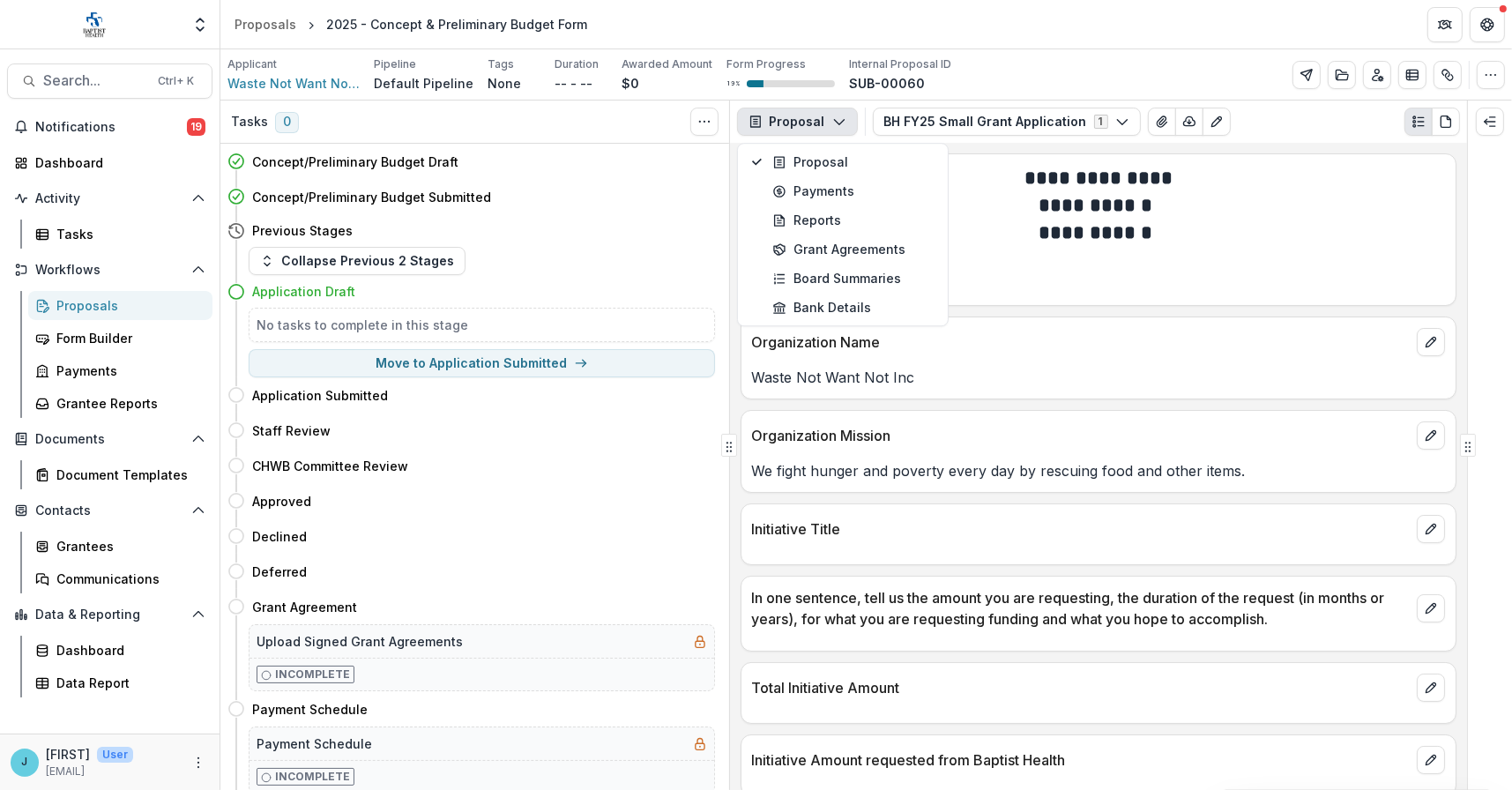 click 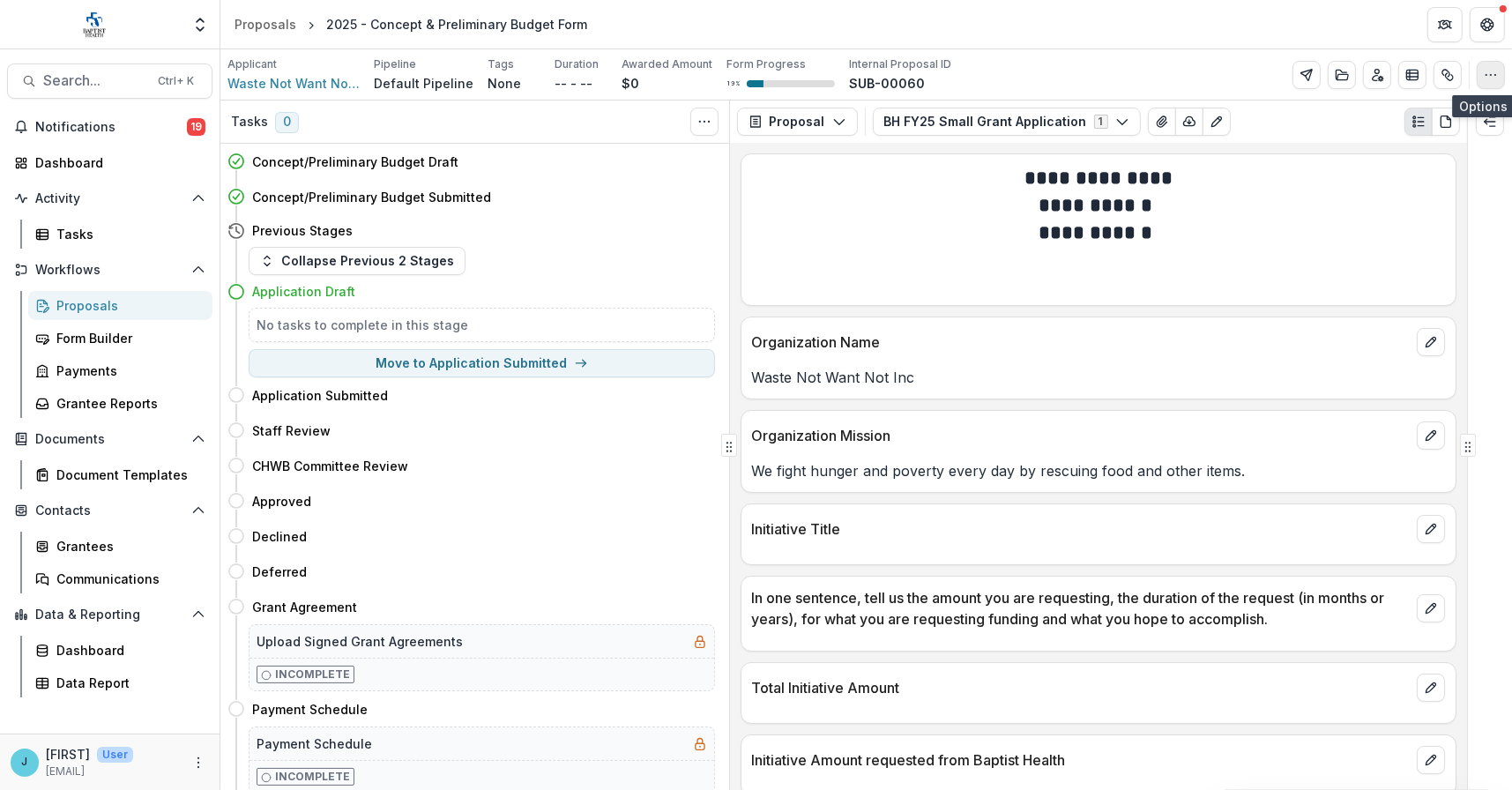 click 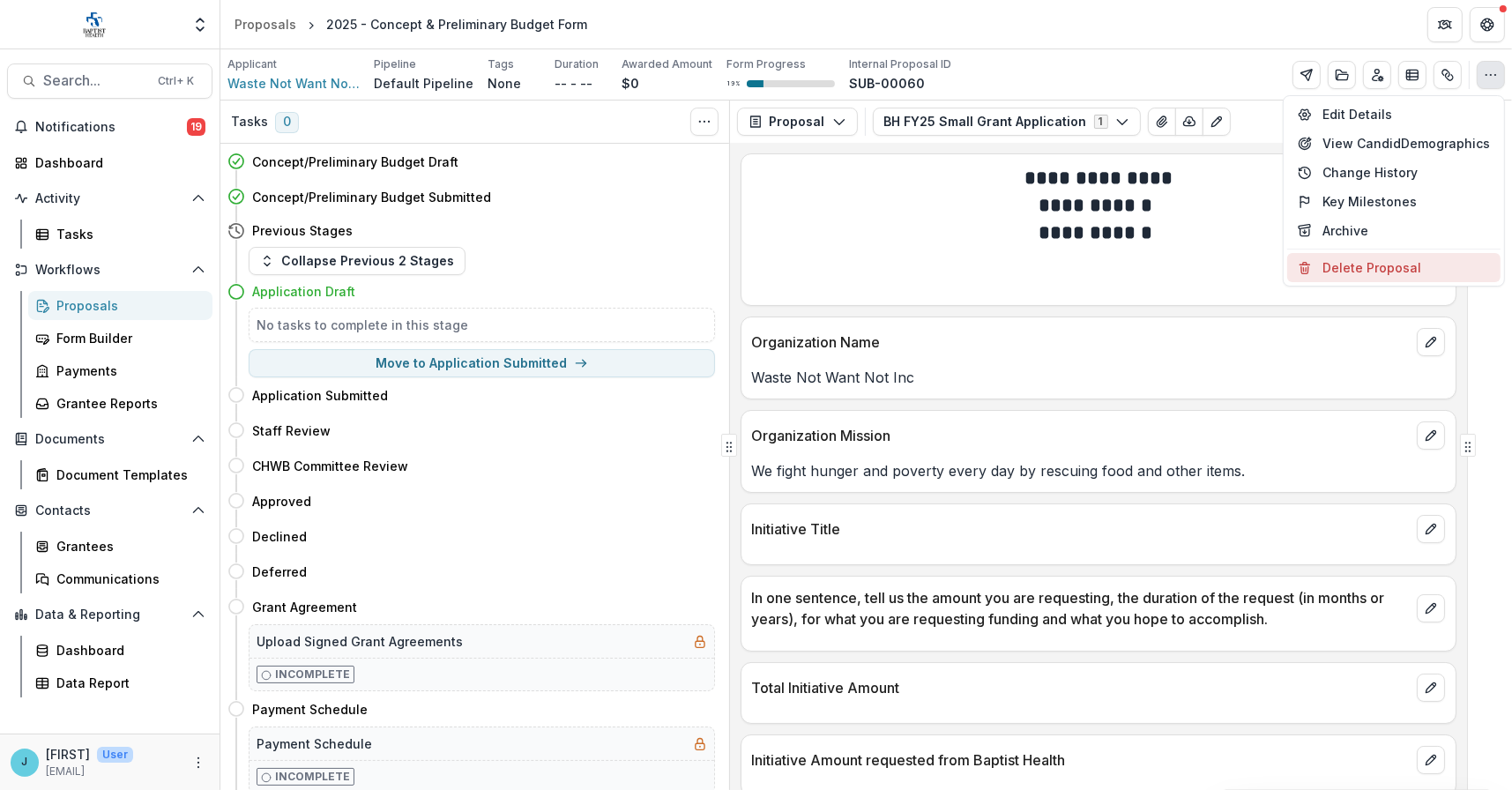 click on "Delete Proposal" at bounding box center [1394, 267] 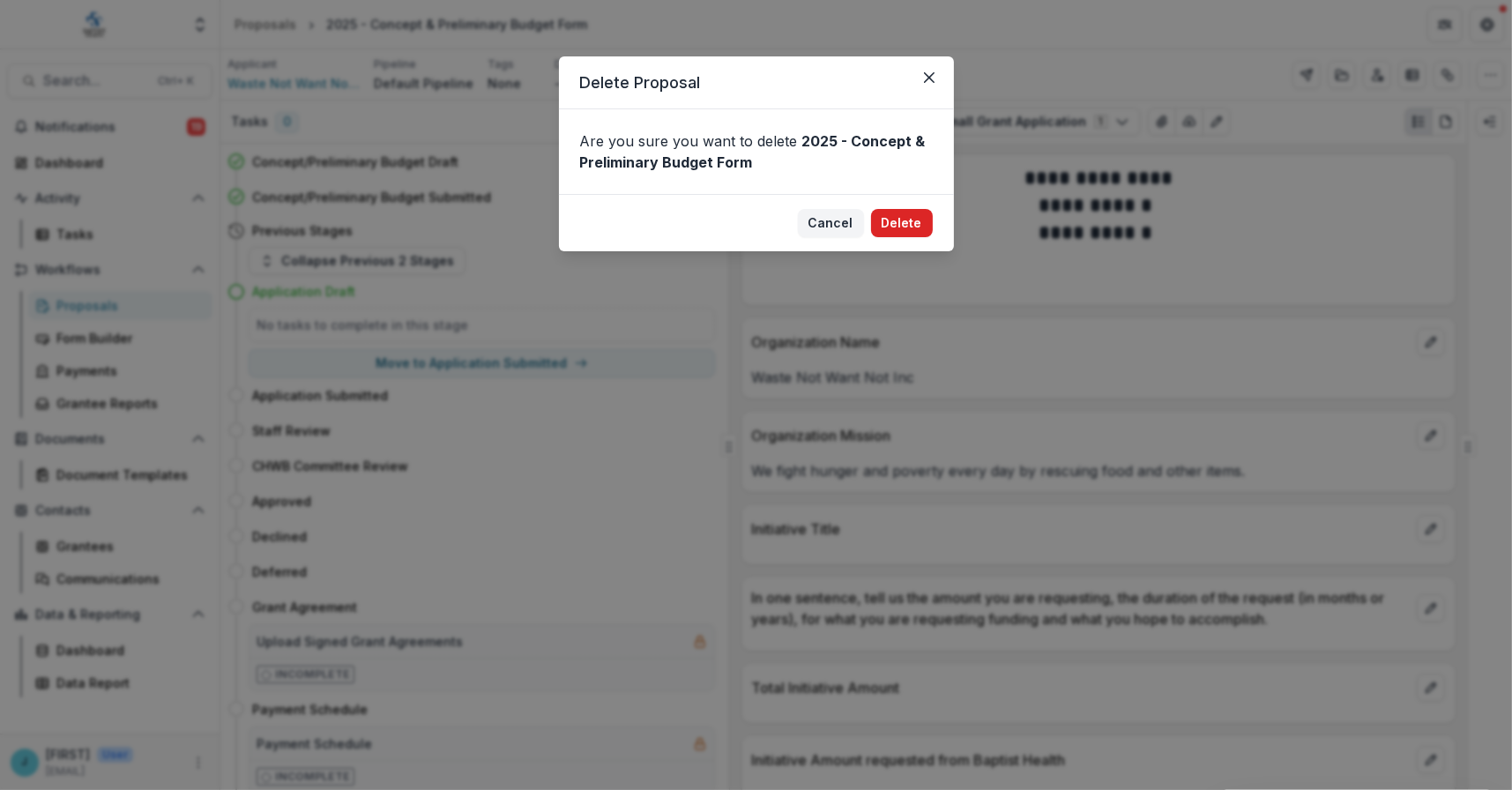 click on "Delete" at bounding box center (902, 223) 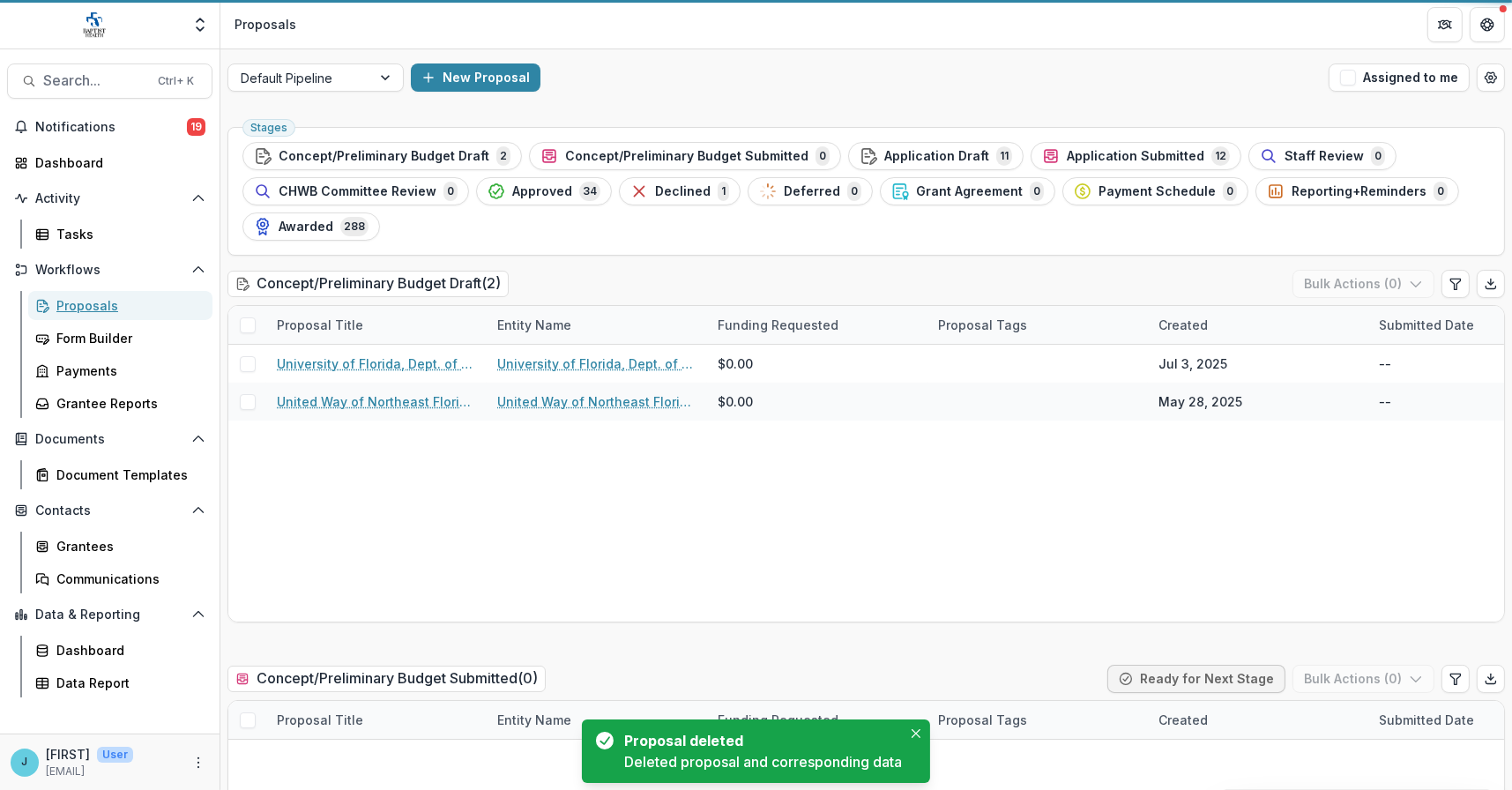 click on "Proposals" at bounding box center (127, 305) 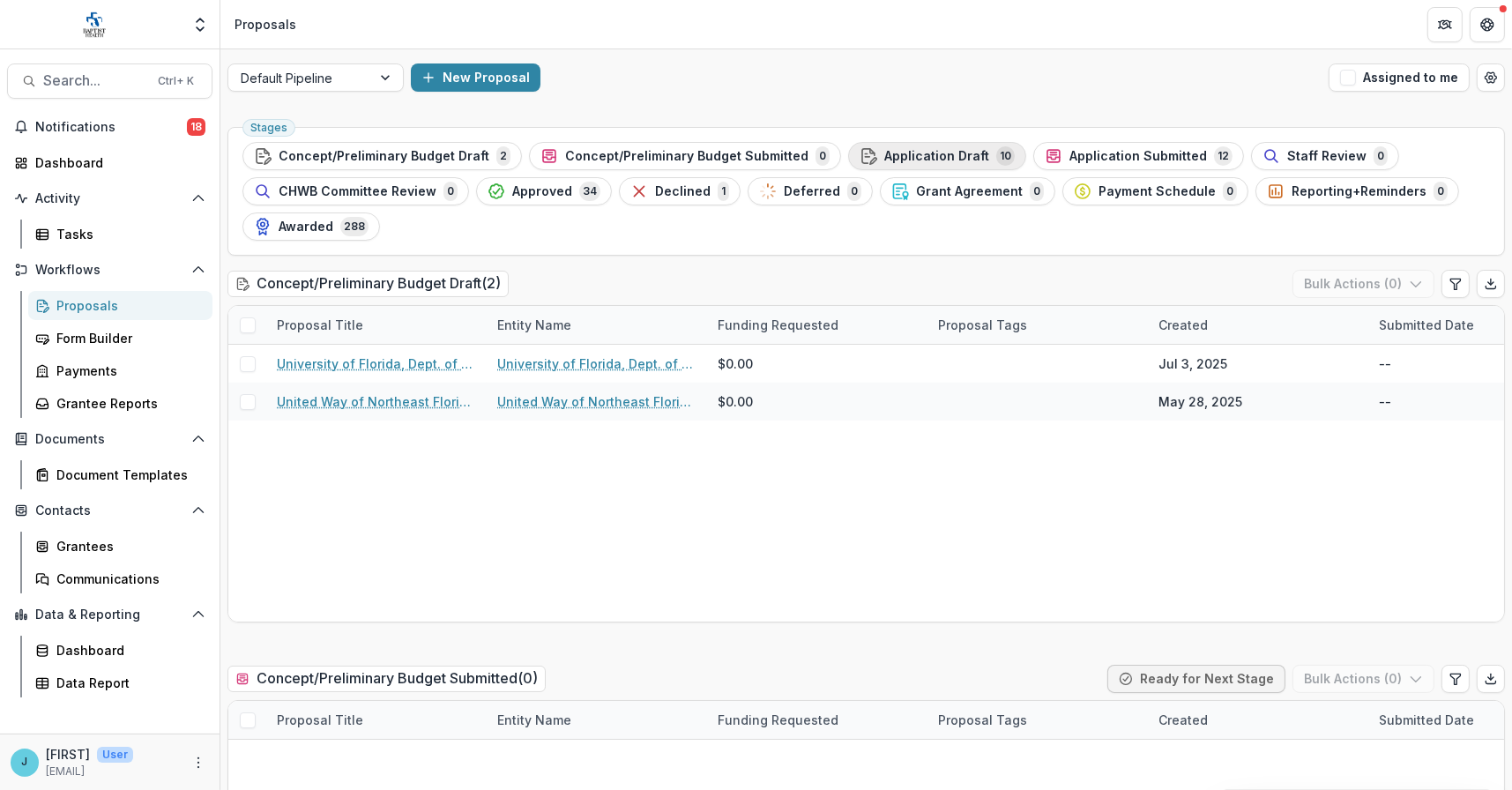 click on "Application Draft" at bounding box center [936, 156] 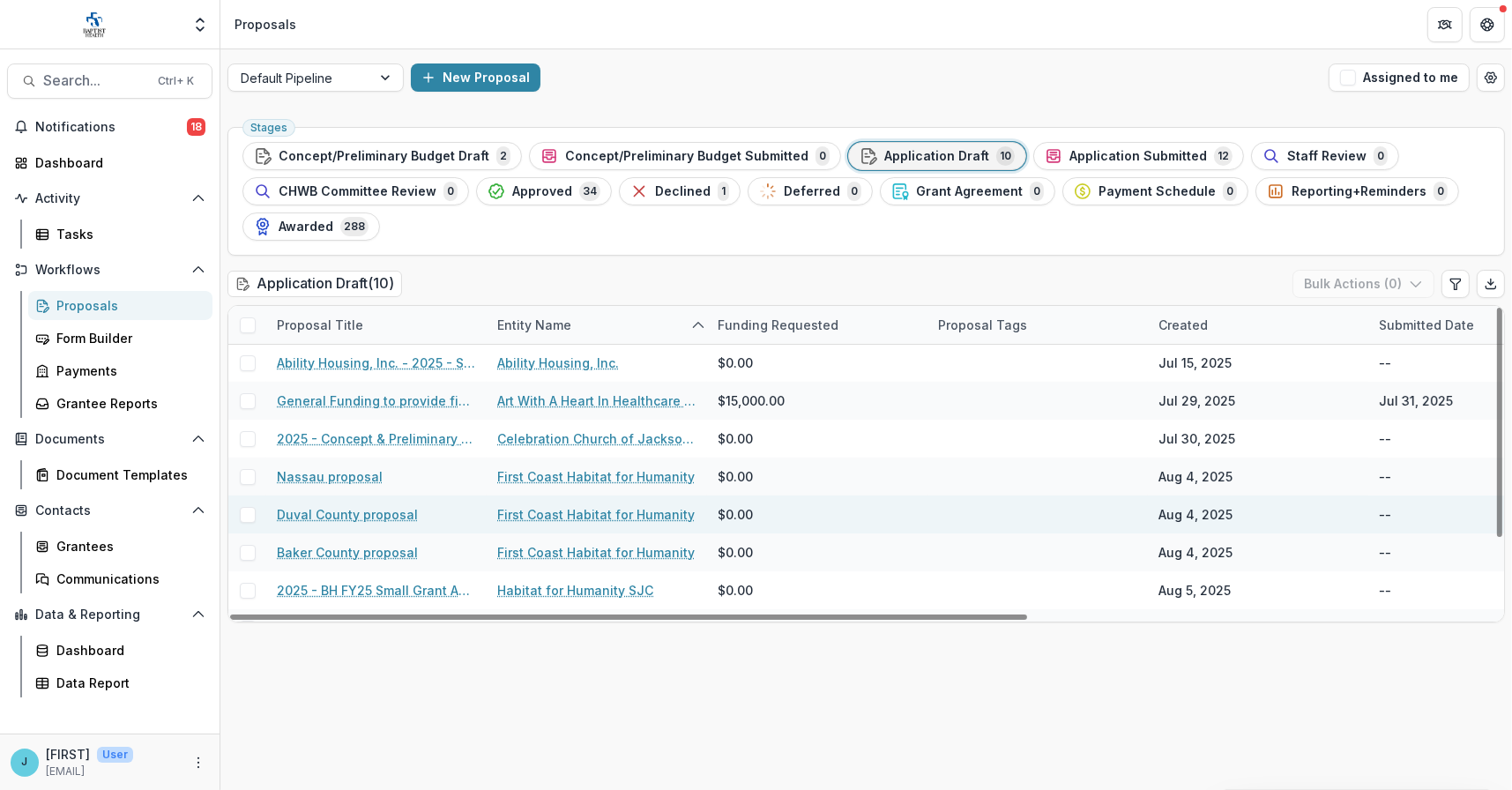 scroll, scrollTop: 0, scrollLeft: 0, axis: both 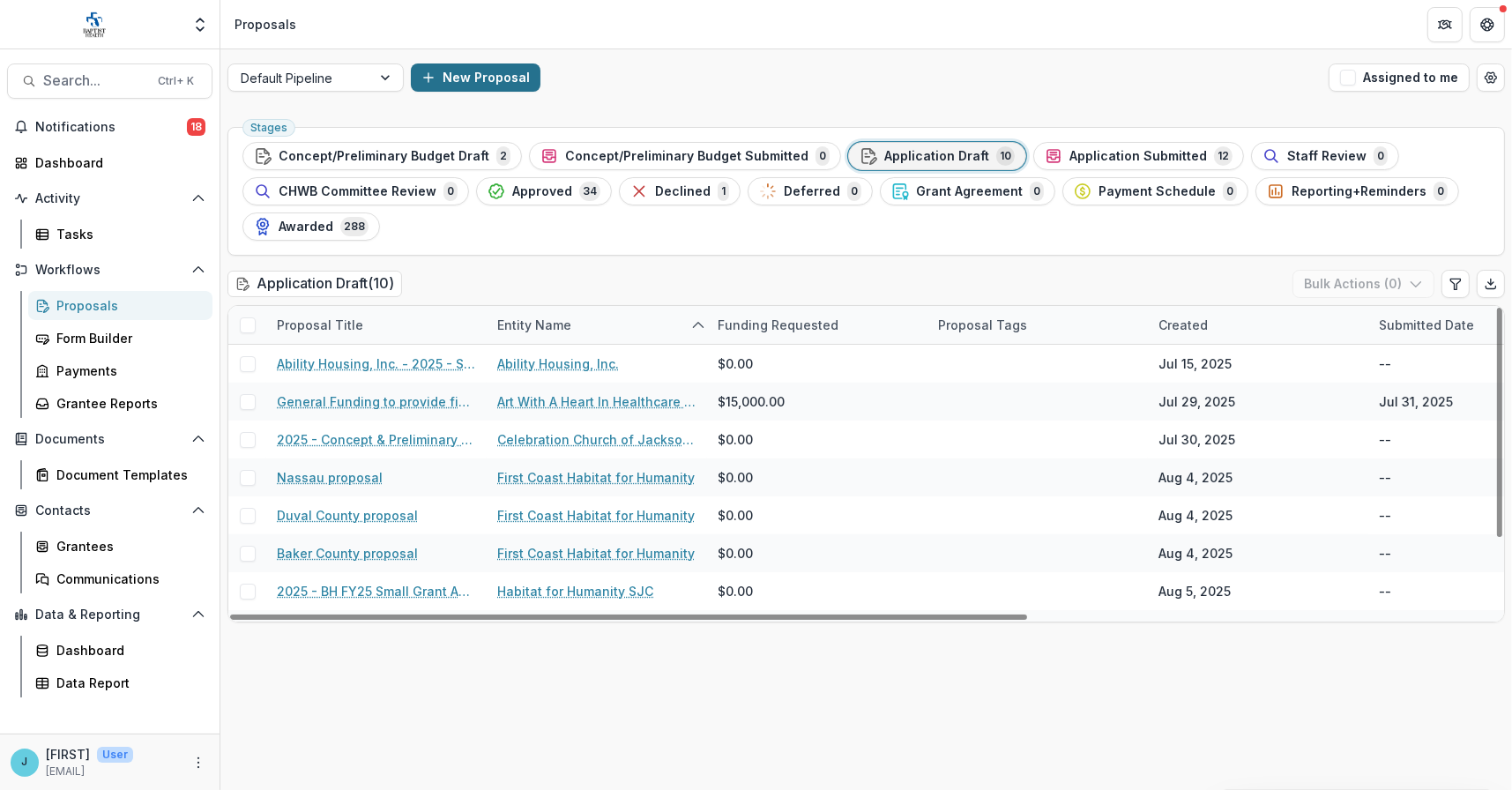 click on "New Proposal" at bounding box center (475, 78) 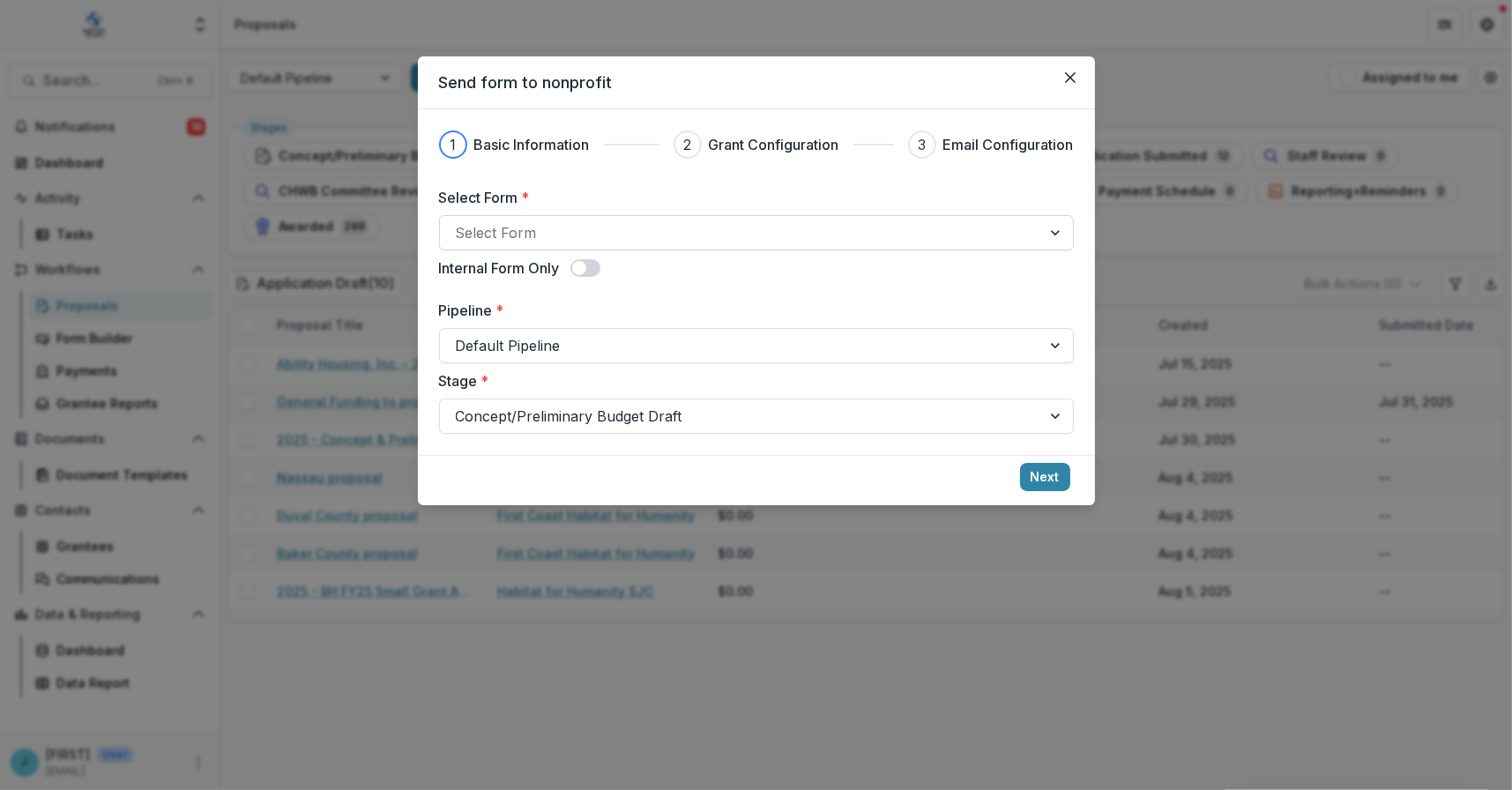 click at bounding box center [741, 233] 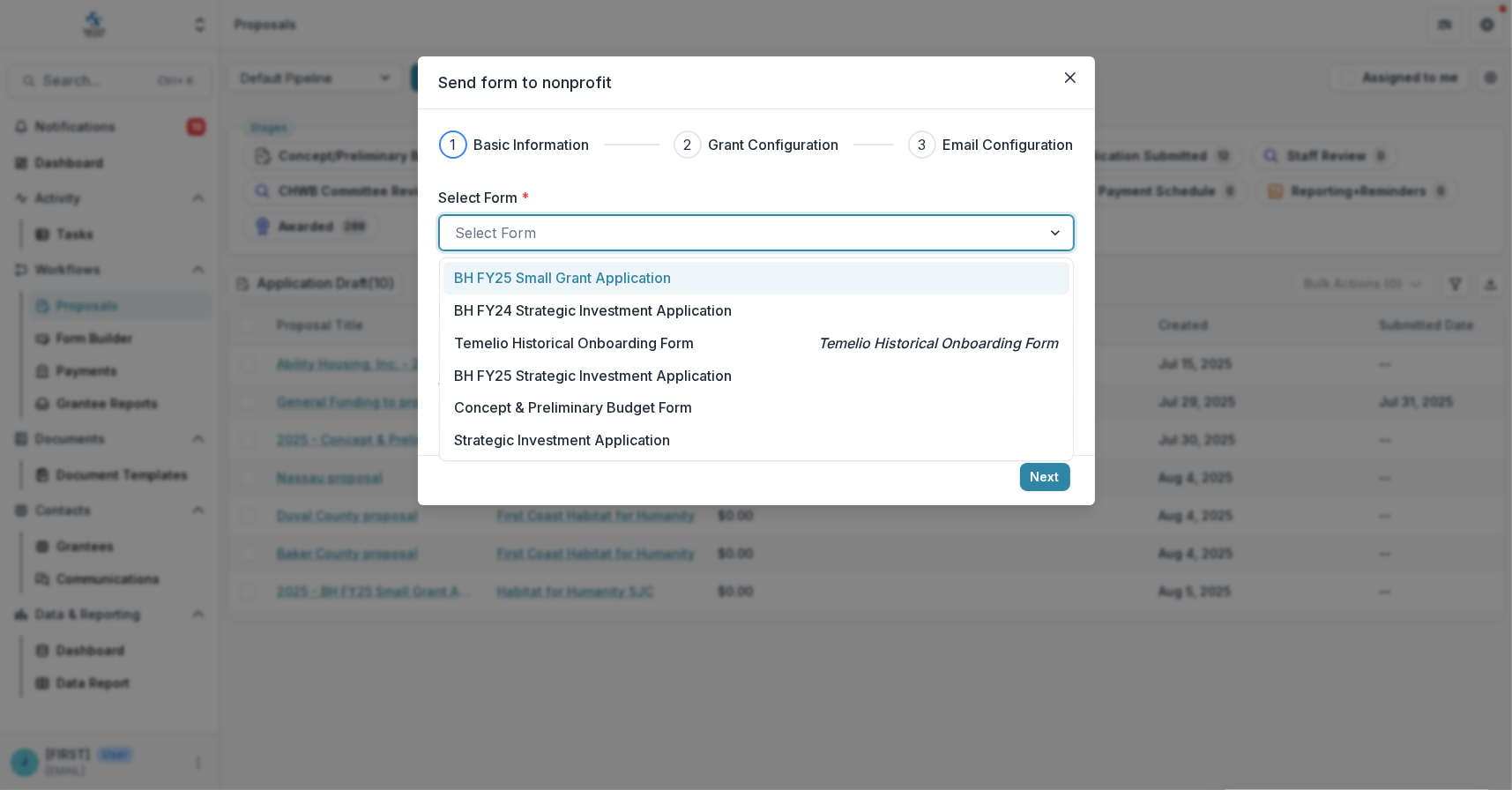 click on "BH FY25 Small Grant Application" at bounding box center [562, 278] 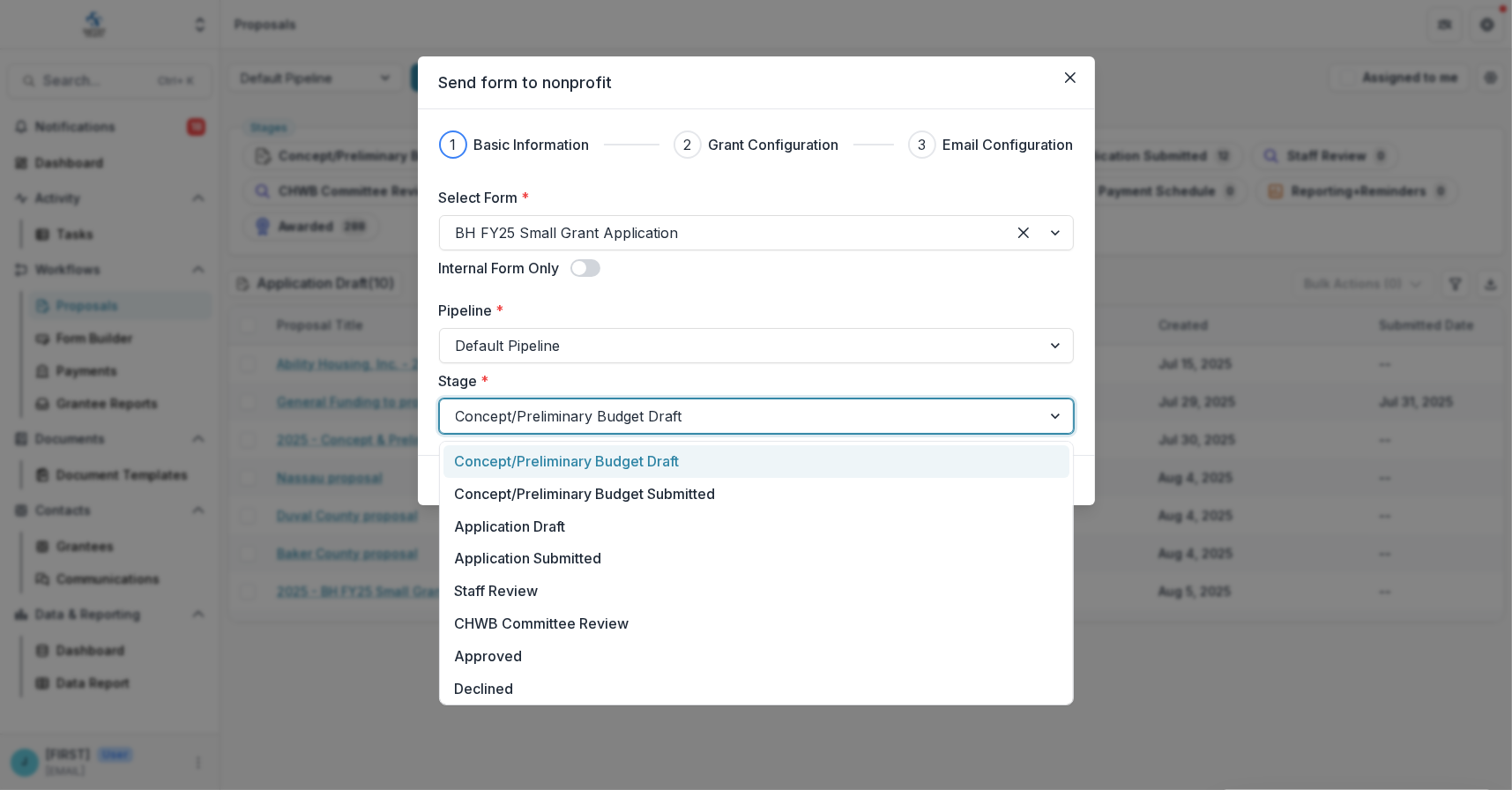 click at bounding box center (741, 416) 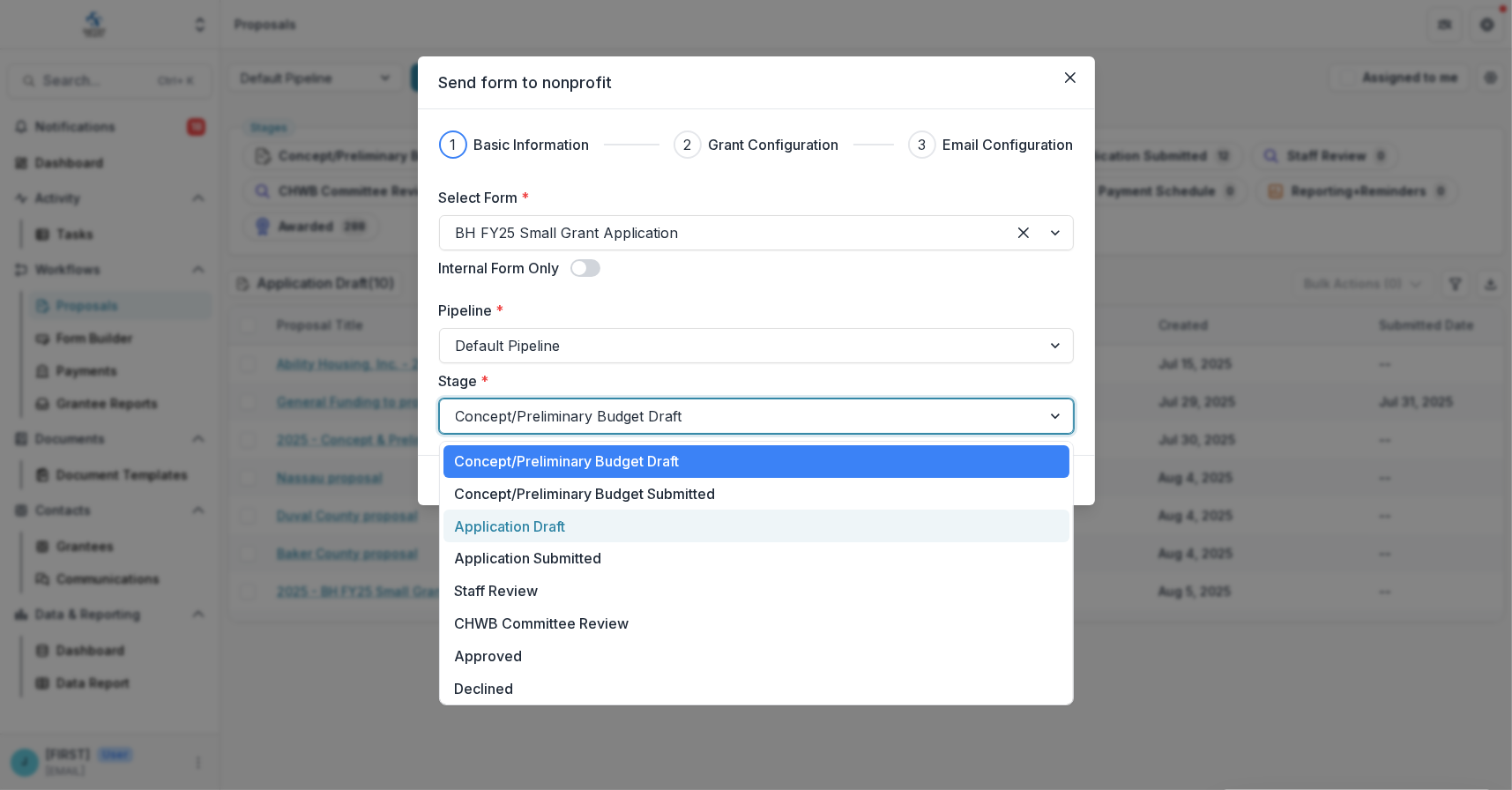 click on "Application Draft" at bounding box center (756, 525) 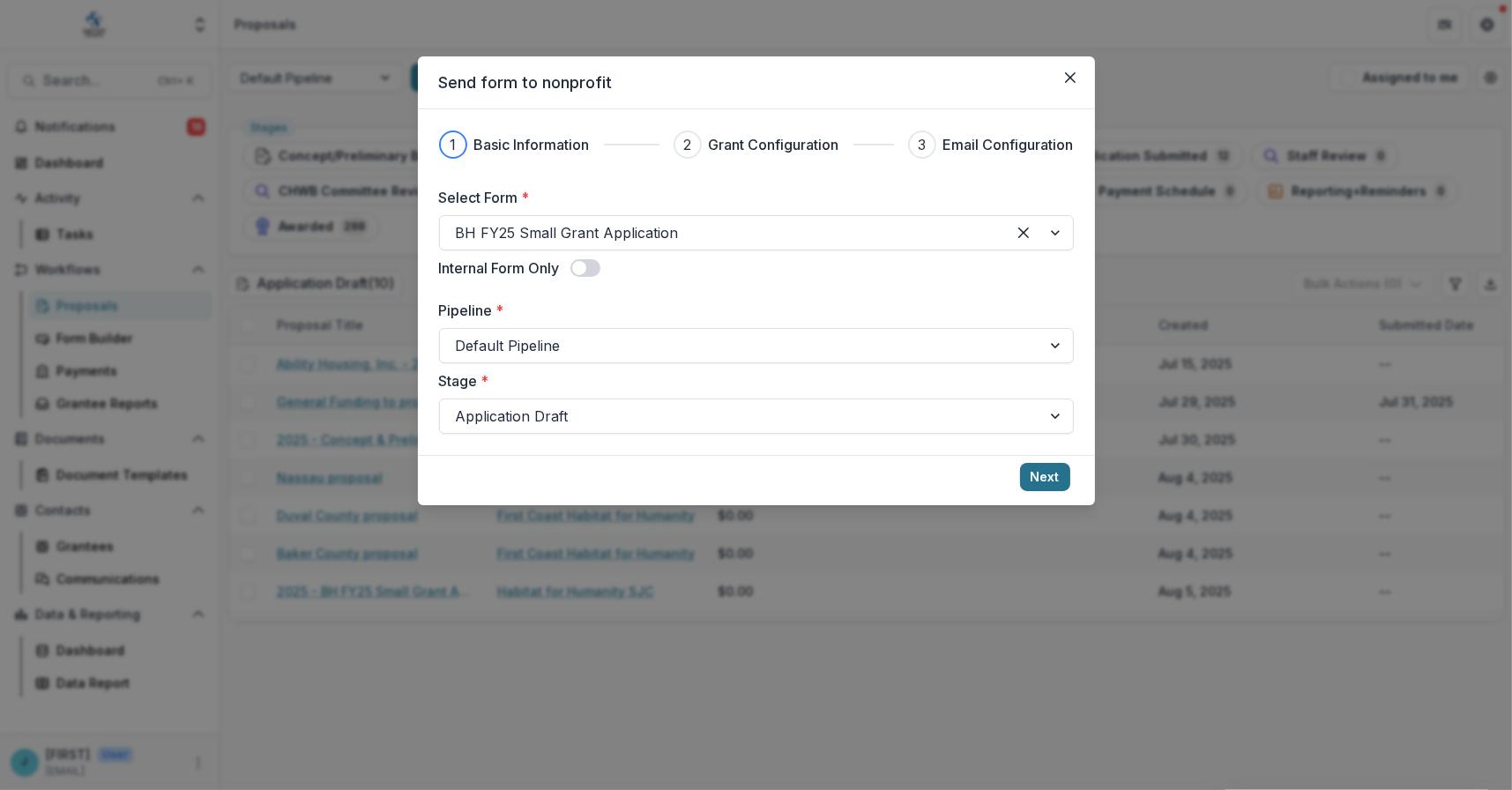 click on "Next" at bounding box center (1045, 477) 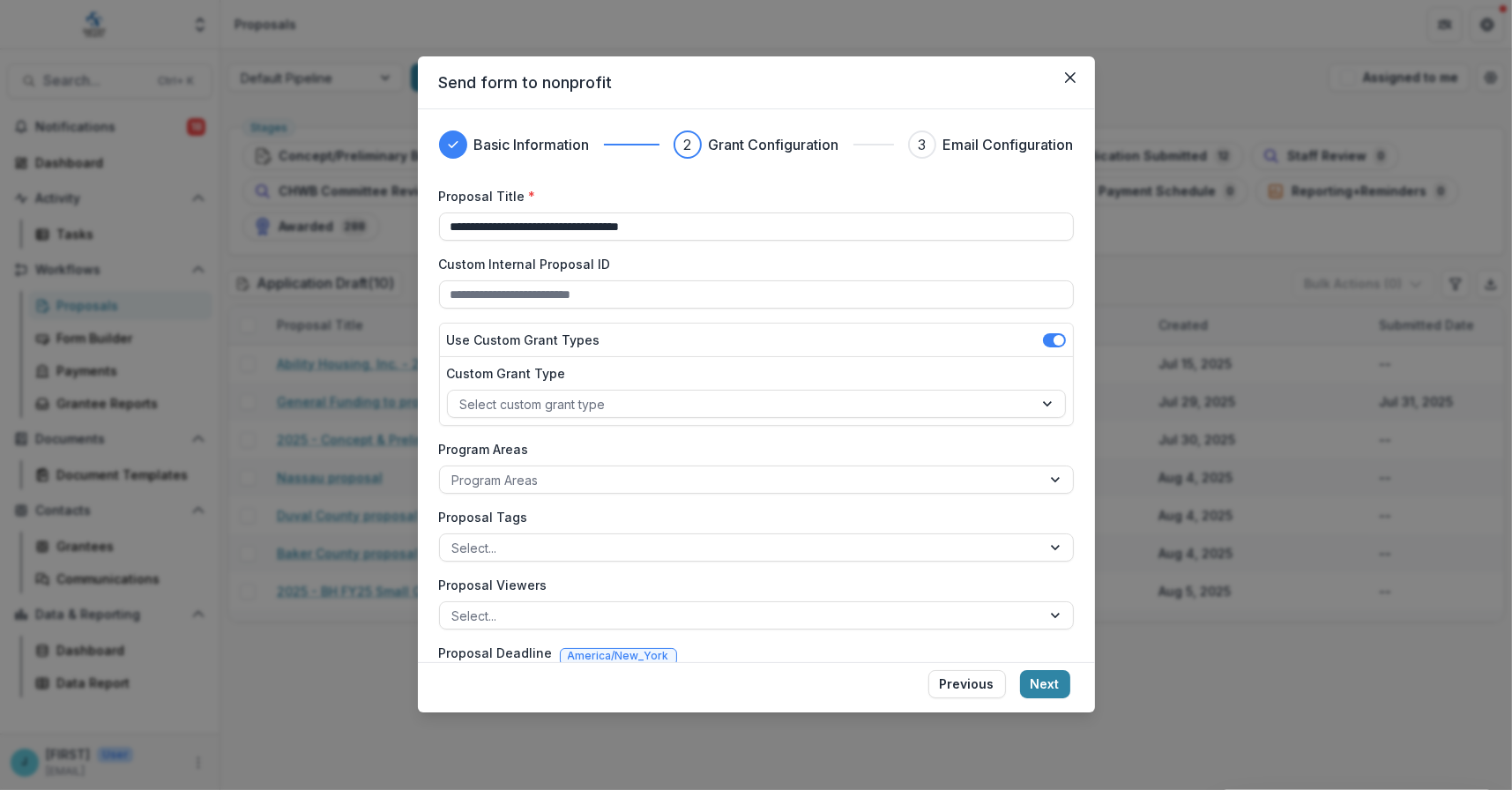 scroll, scrollTop: 55, scrollLeft: 0, axis: vertical 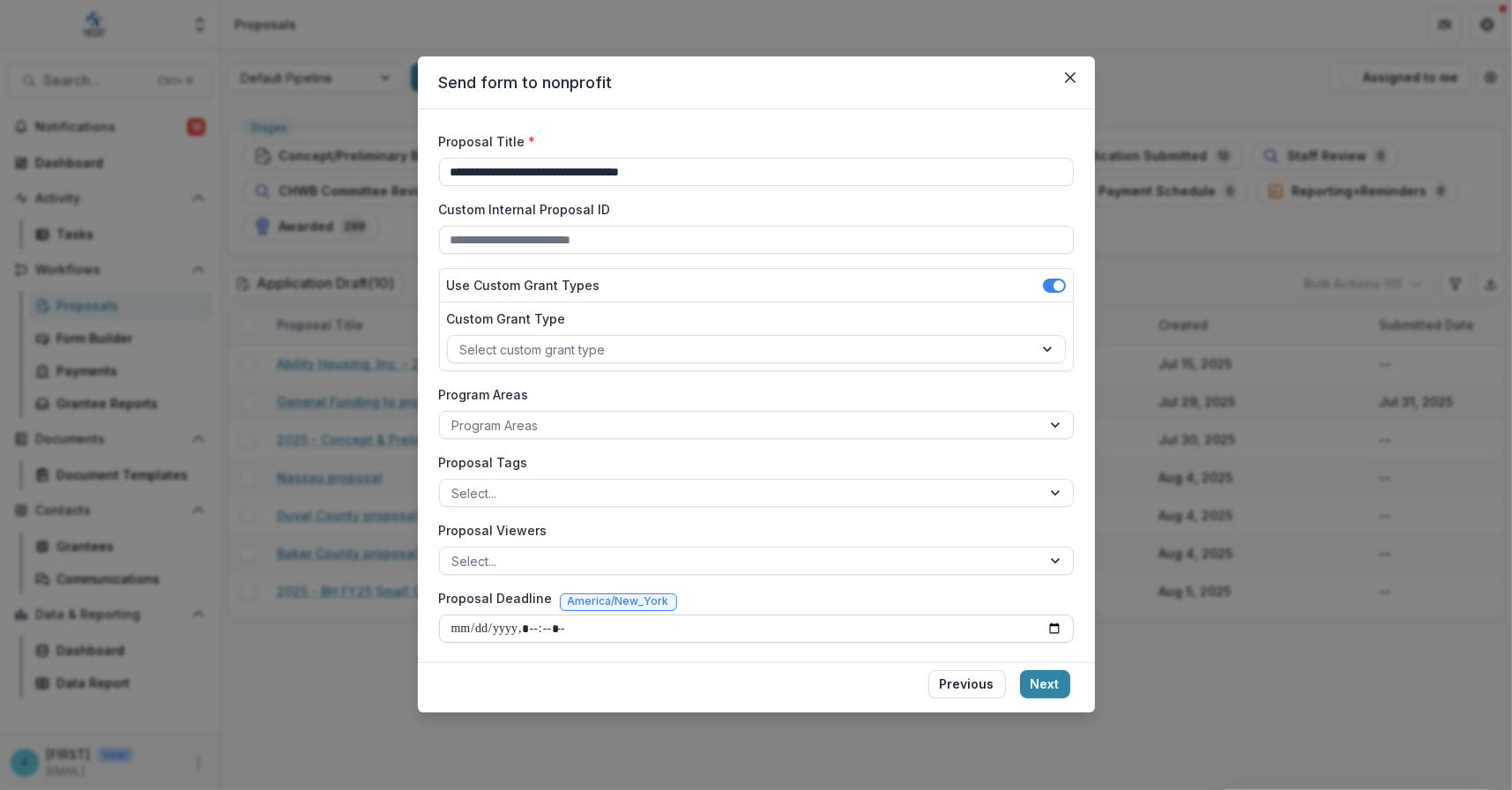 click on "Proposal Deadline" at bounding box center (756, 629) 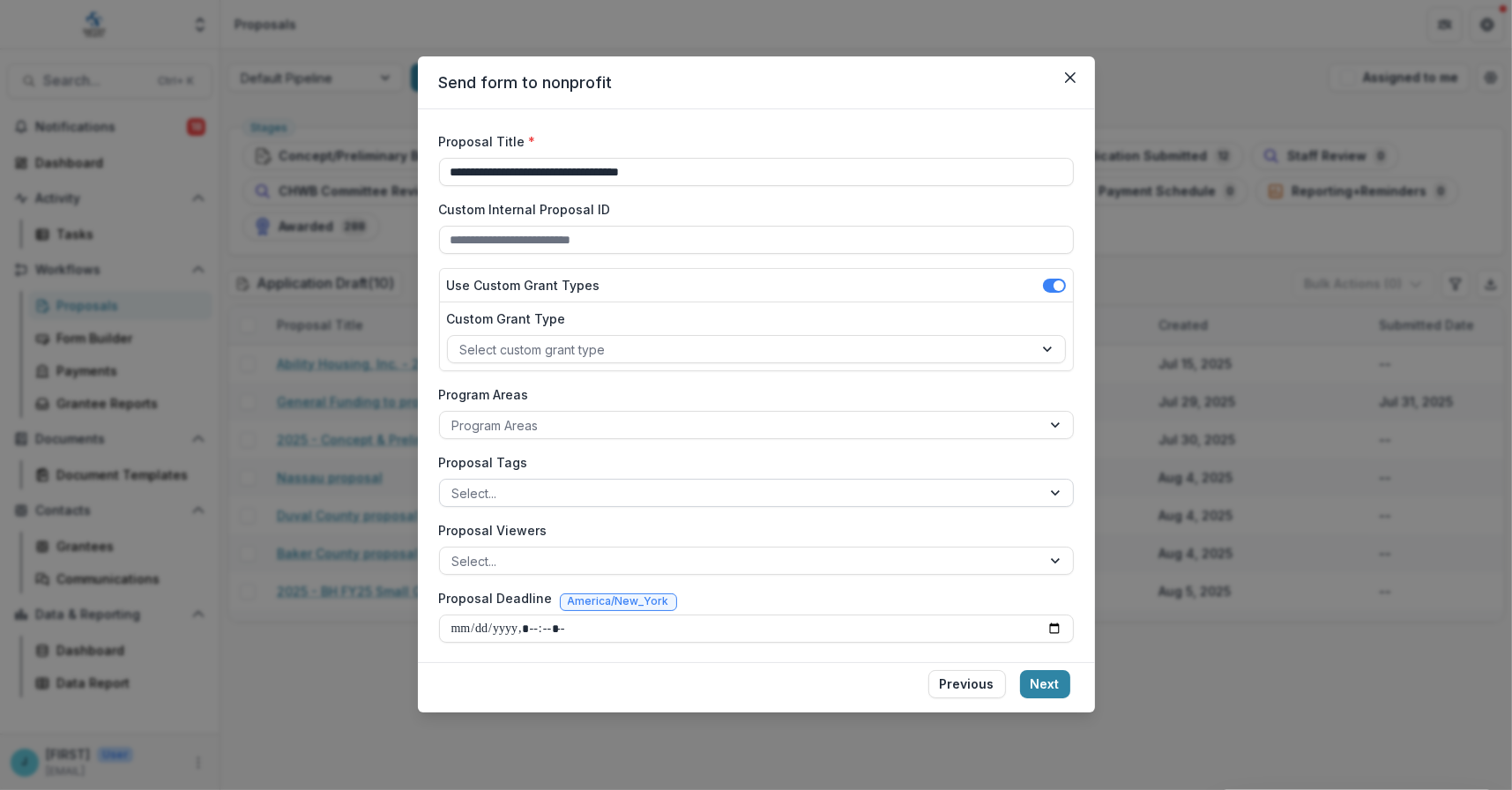 type on "**********" 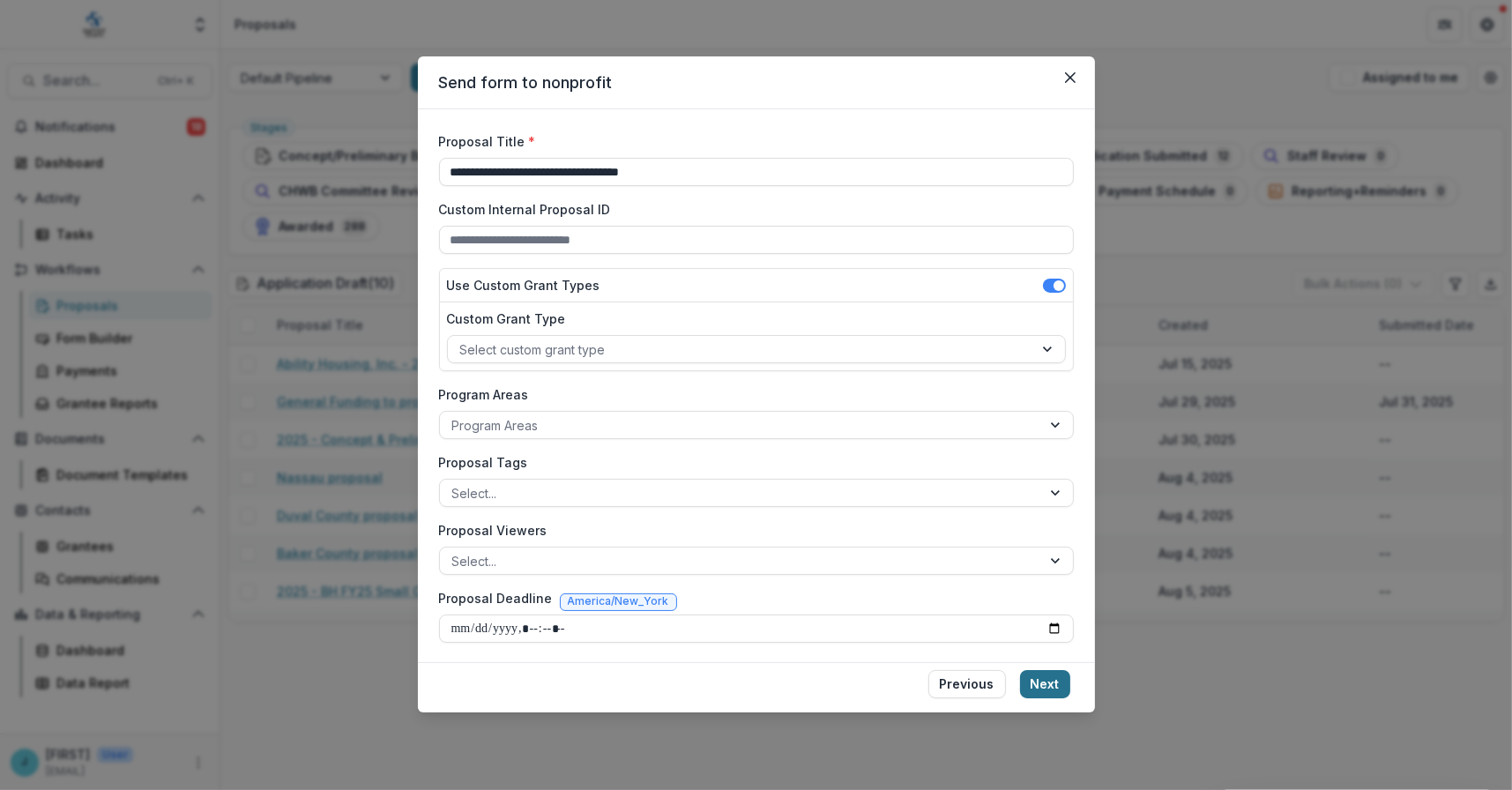 click on "Next" at bounding box center (1045, 684) 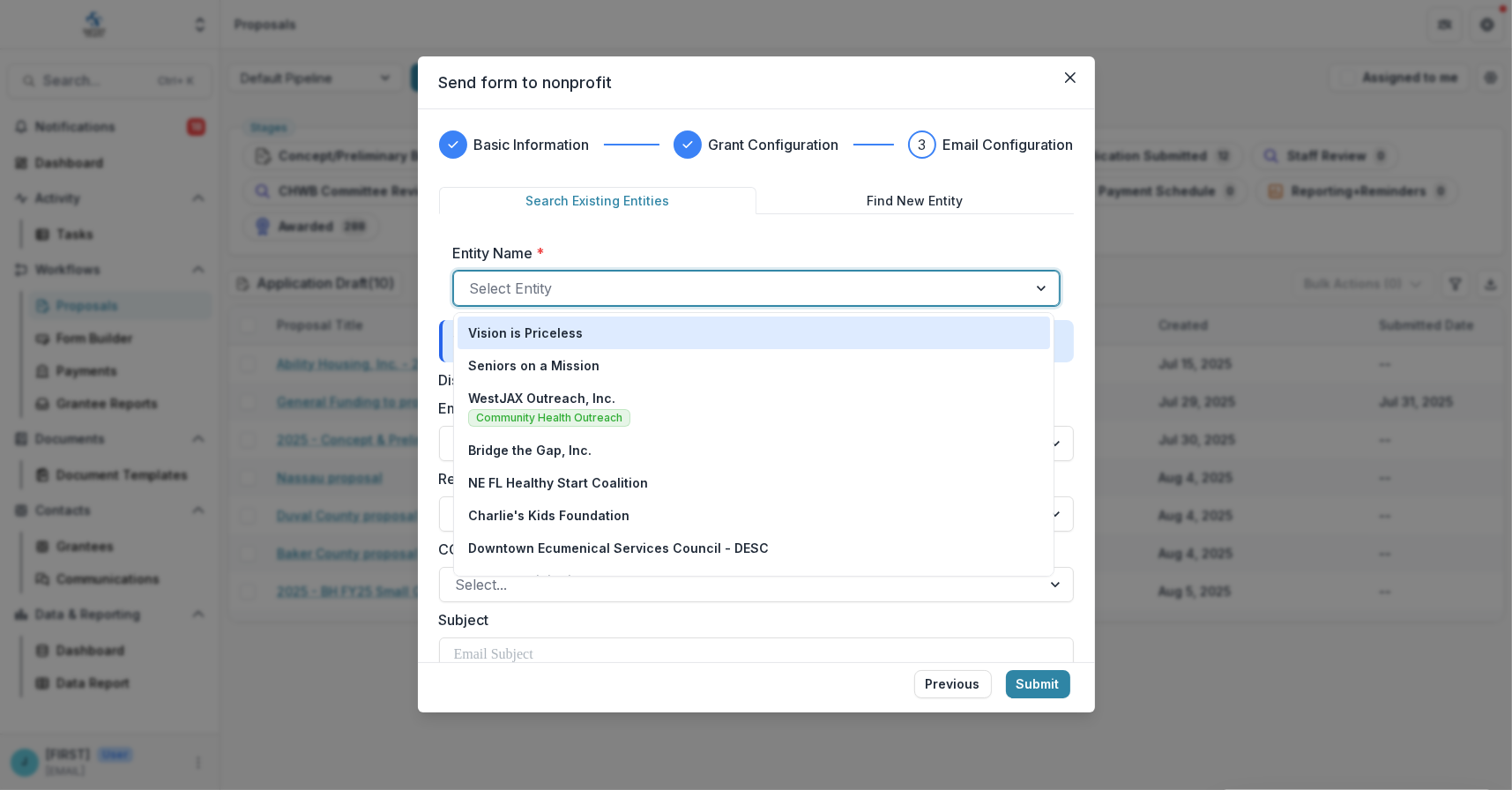 click at bounding box center [741, 288] 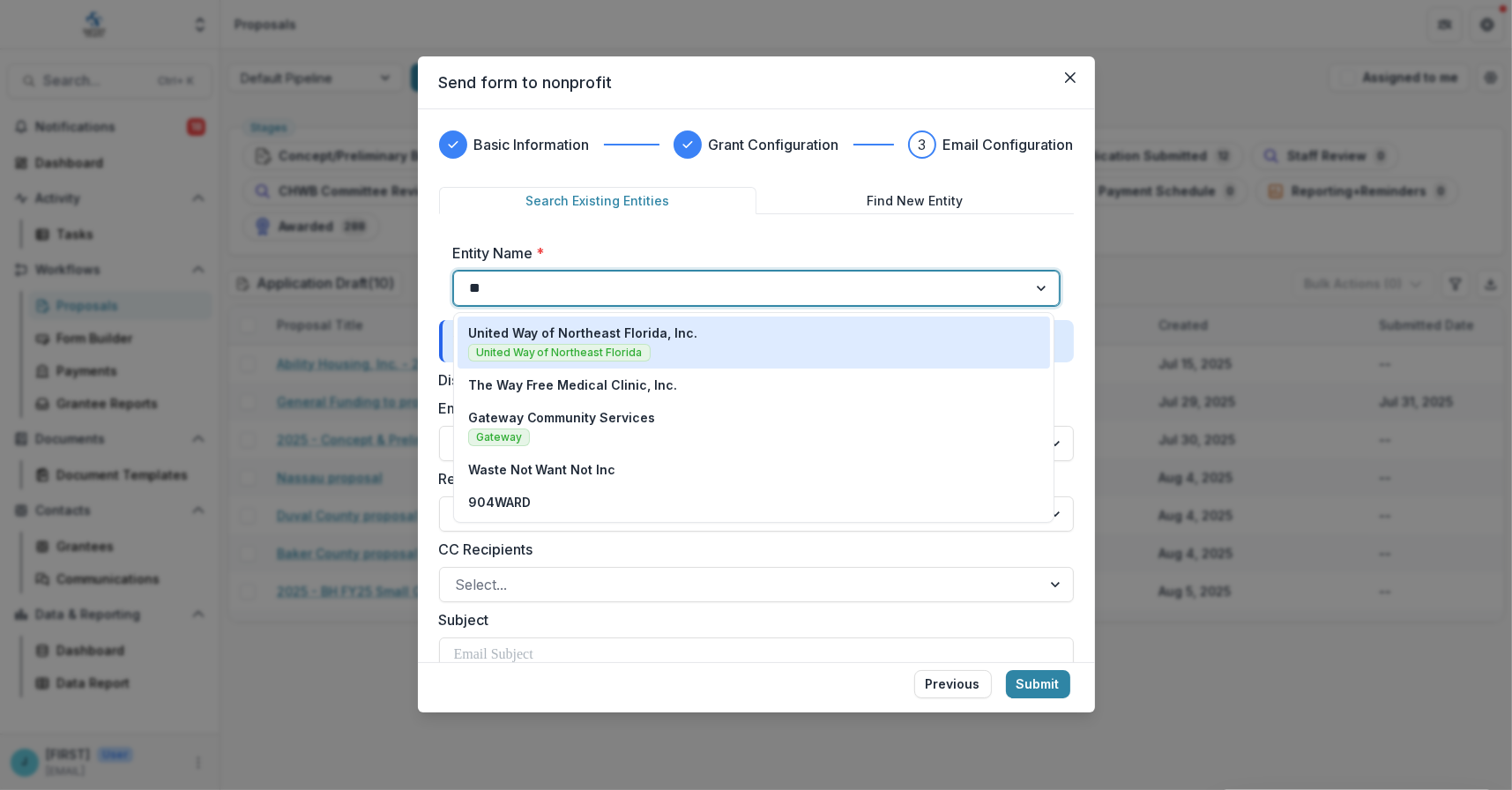 type on "***" 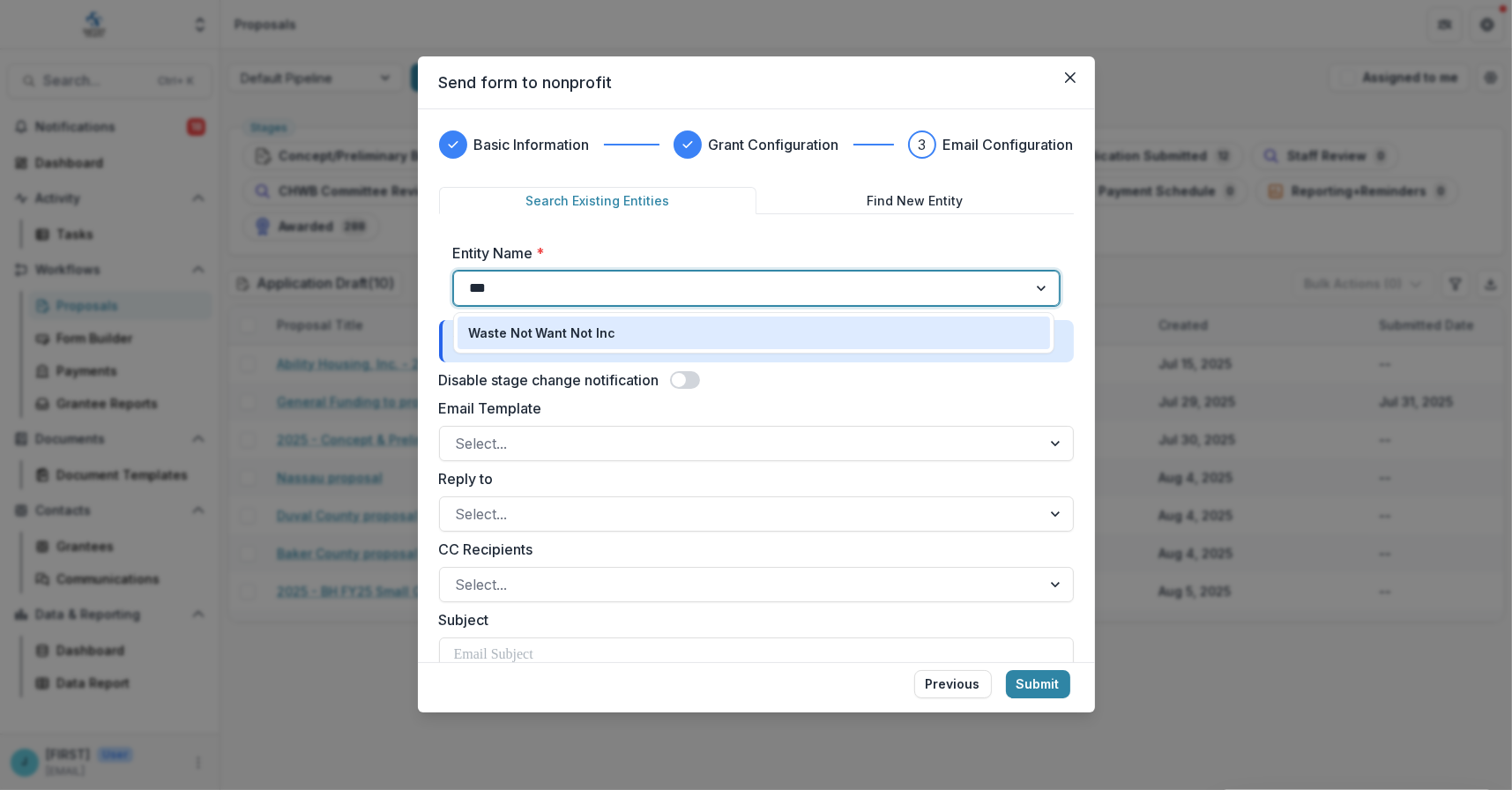 click on "Waste Not Want Not Inc" at bounding box center (542, 332) 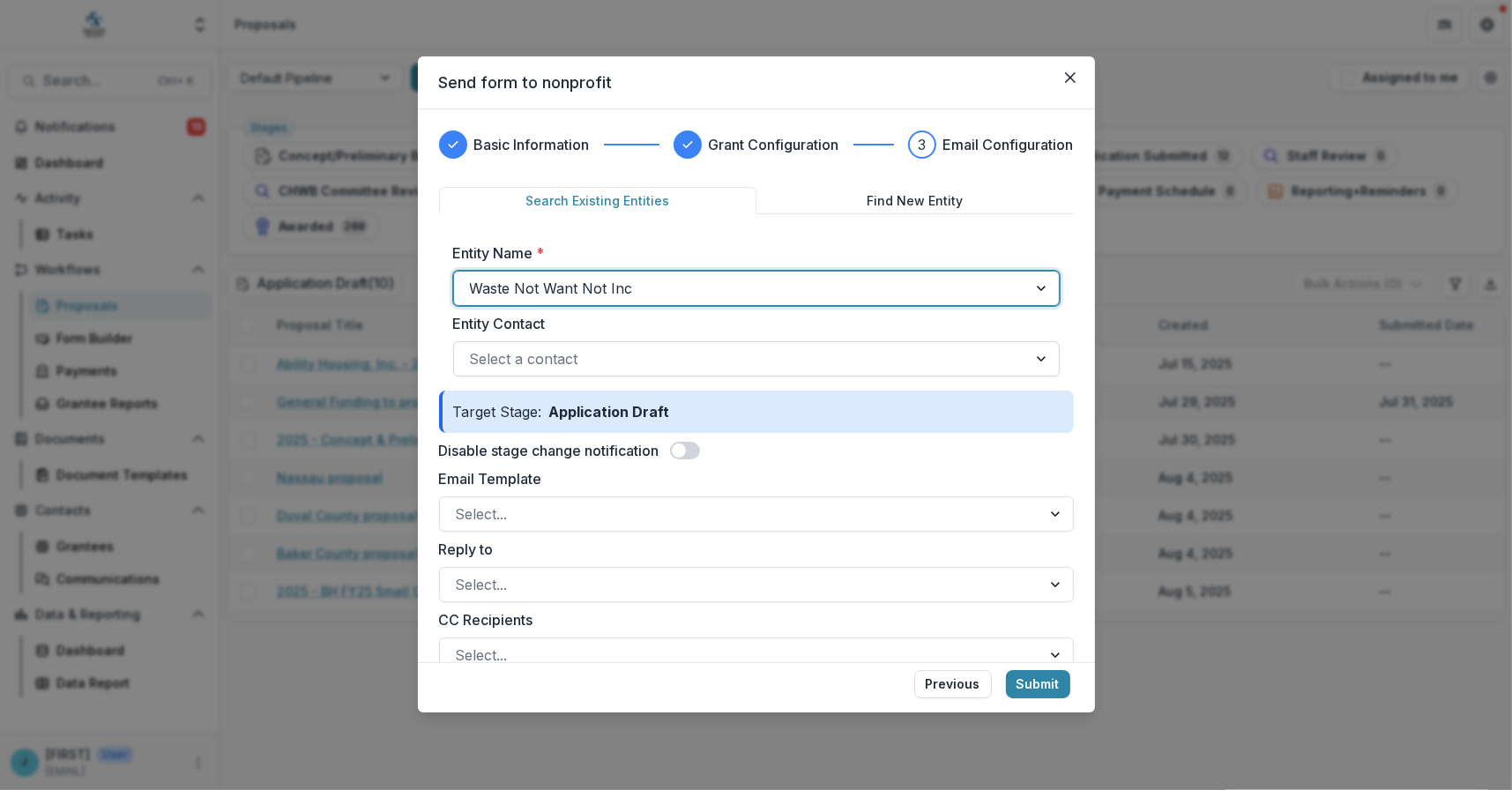 click at bounding box center (741, 359) 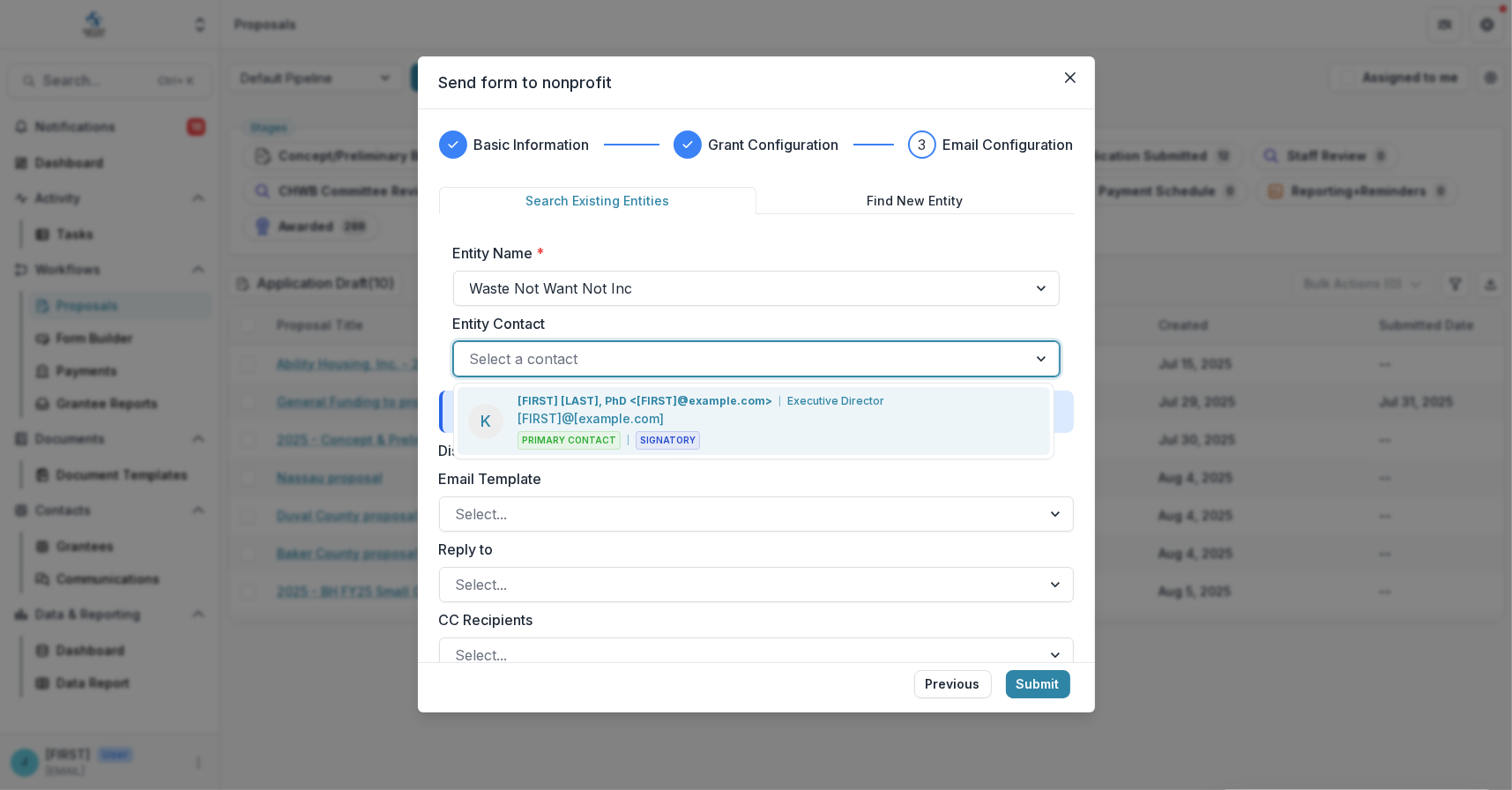 click on "[FIRST]@[example.com]" at bounding box center [591, 418] 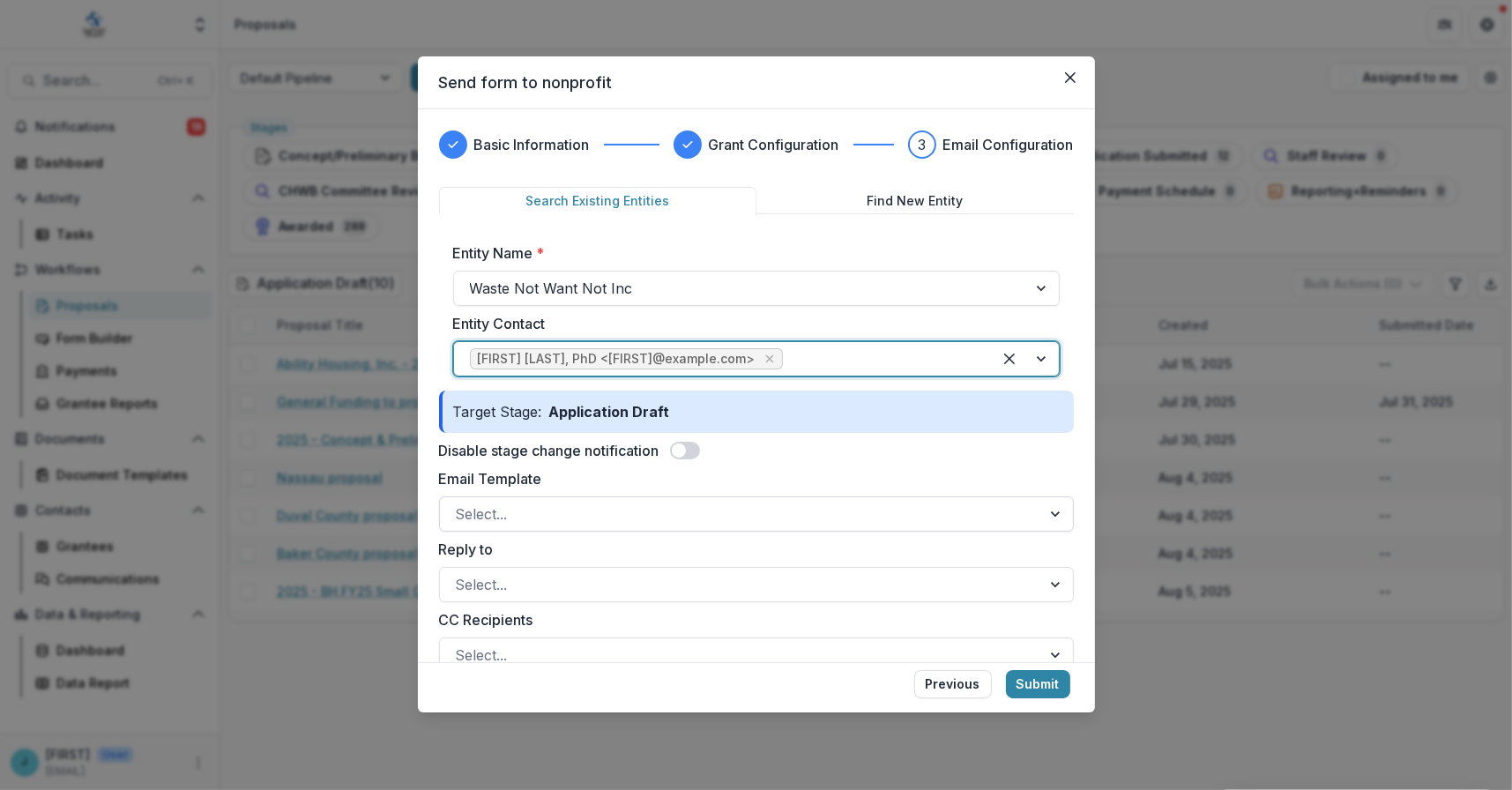 click at bounding box center [741, 514] 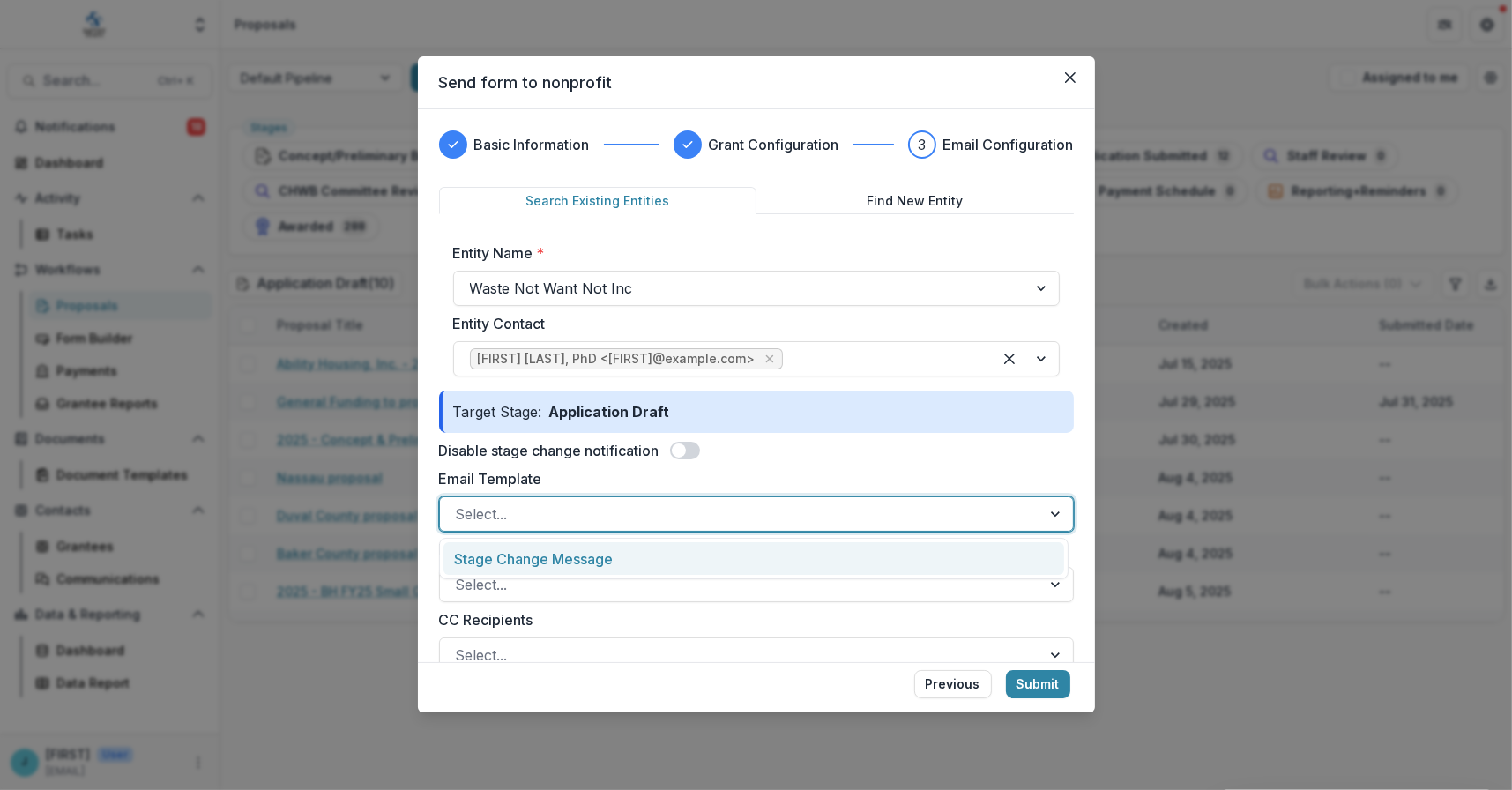 click on "Stage Change Message" at bounding box center [754, 558] 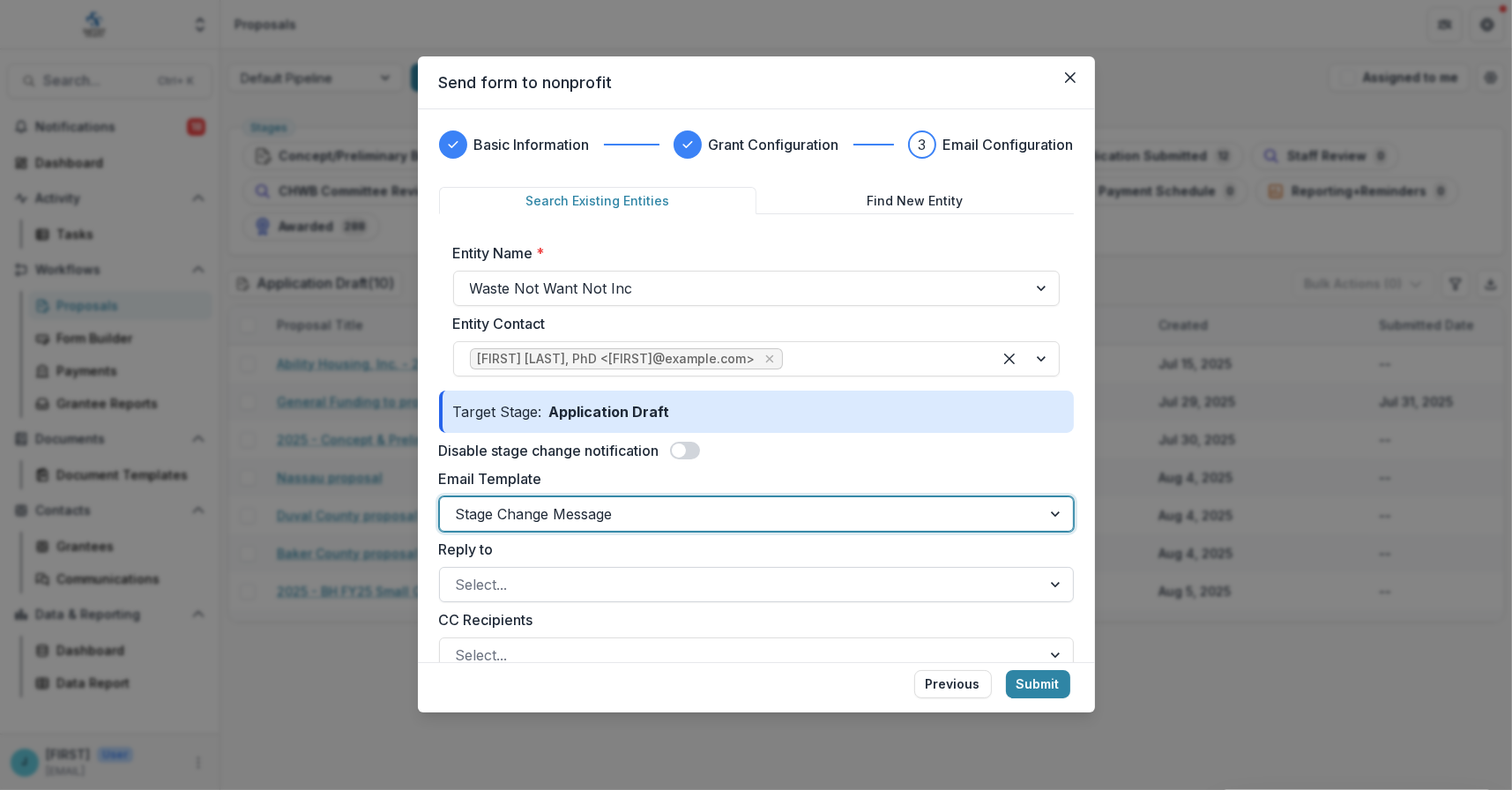click at bounding box center (741, 585) 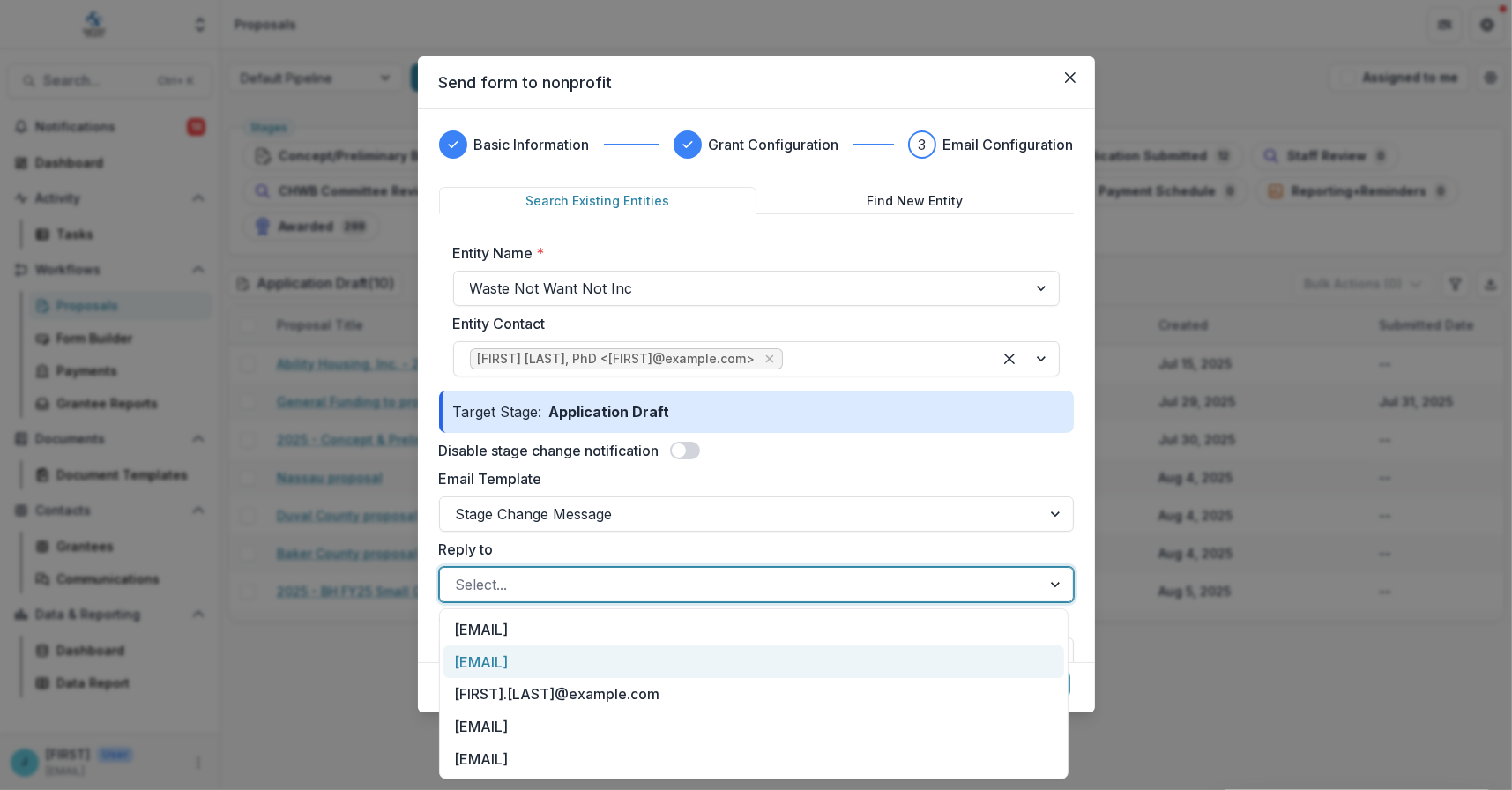 click on "[EMAIL]" at bounding box center [754, 661] 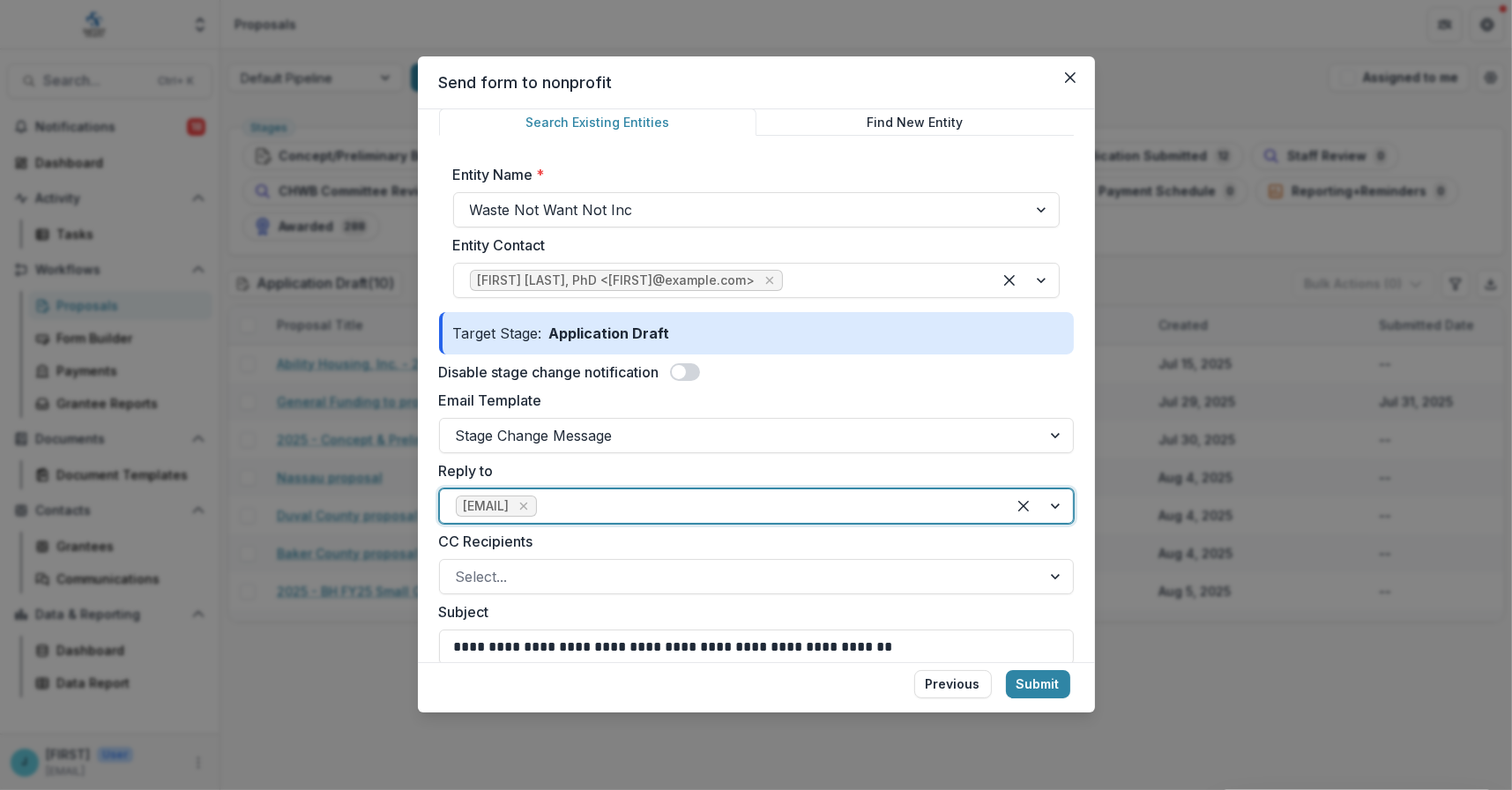 scroll, scrollTop: 176, scrollLeft: 0, axis: vertical 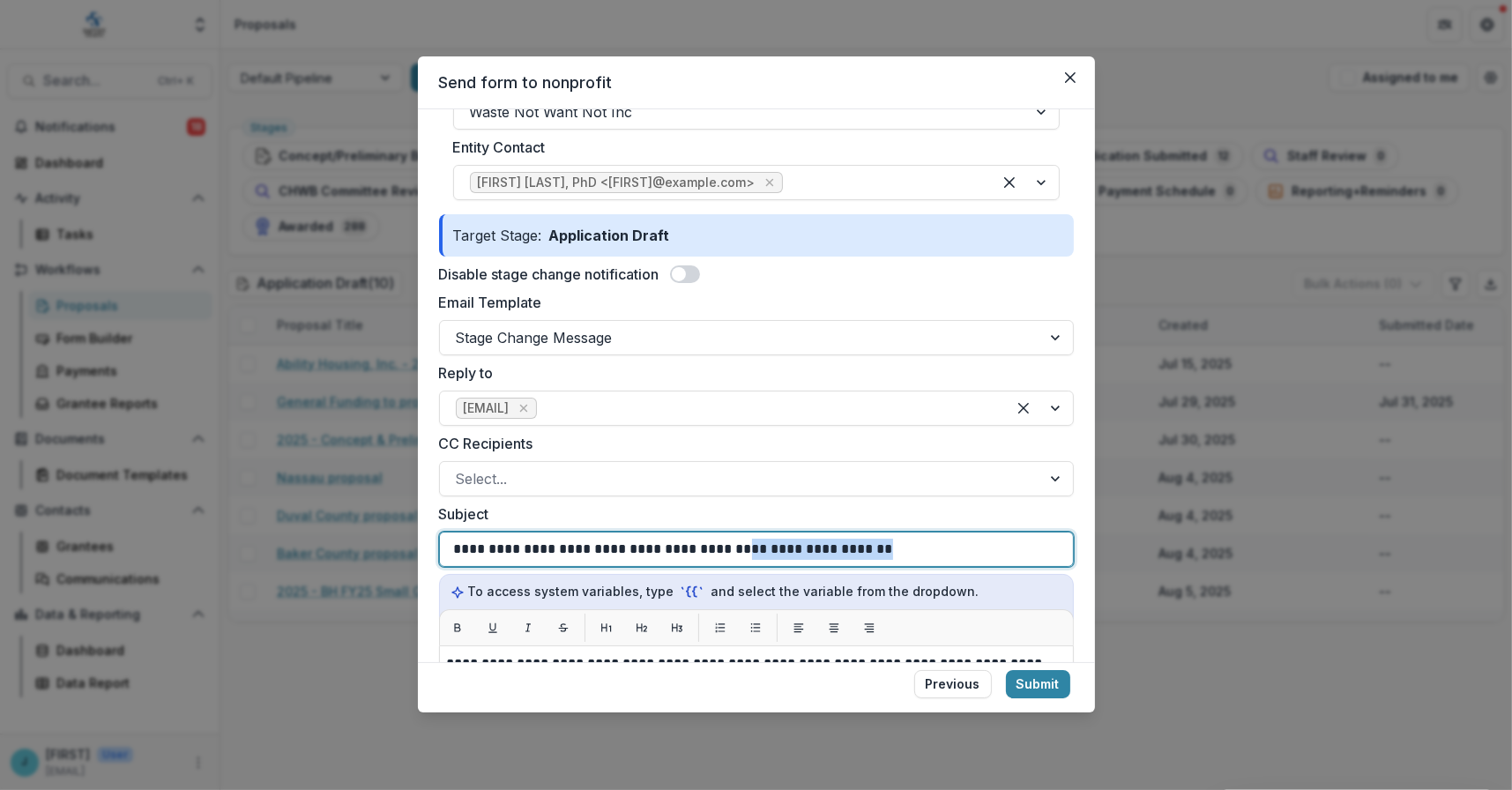 drag, startPoint x: 718, startPoint y: 548, endPoint x: 863, endPoint y: 548, distance: 145 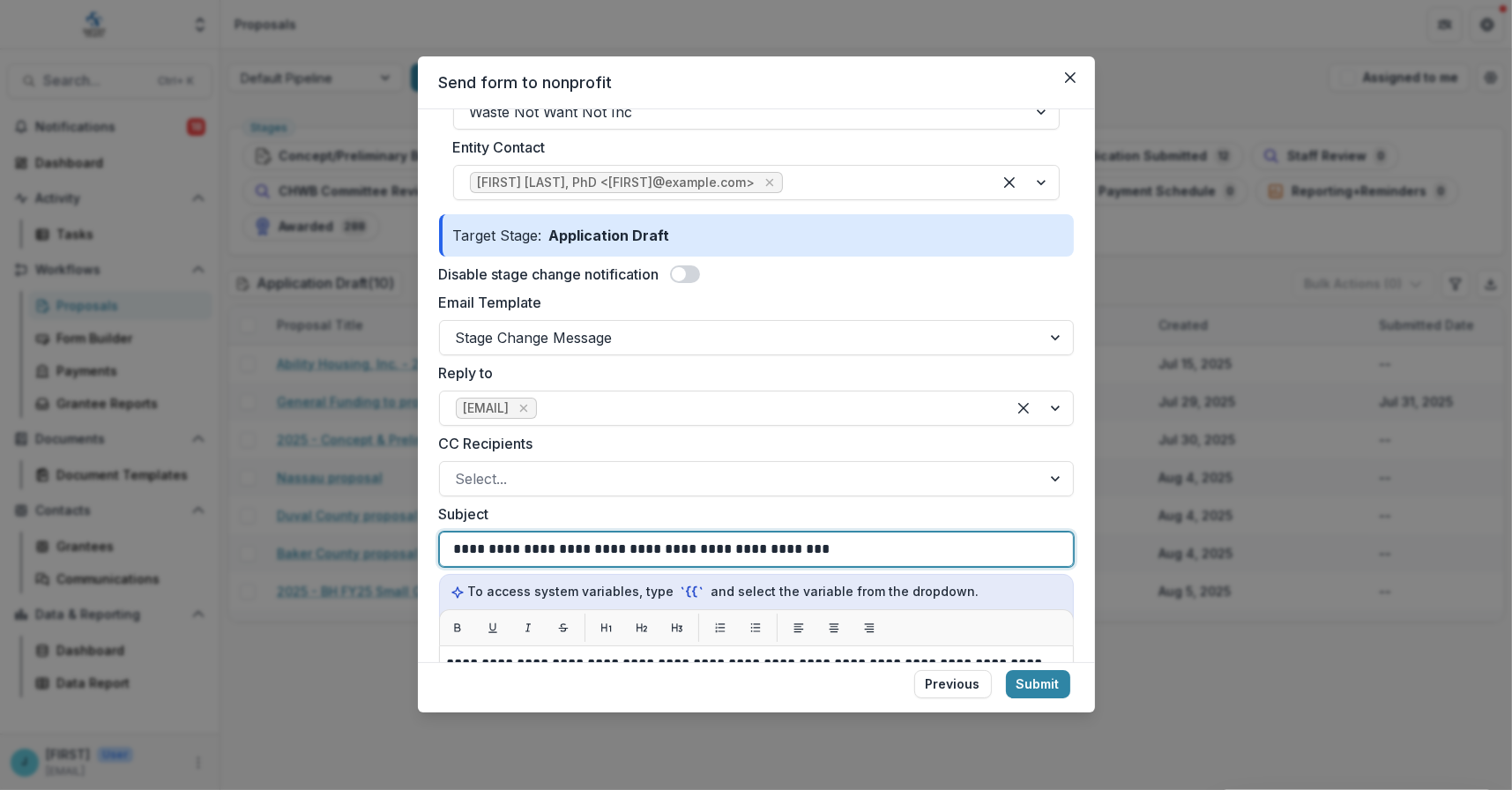 scroll, scrollTop: 441, scrollLeft: 0, axis: vertical 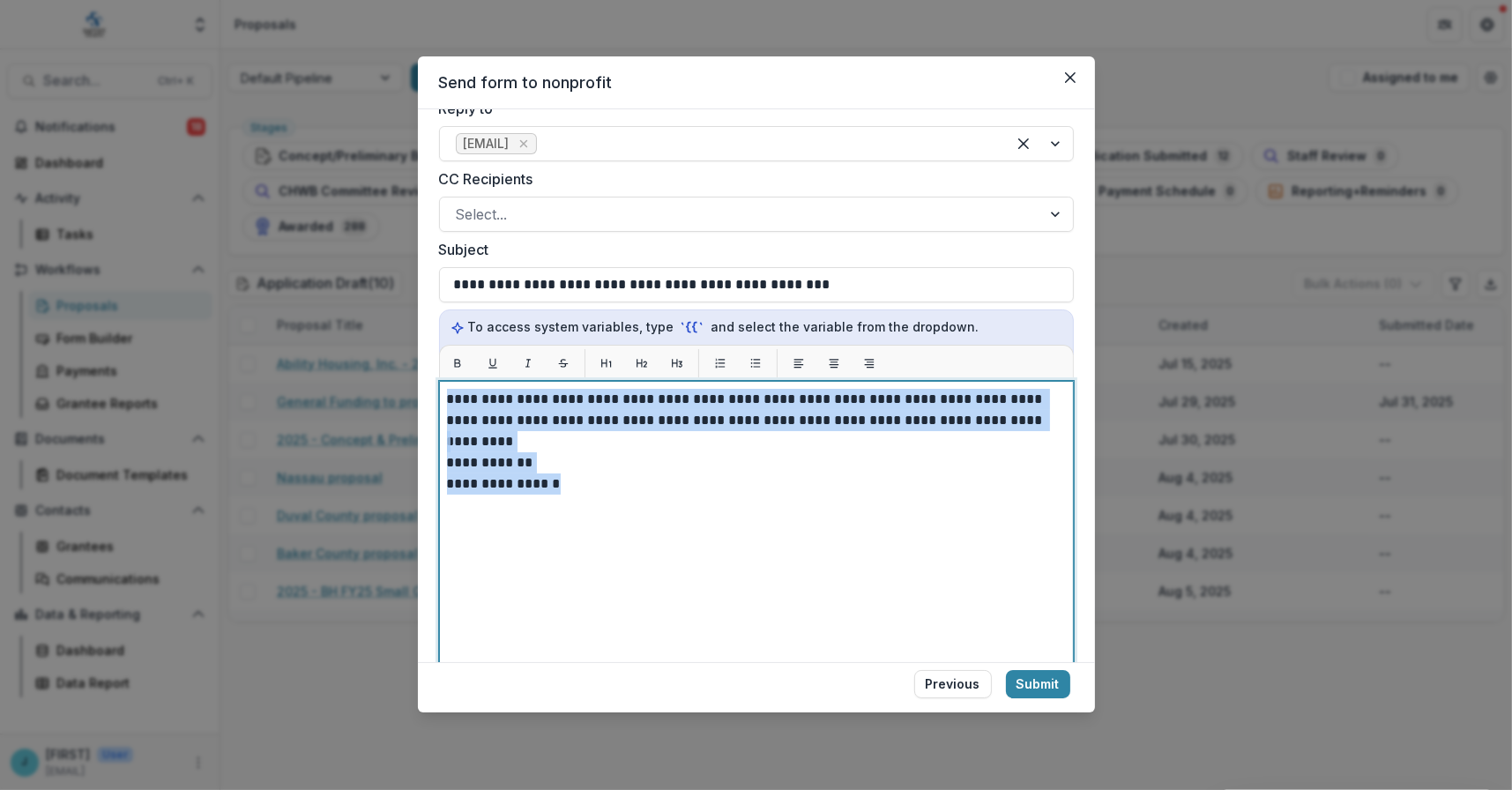 drag, startPoint x: 562, startPoint y: 481, endPoint x: 439, endPoint y: 399, distance: 147.8276 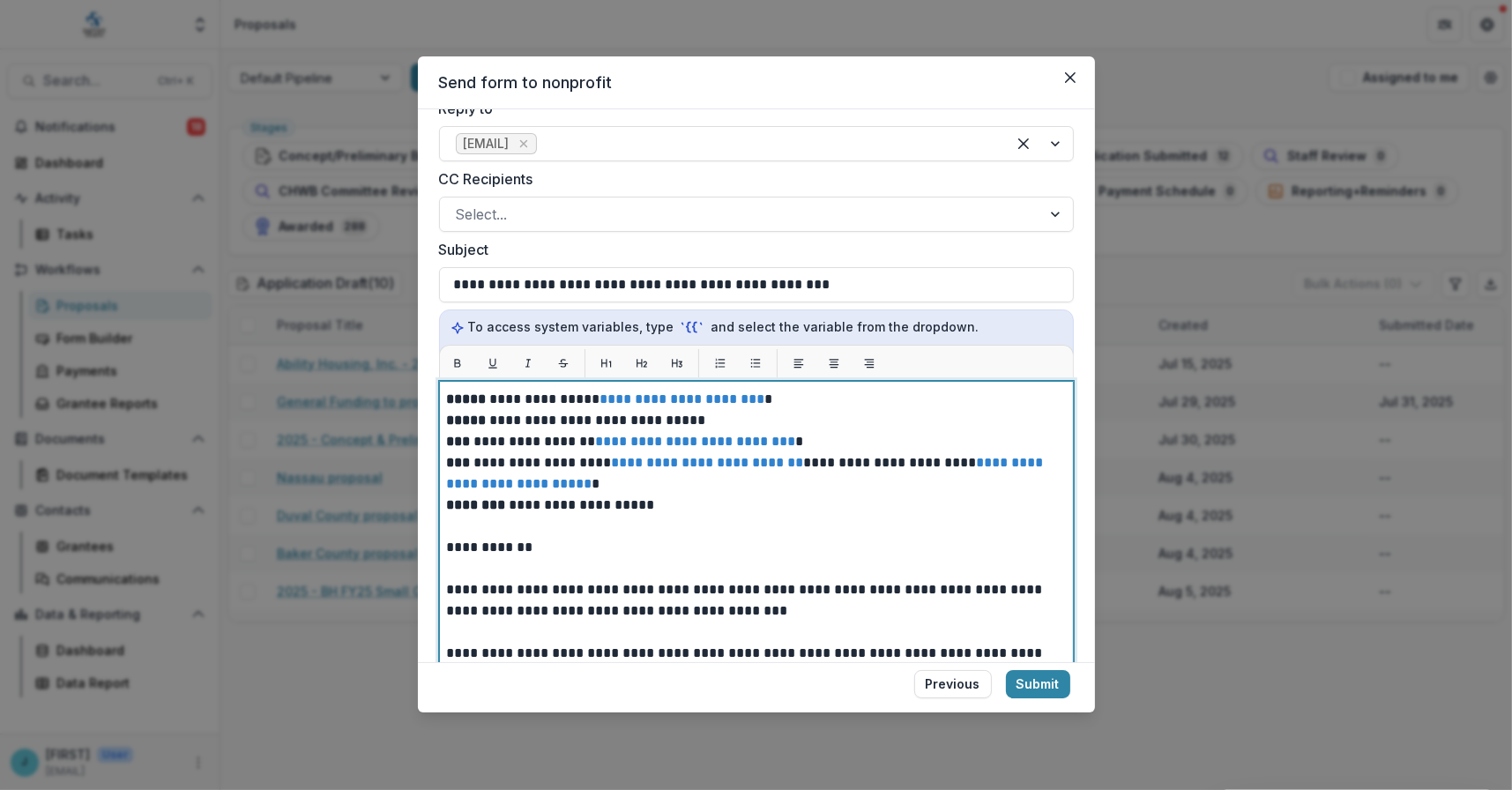 scroll, scrollTop: 120, scrollLeft: 0, axis: vertical 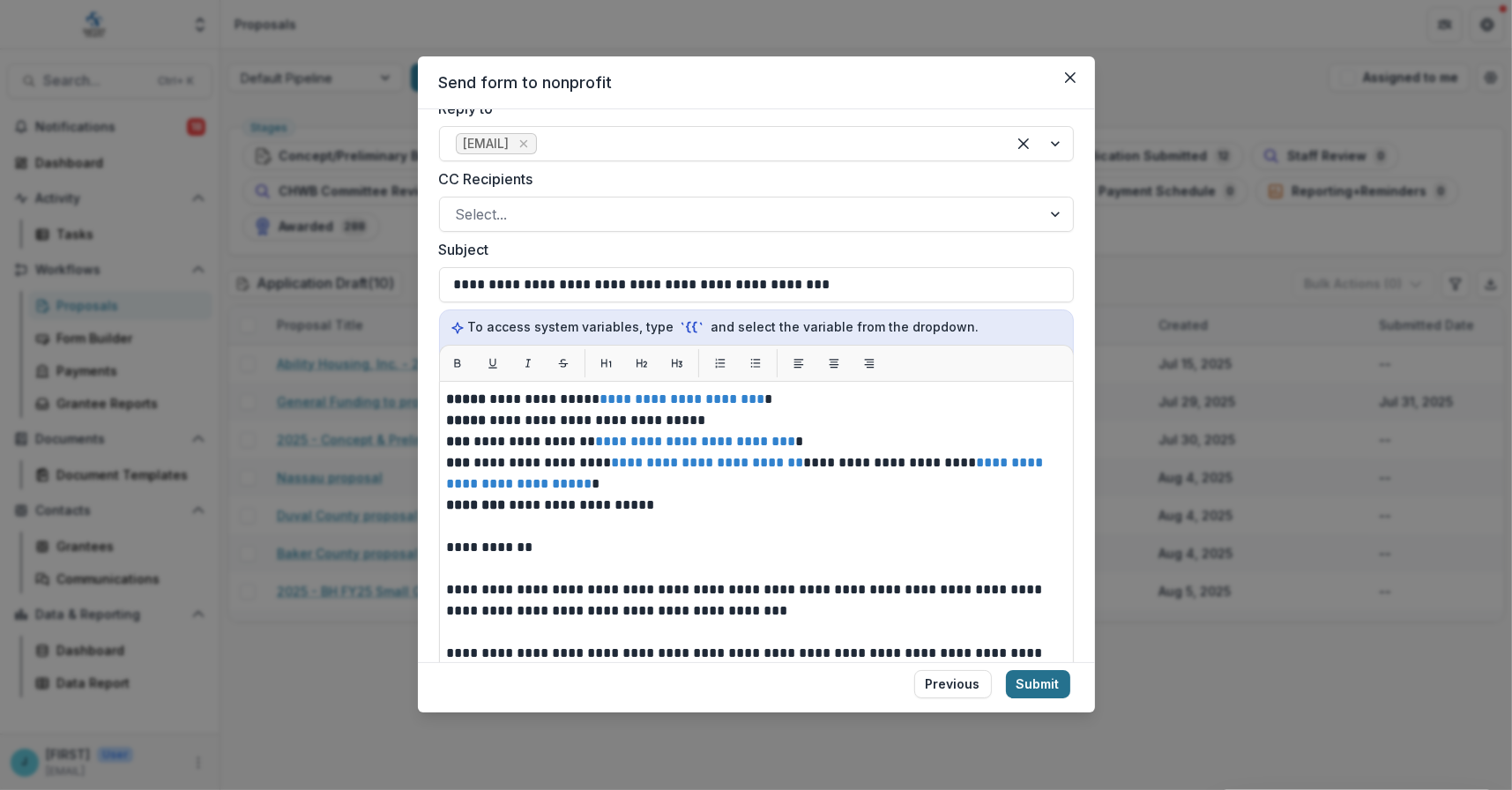 click on "Submit" at bounding box center [1038, 684] 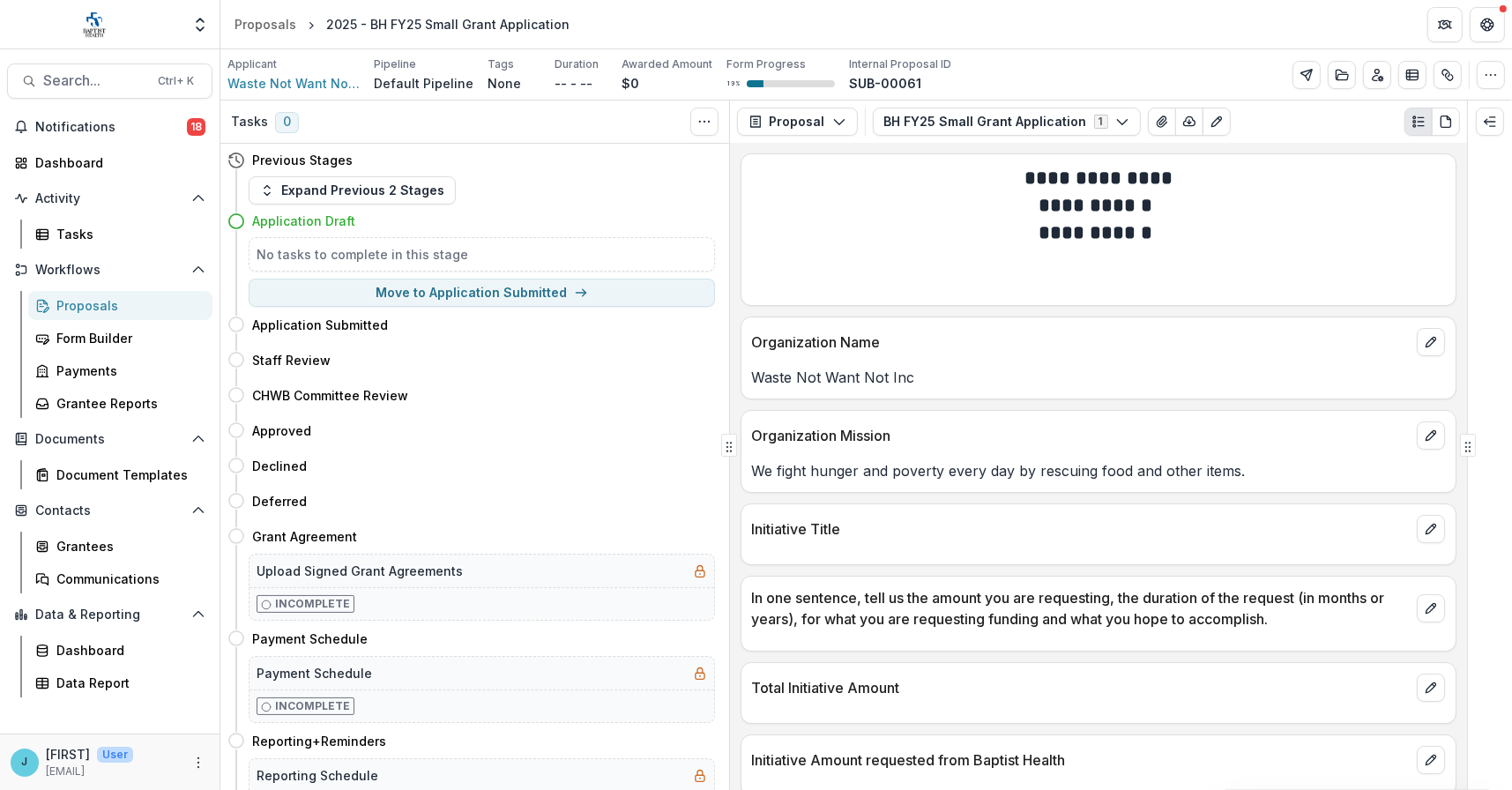 click on "Proposals" at bounding box center [120, 305] 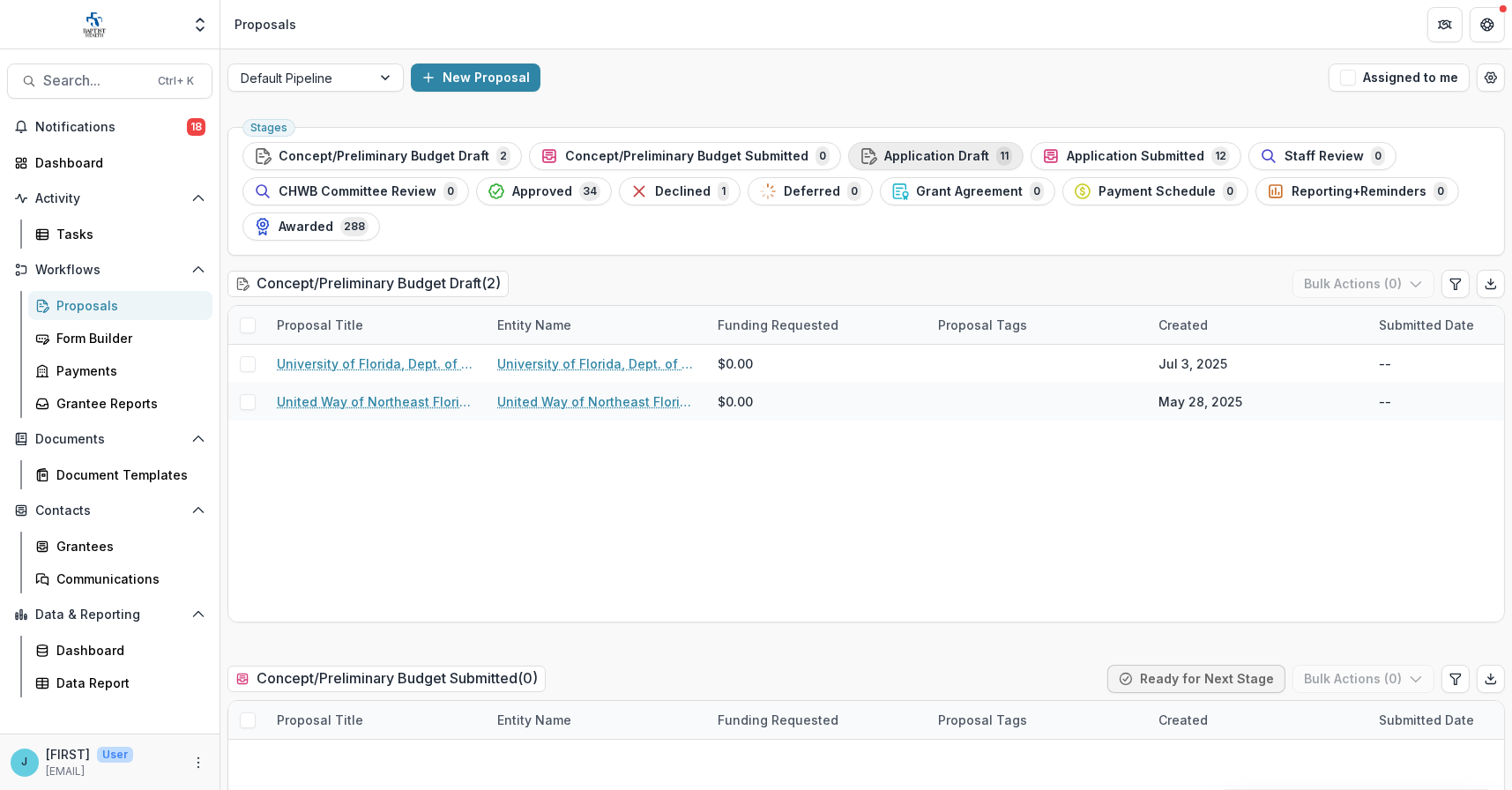 click on "Application Draft 11" at bounding box center (935, 156) 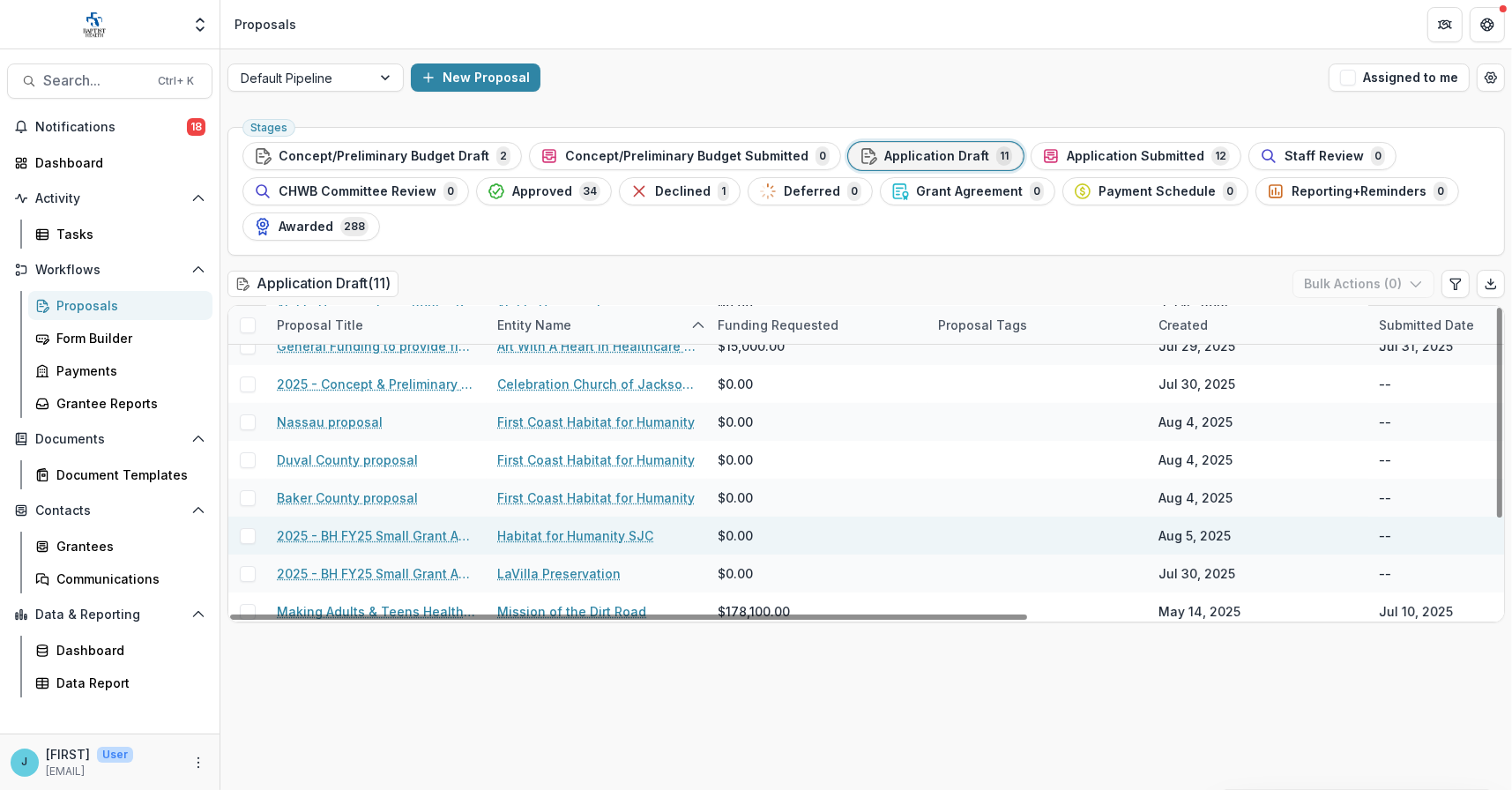 scroll, scrollTop: 139, scrollLeft: 0, axis: vertical 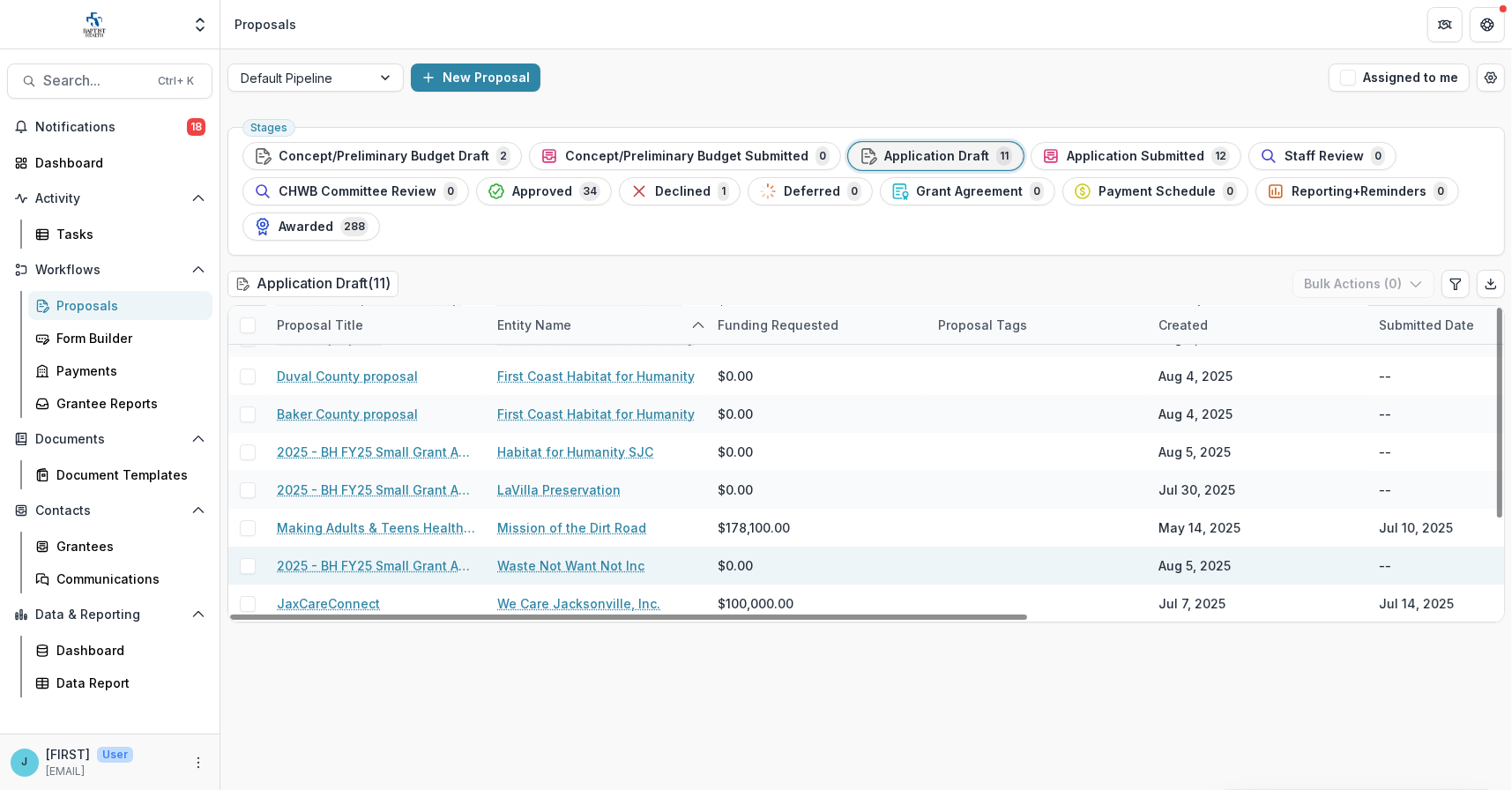 click on "2025 - BH FY25 Small Grant Application" at bounding box center (376, 565) 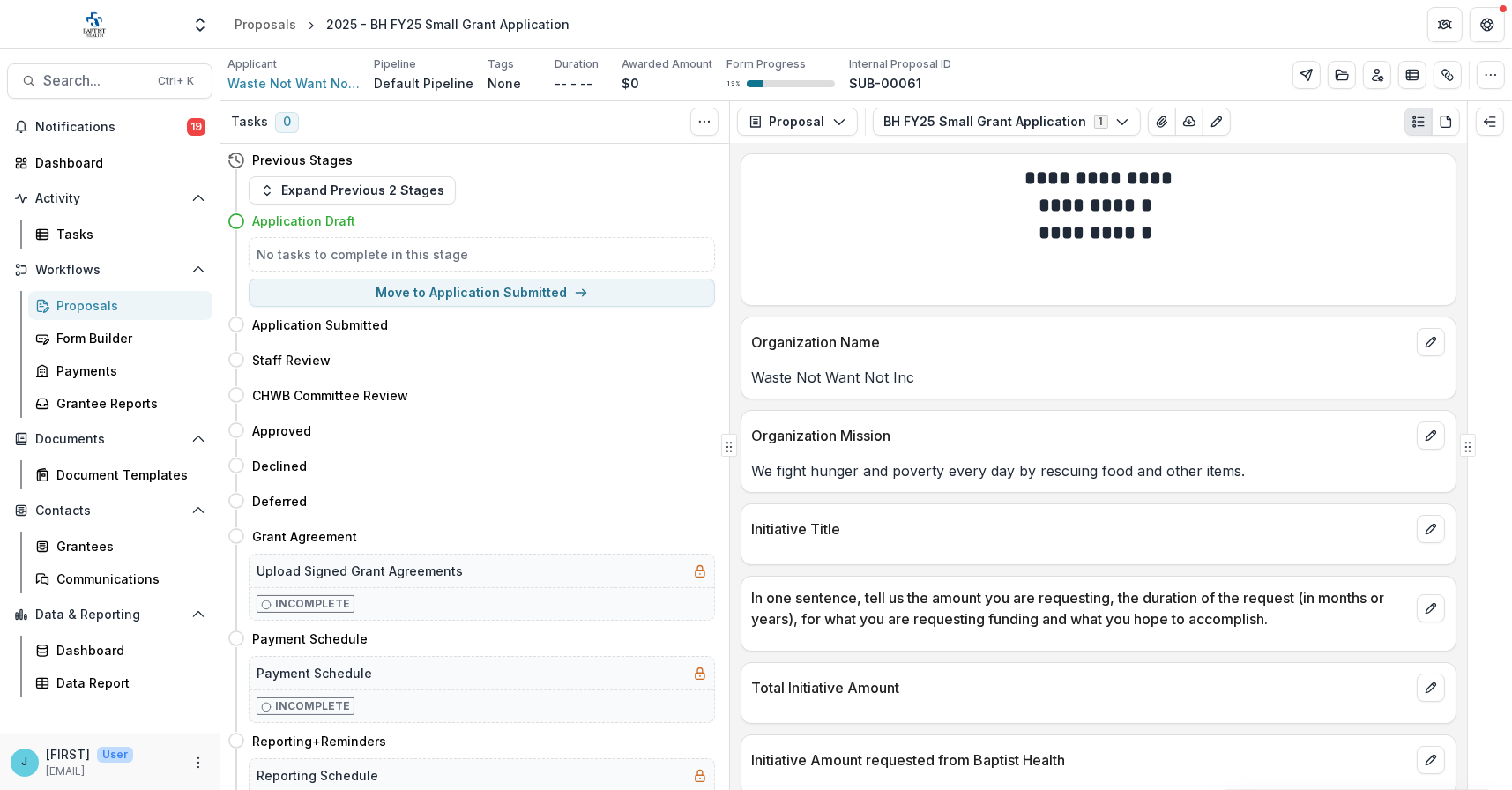 click on "Proposals" at bounding box center (127, 305) 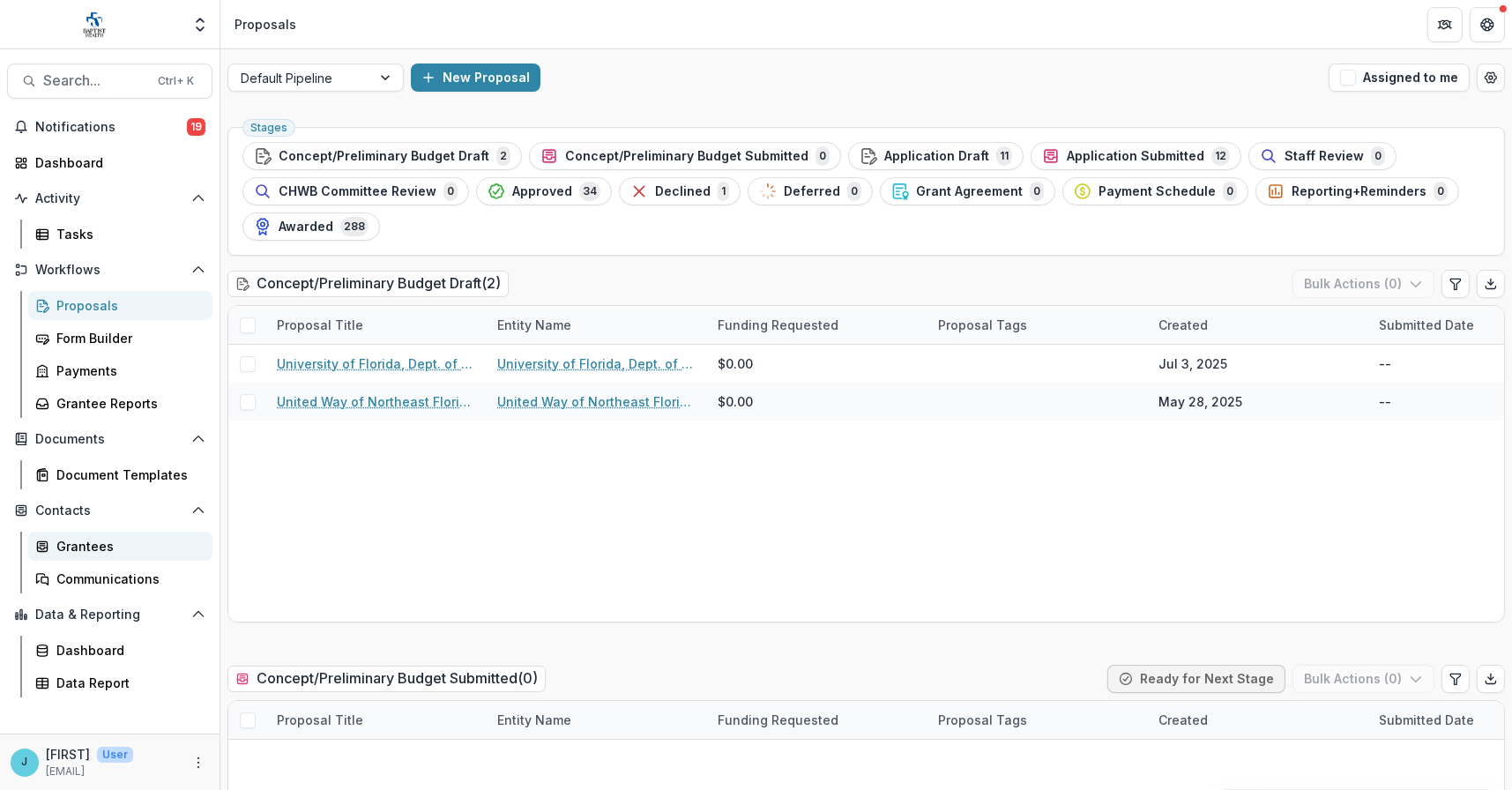 click on "Grantees" at bounding box center (127, 546) 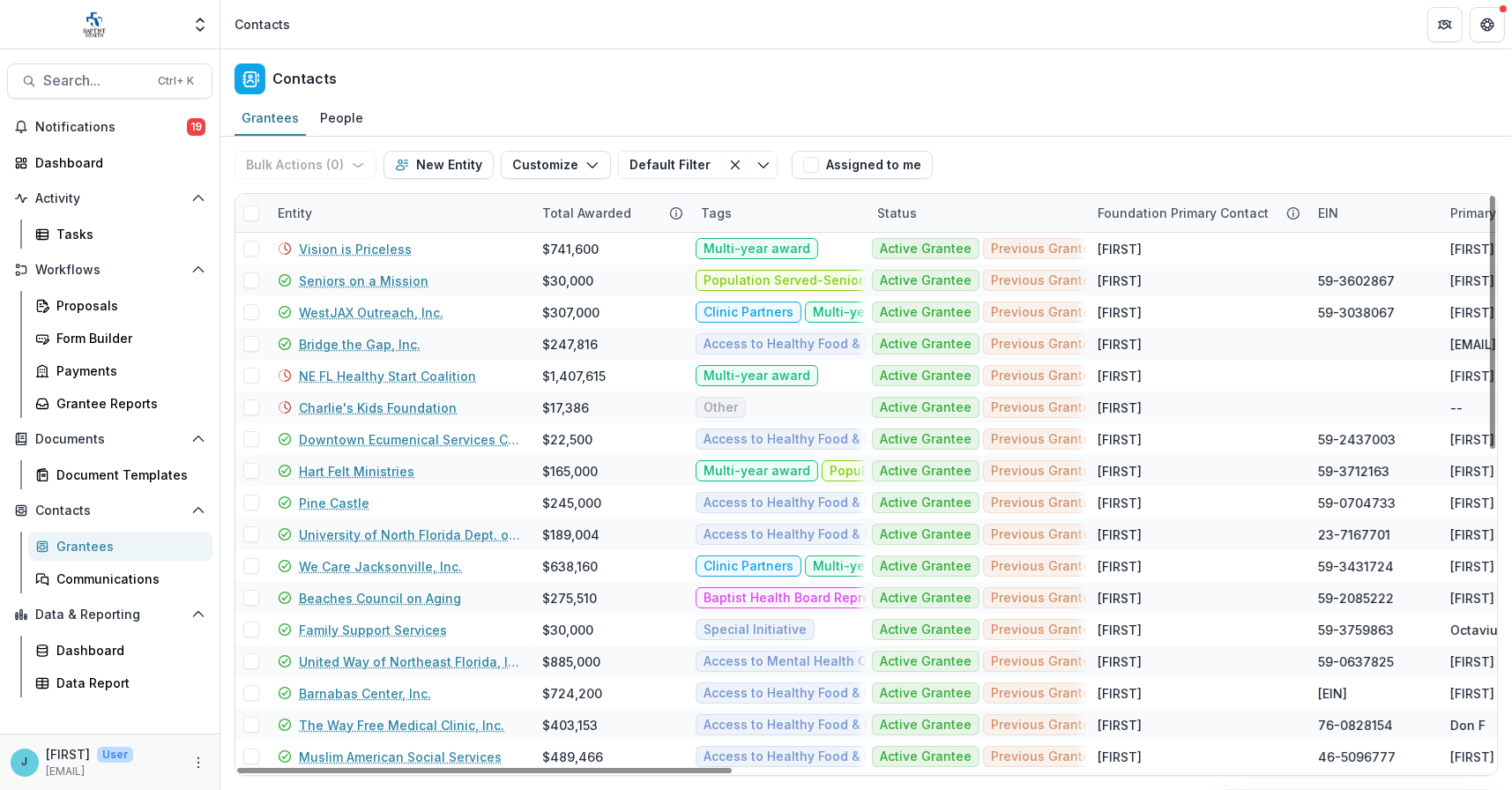 click on "Entity" at bounding box center (294, 212) 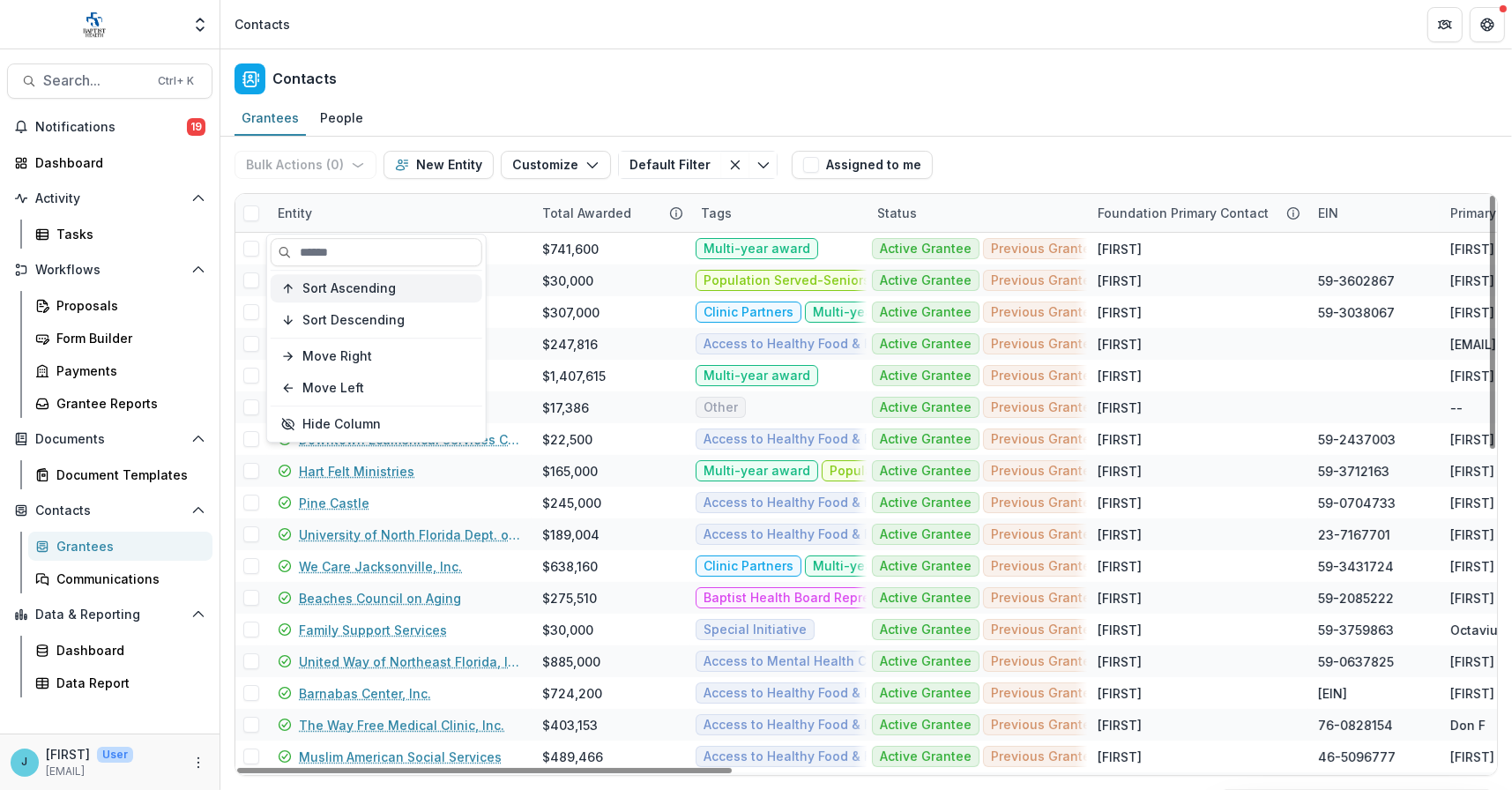 click on "Sort Ascending" at bounding box center (349, 288) 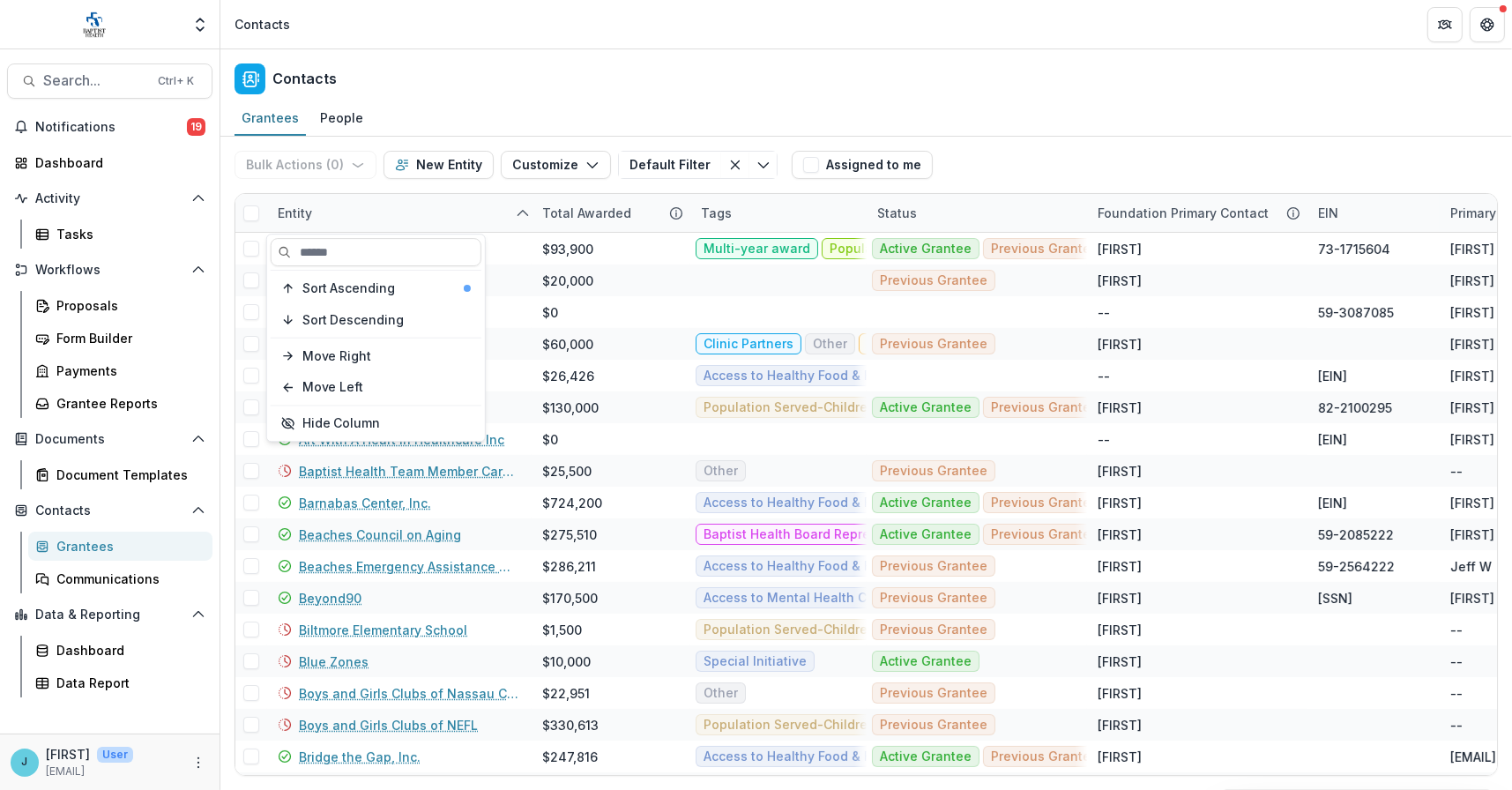 click on "Contacts" at bounding box center (866, 75) 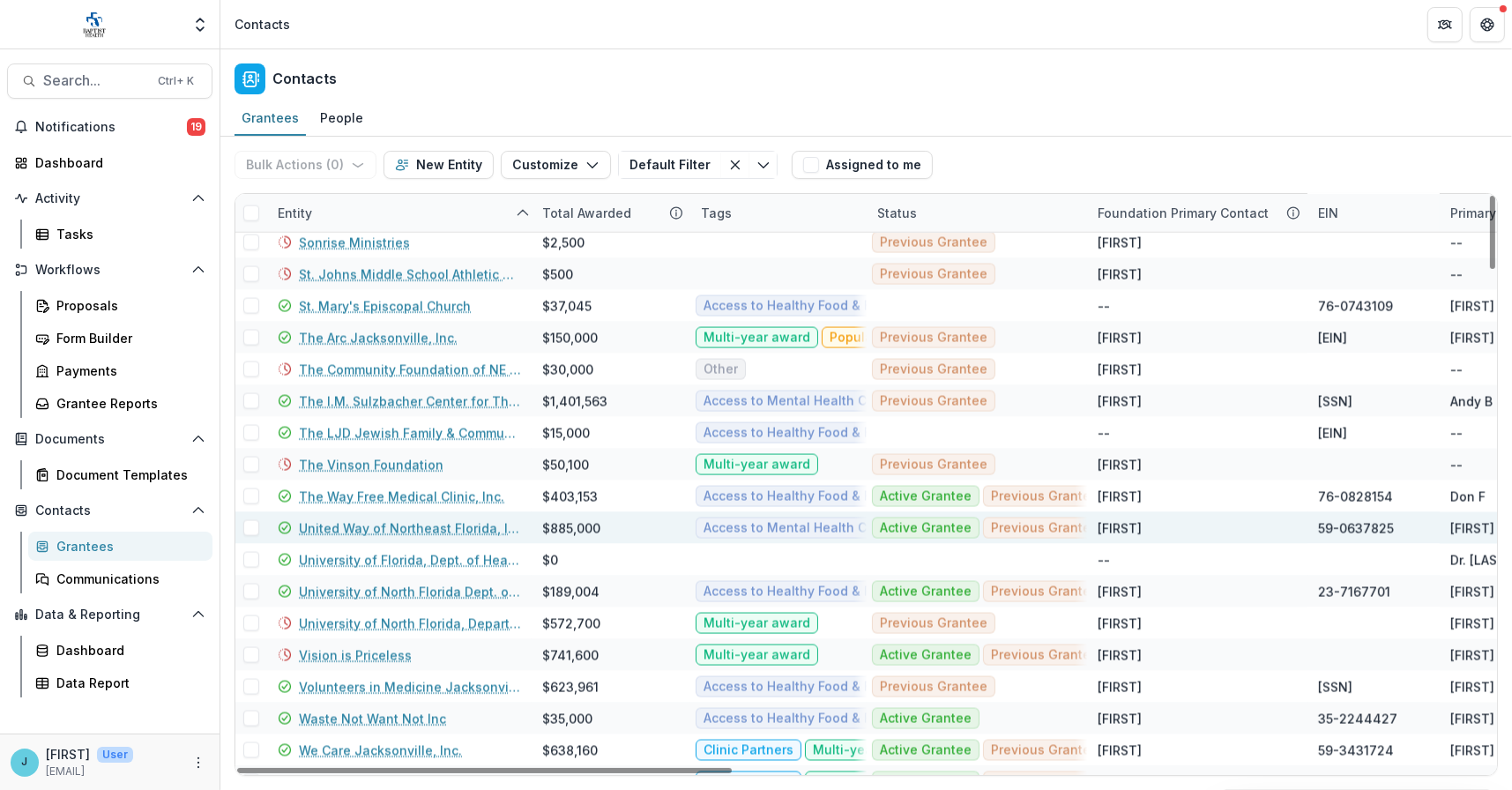 scroll, scrollTop: 3864, scrollLeft: 0, axis: vertical 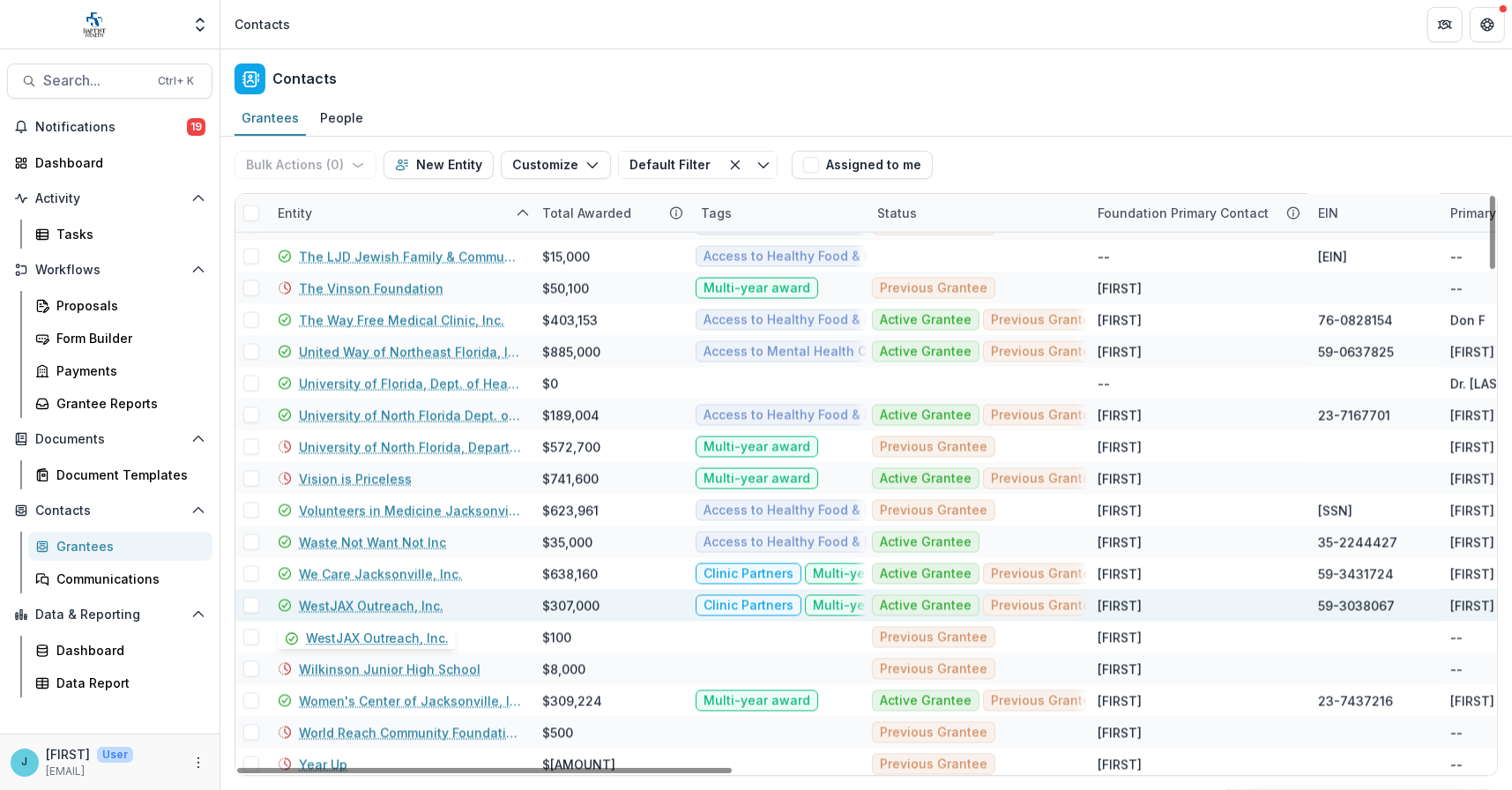 click on "WestJAX Outreach, Inc." at bounding box center [371, 606] 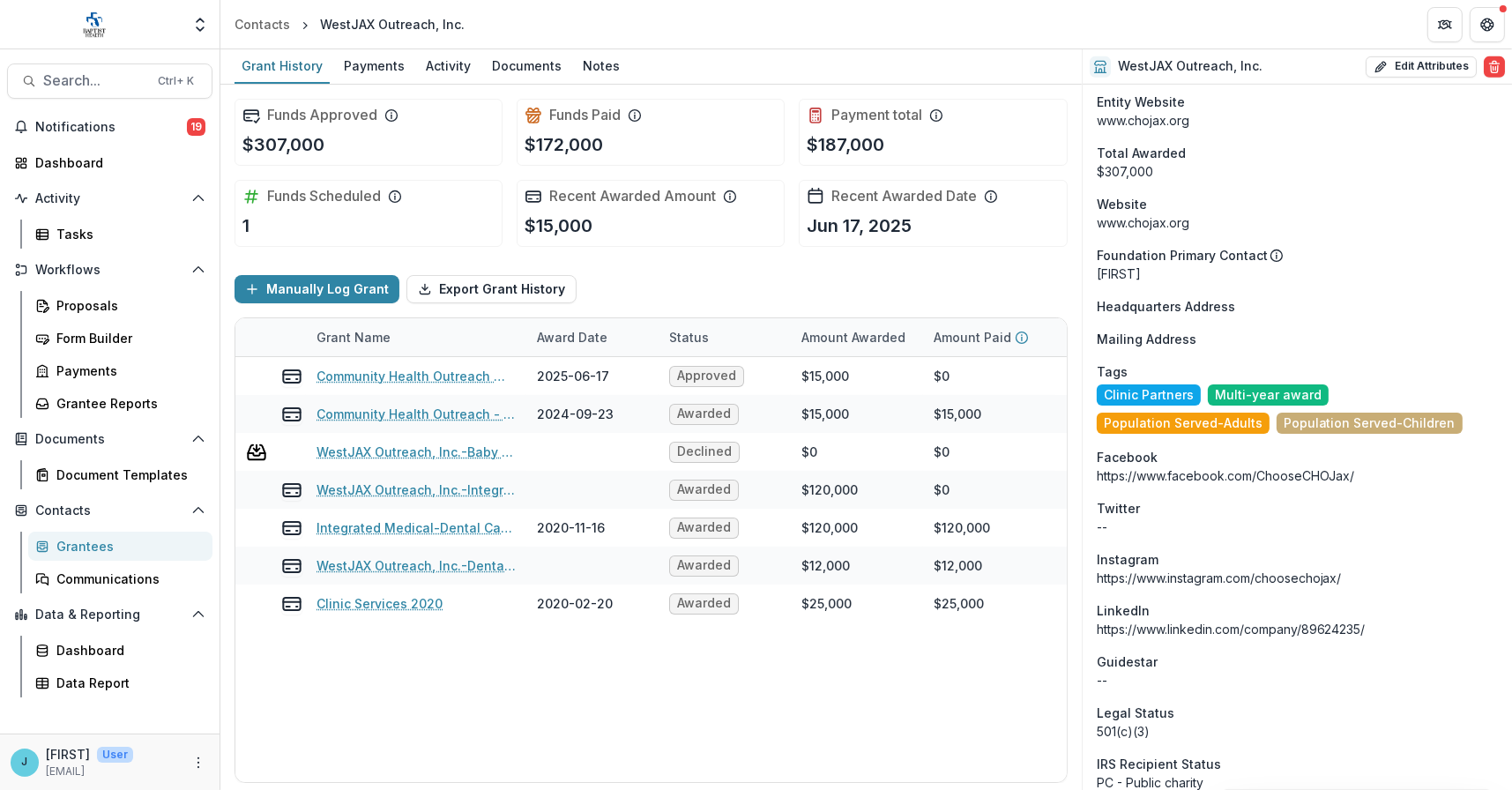 scroll, scrollTop: 997, scrollLeft: 0, axis: vertical 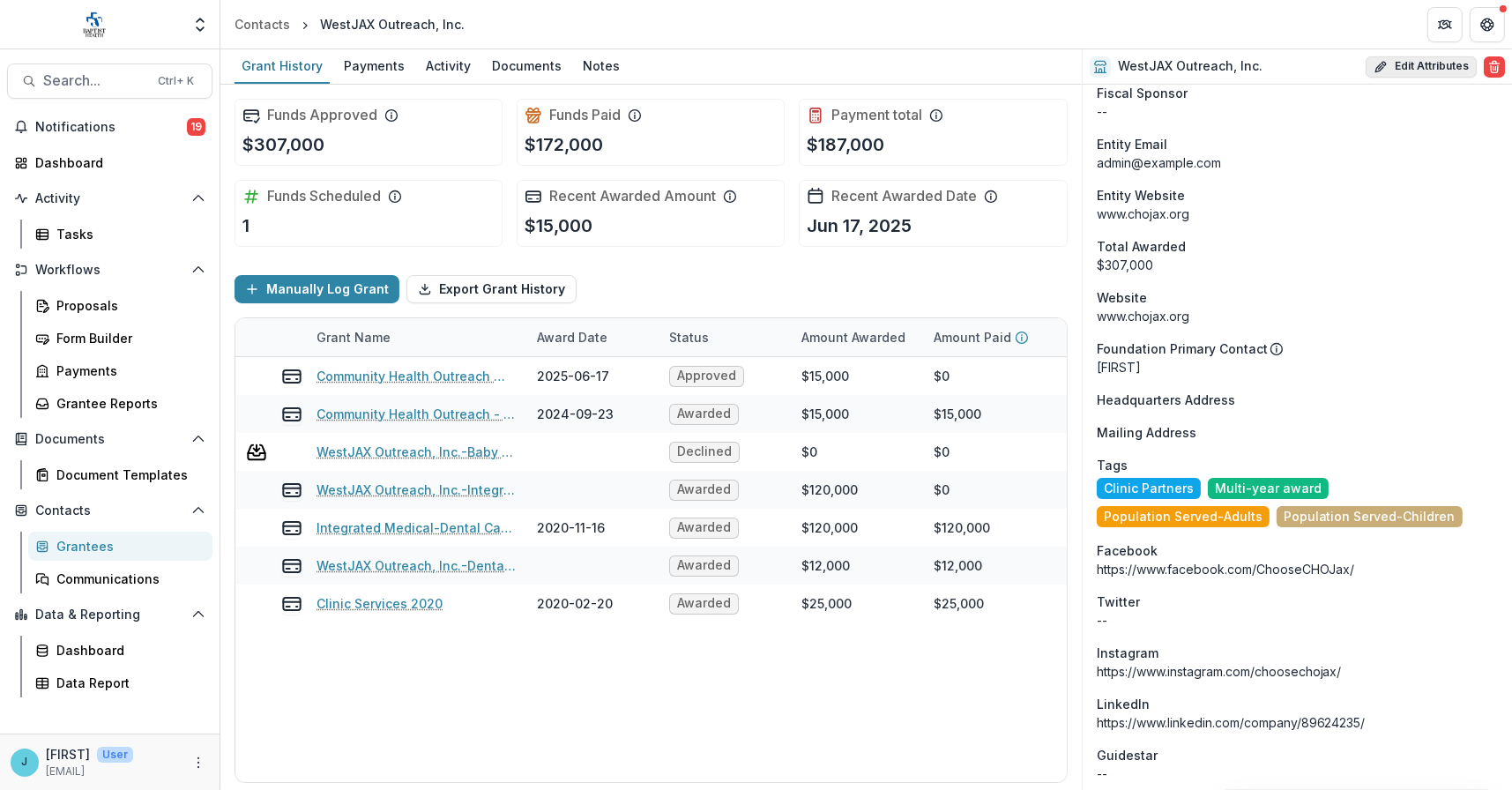 click 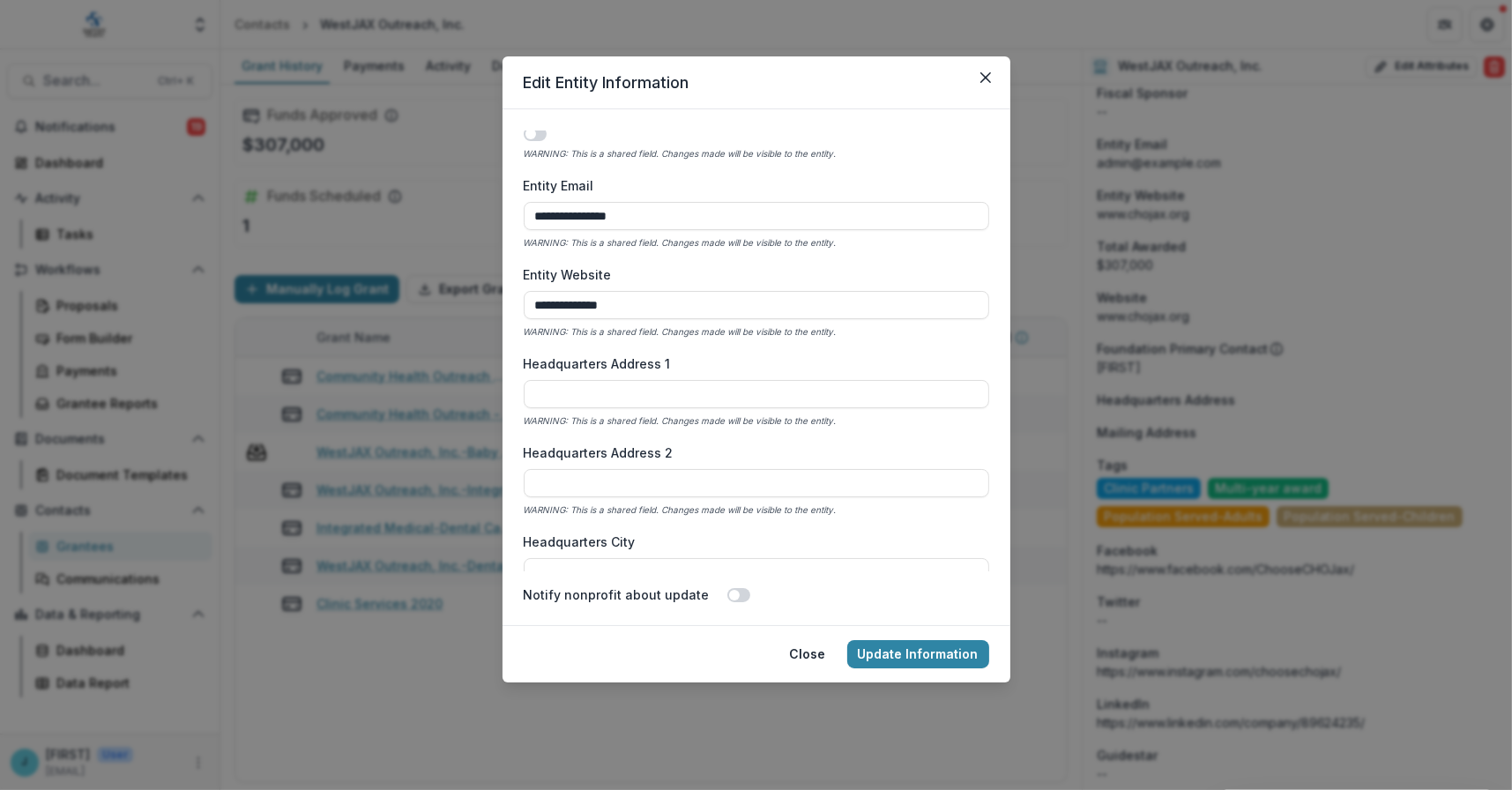 scroll, scrollTop: 794, scrollLeft: 0, axis: vertical 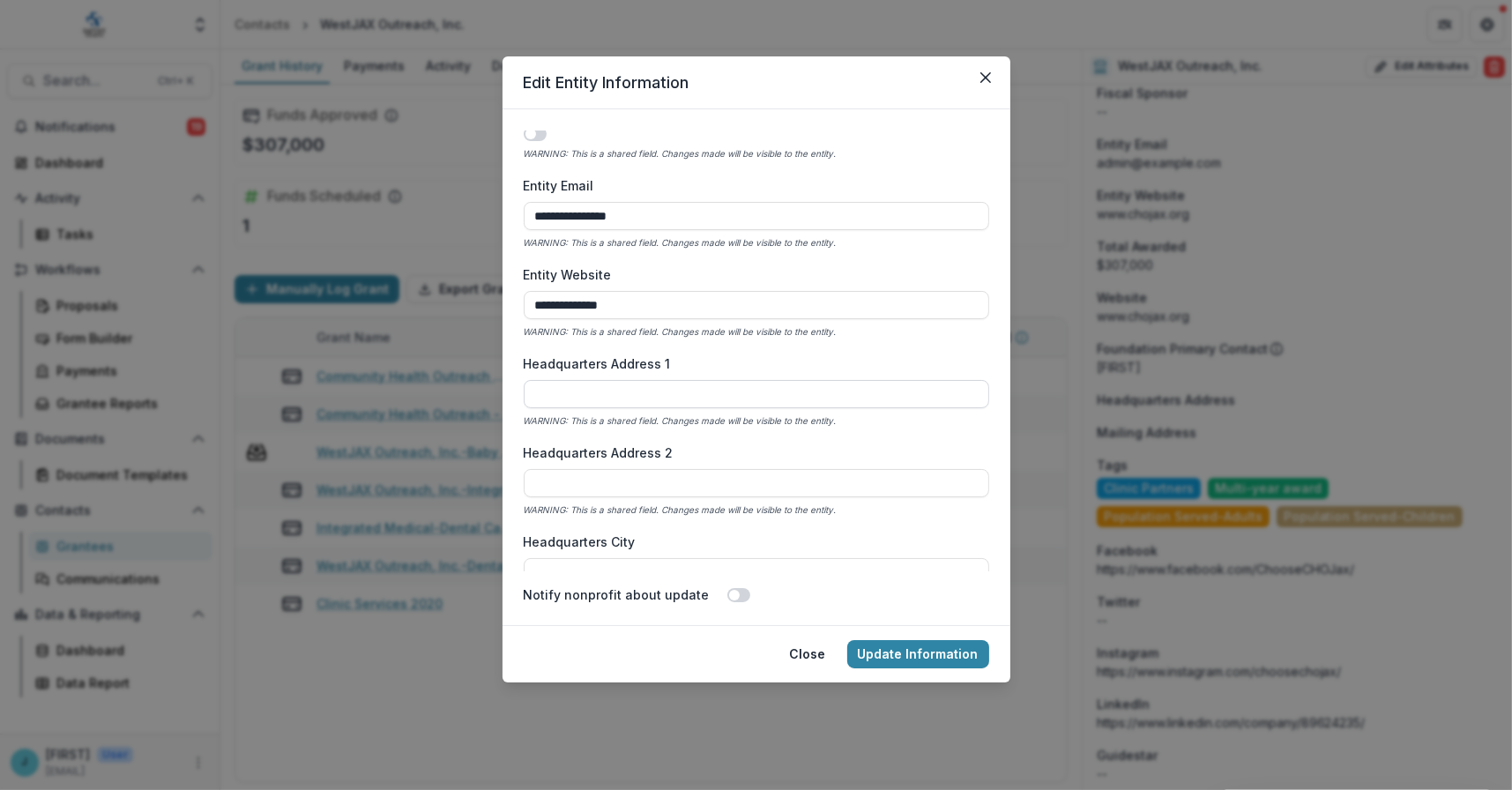 click on "Headquarters Address 1" at bounding box center [756, 394] 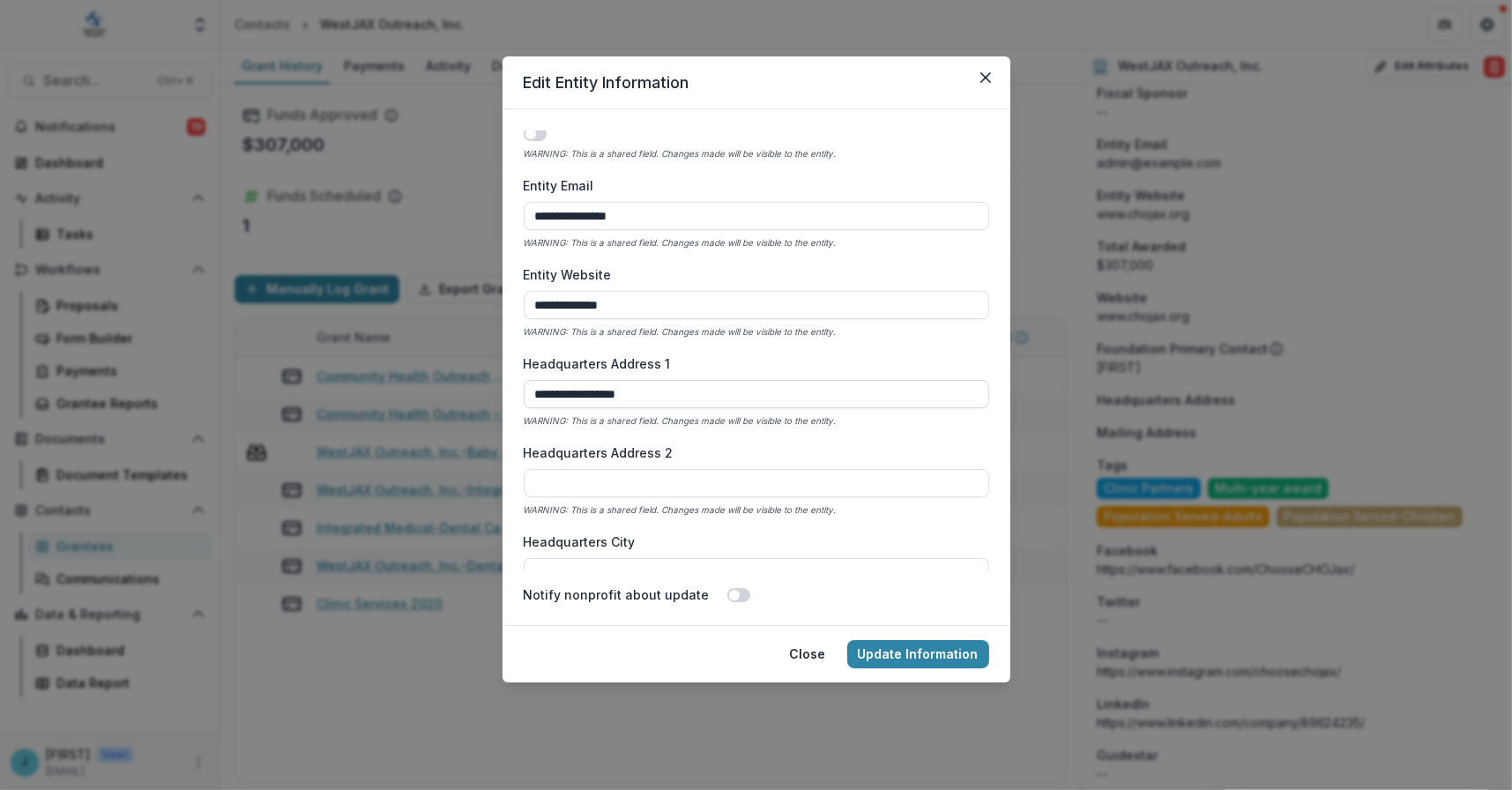 type on "**********" 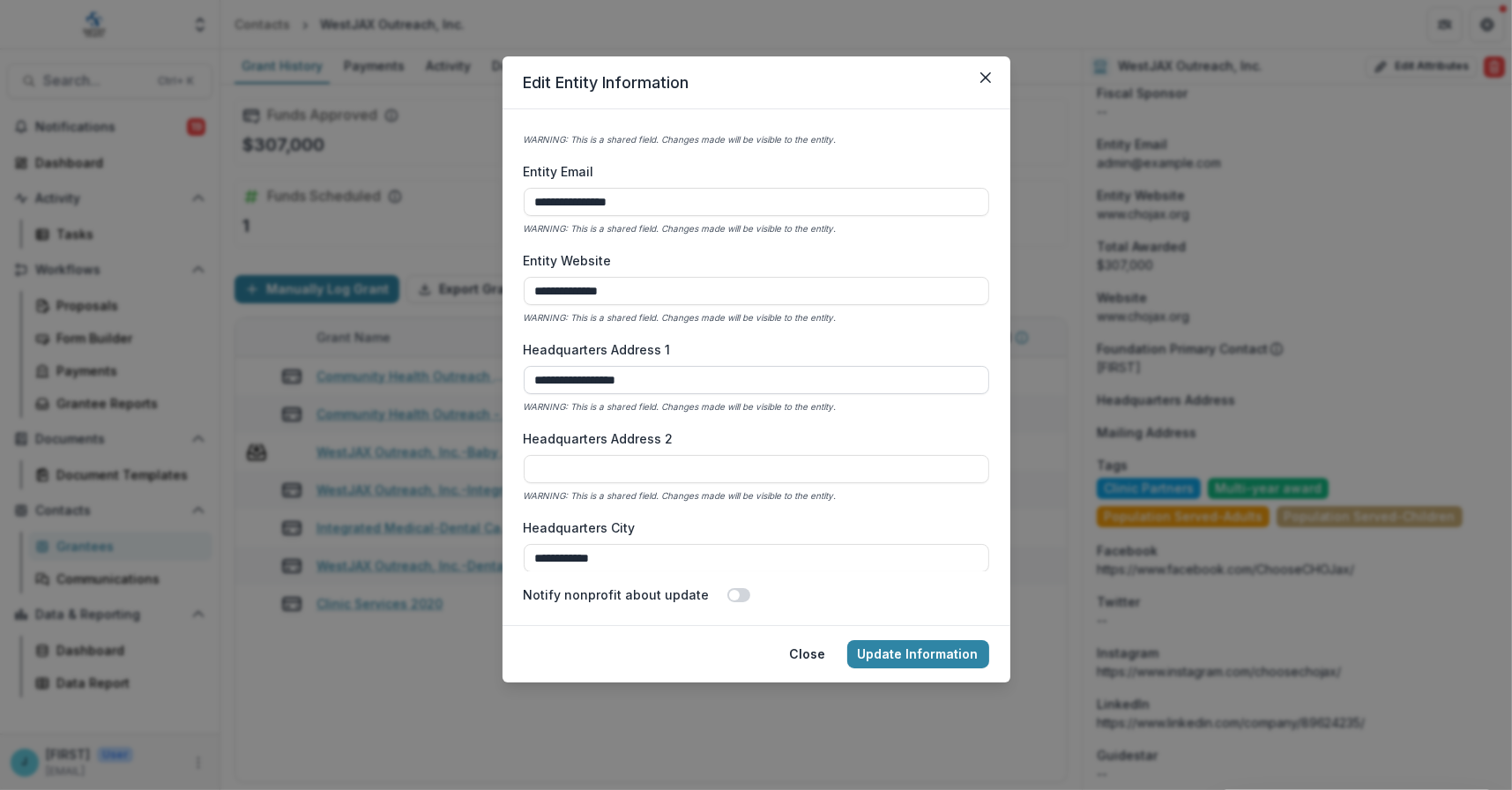 type on "**********" 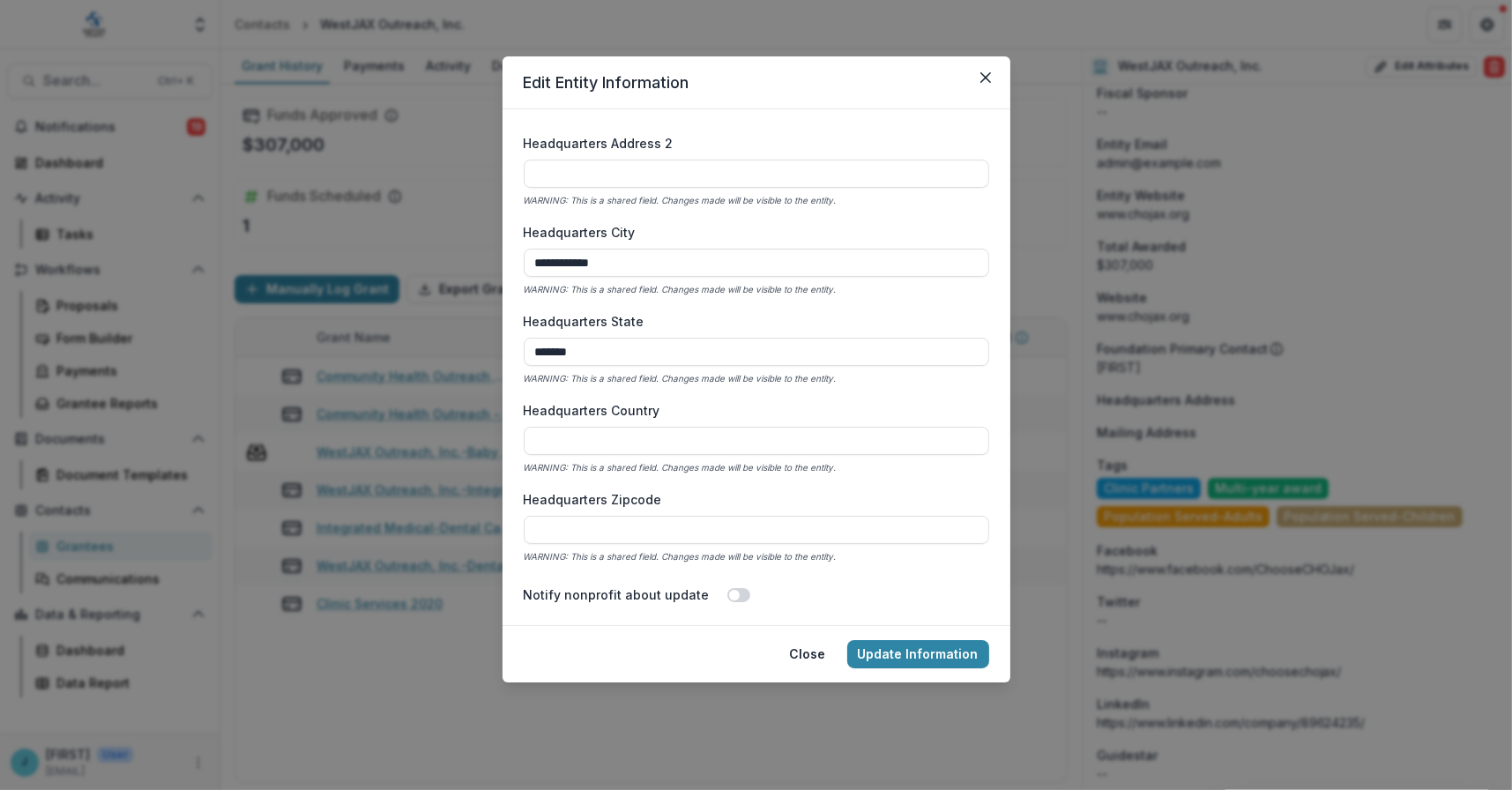 type on "*******" 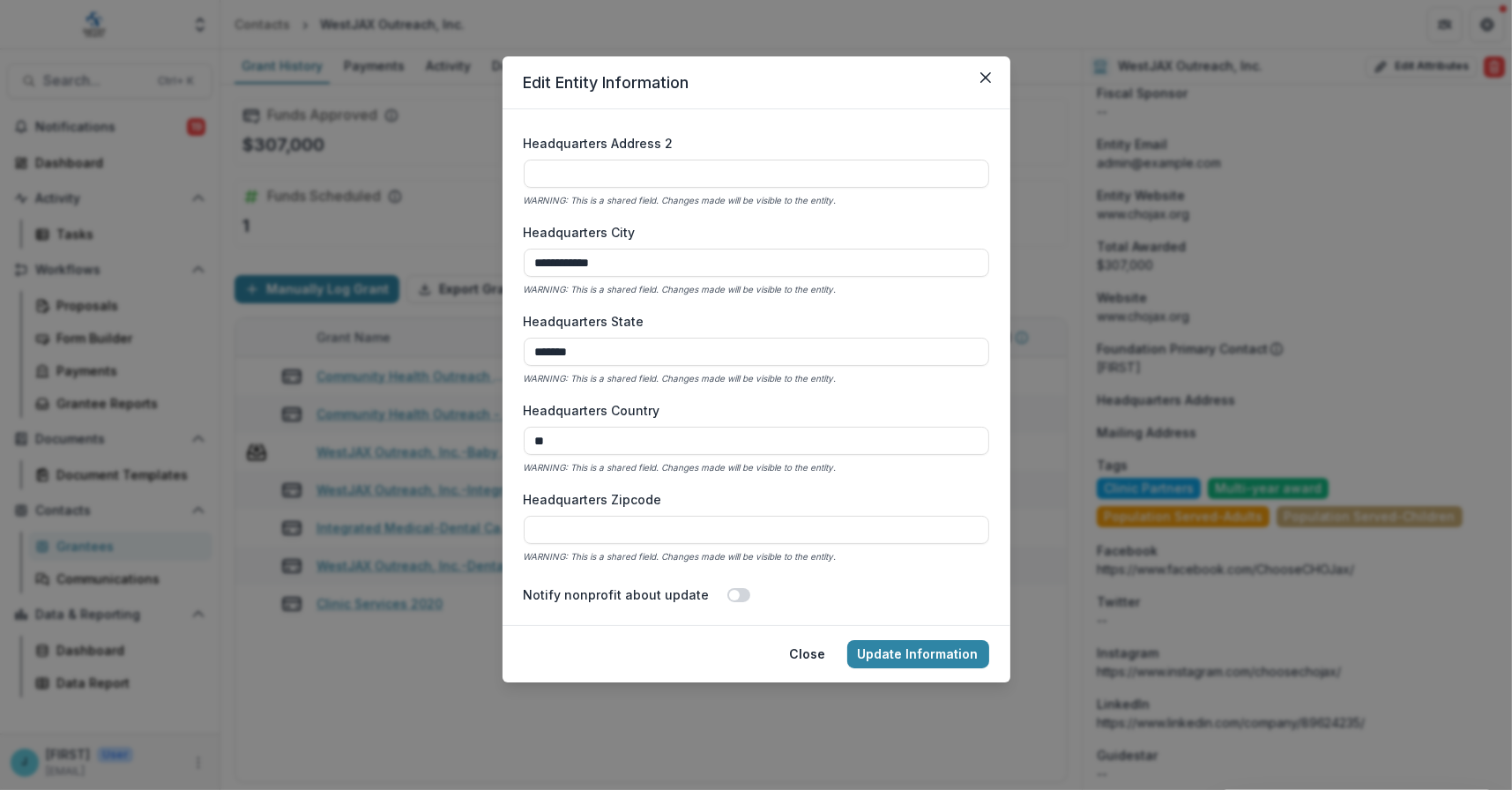 type on "**" 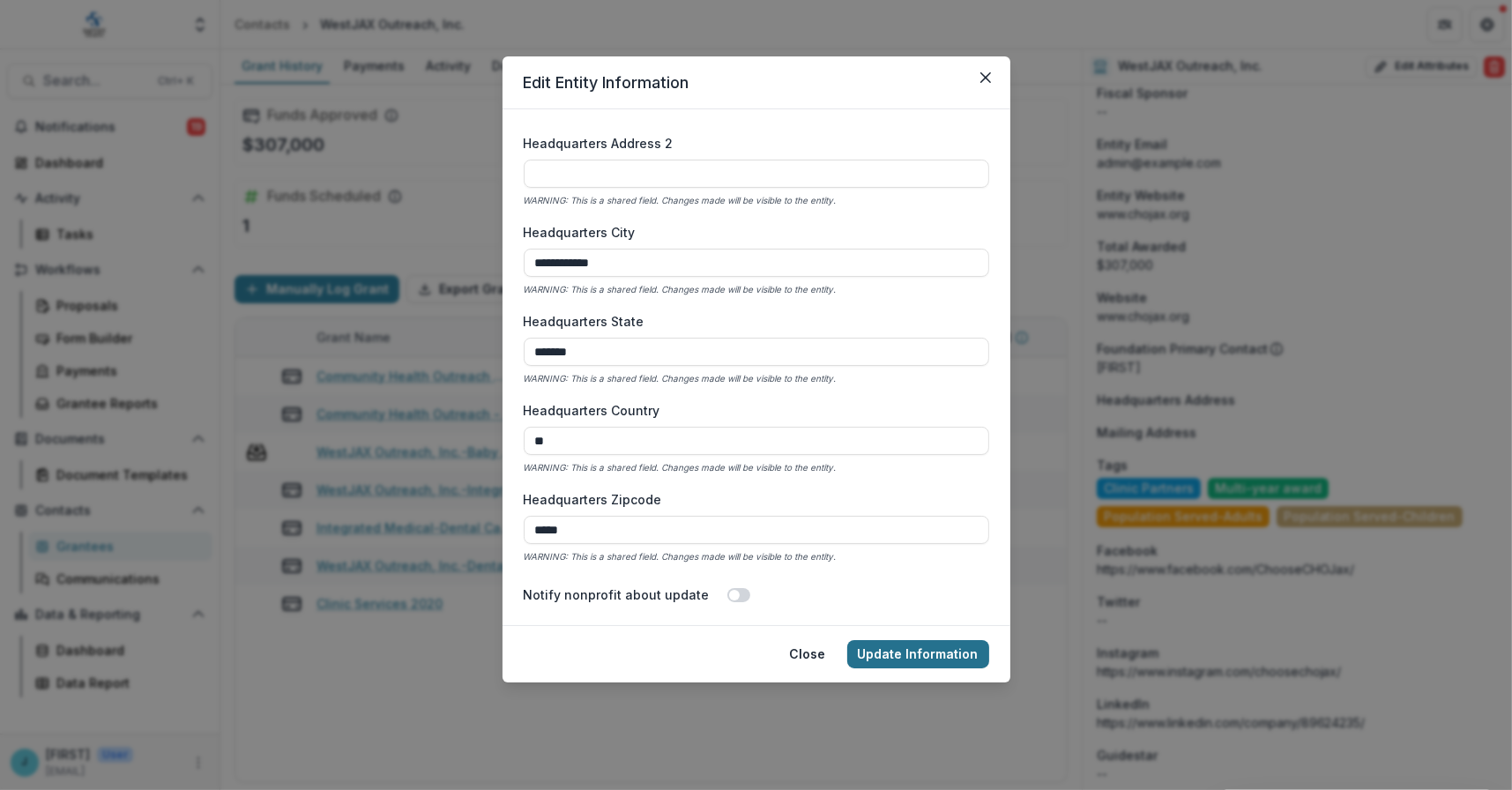 type on "*****" 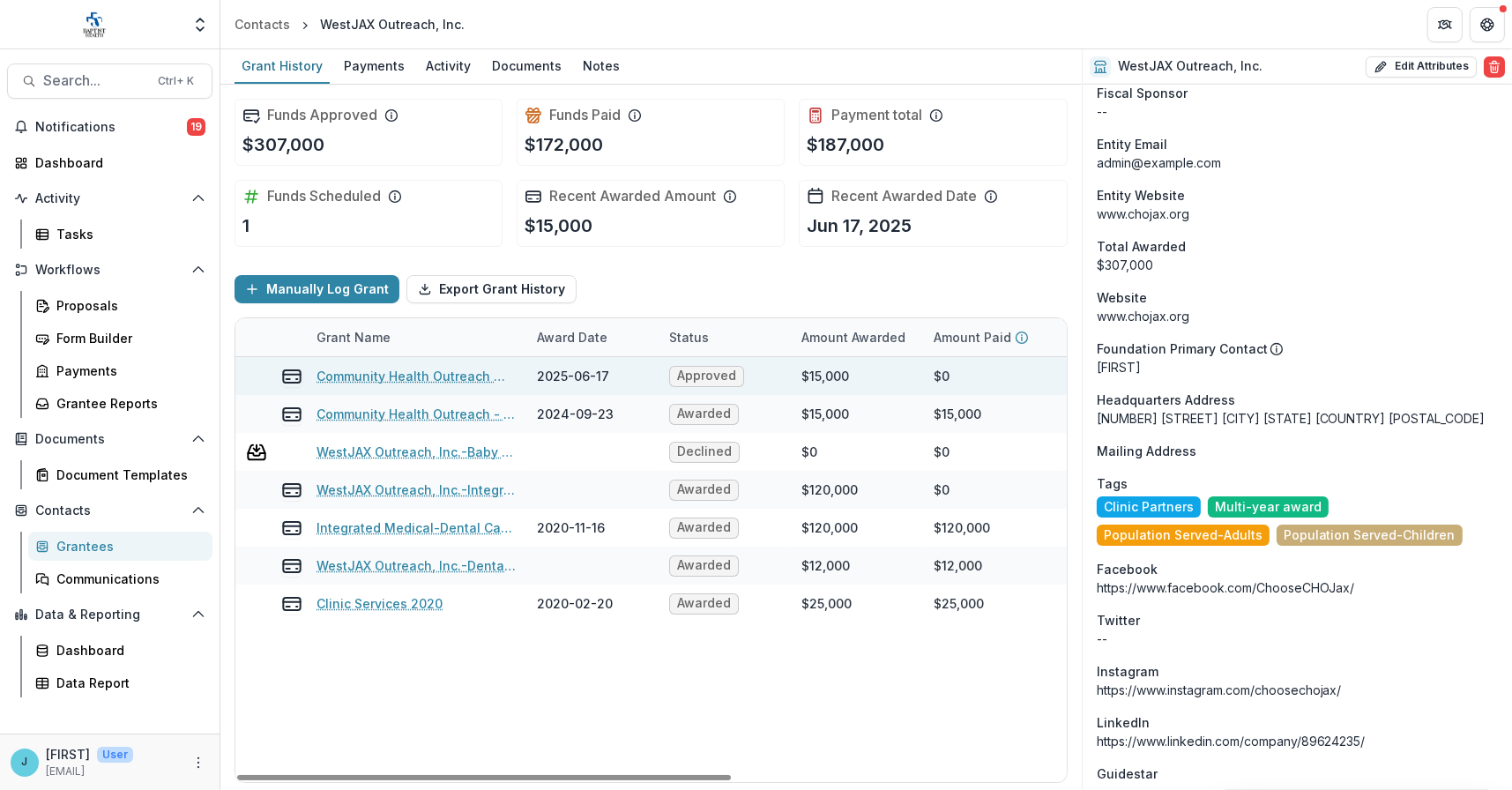 click on "Community Health Outreach Wheels (CHOW) Time Rides & Family Food Access" at bounding box center (416, 376) 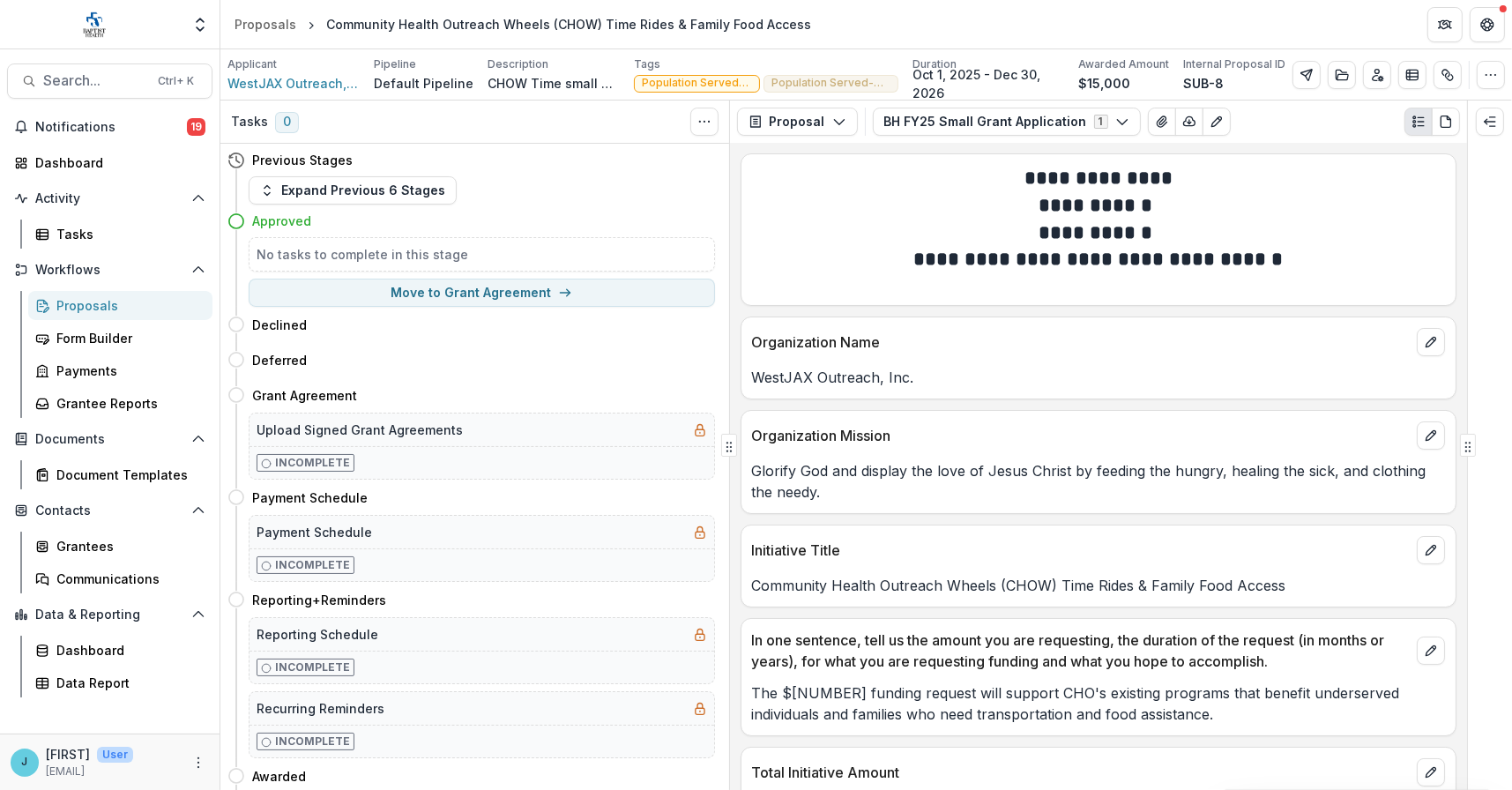 drag, startPoint x: 1008, startPoint y: 585, endPoint x: 1286, endPoint y: 598, distance: 278.3038 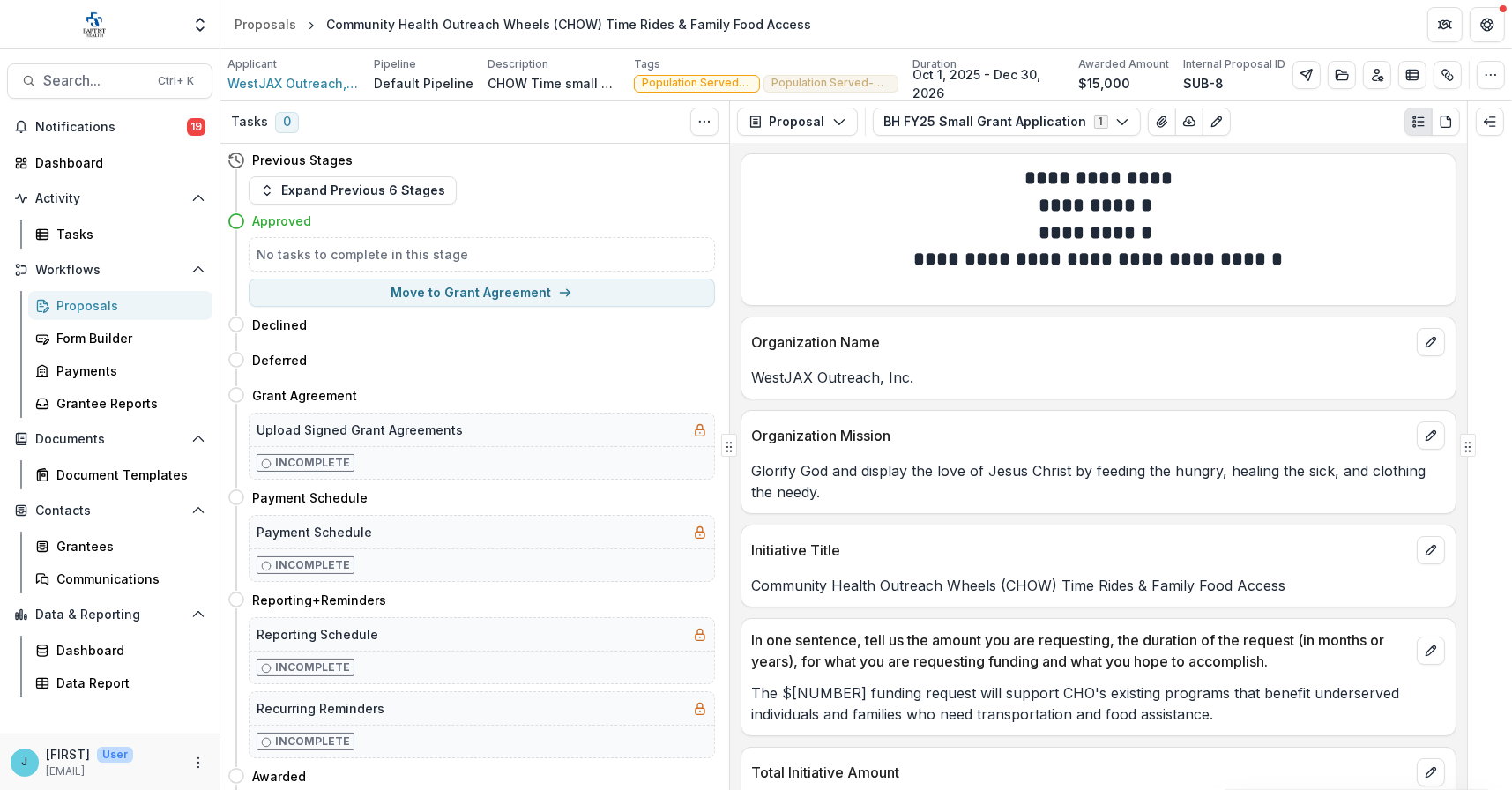 copy on "CHOW) Time Rides & Family Food Access" 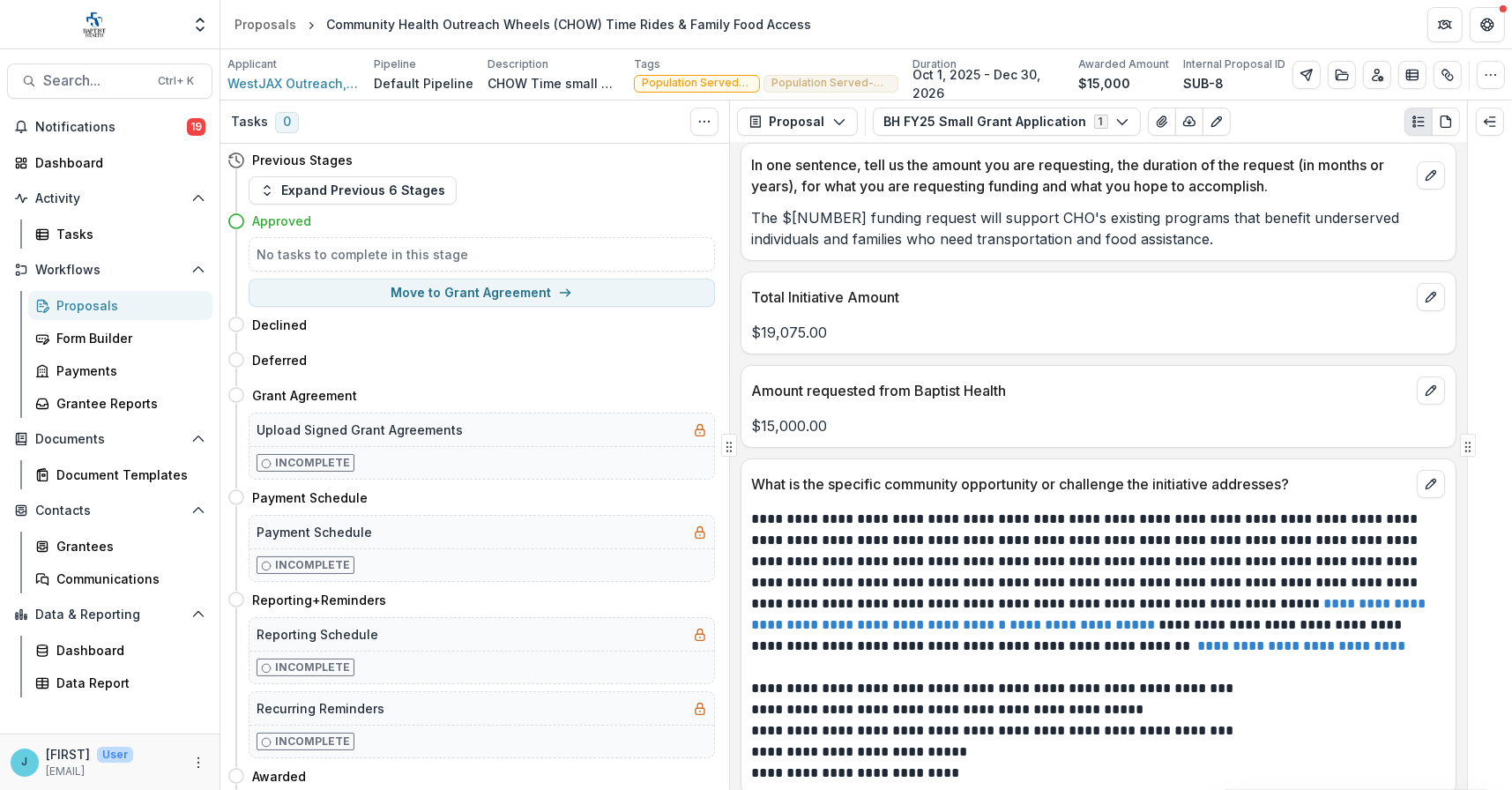 scroll, scrollTop: 529, scrollLeft: 0, axis: vertical 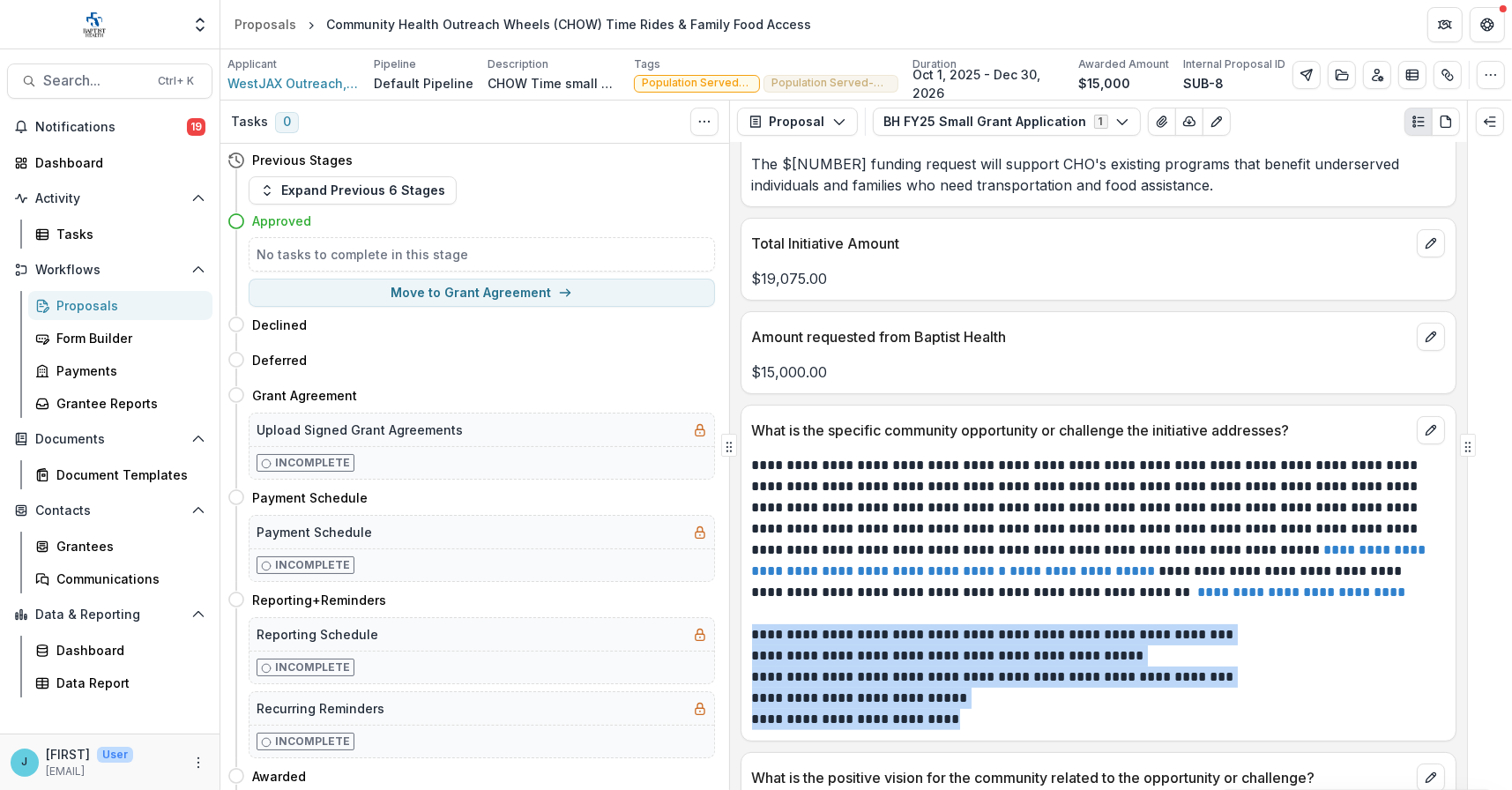 drag, startPoint x: 958, startPoint y: 716, endPoint x: 755, endPoint y: 643, distance: 215.72668 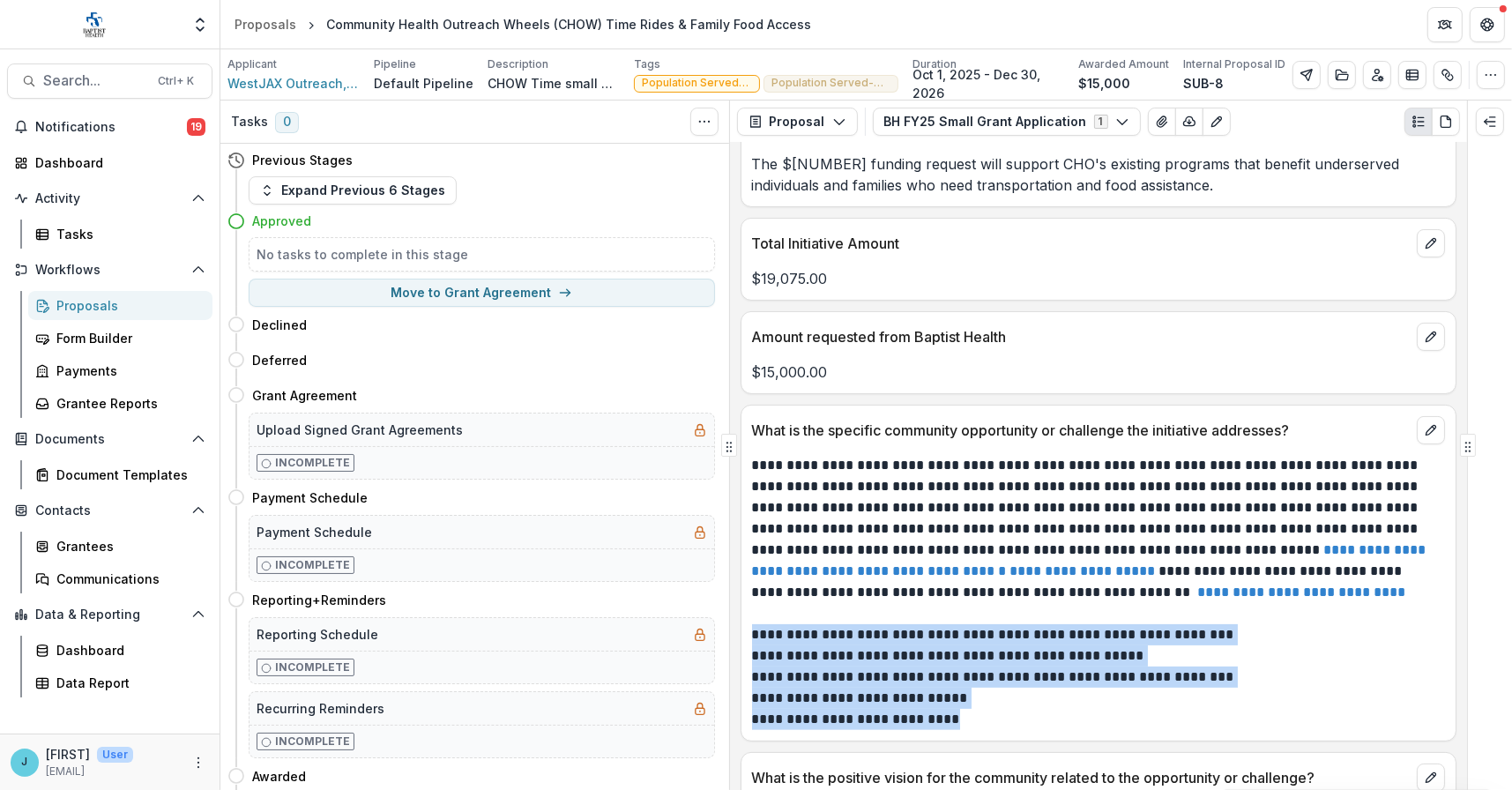 click on "**********" at bounding box center (1096, 656) 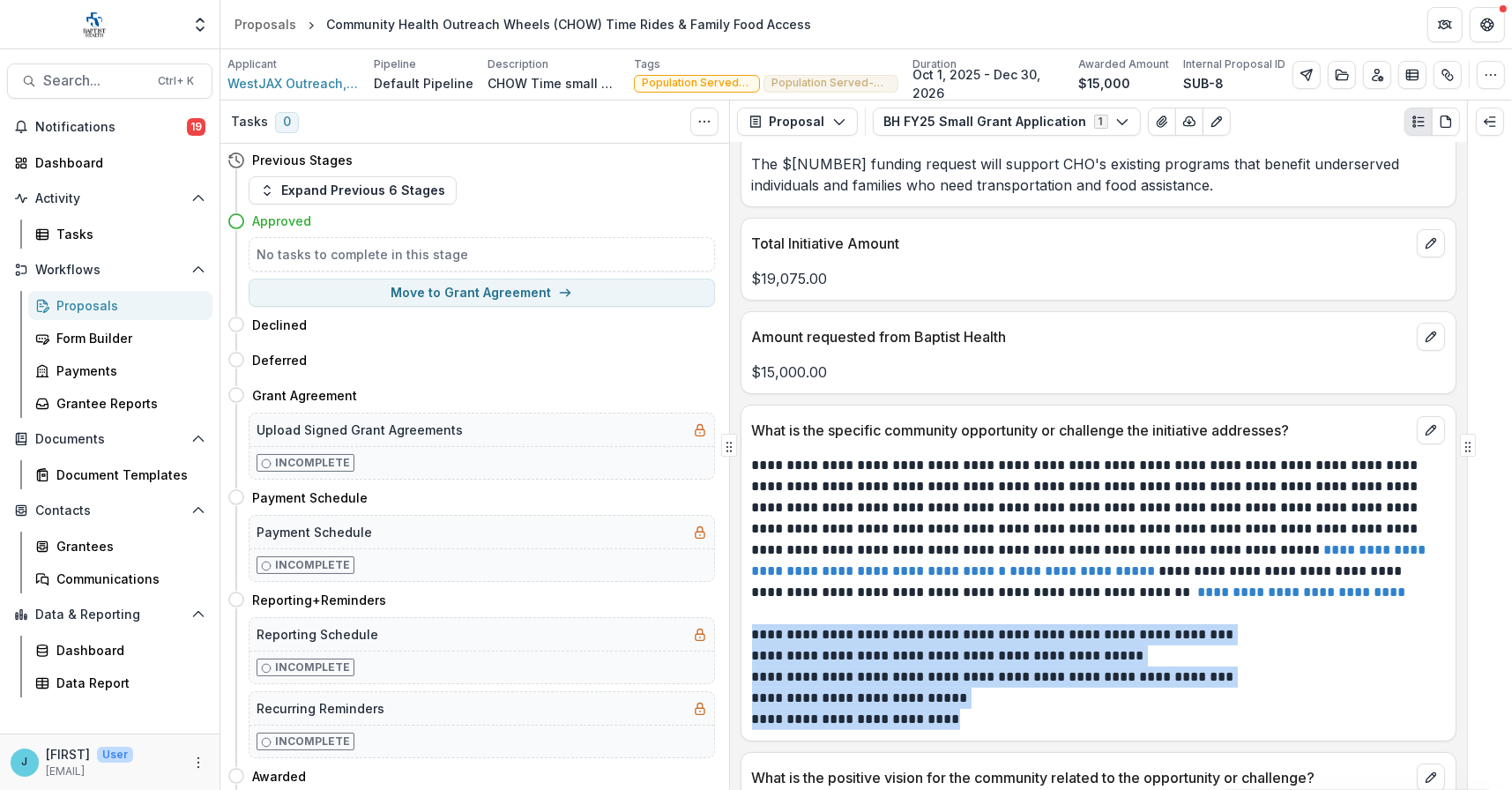 drag, startPoint x: 756, startPoint y: 633, endPoint x: 893, endPoint y: 695, distance: 150.37619 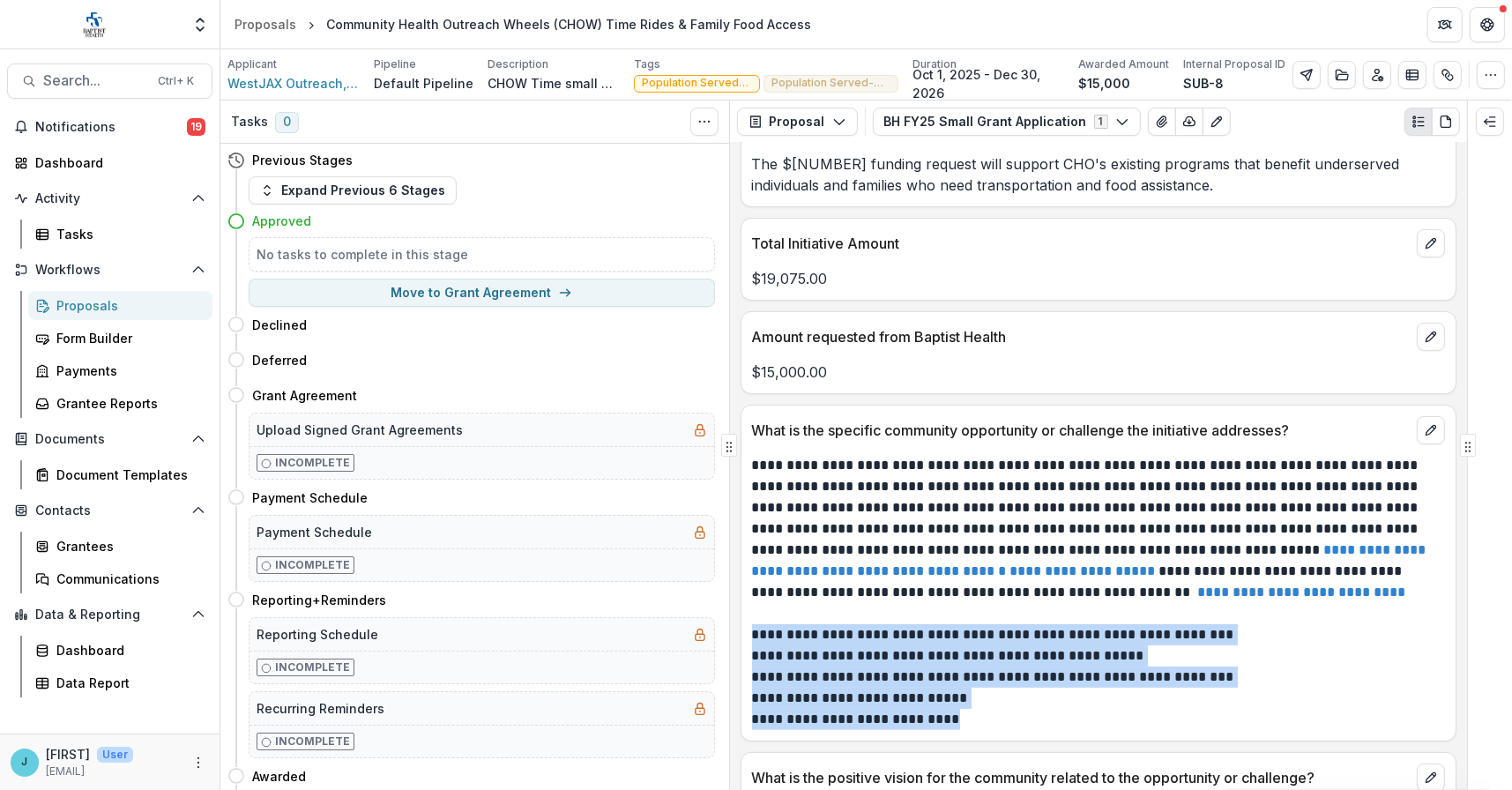 copy on "**********" 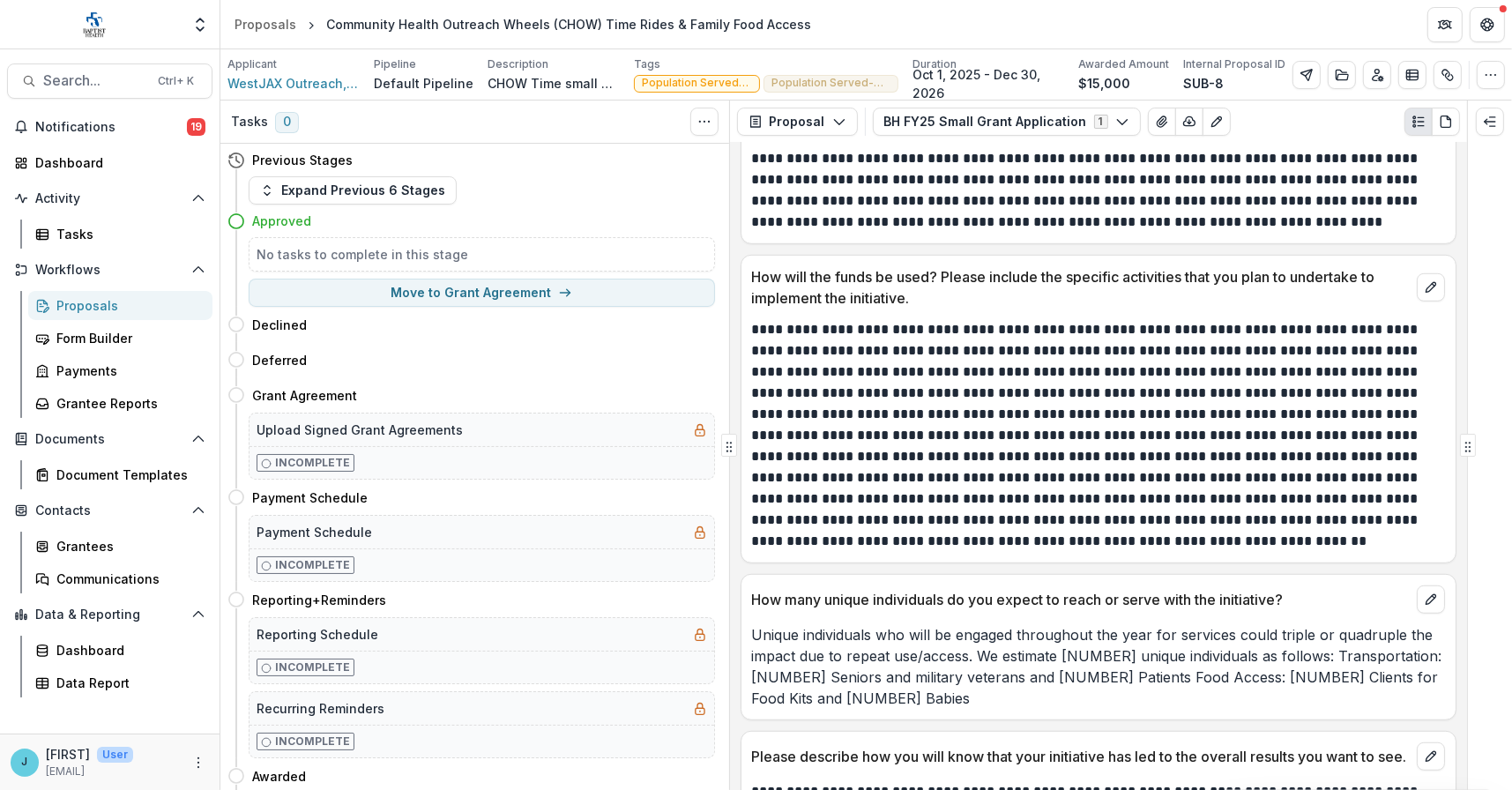 scroll, scrollTop: 1499, scrollLeft: 0, axis: vertical 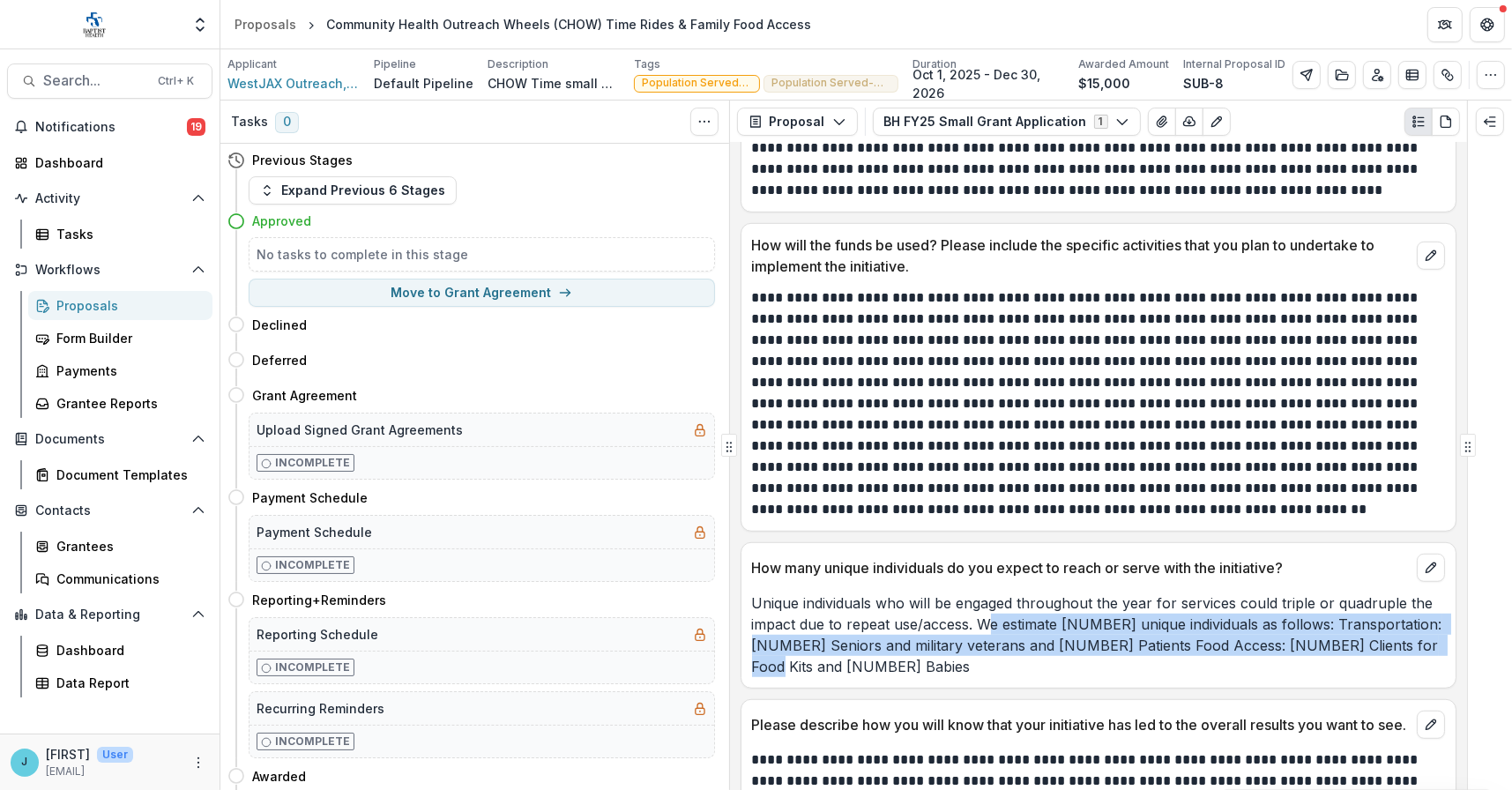 drag, startPoint x: 984, startPoint y: 622, endPoint x: 1422, endPoint y: 637, distance: 438.25677 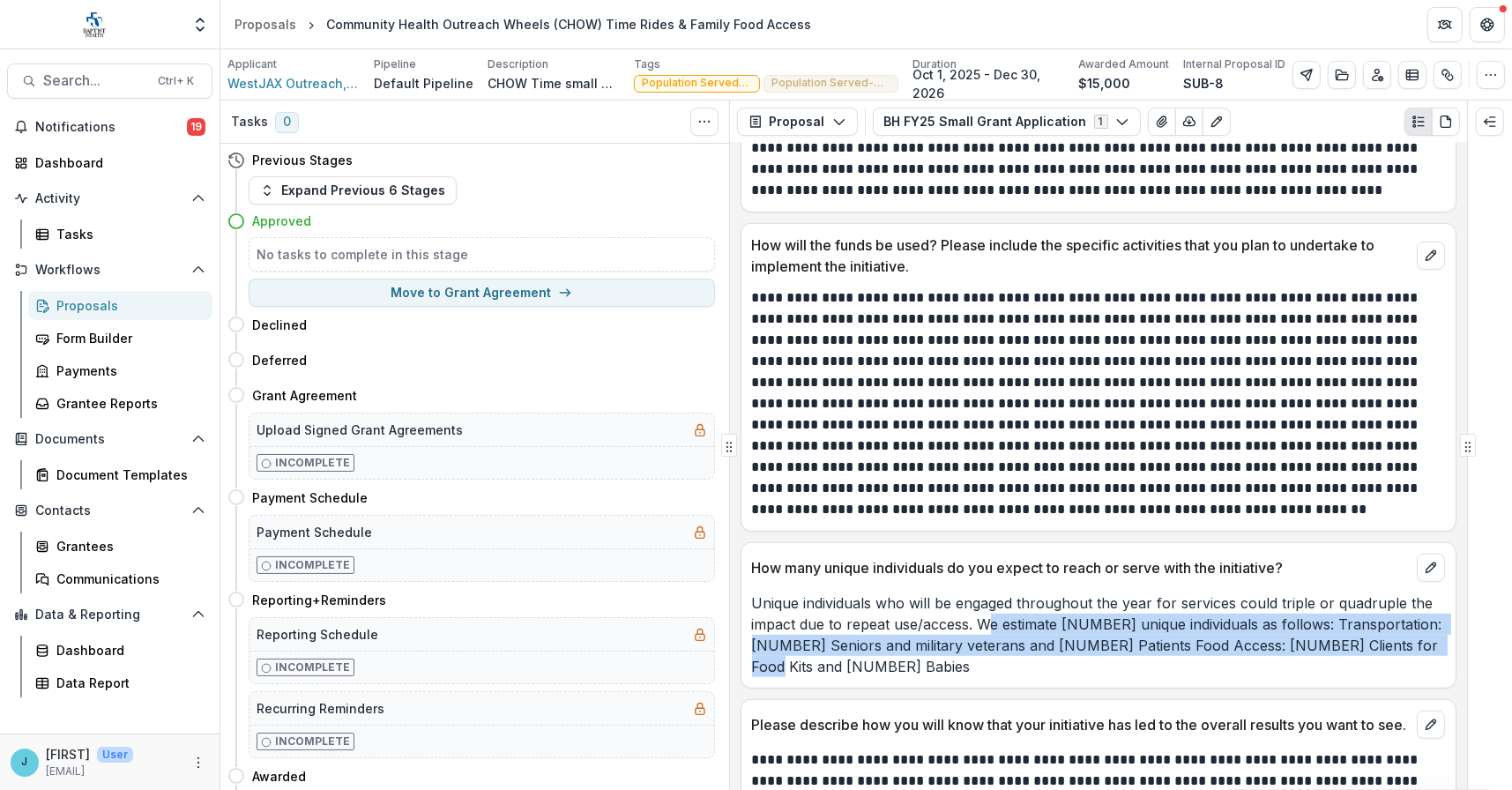 copy on "We estimate [NUMBER] unique individuals as follows: Transportation: [NUMBER] Seniors and military veterans and [NUMBER] Patients Food Access: [NUMBER] Clients for Food Kits and [NUMBER] Babies" 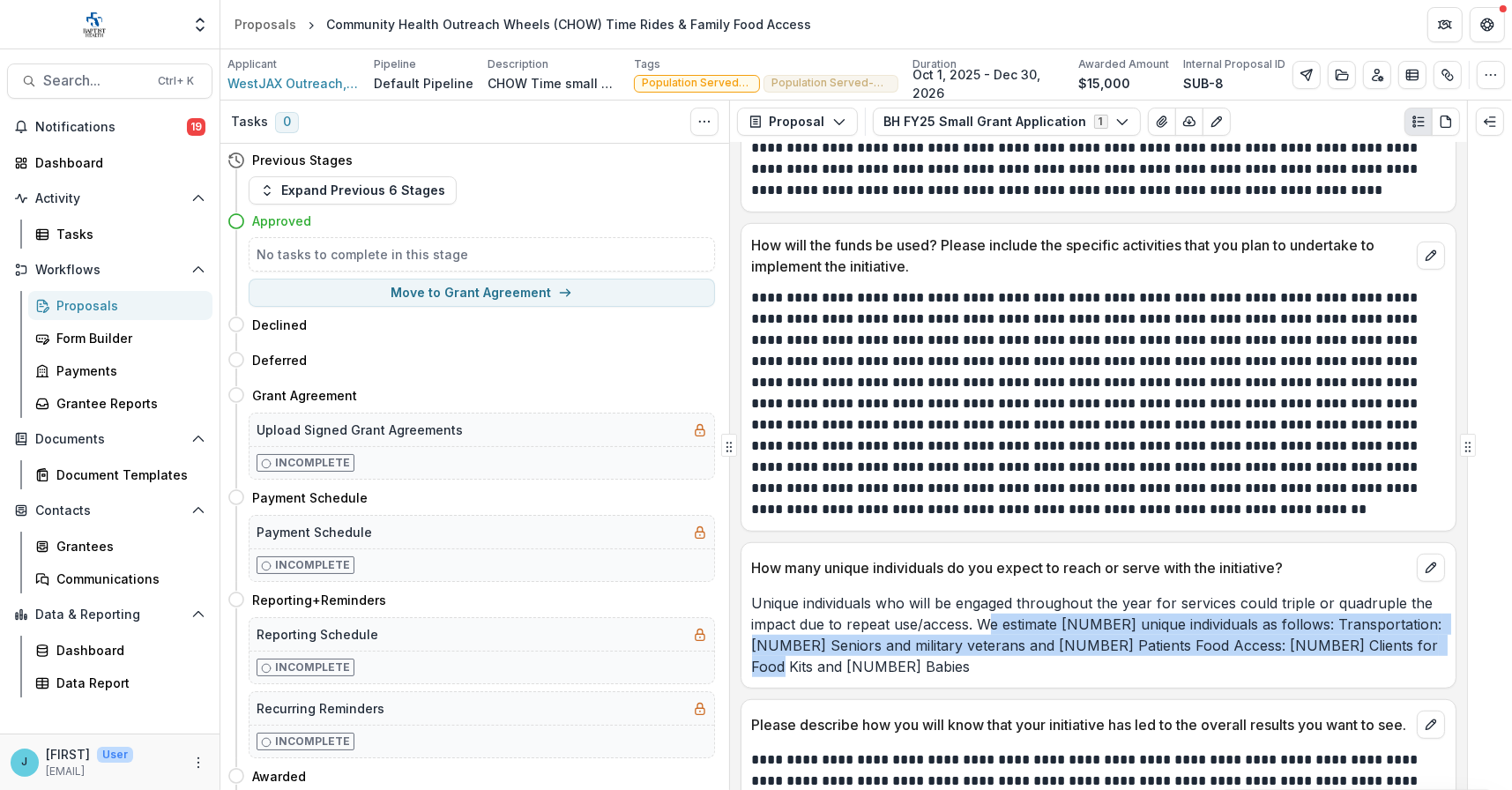 drag, startPoint x: 1014, startPoint y: 550, endPoint x: 1032, endPoint y: 559, distance: 20.124612 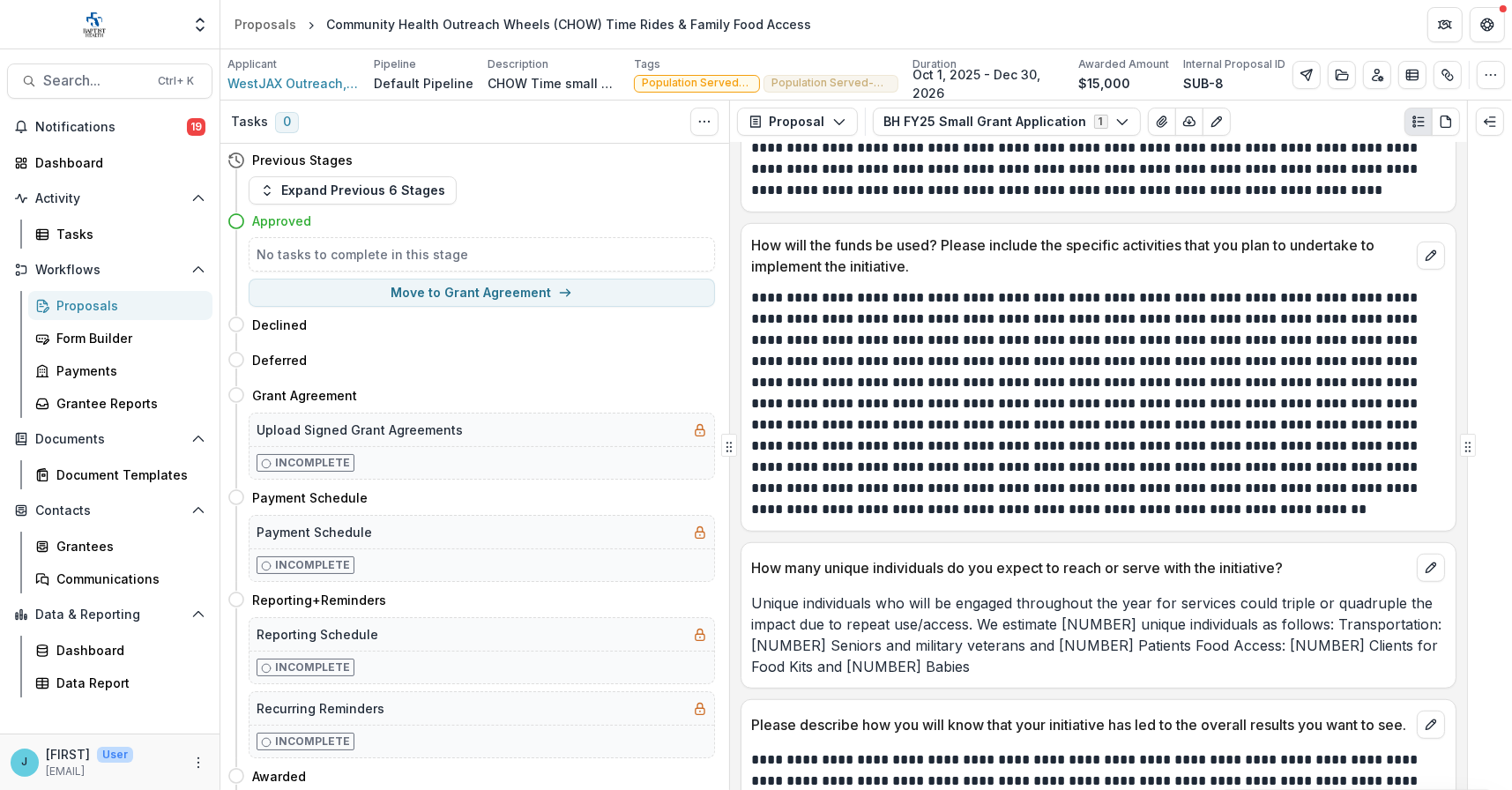 click on "How many unique individuals do you expect to reach or serve with the initiative?" at bounding box center (1099, 563) 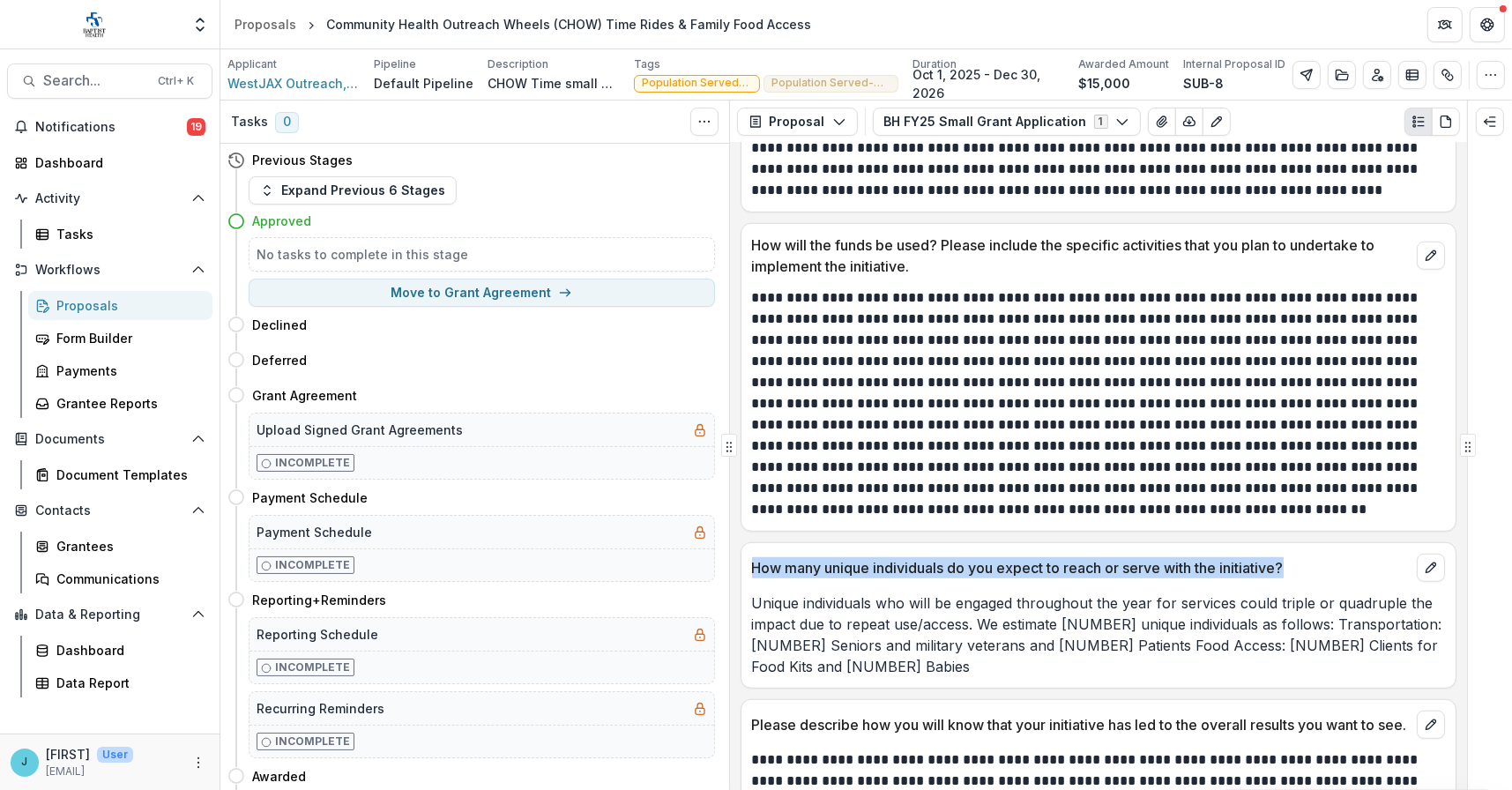 drag, startPoint x: 1299, startPoint y: 558, endPoint x: 745, endPoint y: 572, distance: 554.1769 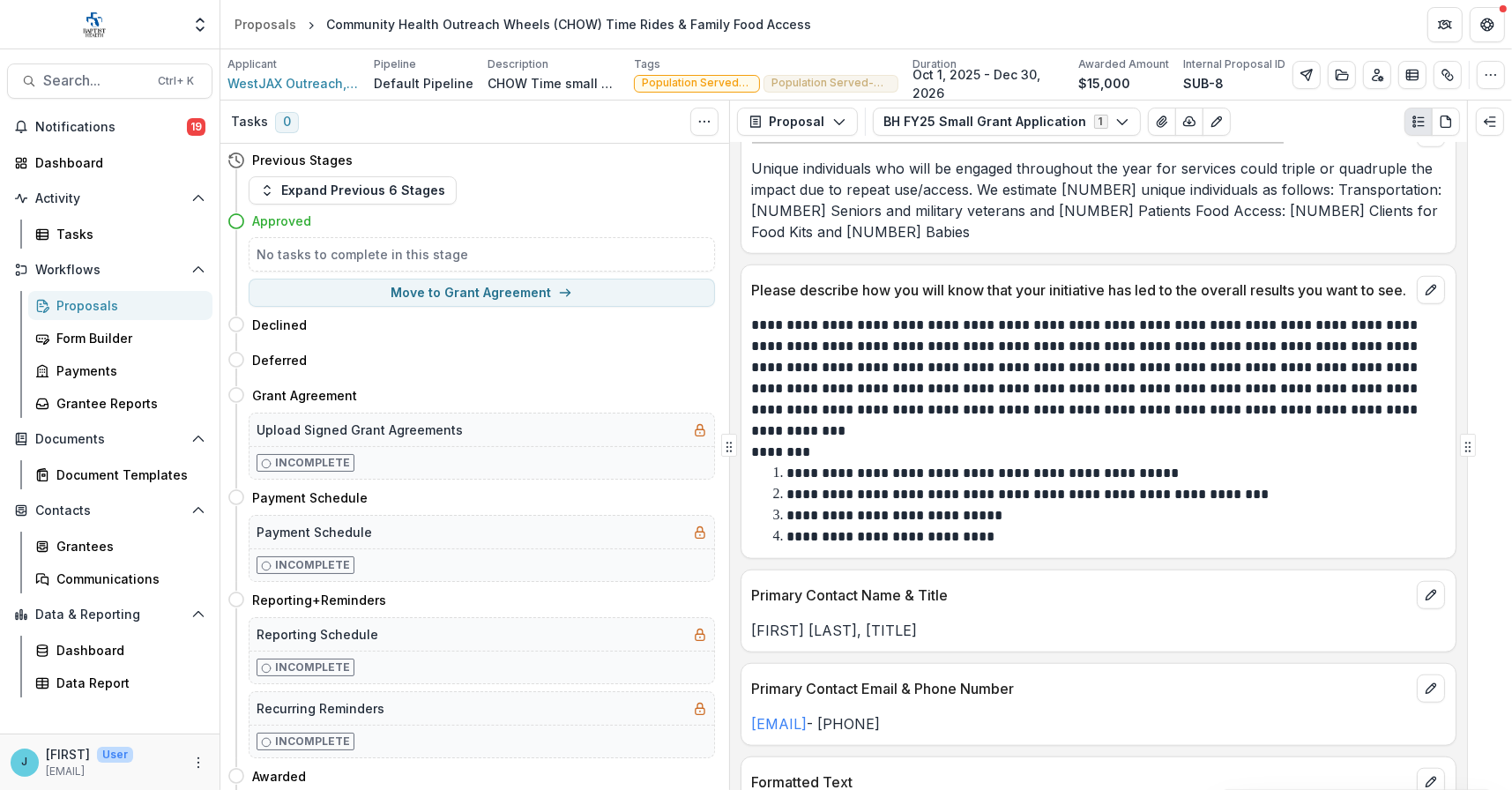 scroll, scrollTop: 1940, scrollLeft: 0, axis: vertical 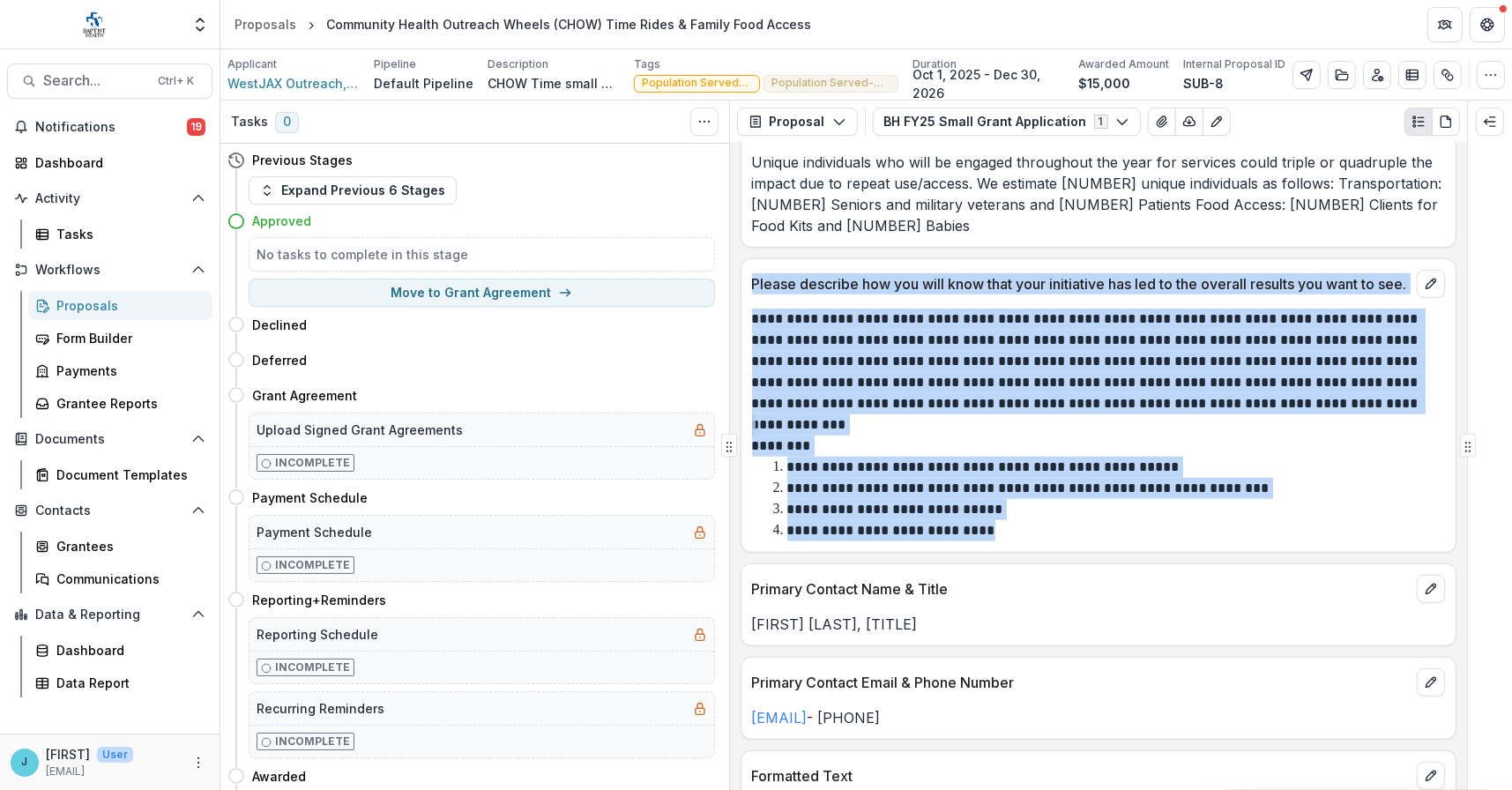 drag, startPoint x: 753, startPoint y: 256, endPoint x: 1027, endPoint y: 517, distance: 378.41379 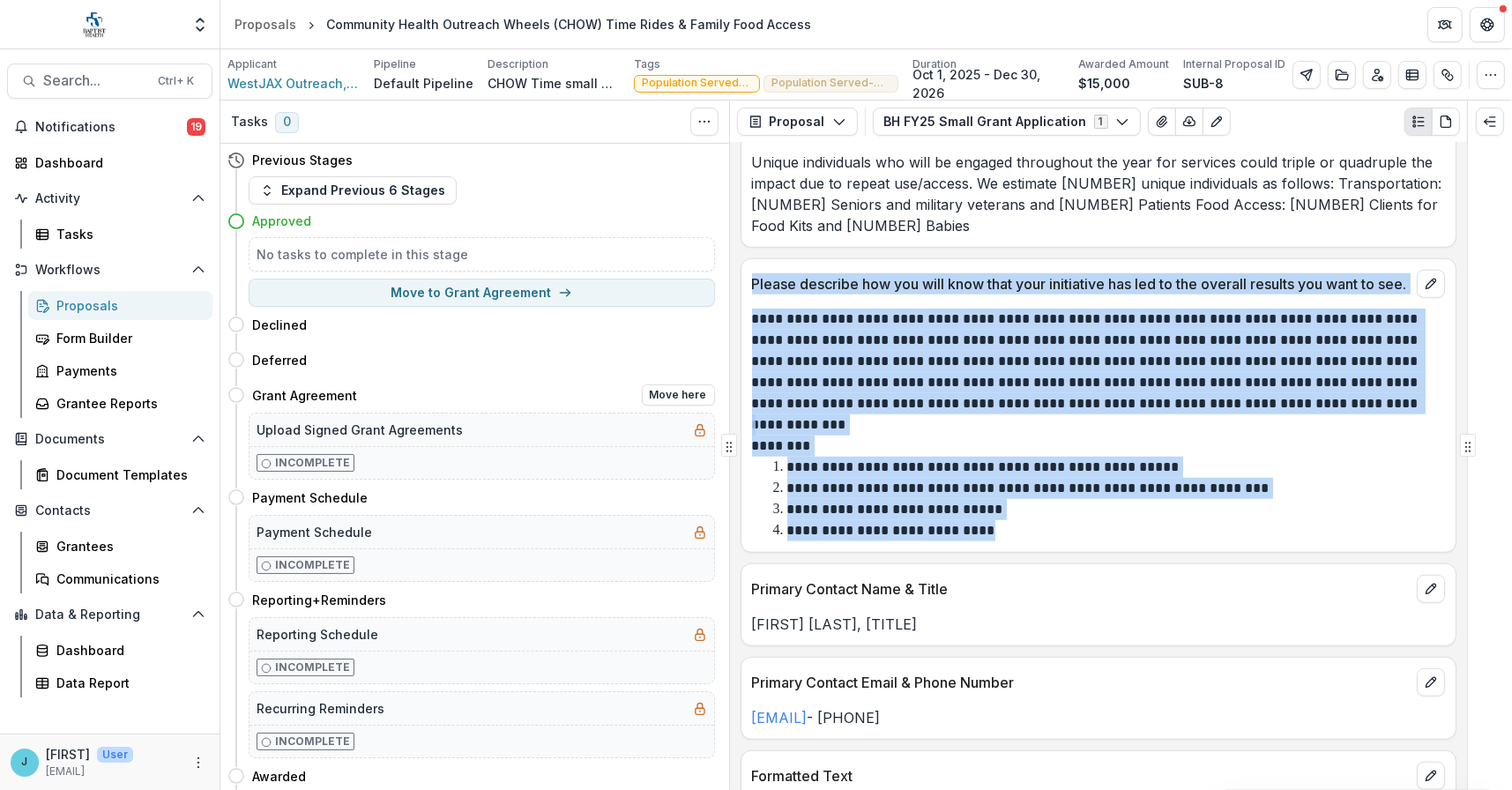 click on "Grant Agreement Move here" at bounding box center [483, 395] 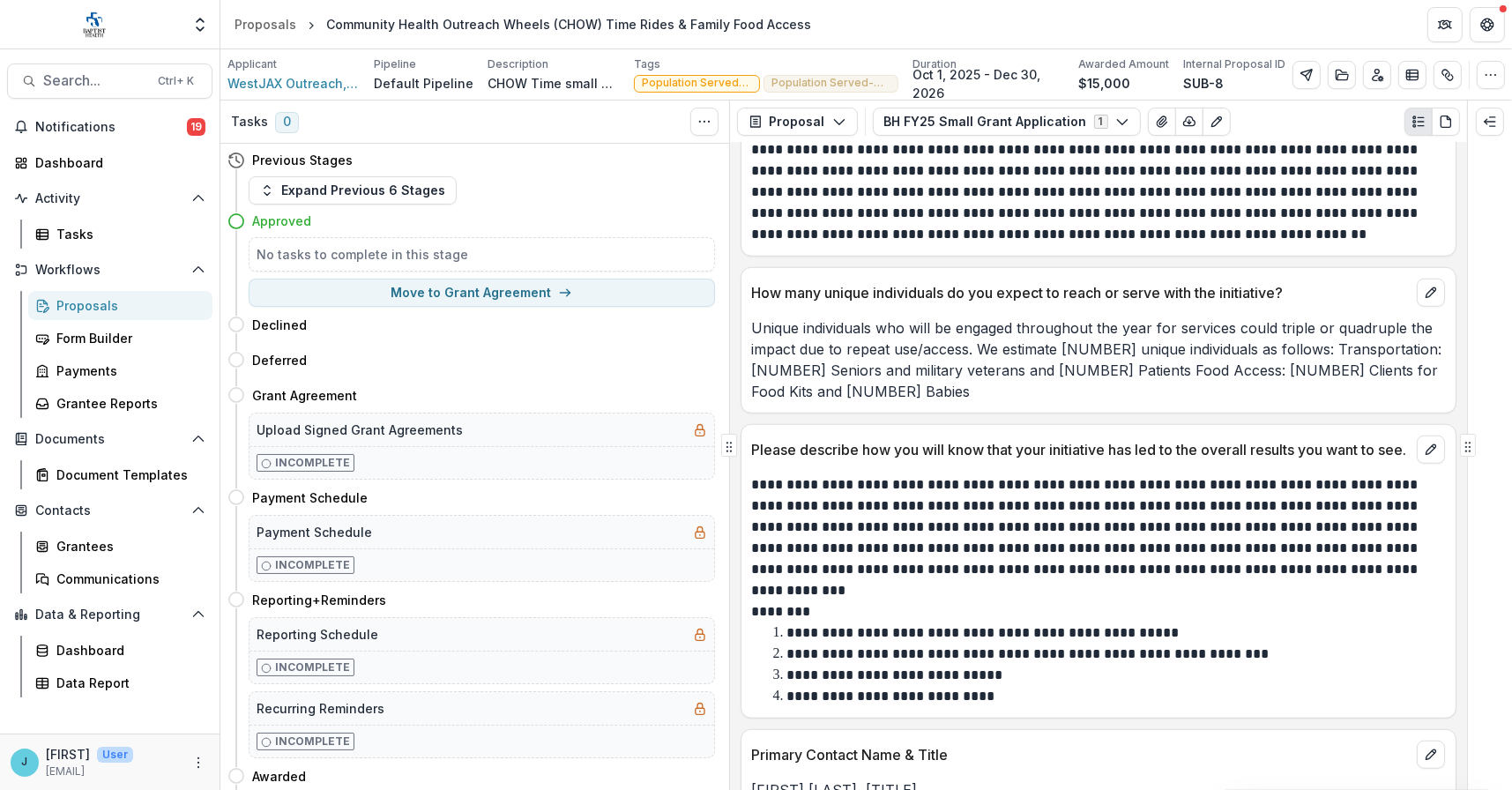 scroll, scrollTop: 1675, scrollLeft: 0, axis: vertical 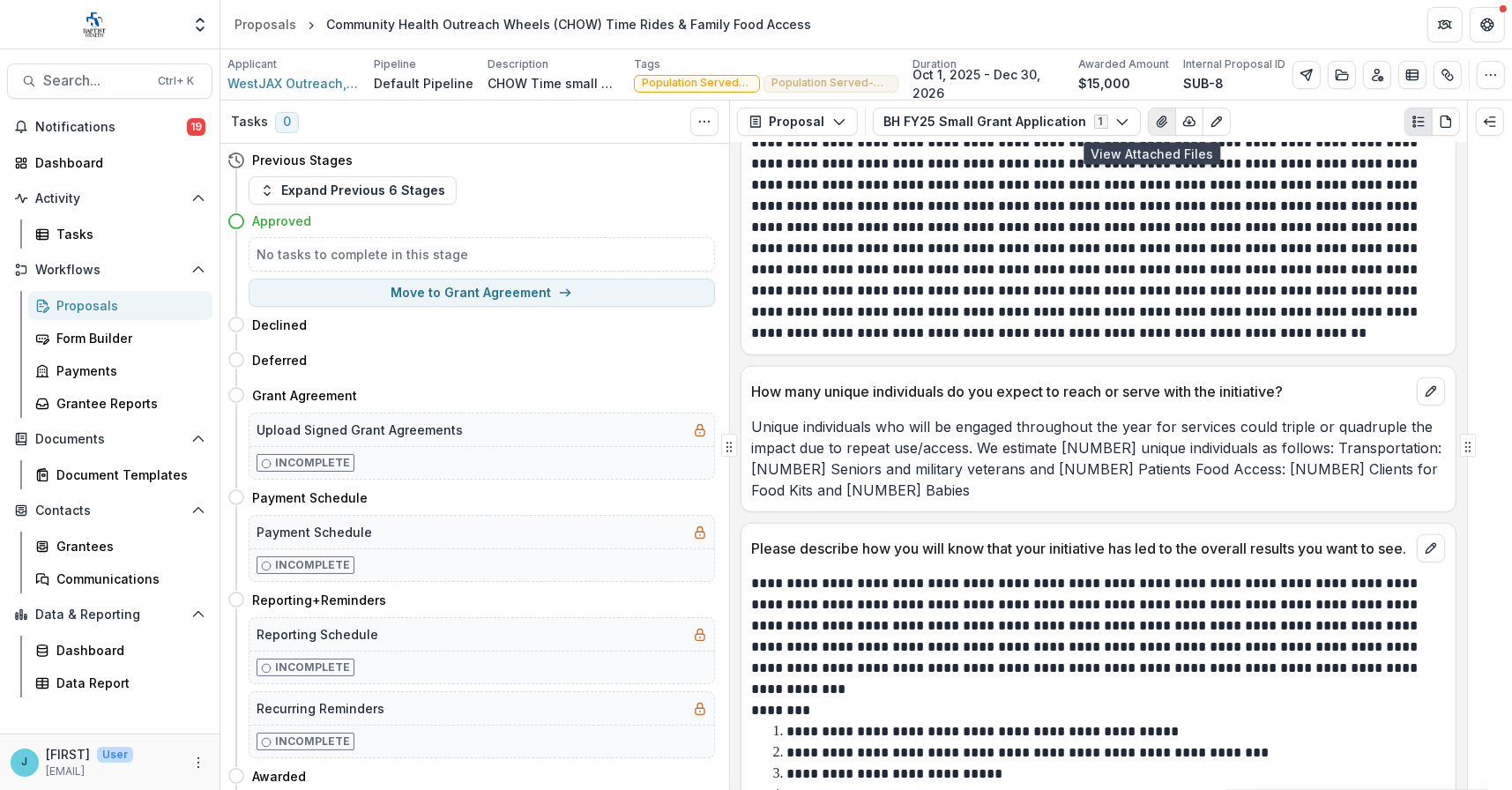 click 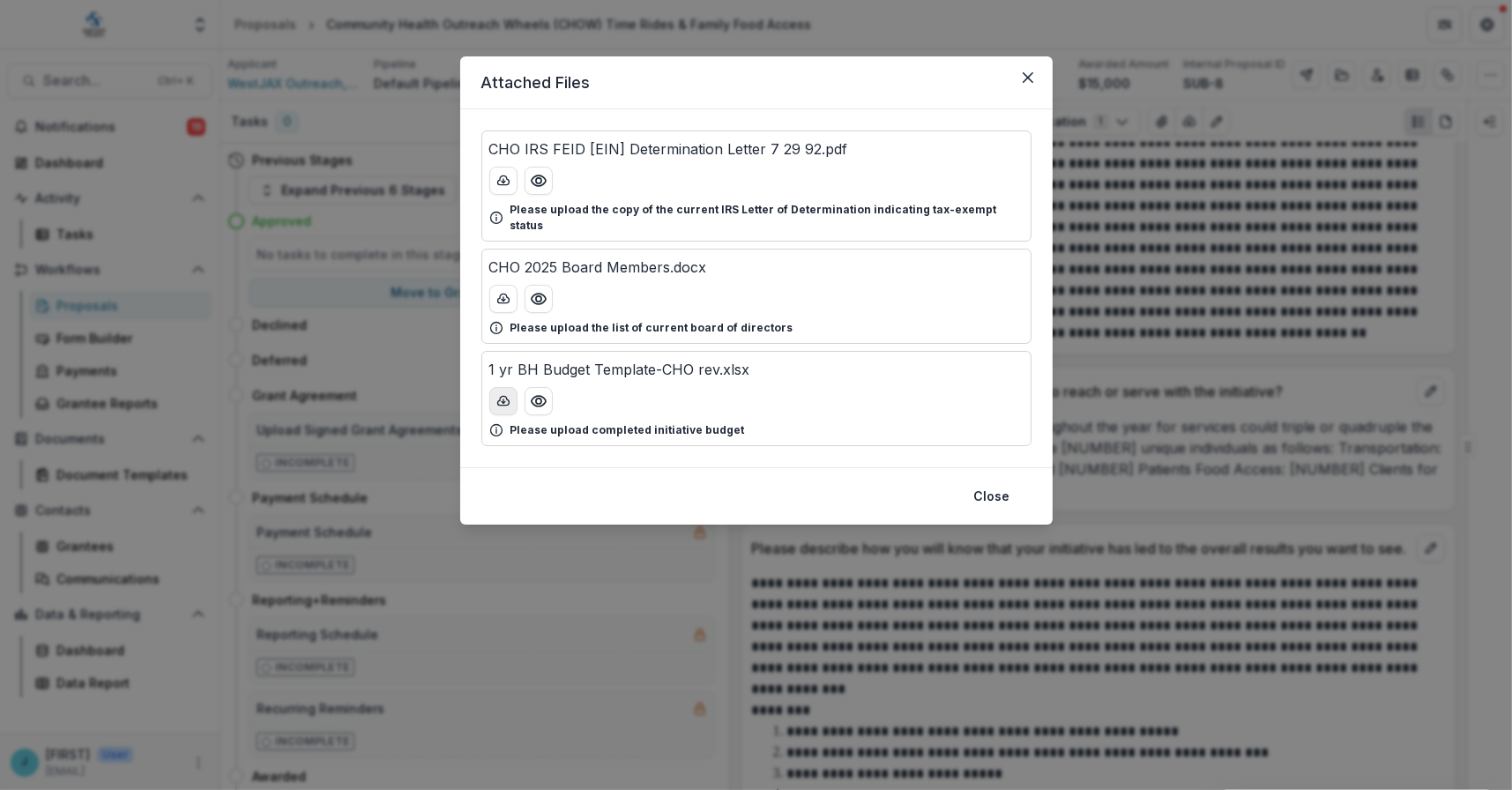 click 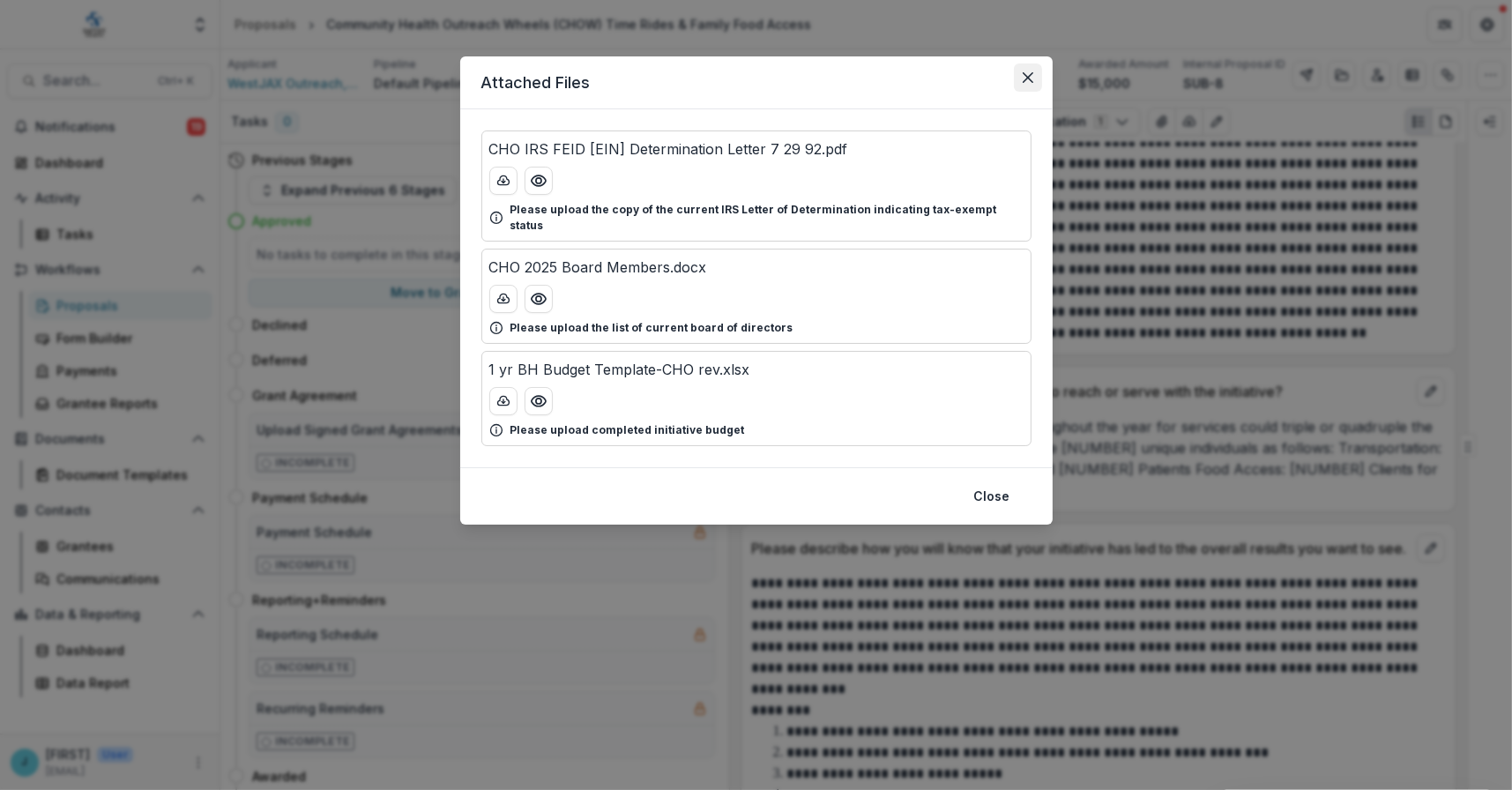 click 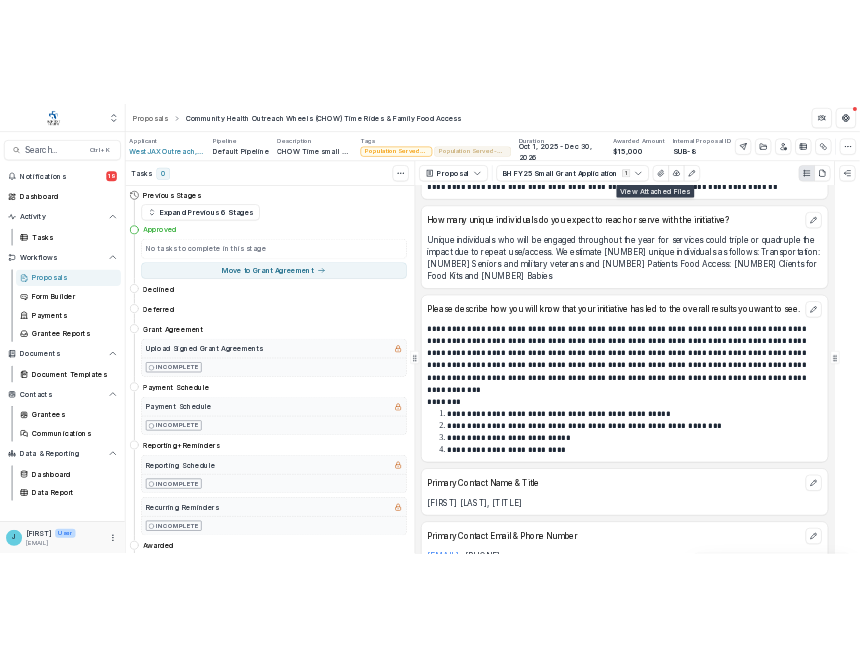 scroll, scrollTop: 2100, scrollLeft: 0, axis: vertical 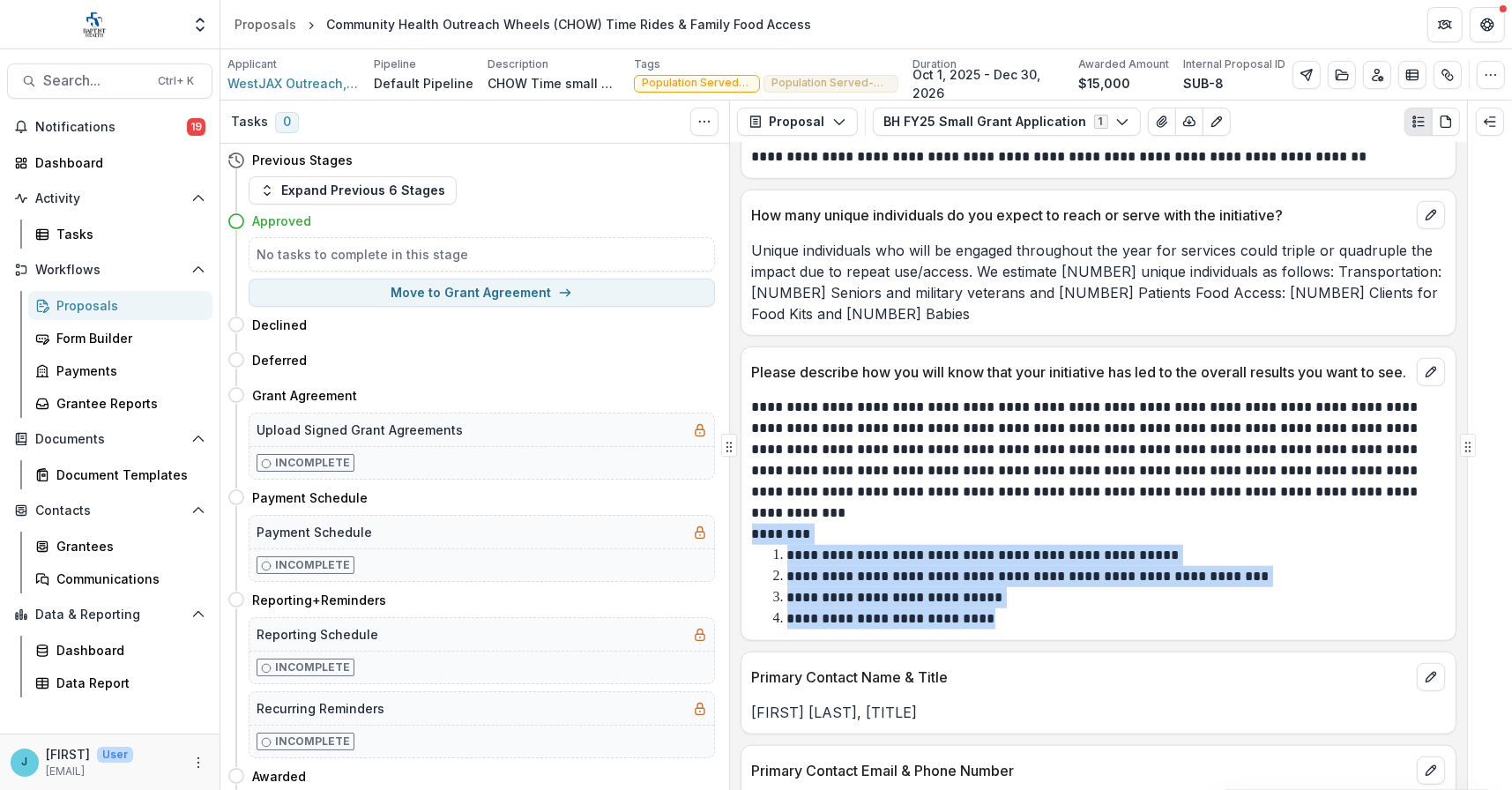 drag, startPoint x: 1014, startPoint y: 609, endPoint x: 752, endPoint y: 526, distance: 274.83268 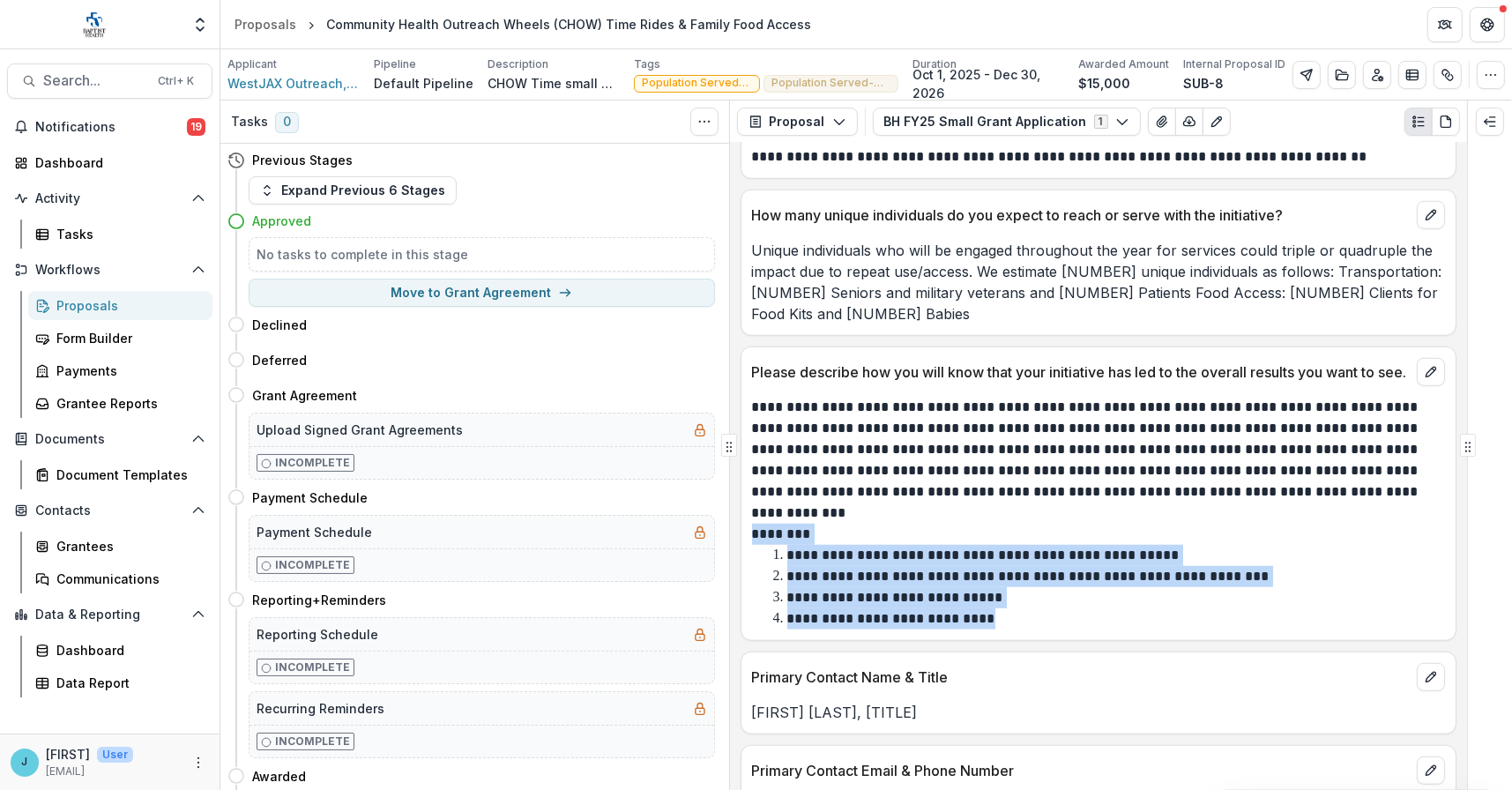 copy on "**********" 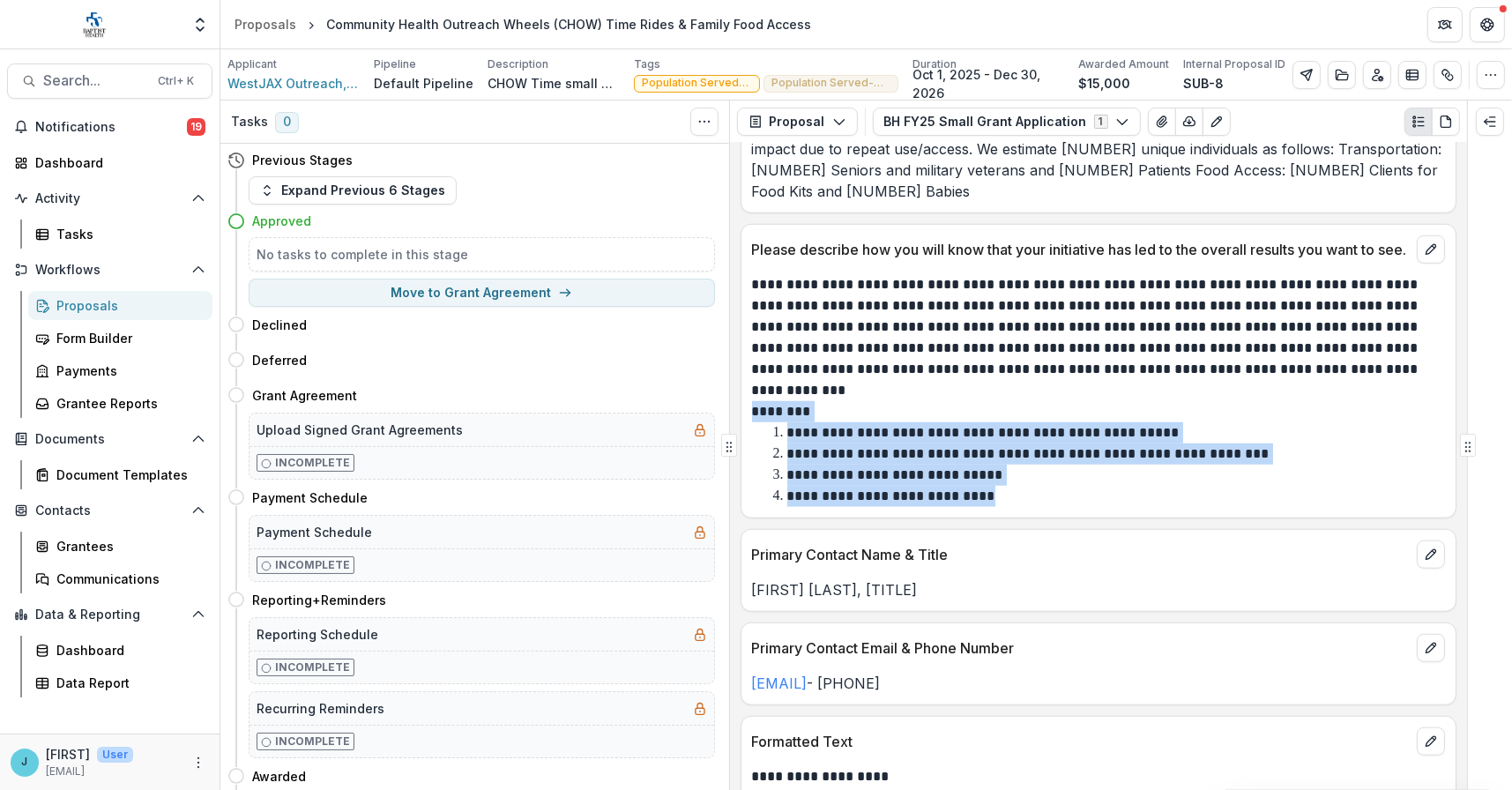 scroll, scrollTop: 1763, scrollLeft: 0, axis: vertical 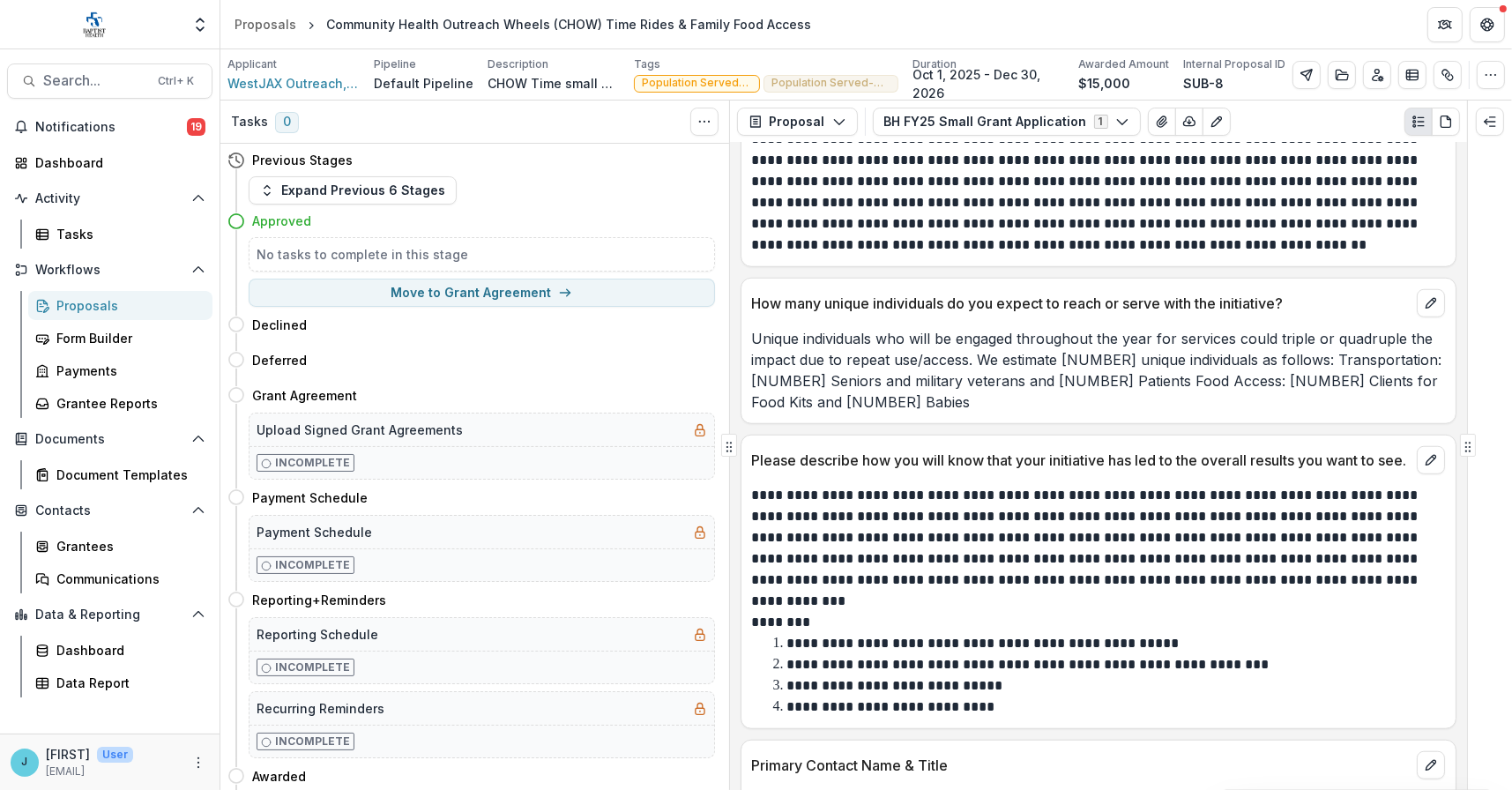 click on "Unique individuals who will be engaged throughout the year for services could triple or quadruple the impact due to repeat use/access. We estimate [NUMBER] unique individuals as follows: Transportation: [NUMBER] Seniors and military veterans and [NUMBER] Patients Food Access: [NUMBER] Clients for Food Kits and [NUMBER] Babies" at bounding box center (1099, 370) 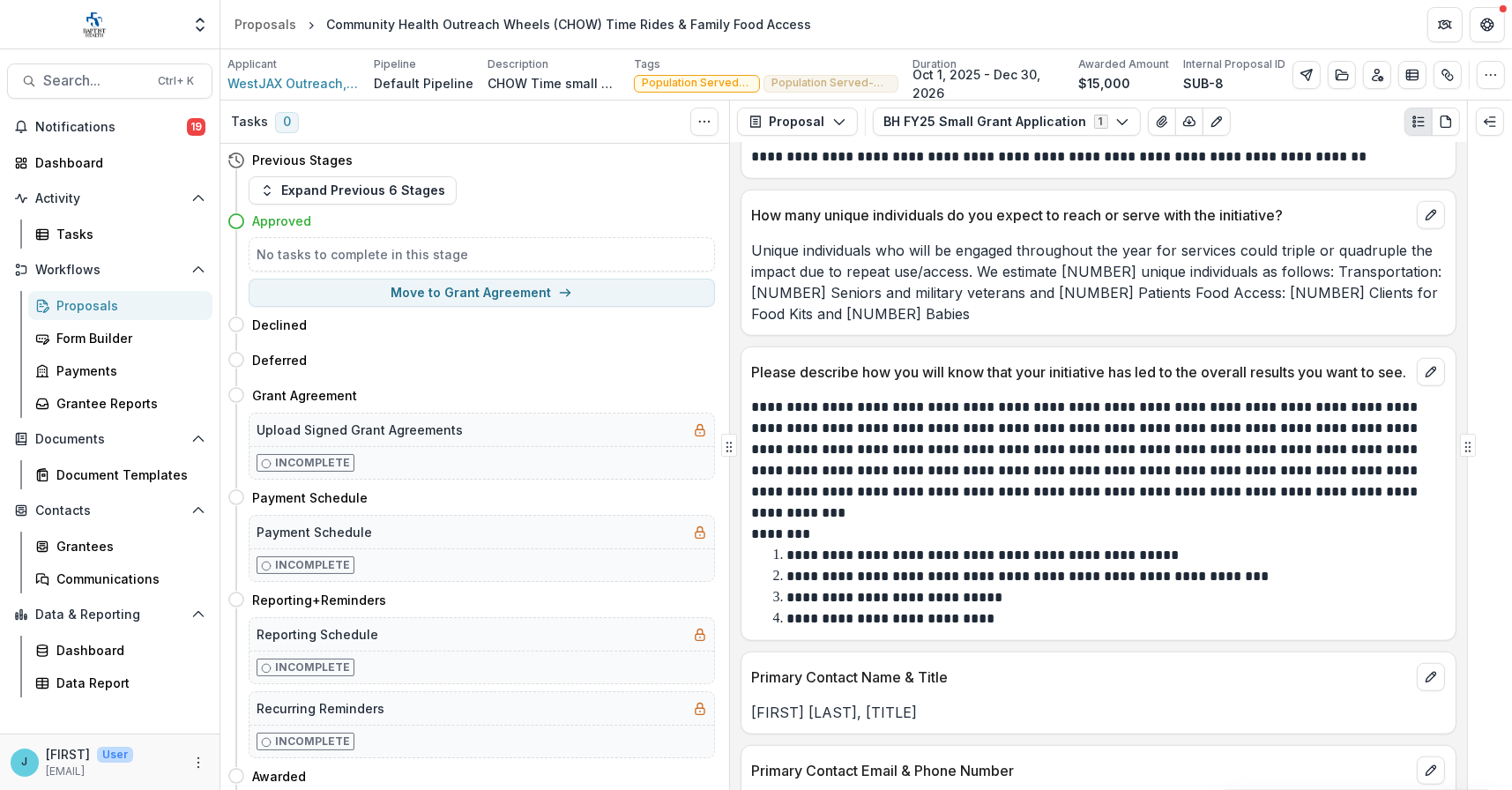 click on "**********" at bounding box center (891, 618) 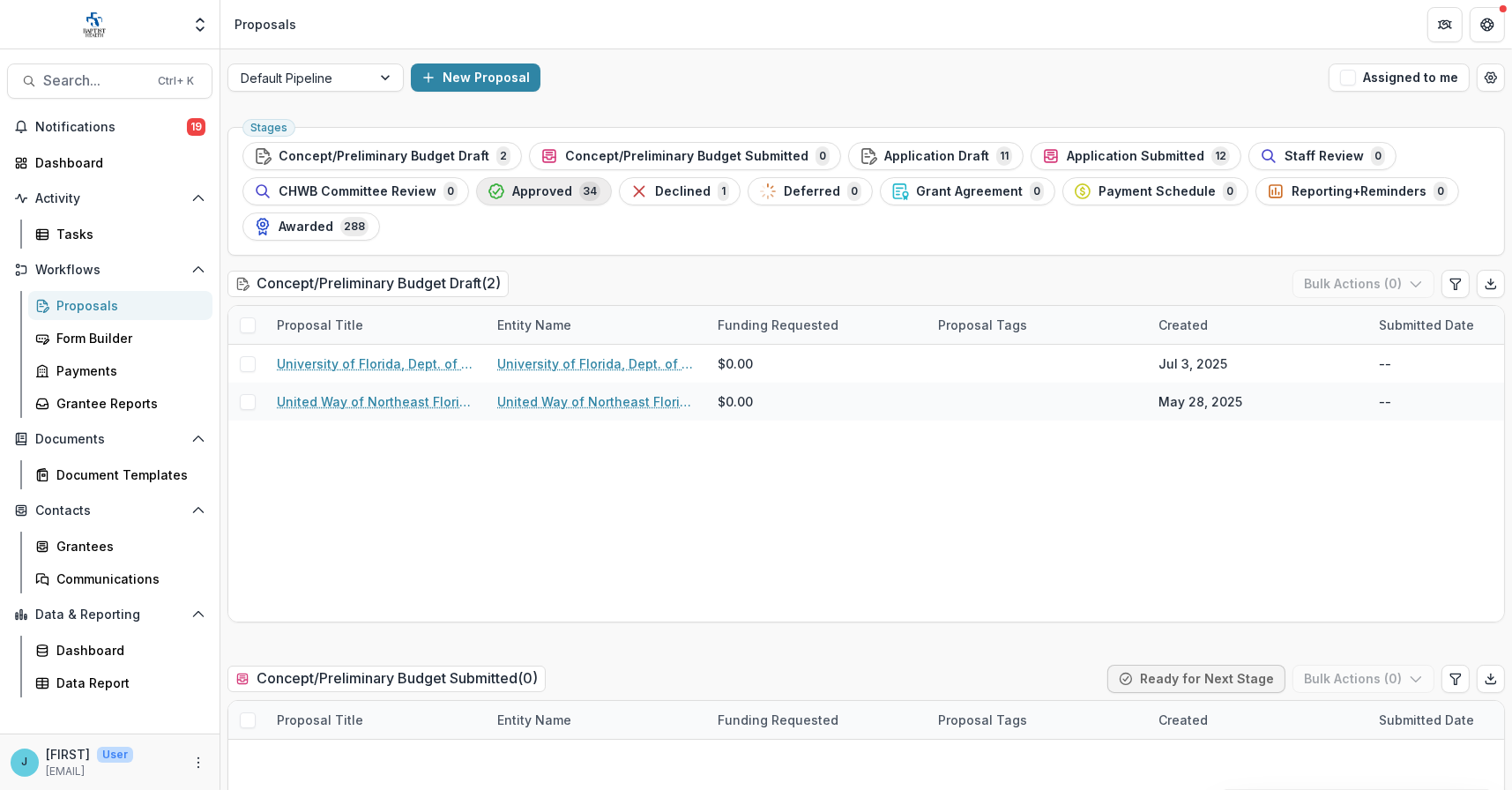 click on "Approved 34" at bounding box center [544, 191] 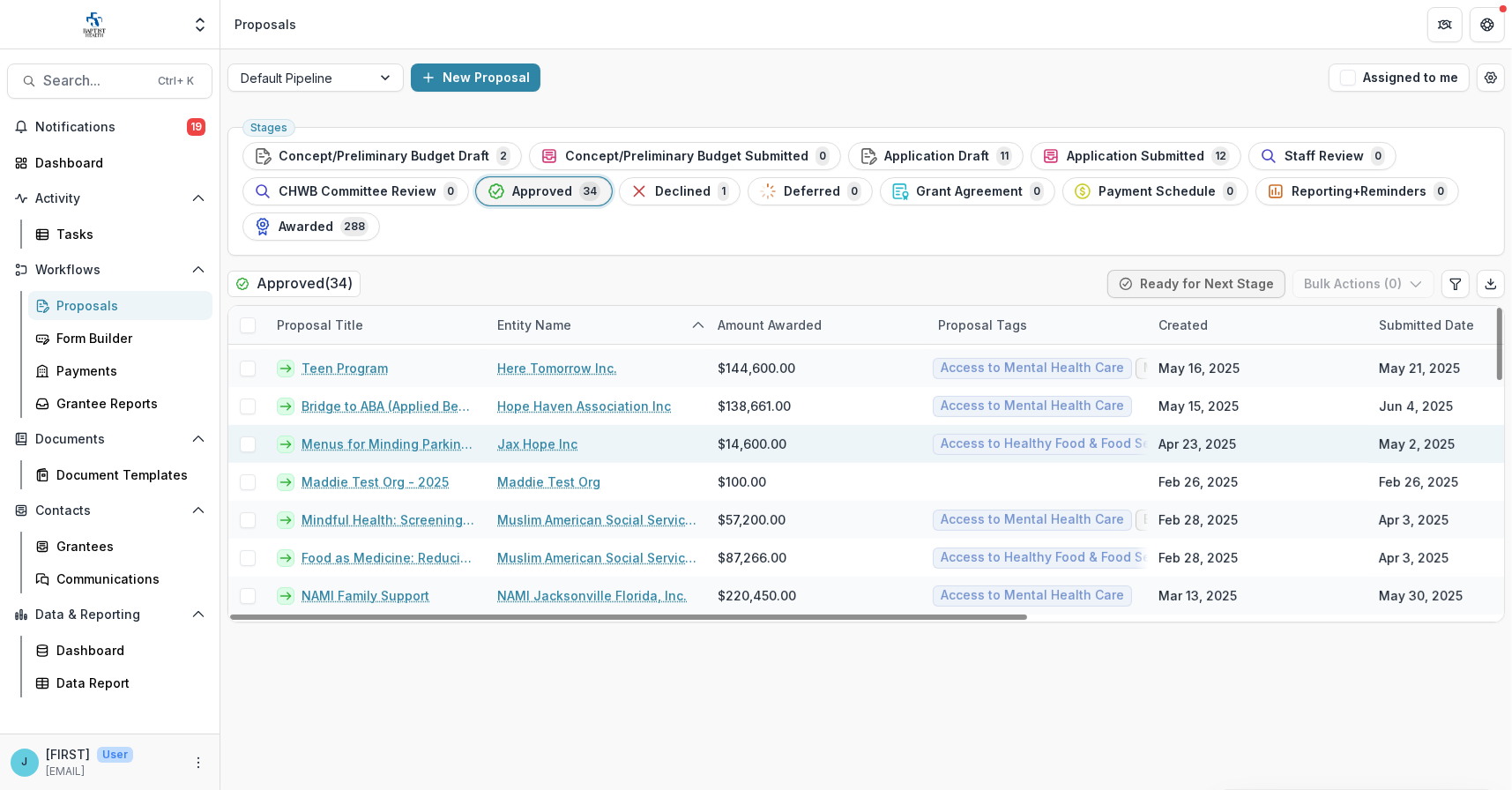 scroll, scrollTop: 529, scrollLeft: 0, axis: vertical 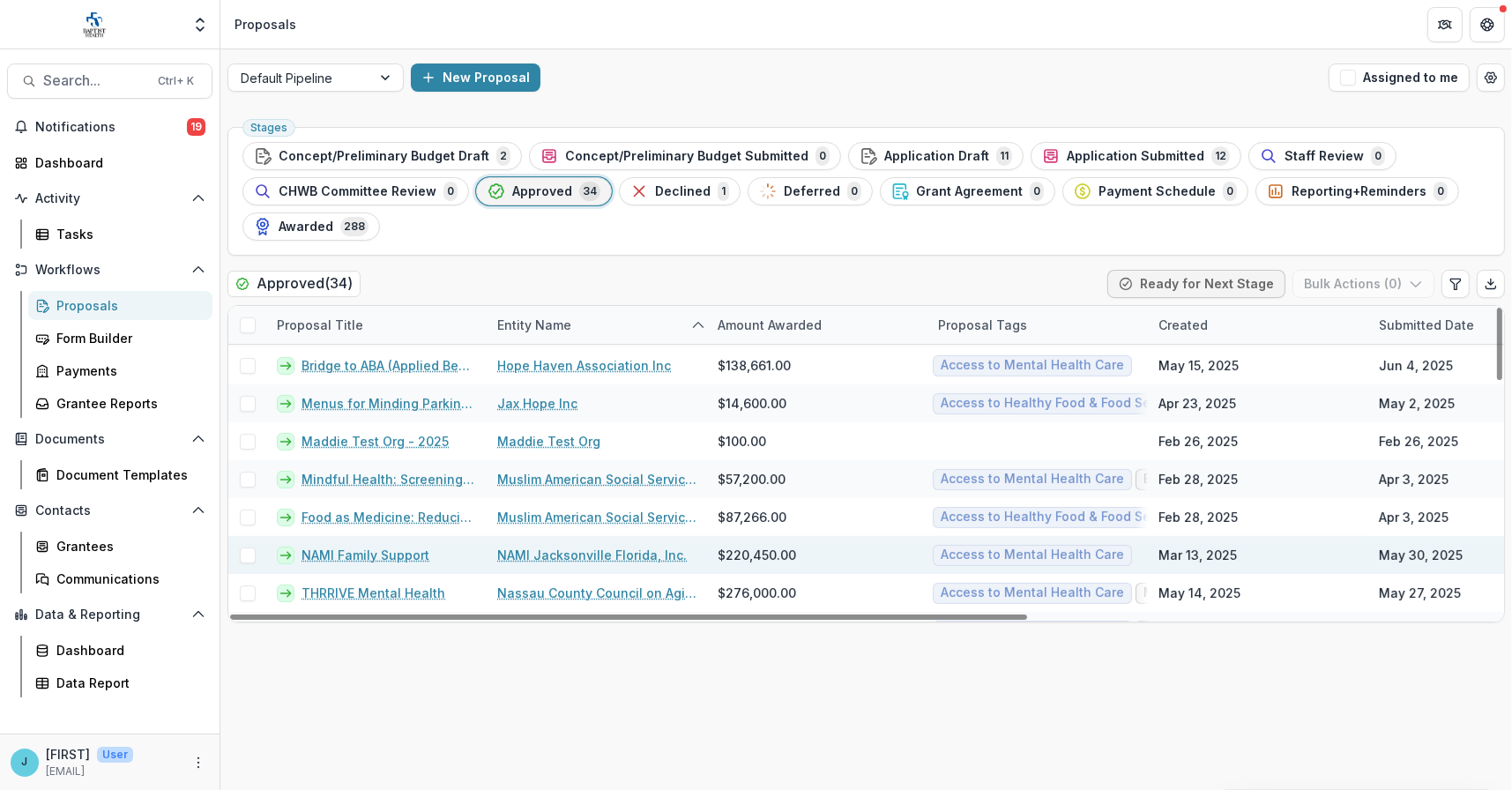click on "NAMI Family Support" at bounding box center [365, 555] 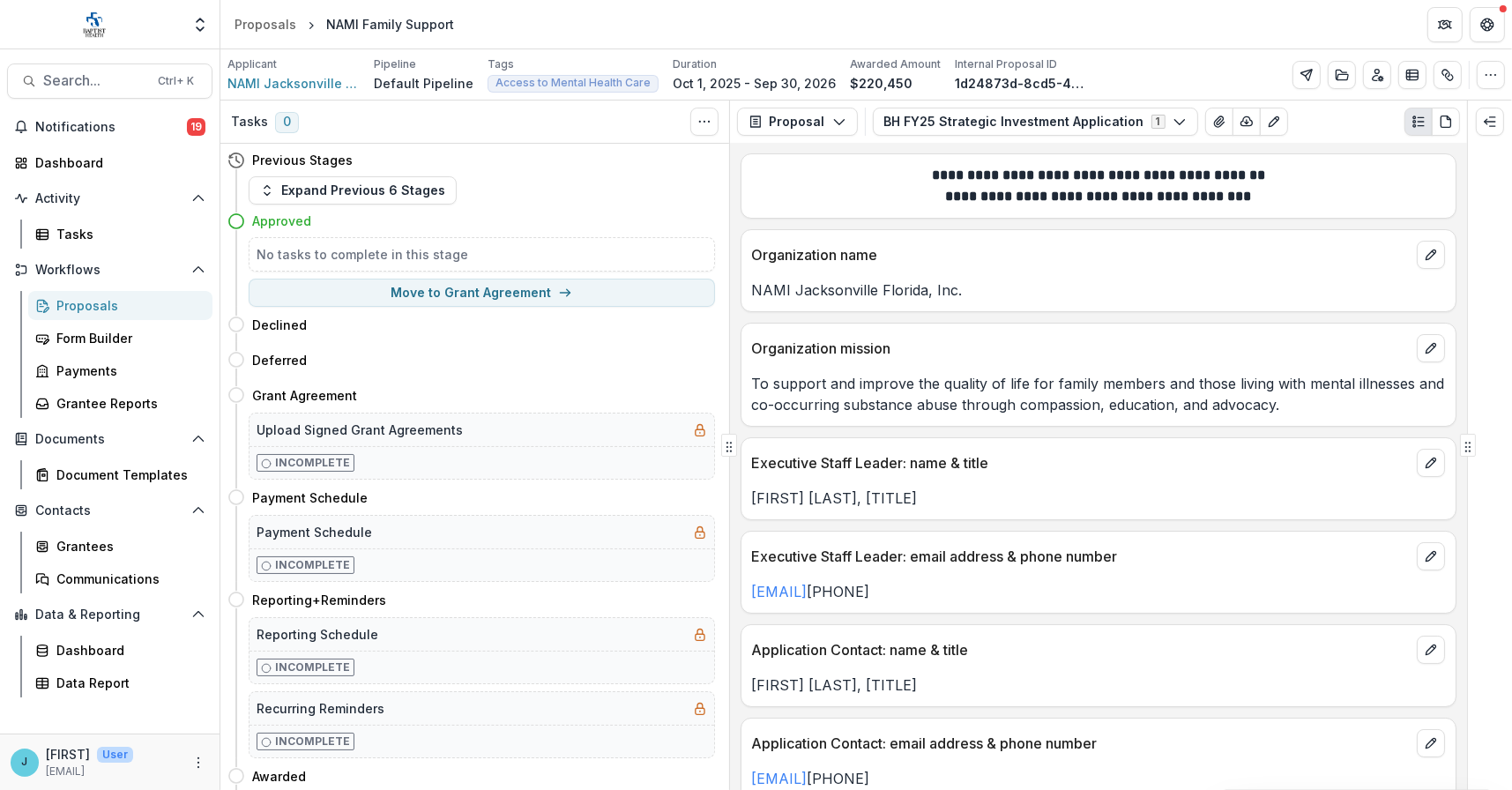 click on "Proposals" at bounding box center [127, 305] 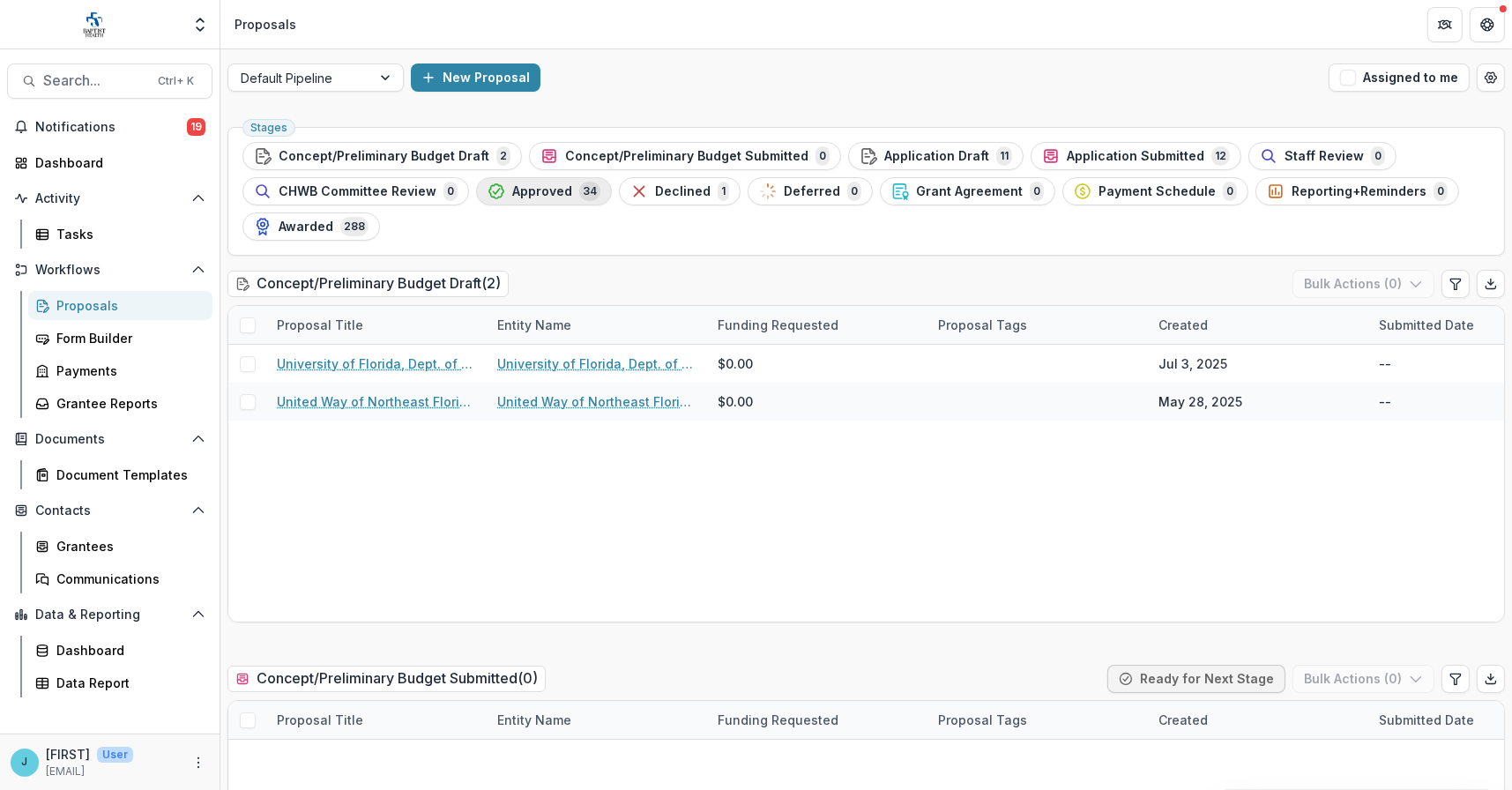 click on "Approved" at bounding box center [542, 191] 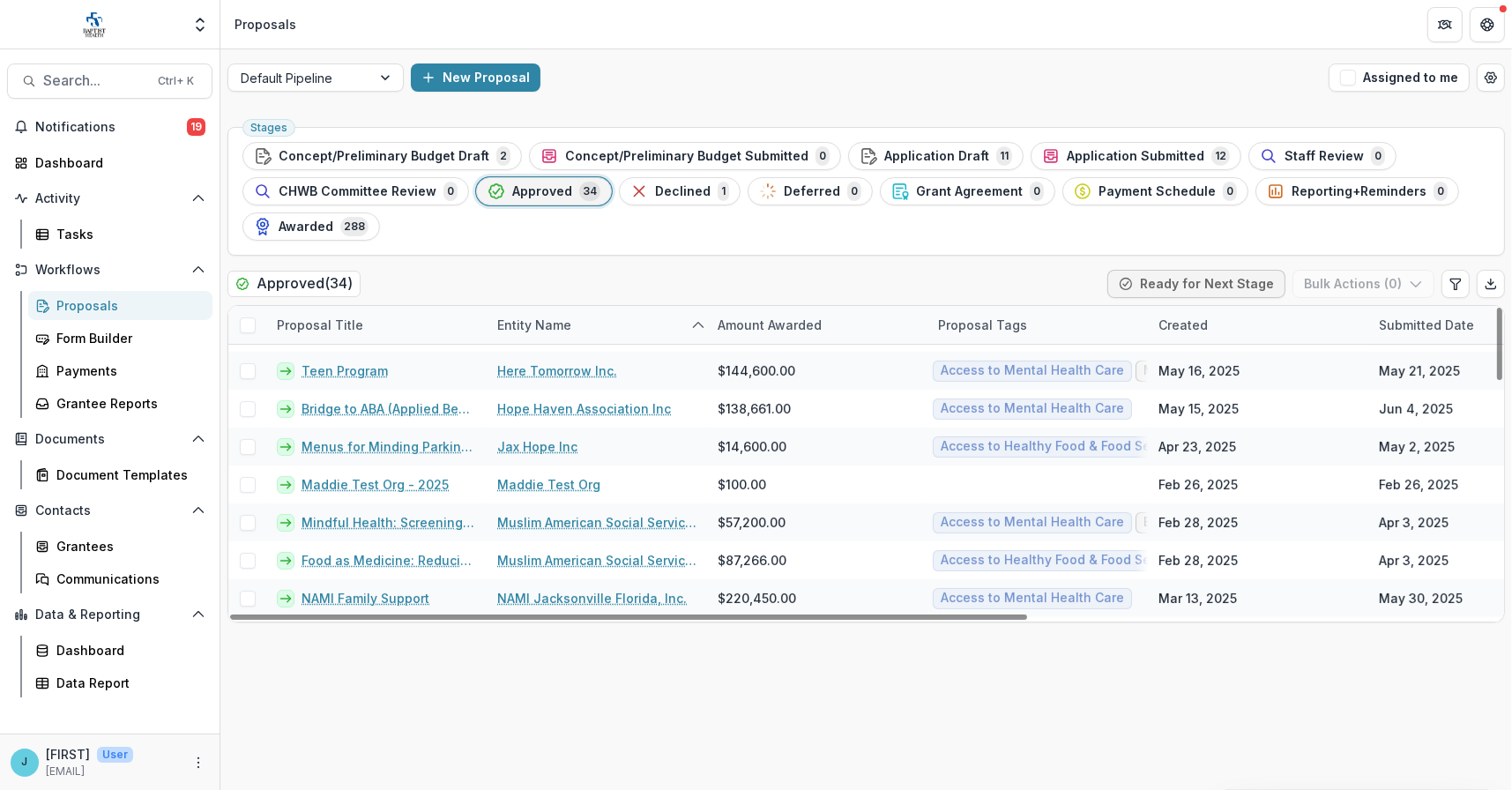 scroll, scrollTop: 529, scrollLeft: 0, axis: vertical 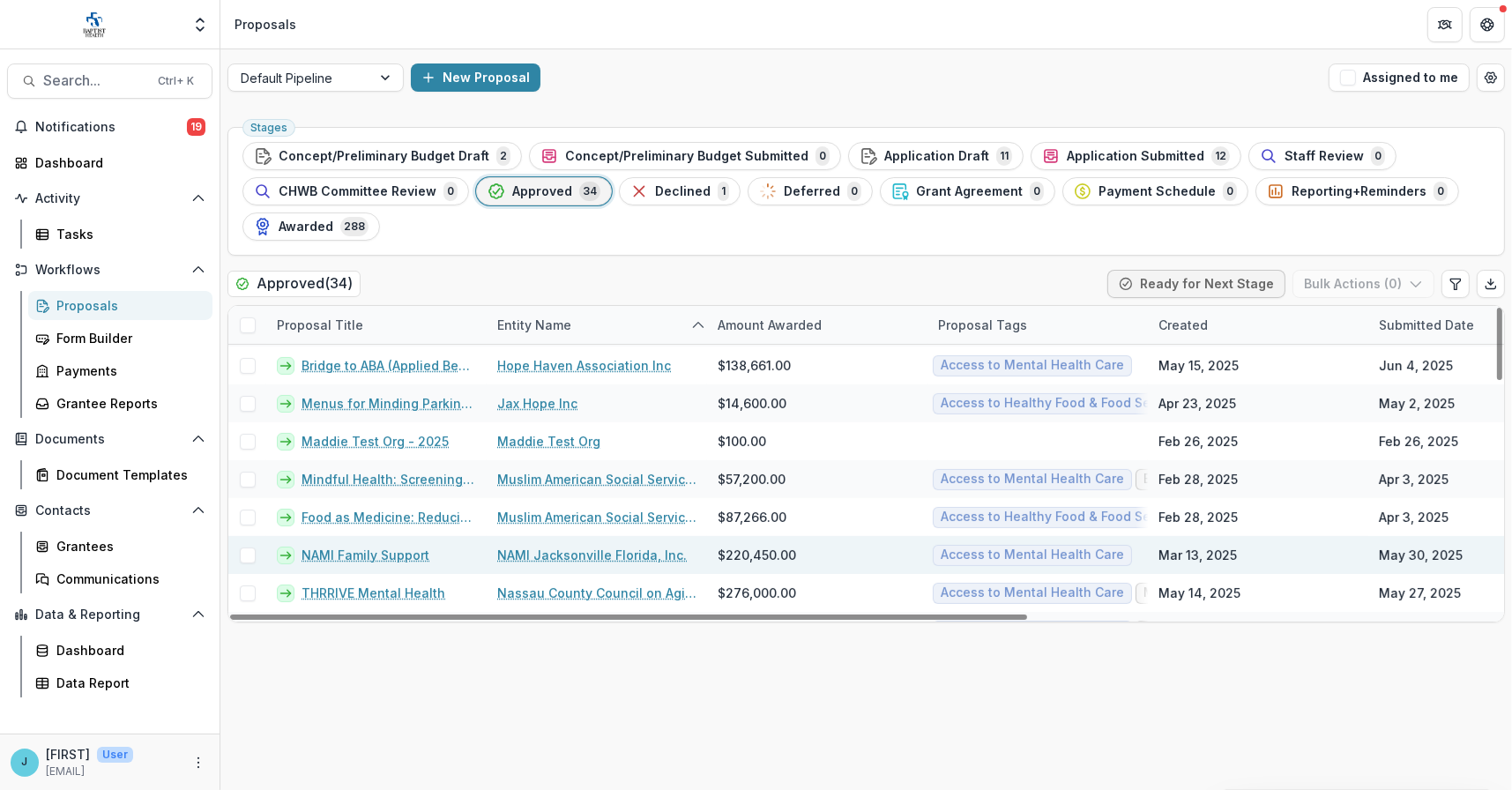click on "NAMI Family Support" at bounding box center [365, 555] 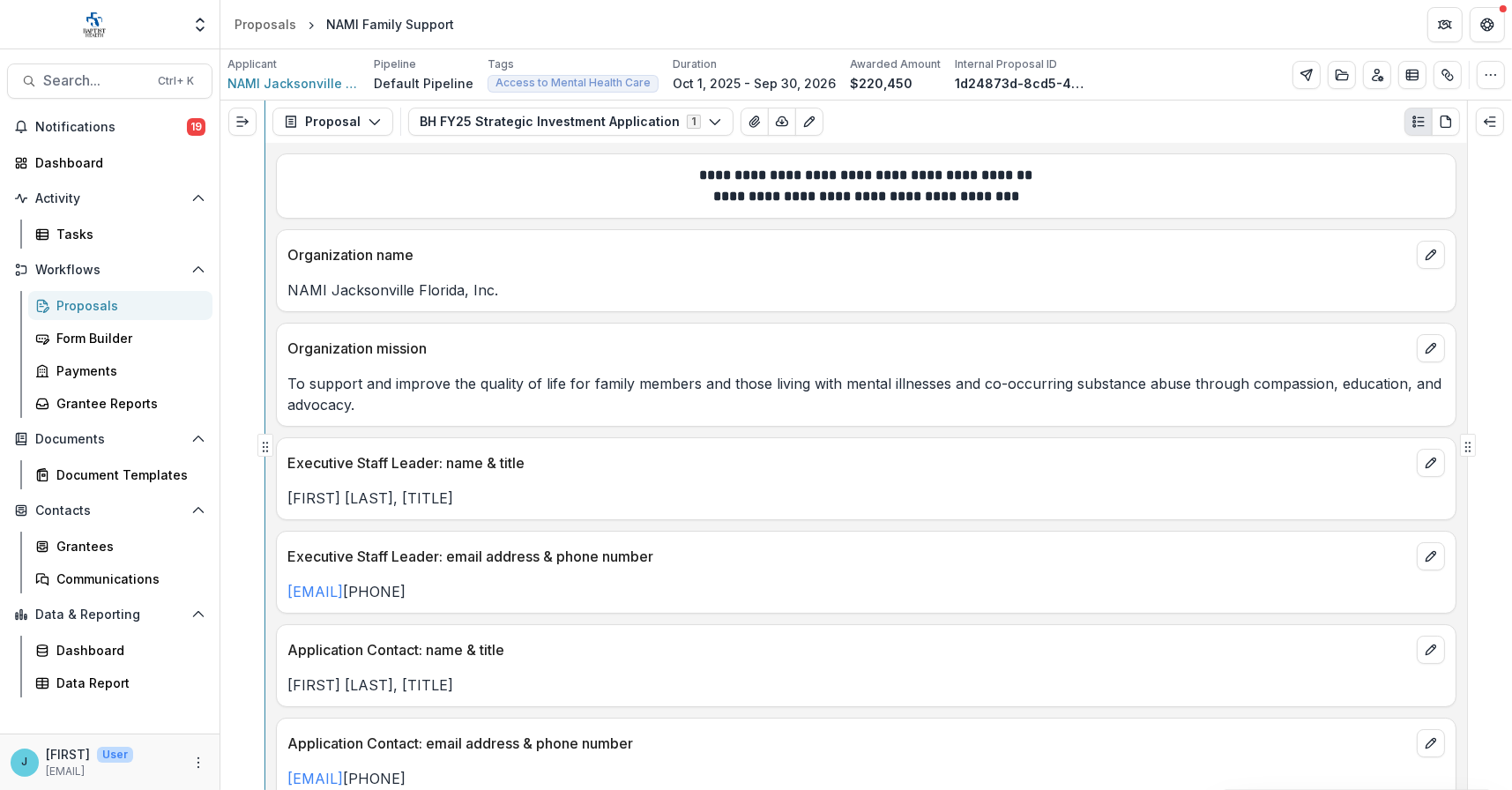 click on "Executive Staff Leader: name & title [NAME], [TITLE] Executive Staff Leader: email address & phone number [EMAIL] [PHONE] Application Contact: name & title [NAME], [TITLE] [EMAIL] [PHONE]" at bounding box center (866, 445) 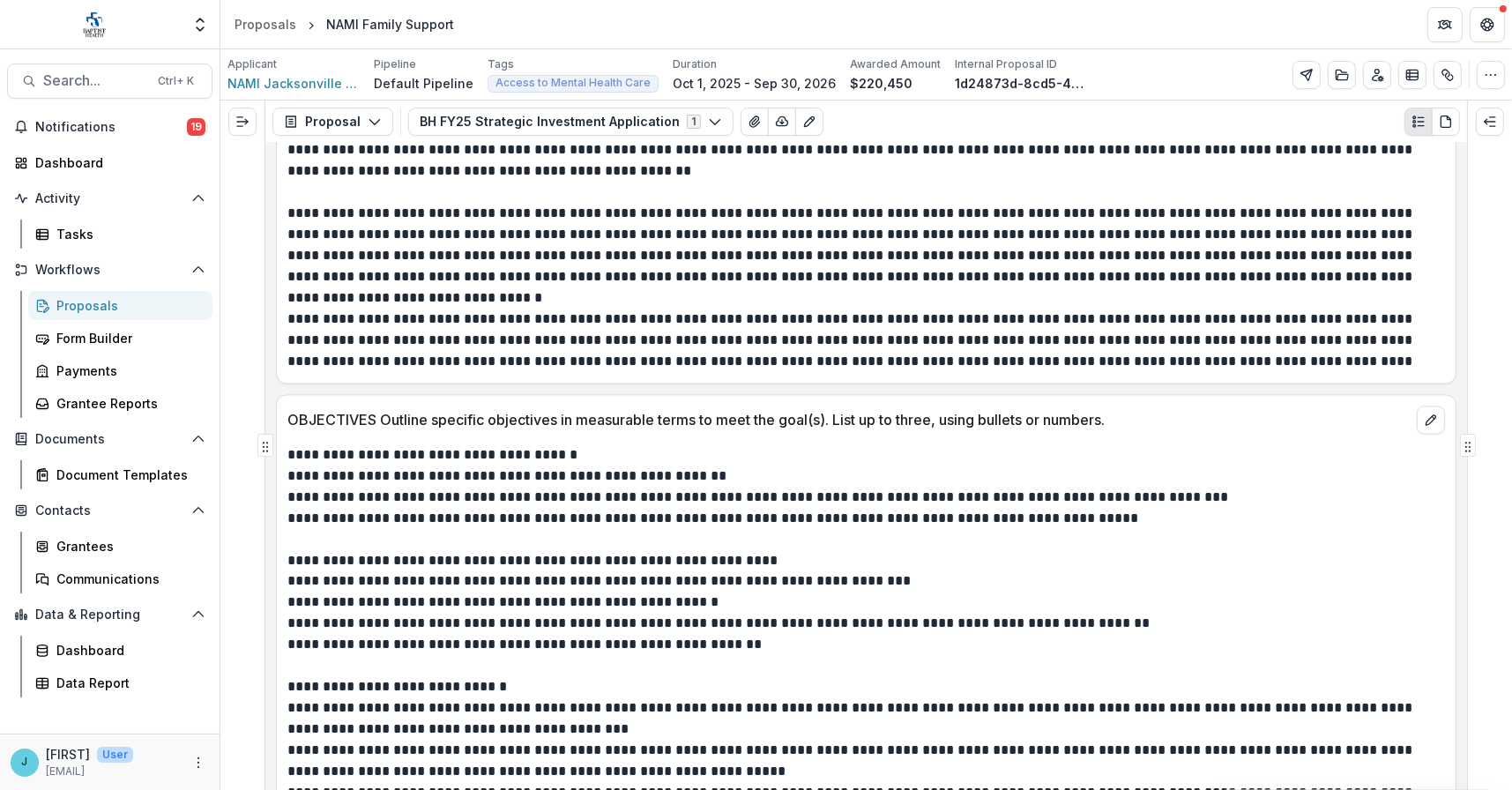 scroll, scrollTop: 4673, scrollLeft: 0, axis: vertical 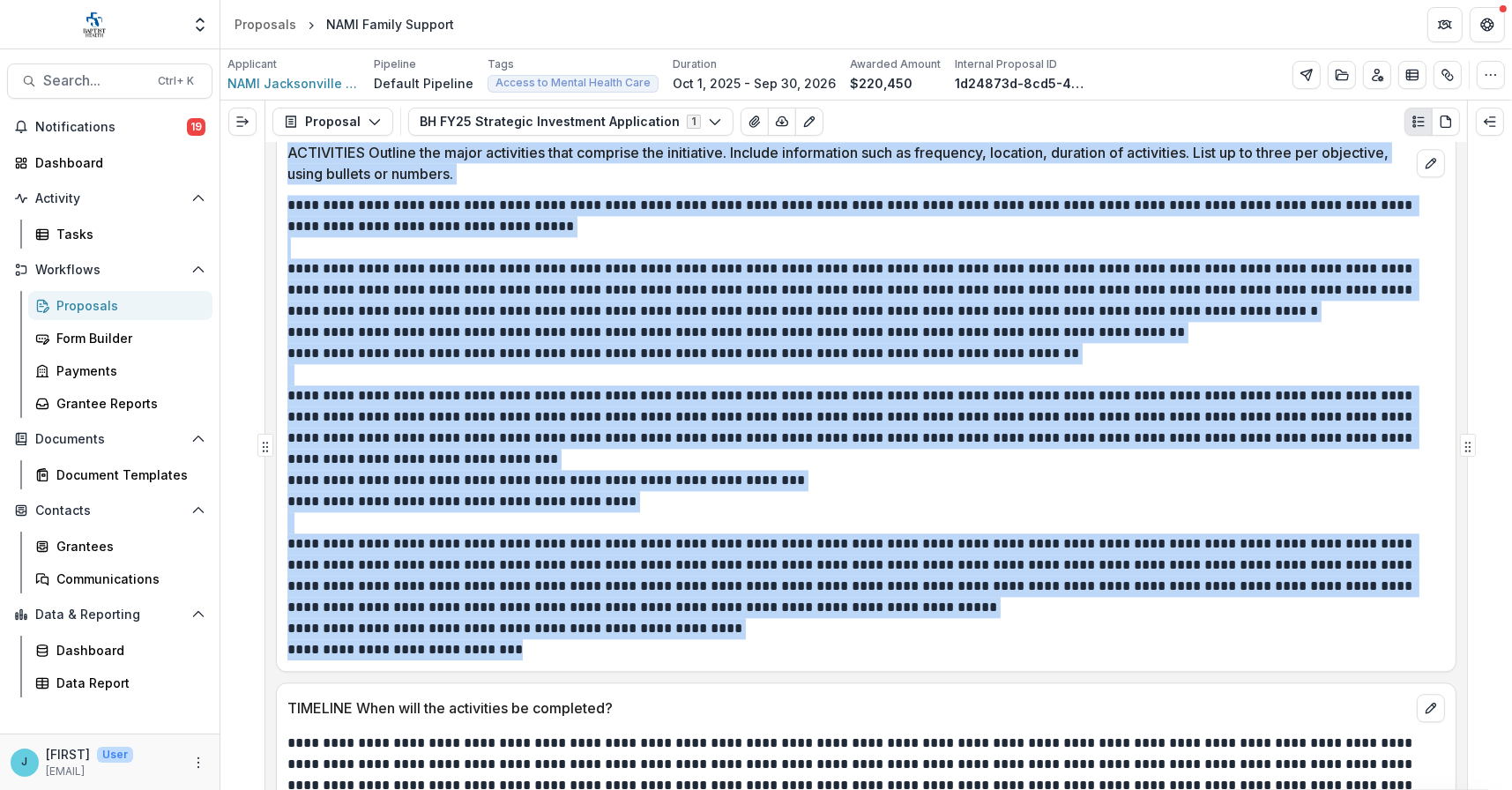 drag, startPoint x: 291, startPoint y: 357, endPoint x: 624, endPoint y: 623, distance: 426.19831 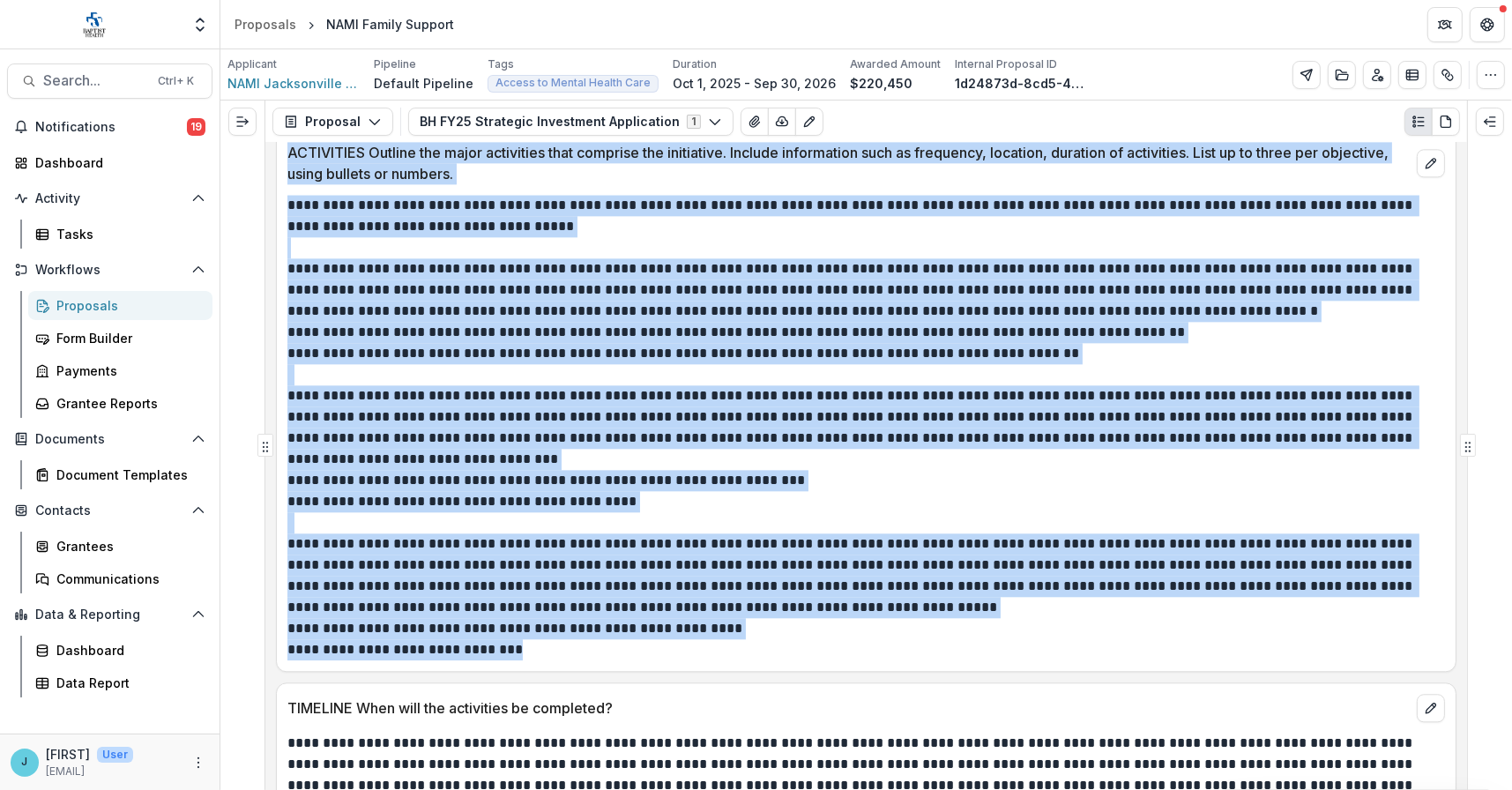 click on "Organization name NAMI Jacksonville Florida, Inc. Organization mission To support and improve the quality of life for family members and those living with mental illnesses and co-occurring substance abuse through compassion, education, and advocacy. Executive Staff Leader: name & title [FIRST] [LAST], Chief Executive Officer Executive Staff Leader: email address & phone number [FIRST].[LAST]@example.com [PHONE] Application Contact: name & title [FIRST] [LAST], Chief Executive Officer Application Contact: email address & phone number [FIRST].[LAST]@example.com [PHONE] Initiative name NAMI Family Support Is this a new initiative, an expansion of an existing initiative, or a continuation of an existing initiative? Expansion of an existing initiative Optional comments regarding new, expansion or continuation initiative Annual operating budget $925,000.00 Total initiative cost $320,100.00 $220,450.00 3 0" at bounding box center (866, 466) 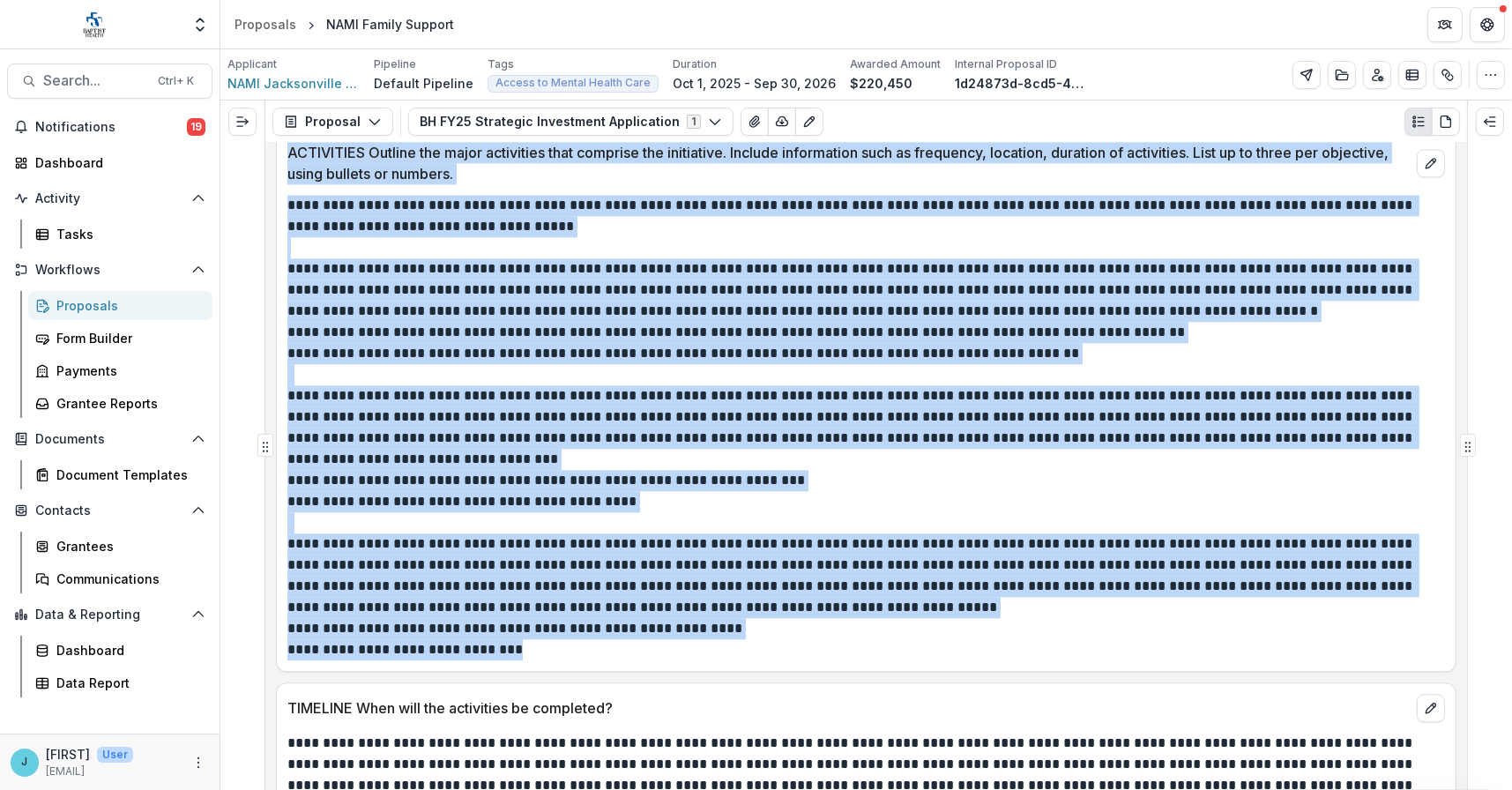 copy on "**********" 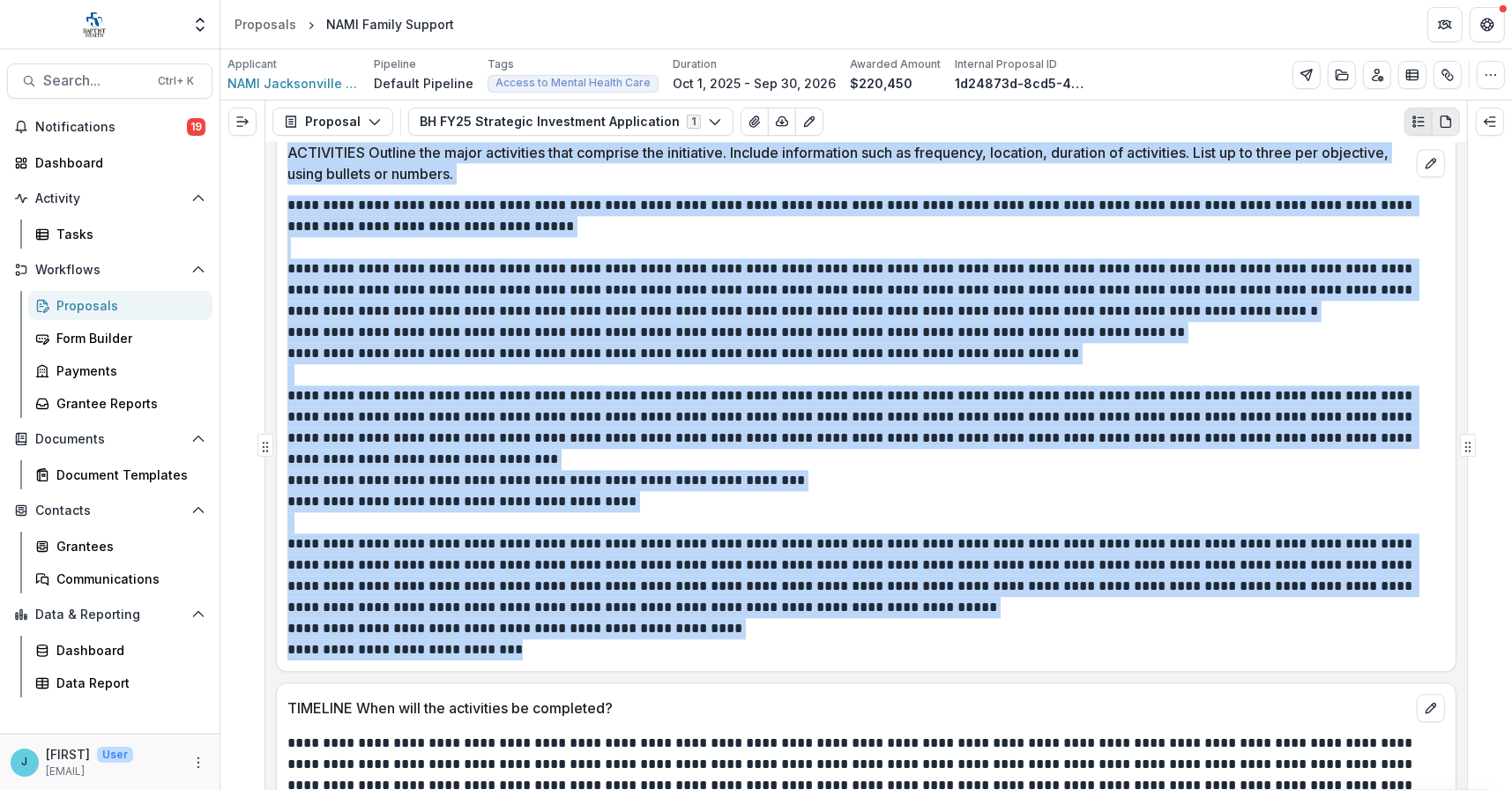 click 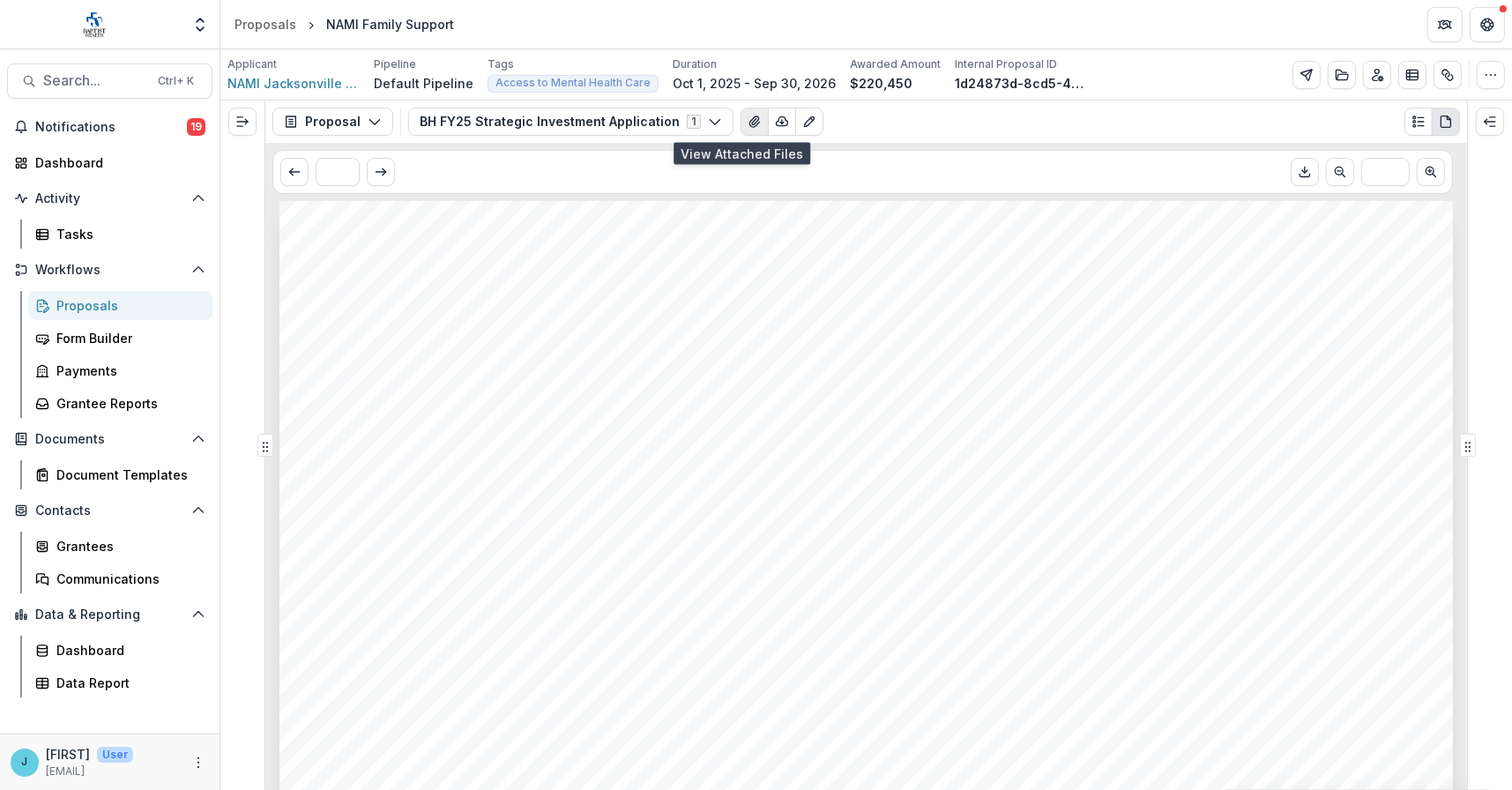 click 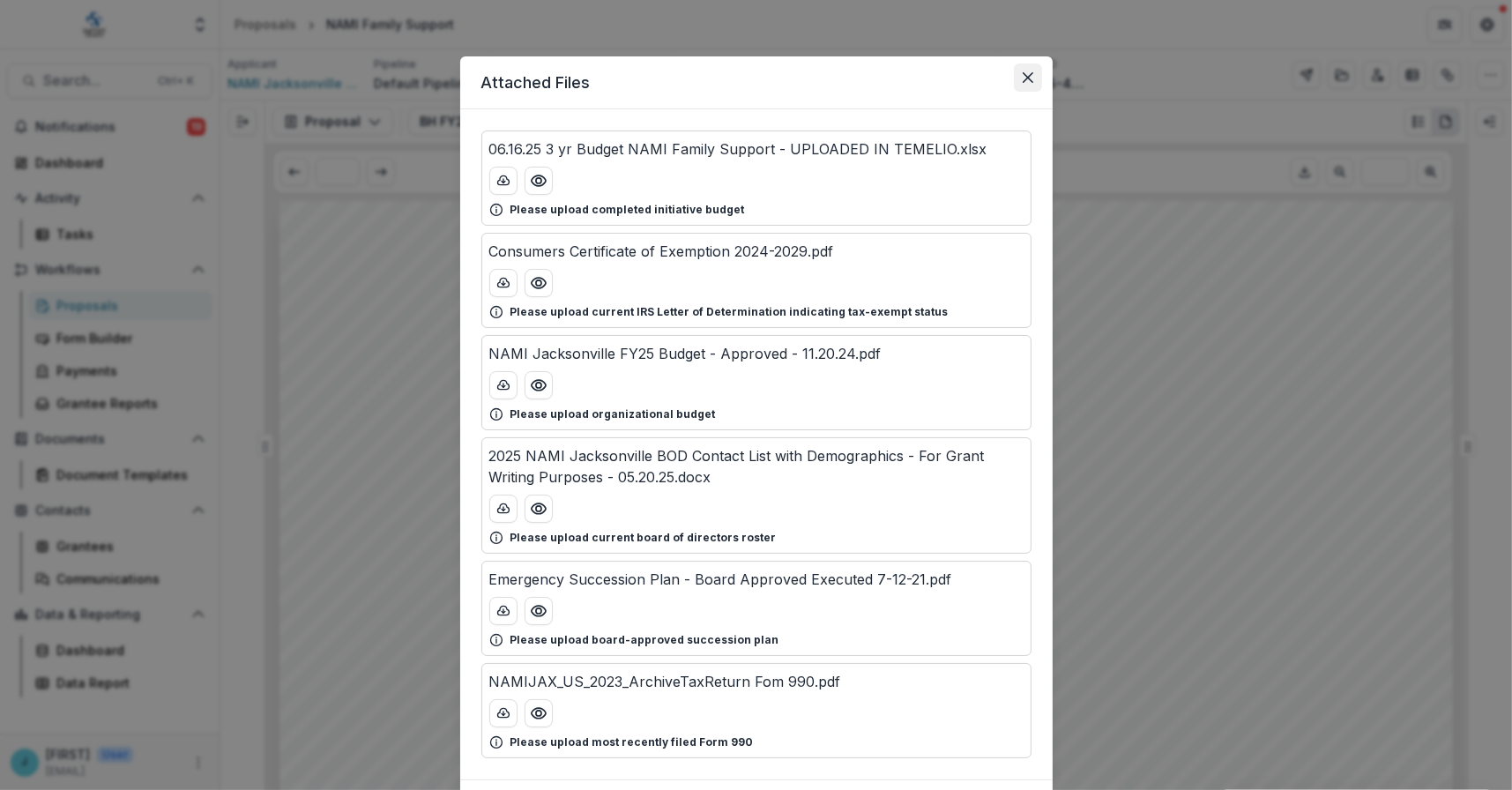 click at bounding box center (1028, 78) 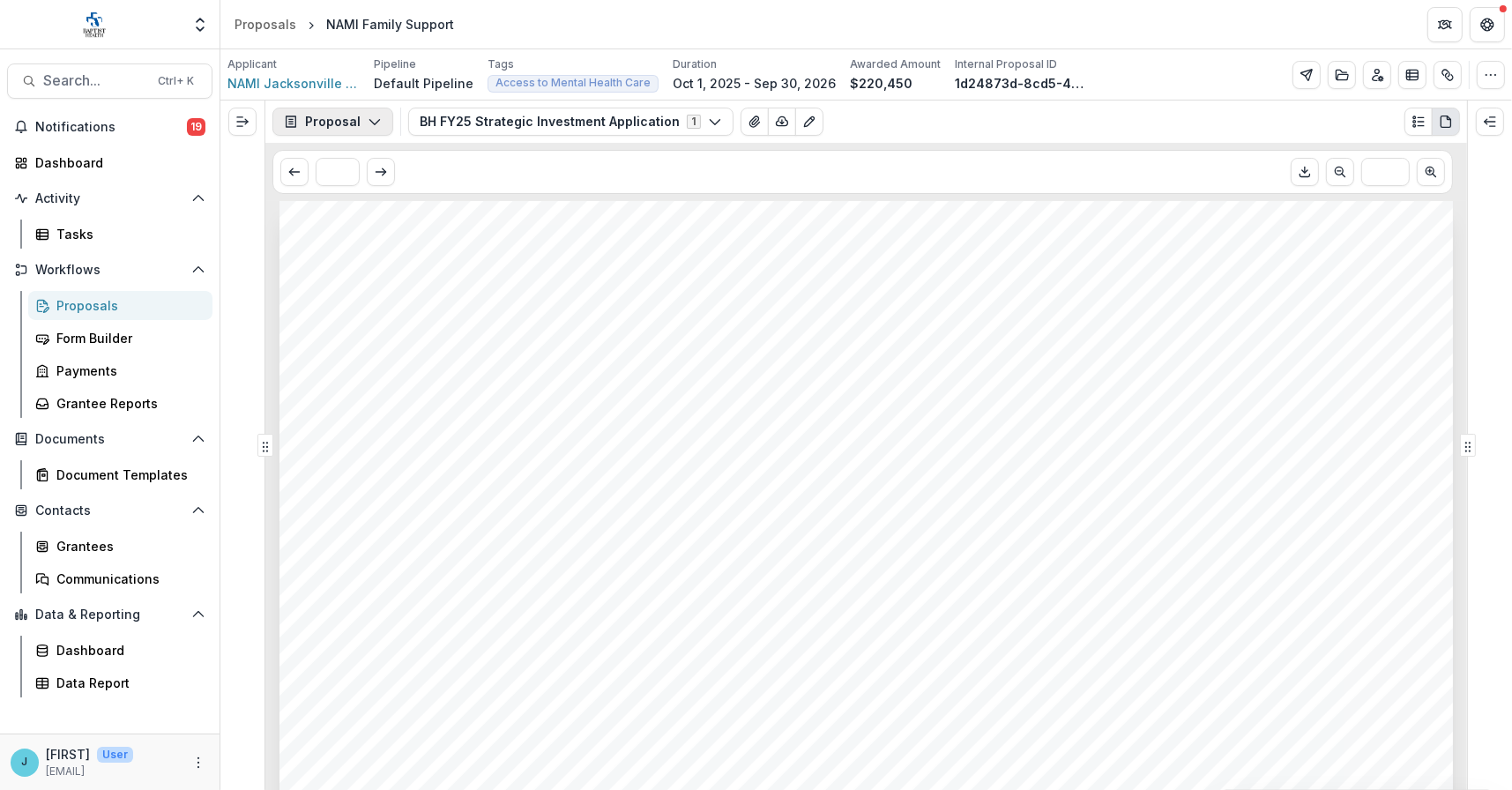 click on "Proposal" at bounding box center (332, 122) 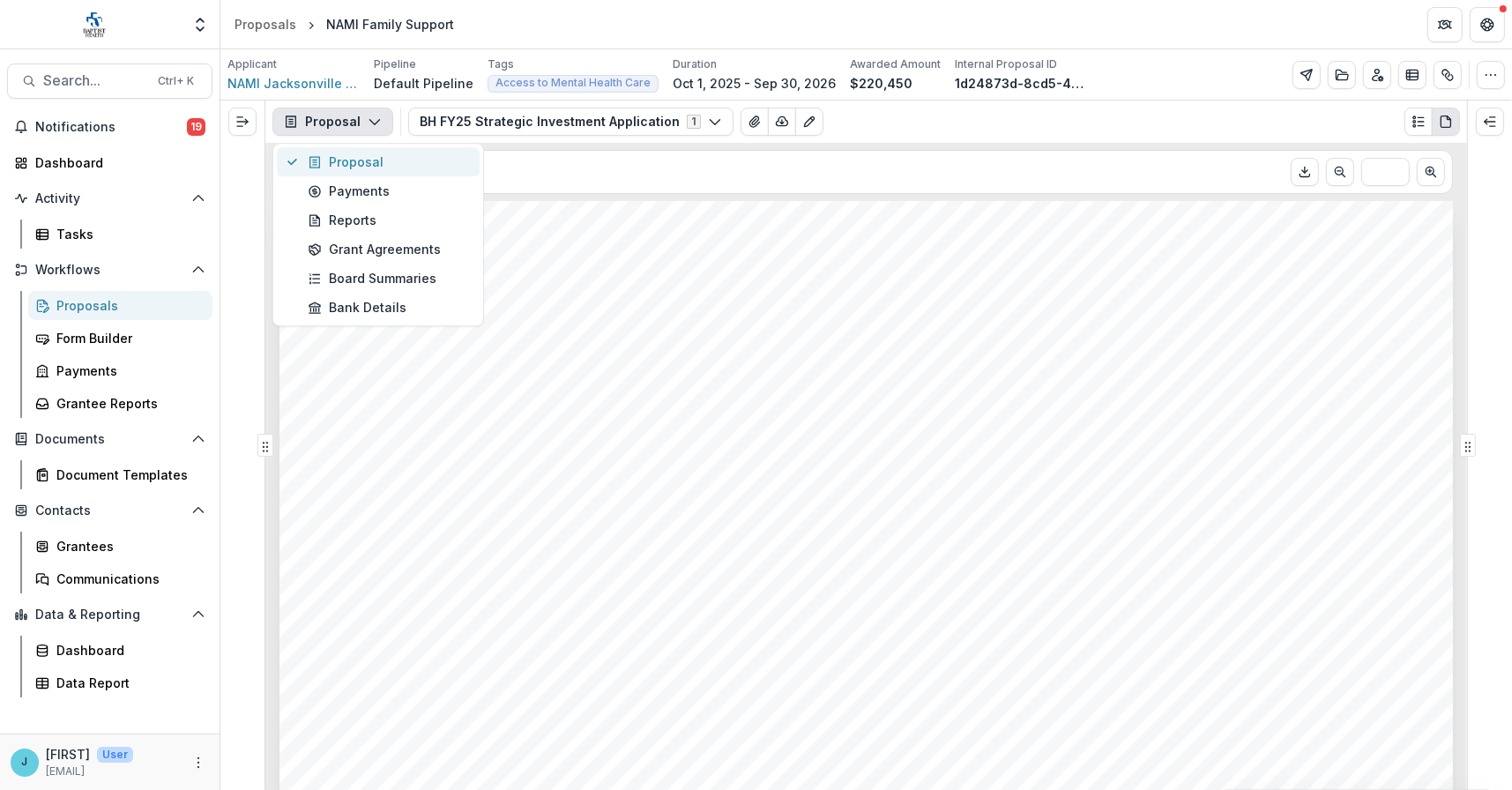 click on "Proposal" at bounding box center [388, 161] 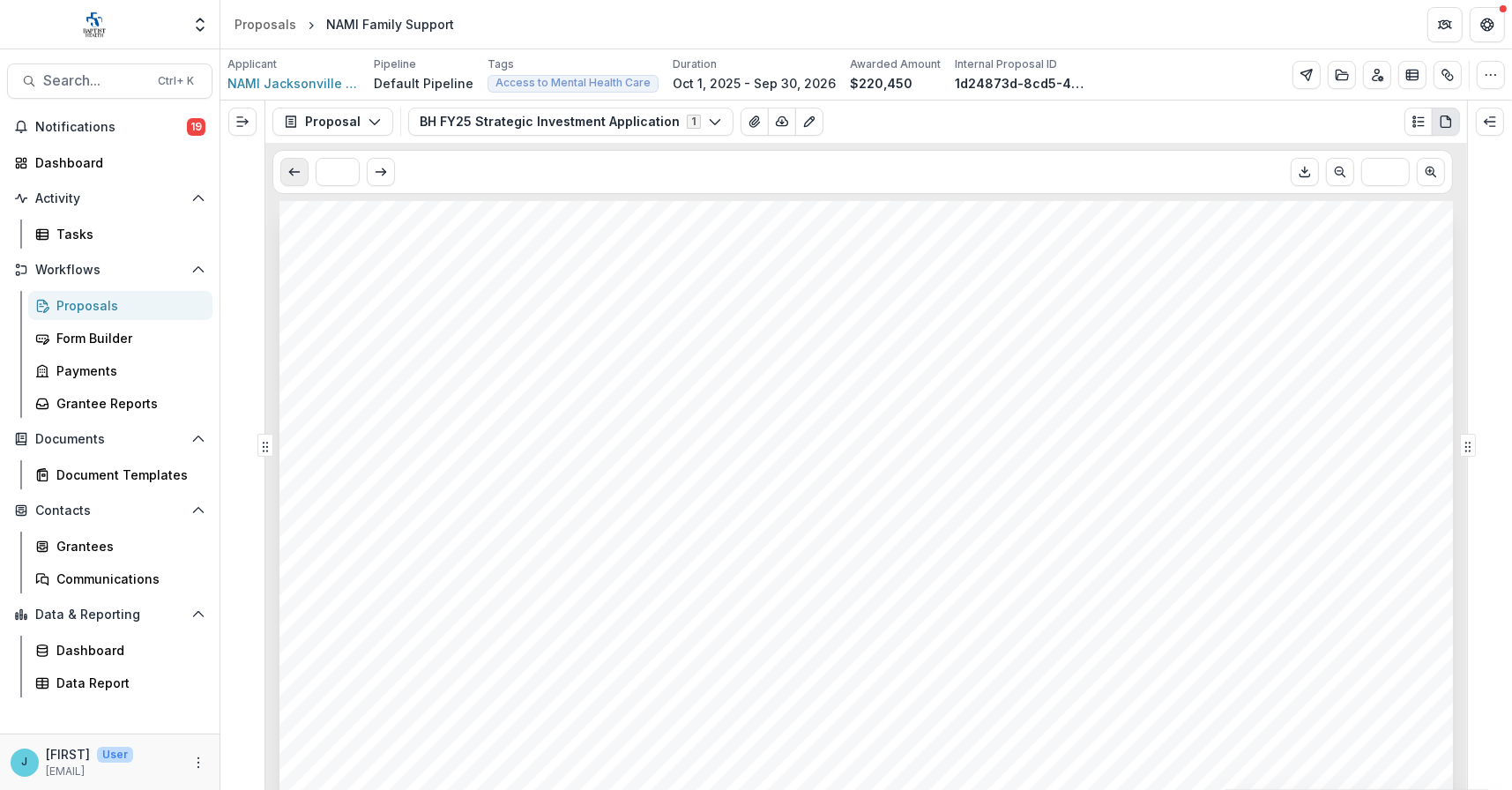 click 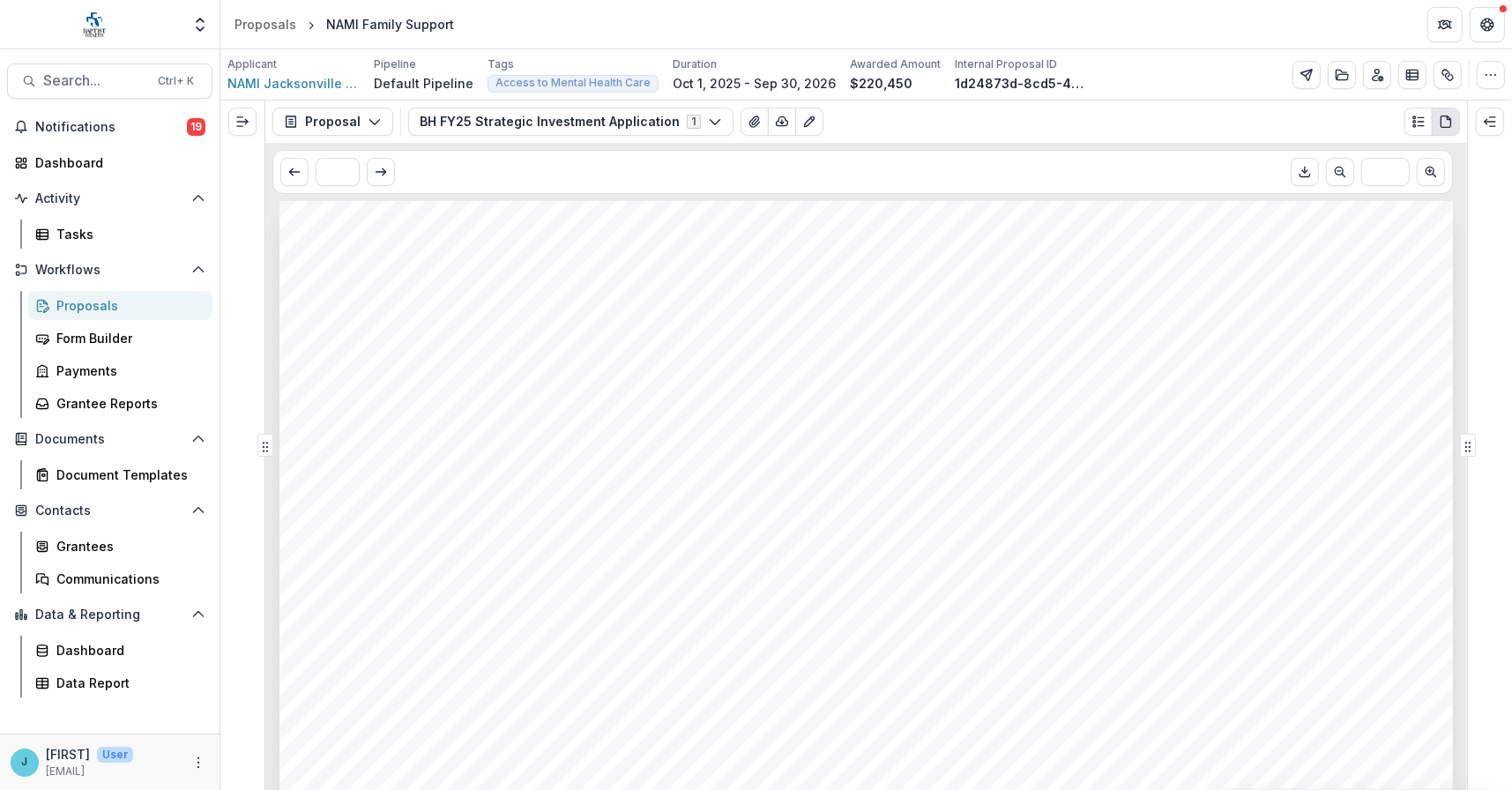 click on "Proposals" at bounding box center [127, 305] 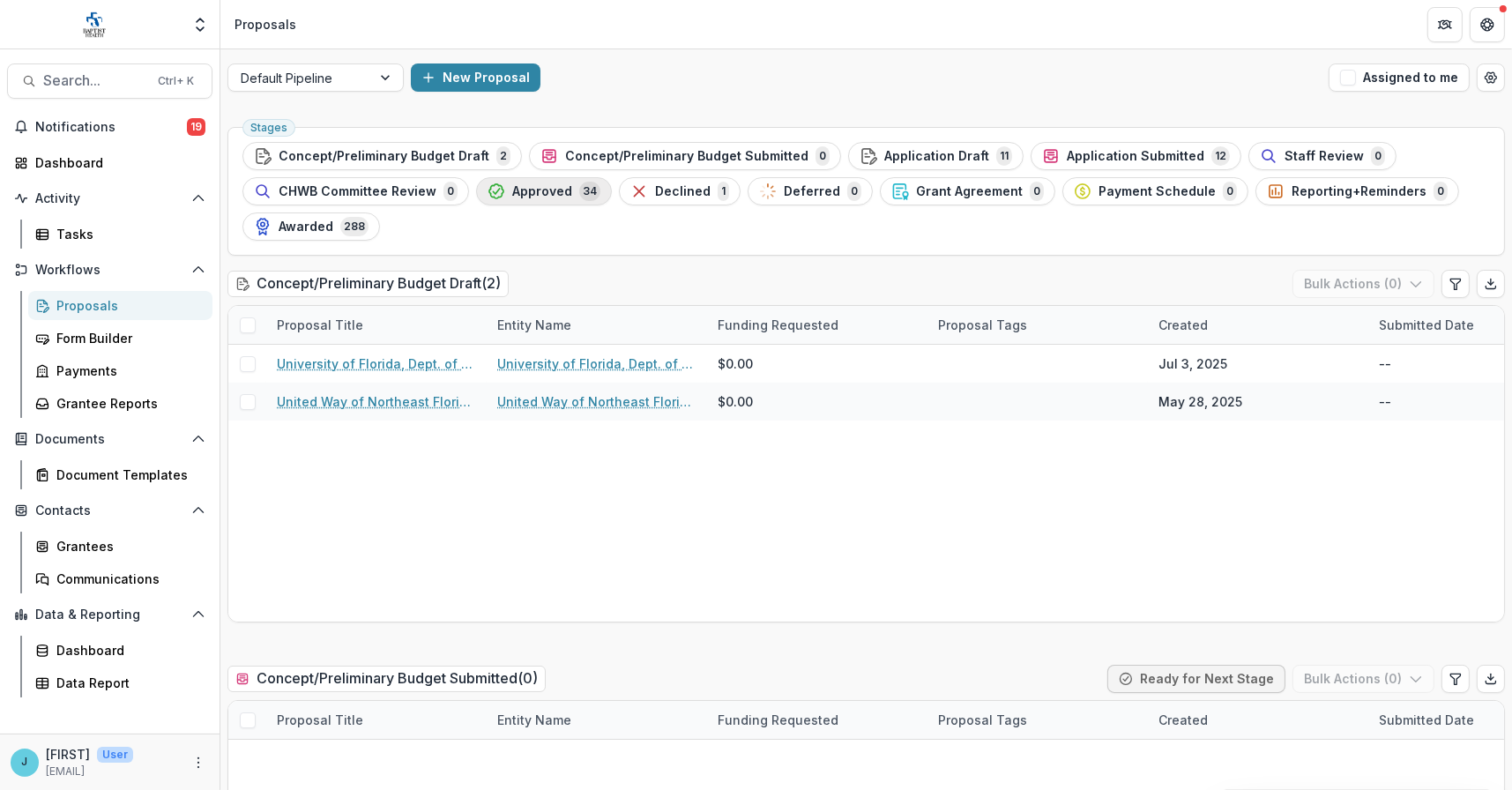 click on "Approved" at bounding box center [542, 191] 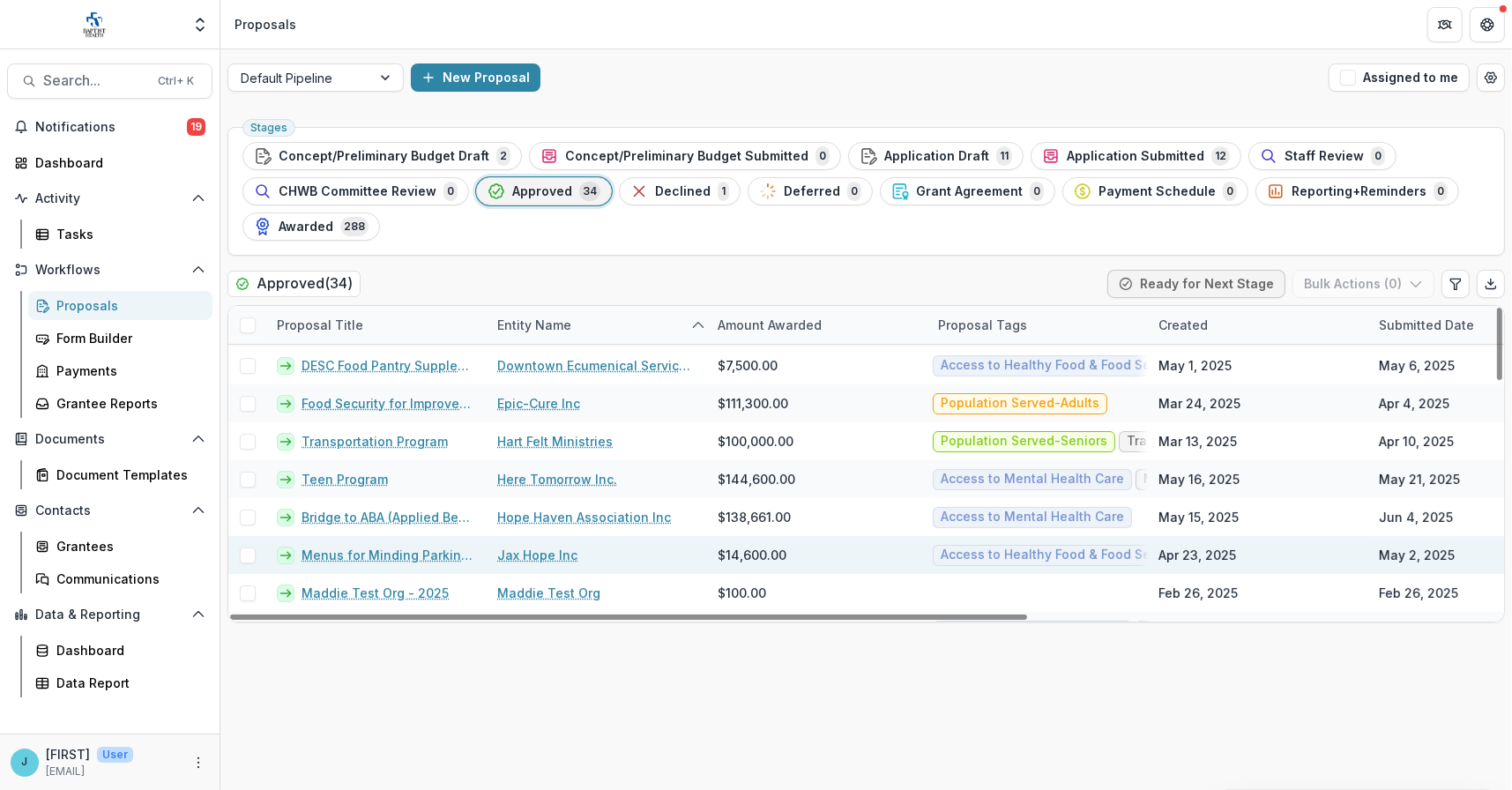 scroll, scrollTop: 529, scrollLeft: 0, axis: vertical 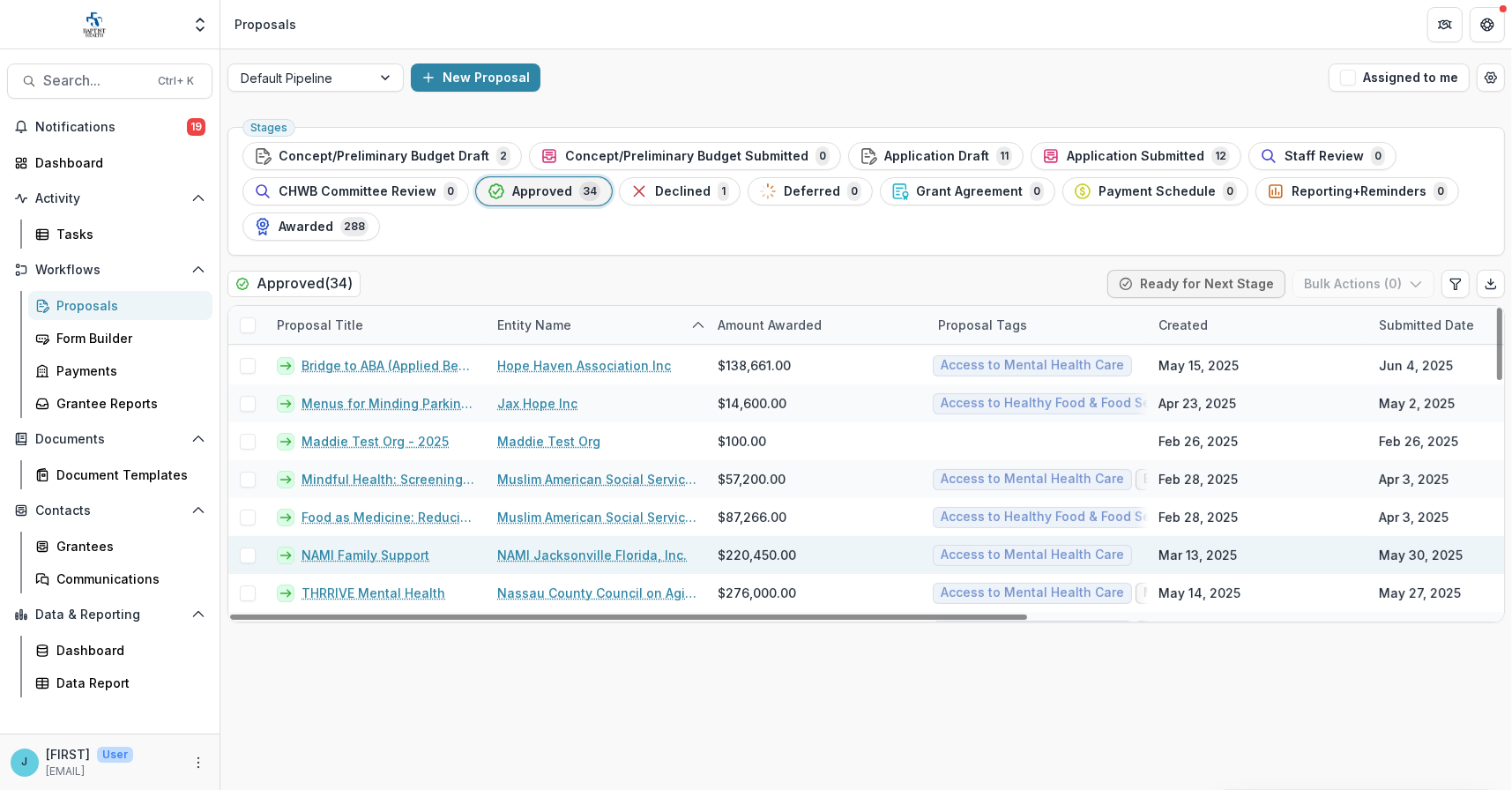 click on "NAMI Family Support" at bounding box center [365, 555] 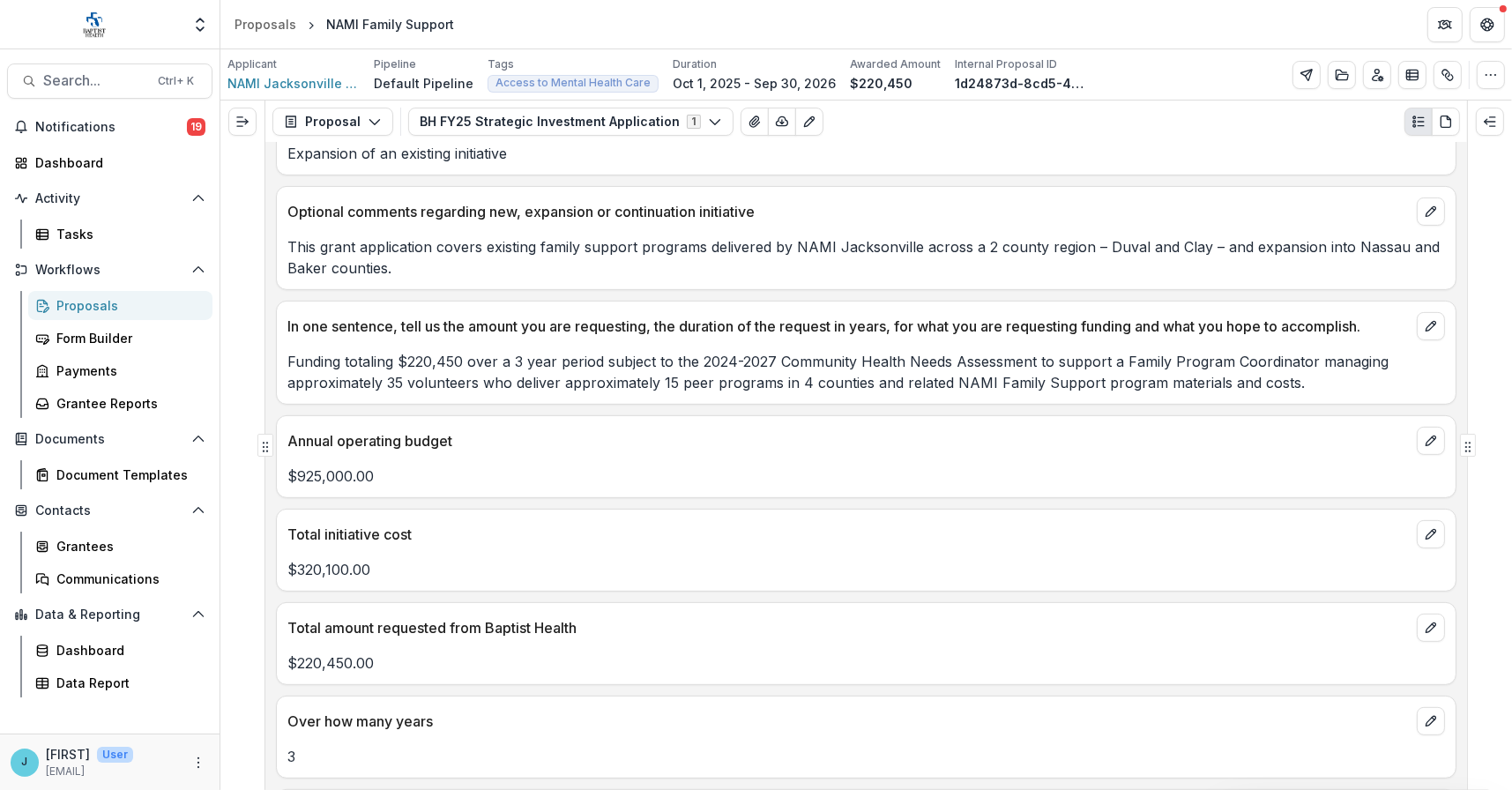 scroll, scrollTop: 794, scrollLeft: 0, axis: vertical 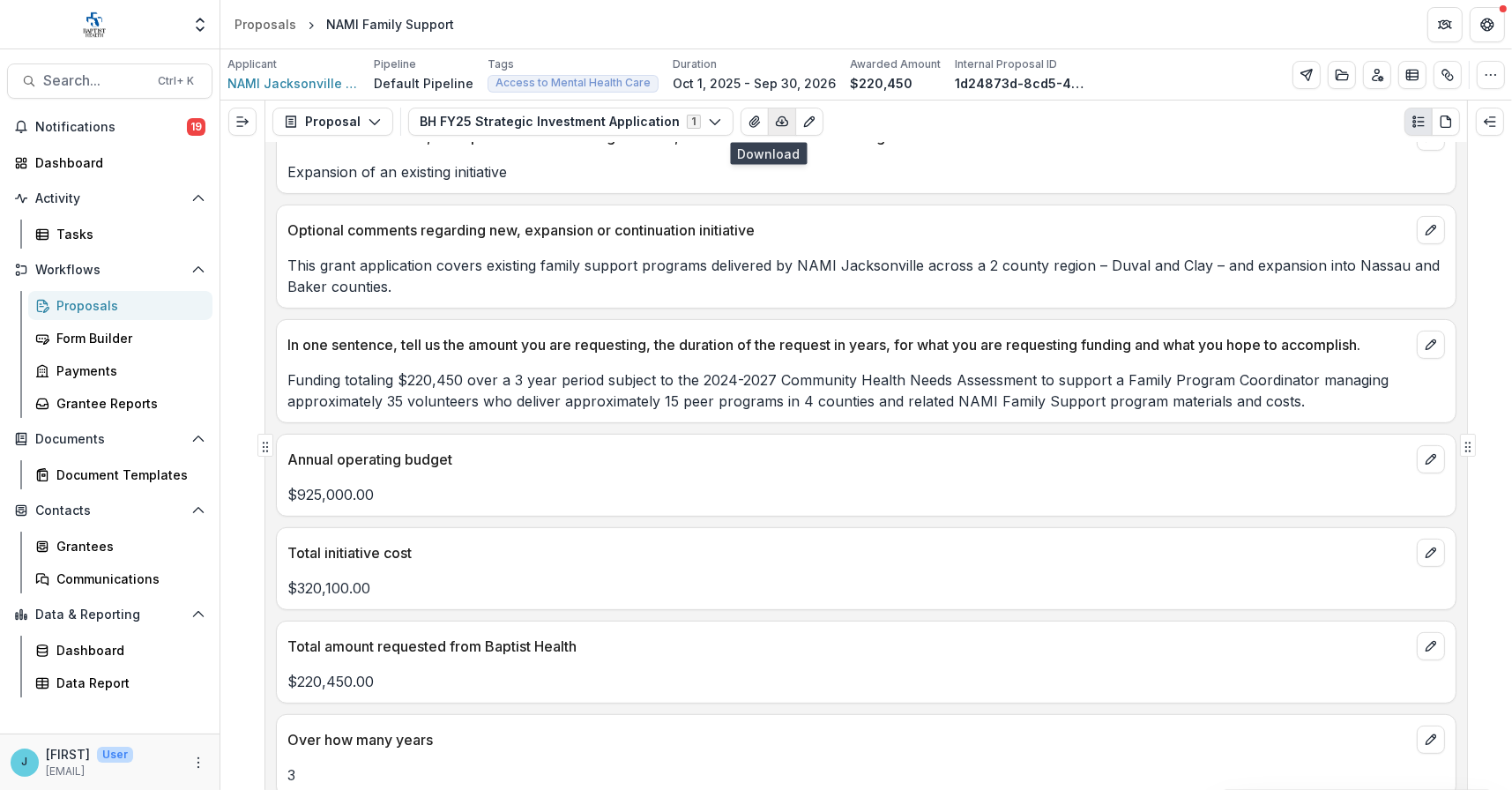 click 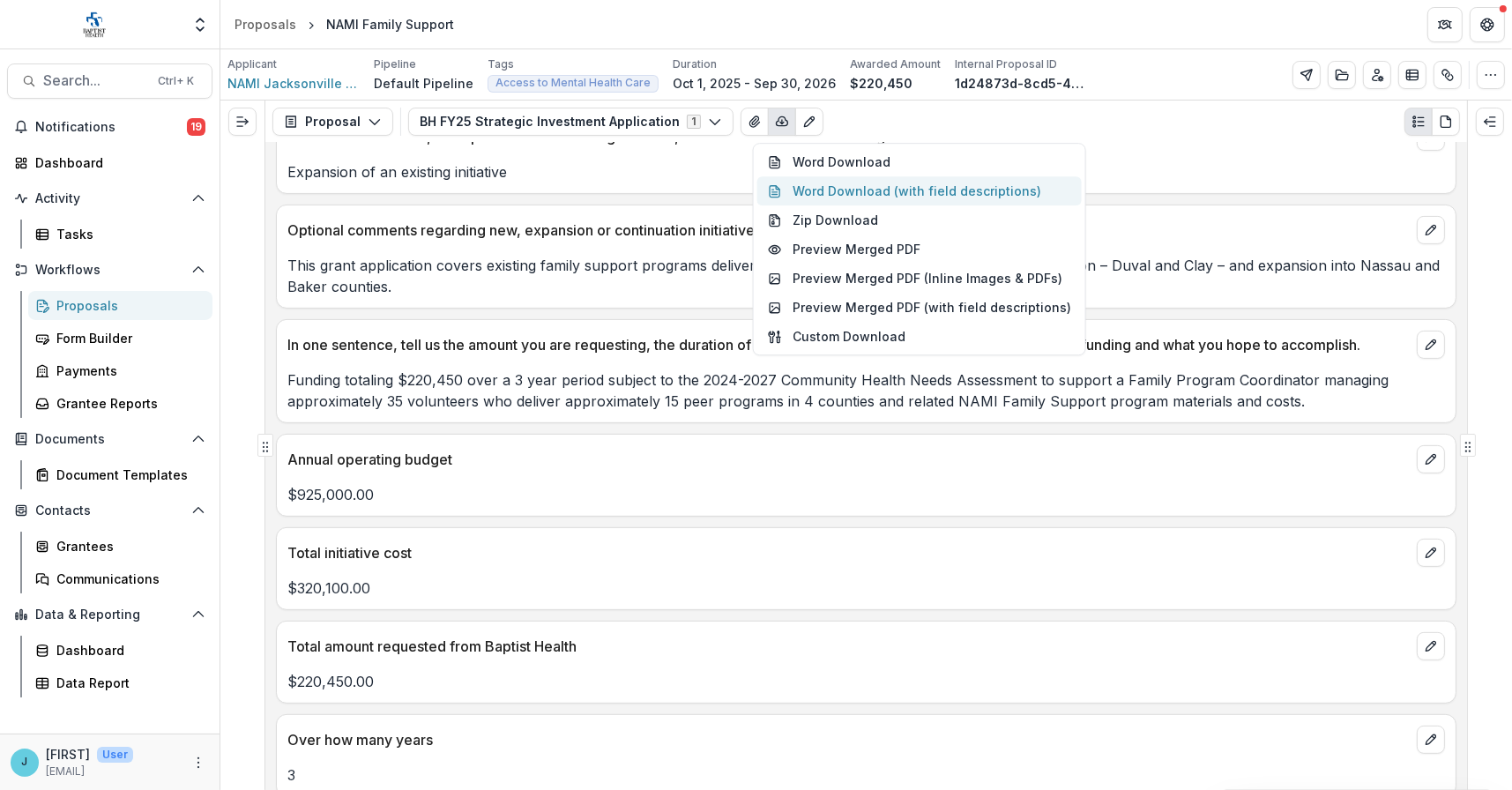 click on "Word Download (with field descriptions)" at bounding box center [920, 190] 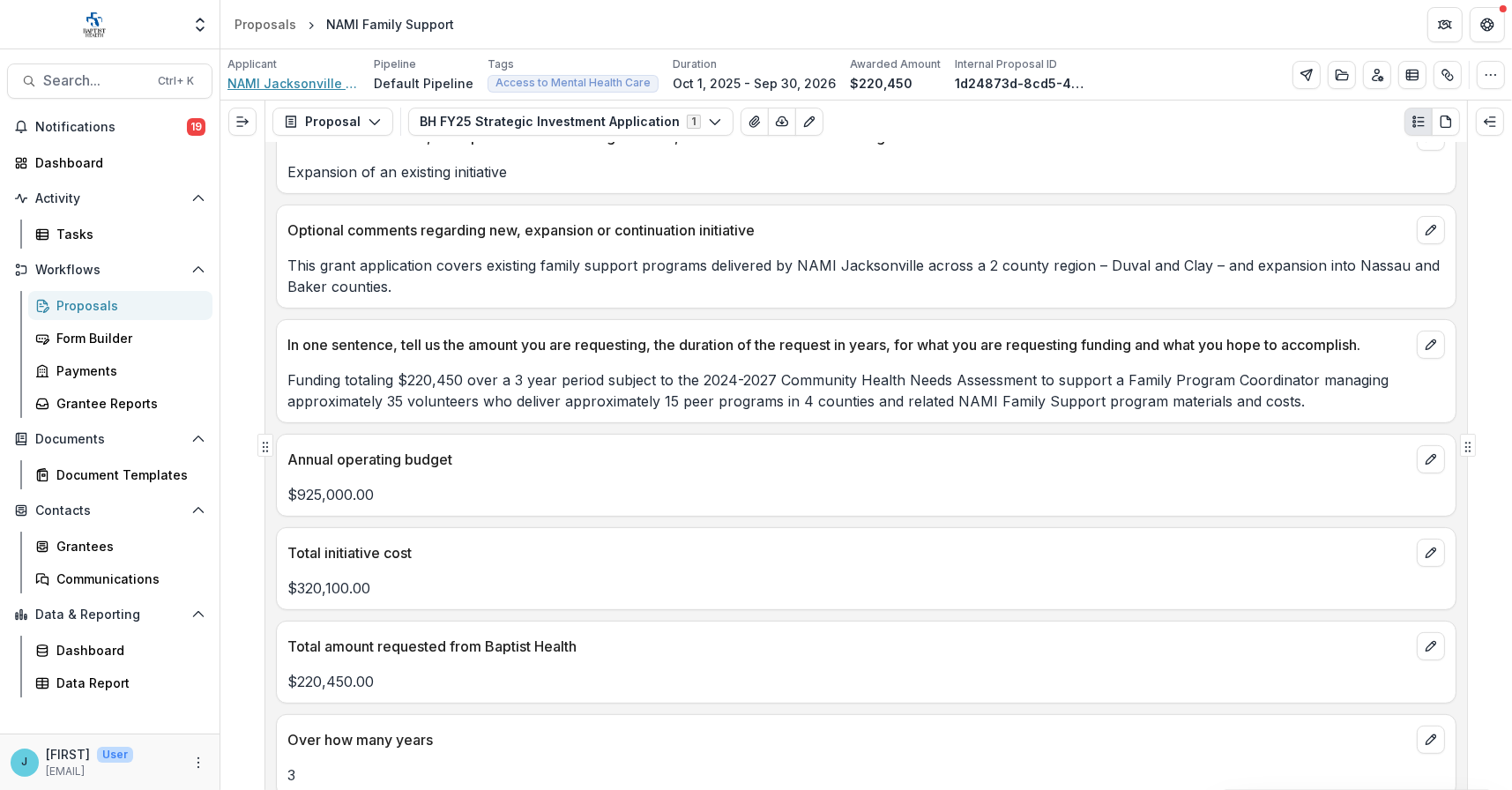 click on "NAMI Jacksonville Florida, Inc." at bounding box center [294, 83] 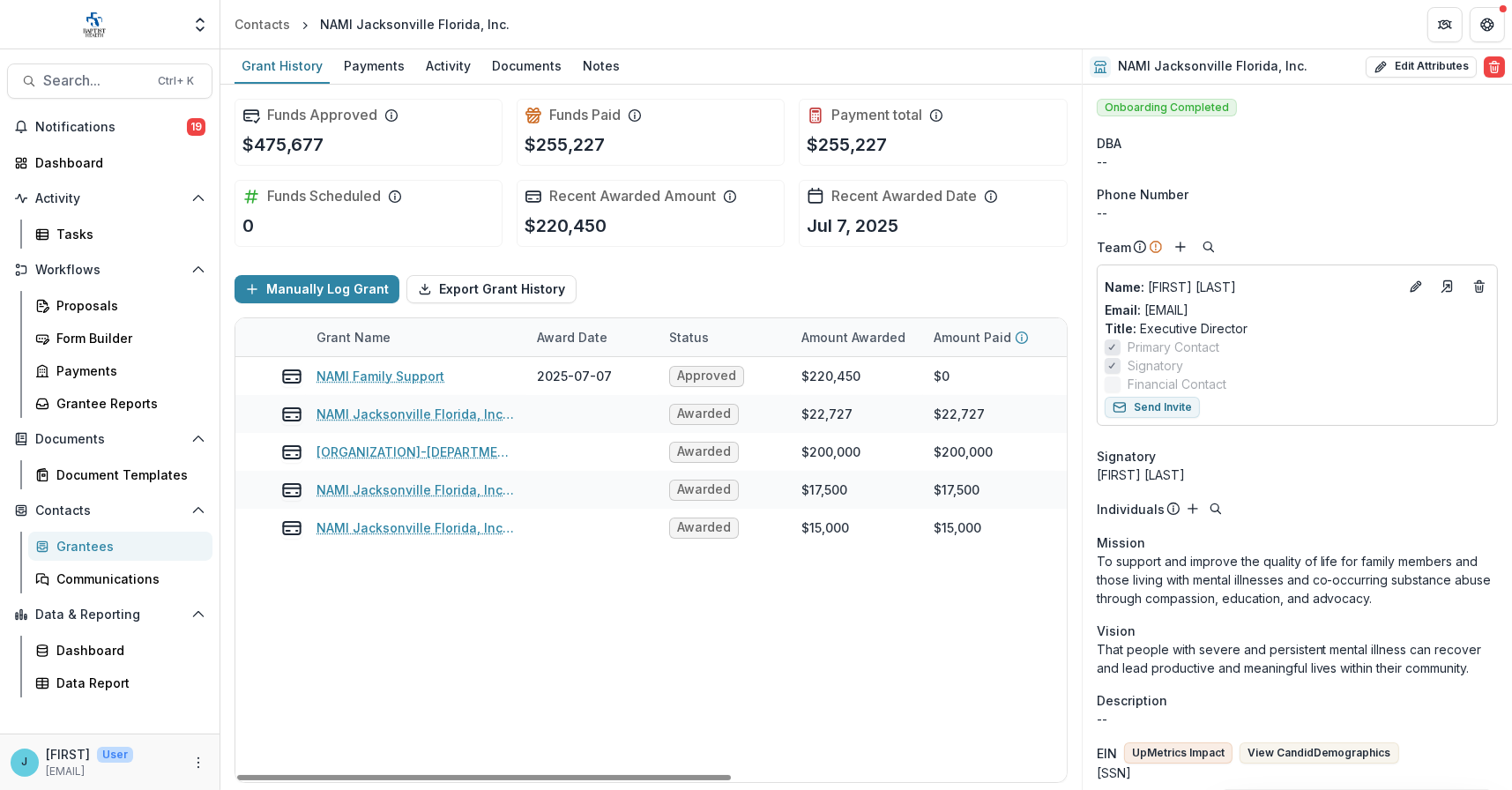 click on "--" at bounding box center (1297, 719) 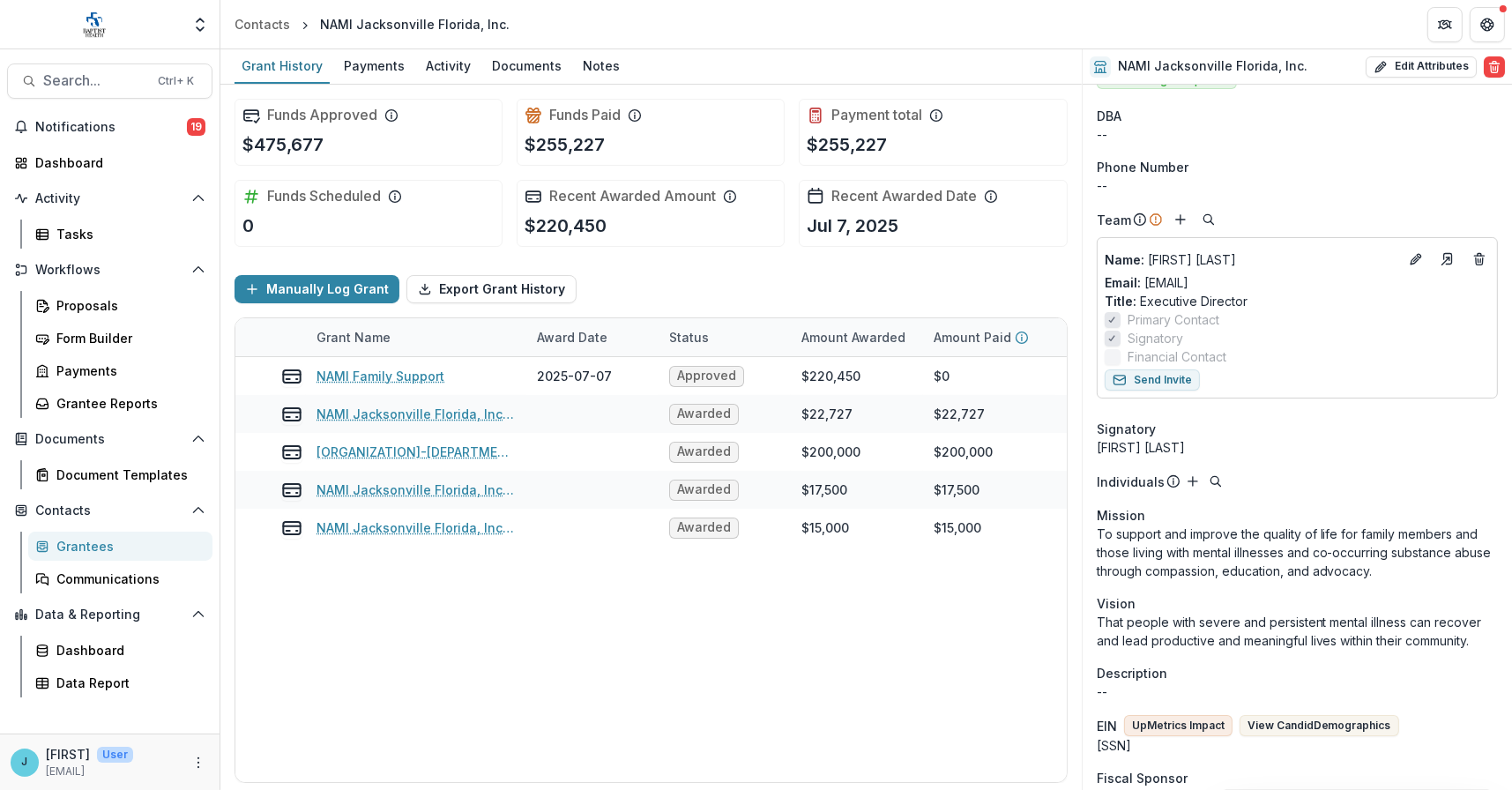 scroll, scrollTop: 0, scrollLeft: 0, axis: both 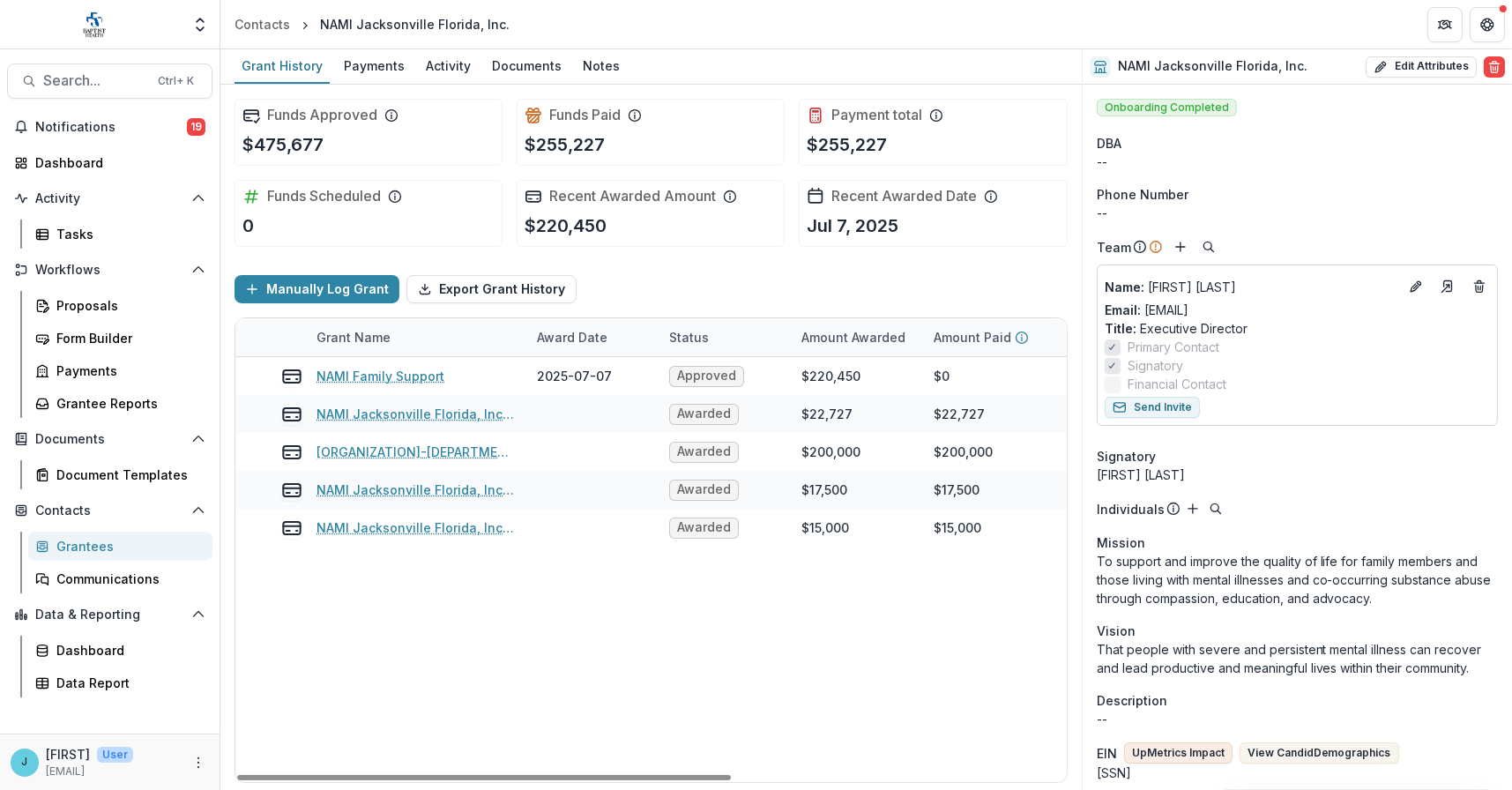 drag, startPoint x: 1014, startPoint y: 3, endPoint x: 1058, endPoint y: 118, distance: 123.13001 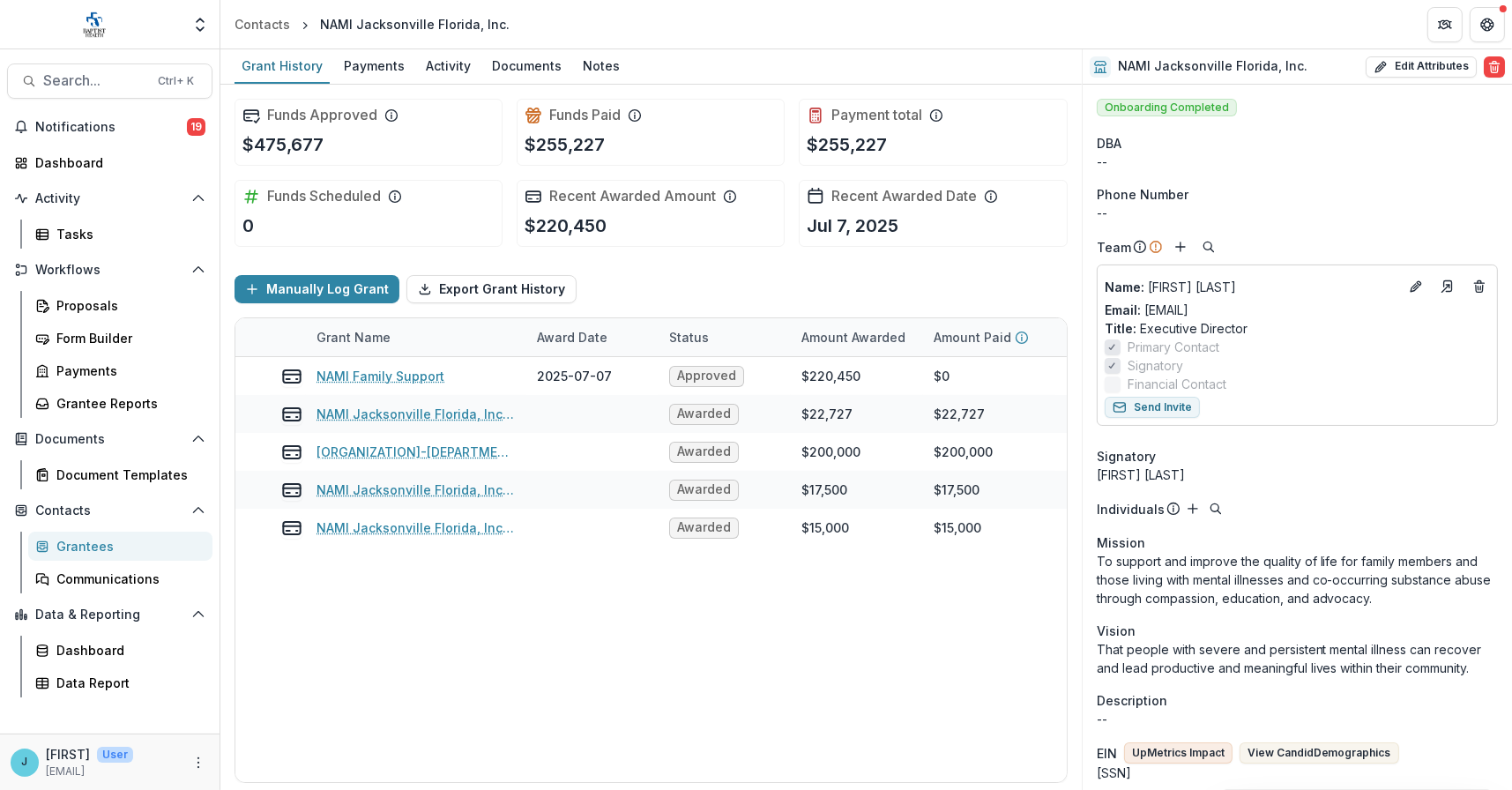 click on "Contacts NAMI Jacksonville Florida, Inc." at bounding box center [866, 24] 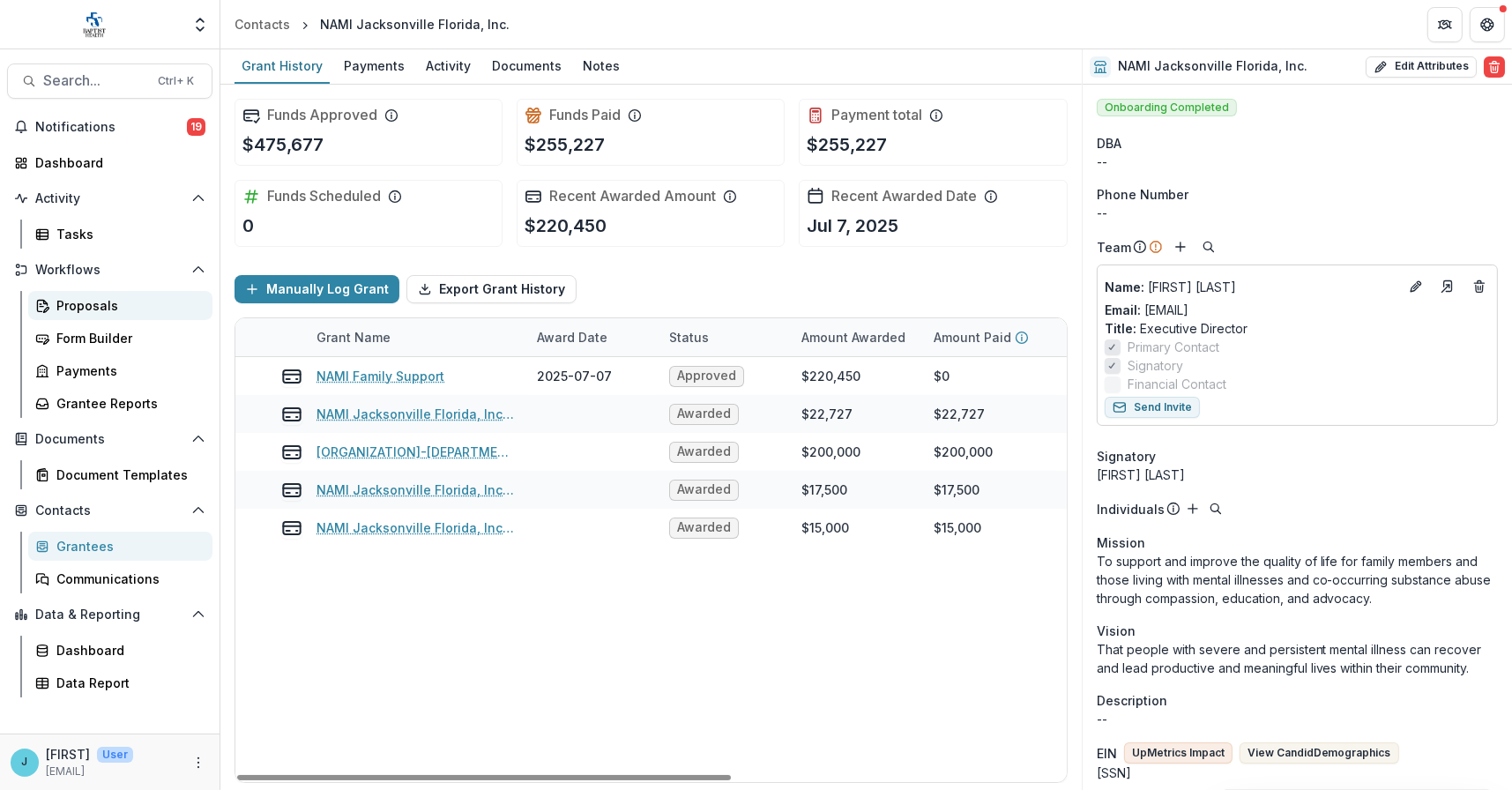 click on "Proposals" at bounding box center (127, 305) 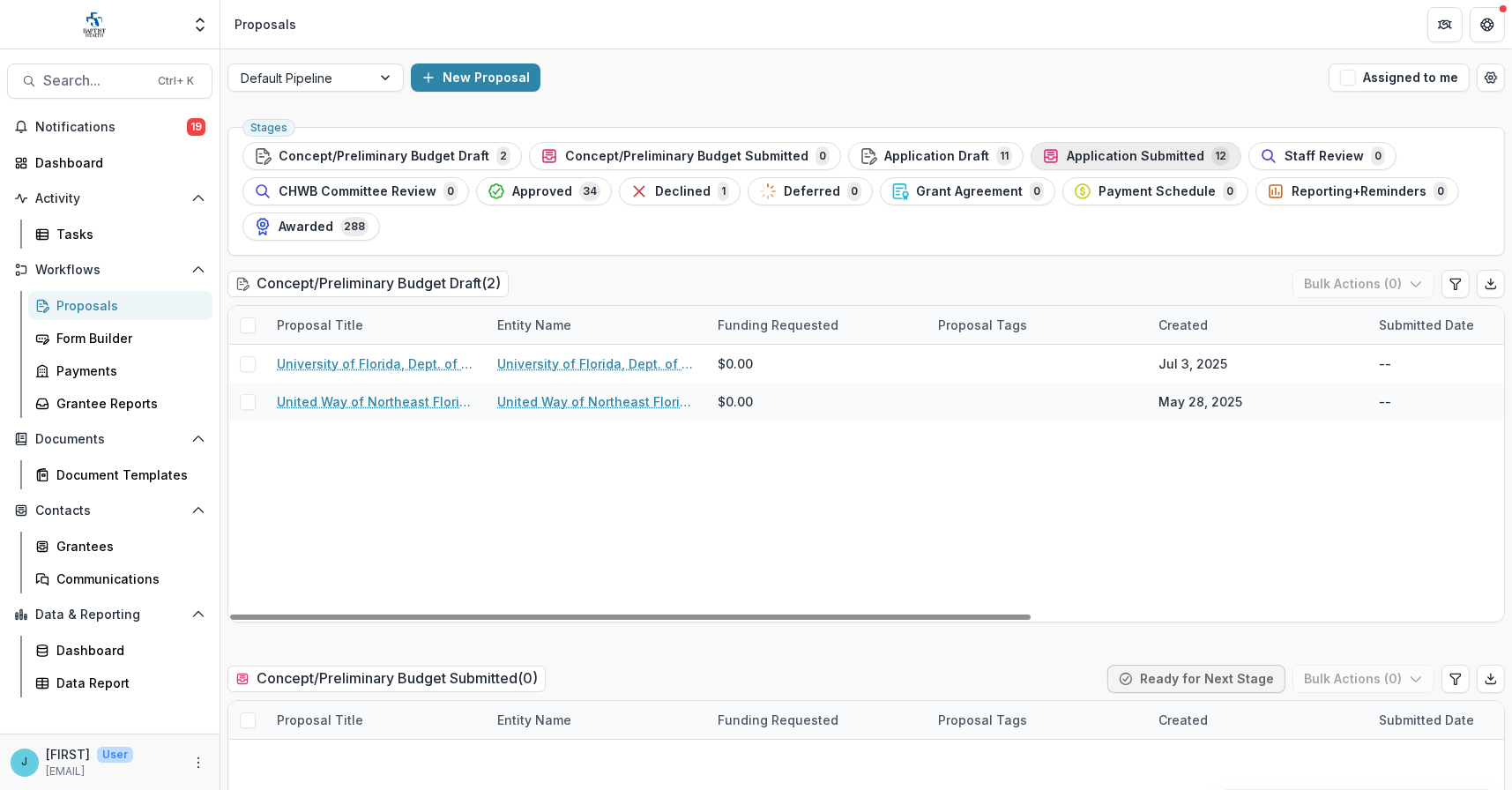 click on "Application Submitted" at bounding box center (1136, 156) 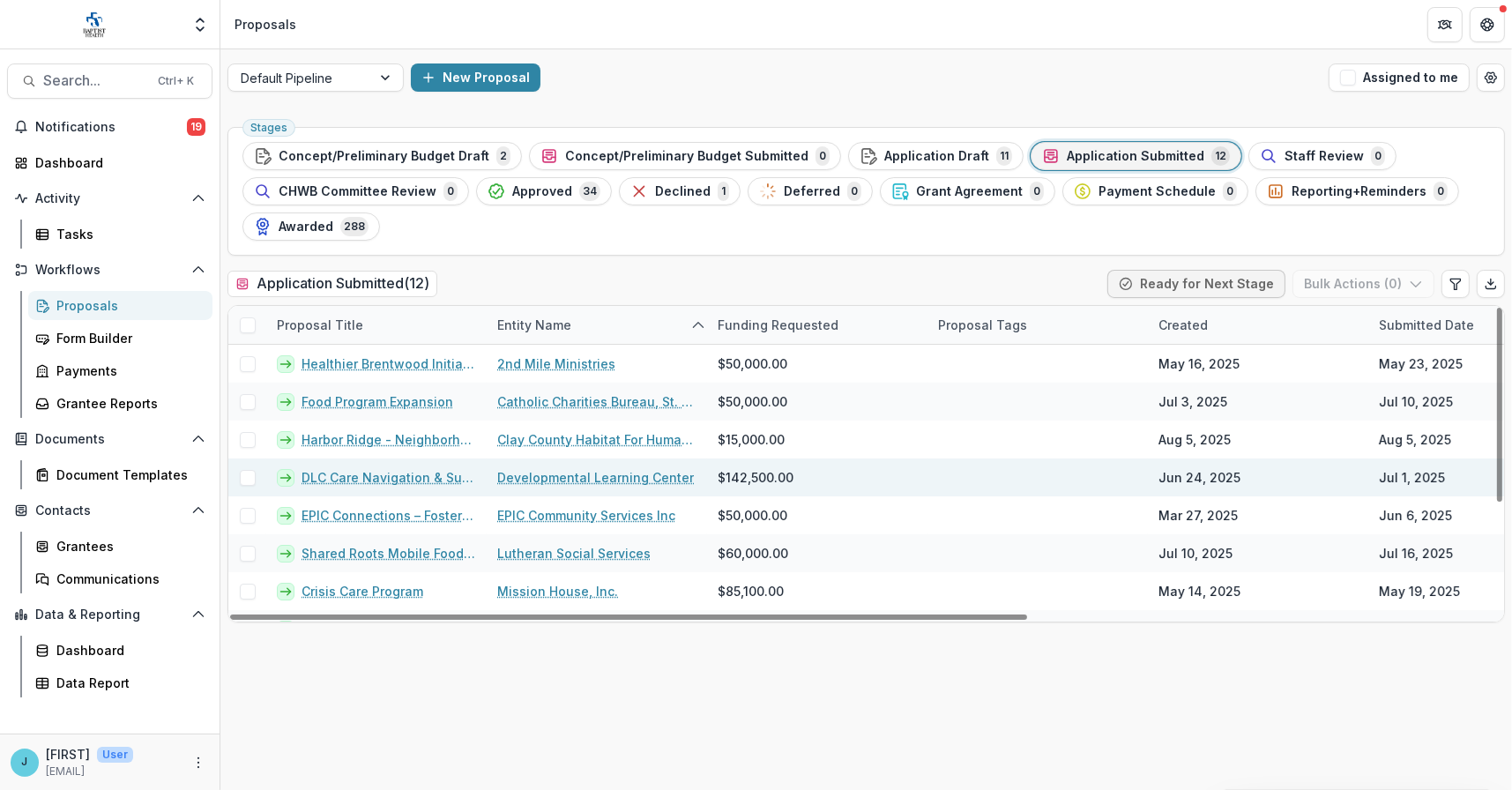click on "DLC Care Navigation & Support" at bounding box center [389, 477] 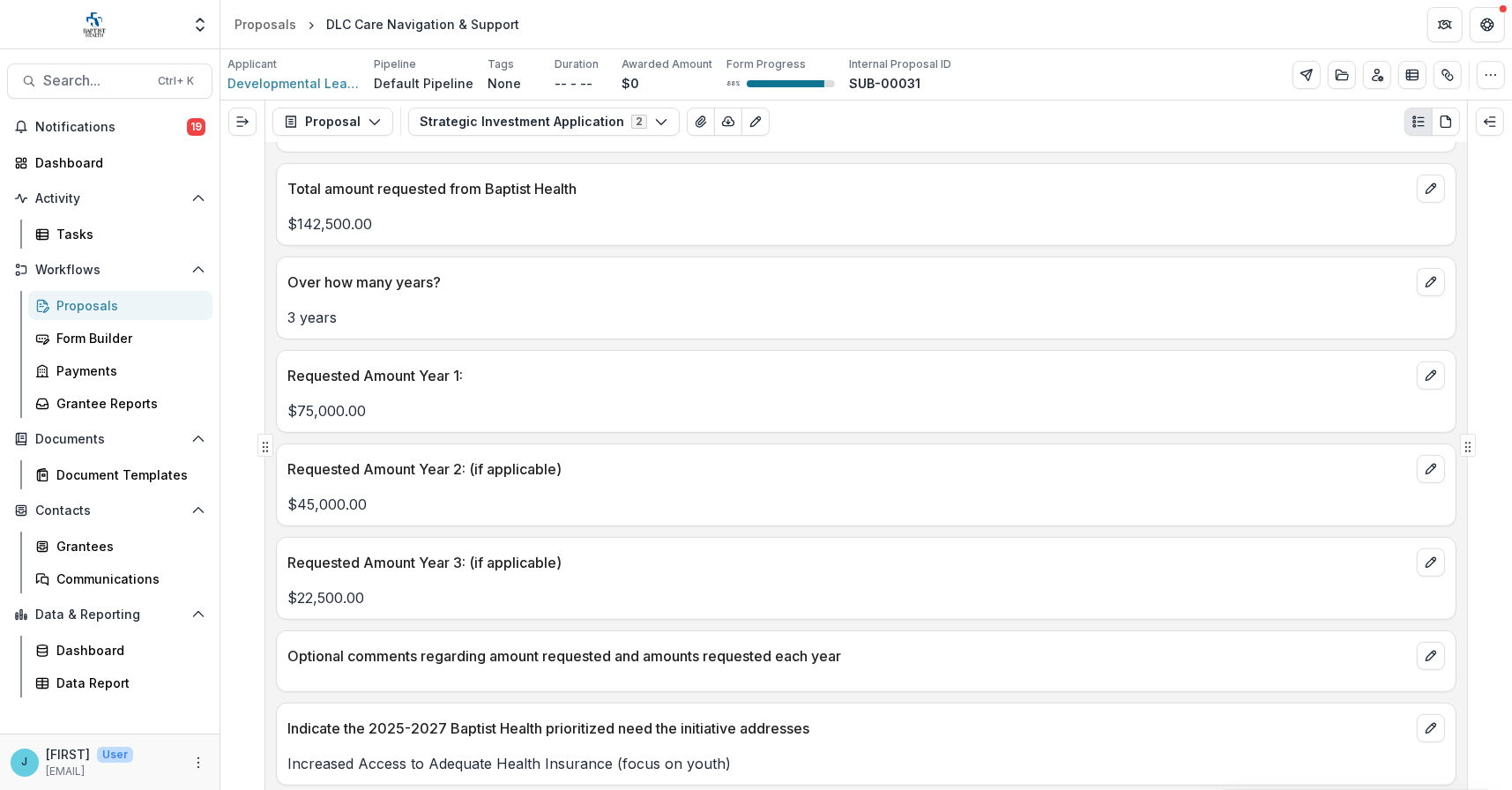 scroll, scrollTop: 1411, scrollLeft: 0, axis: vertical 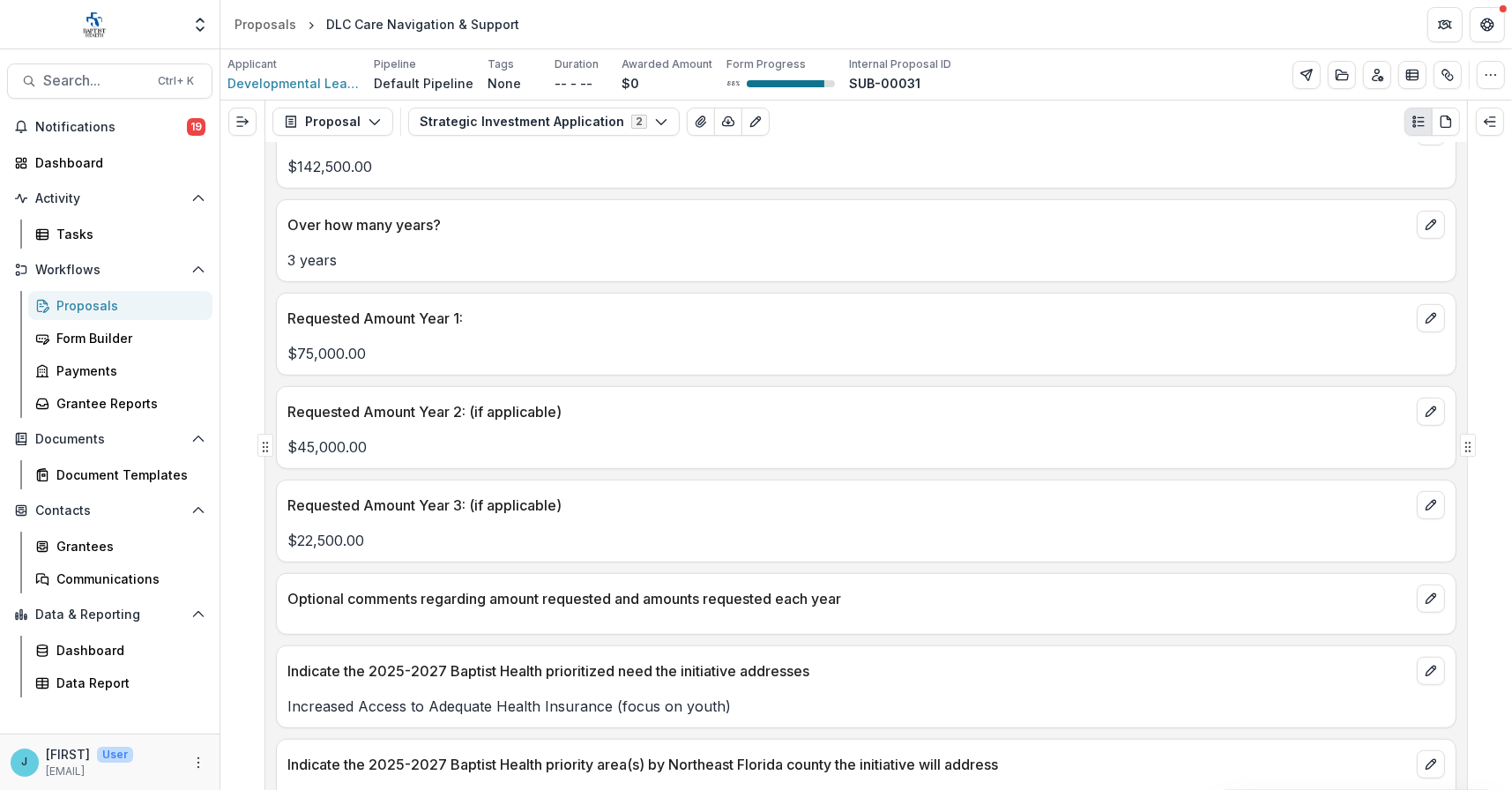 click on "Proposals" at bounding box center [127, 305] 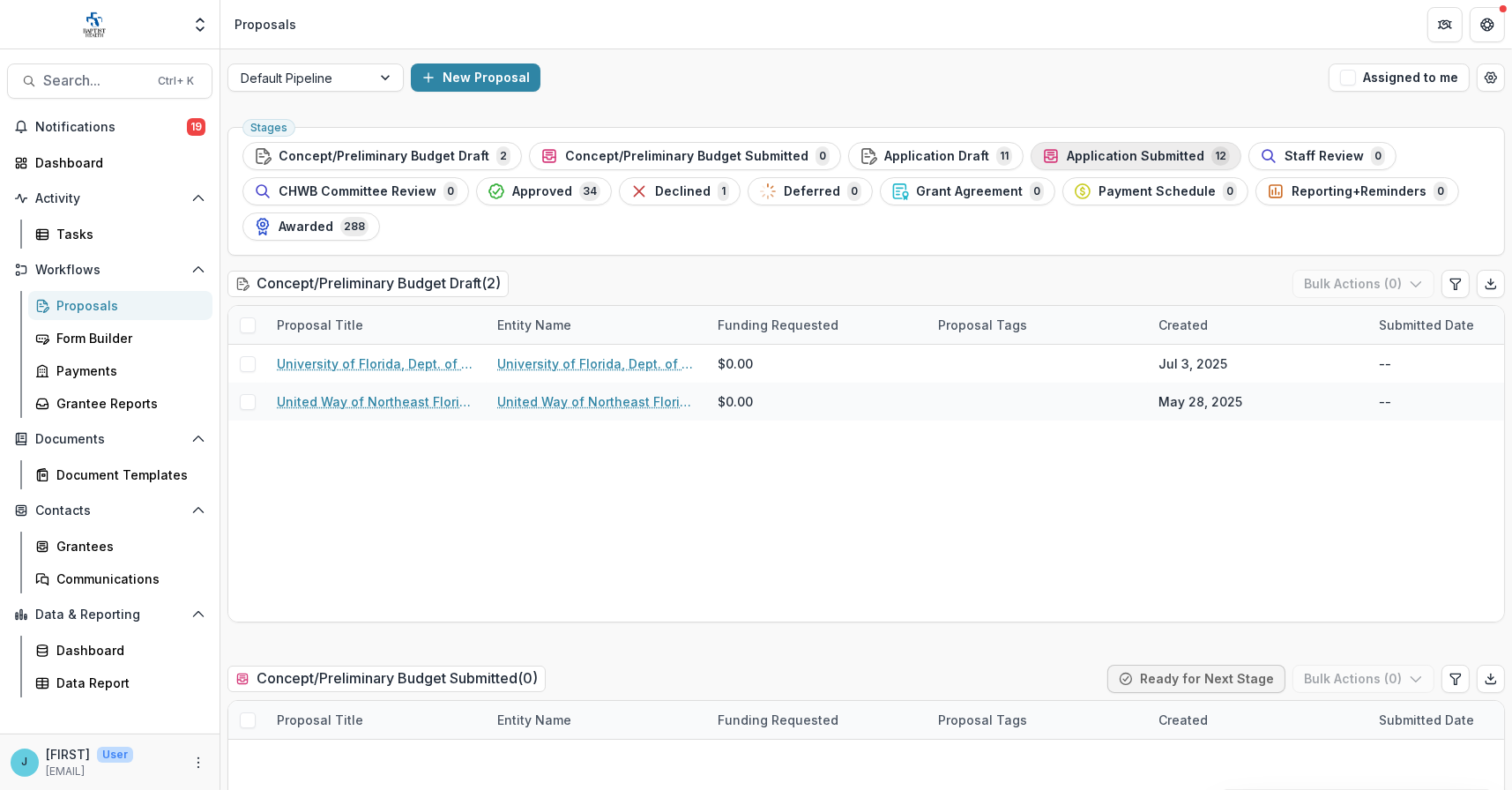 click on "Application Submitted" at bounding box center (1136, 156) 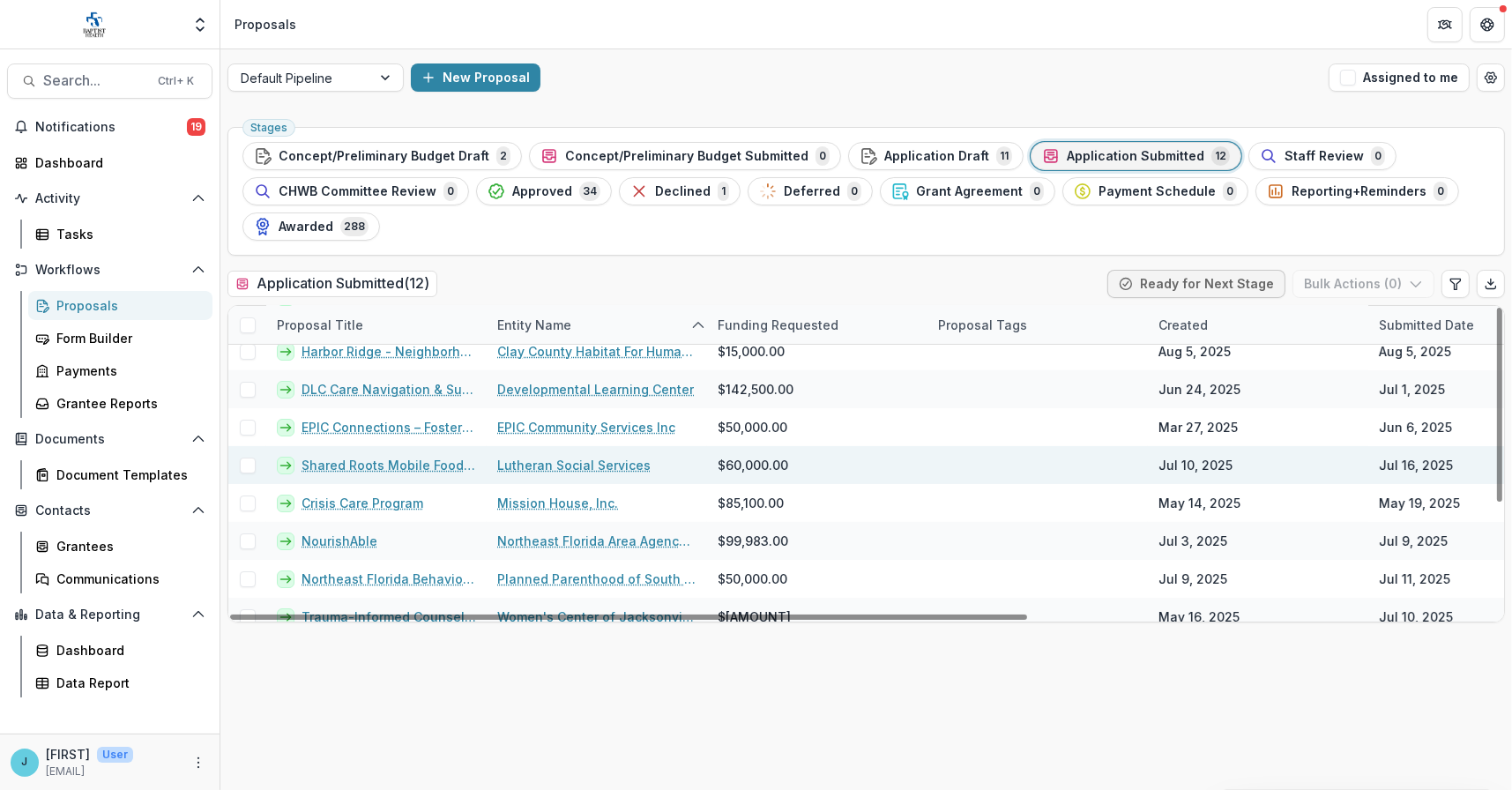 scroll, scrollTop: 177, scrollLeft: 0, axis: vertical 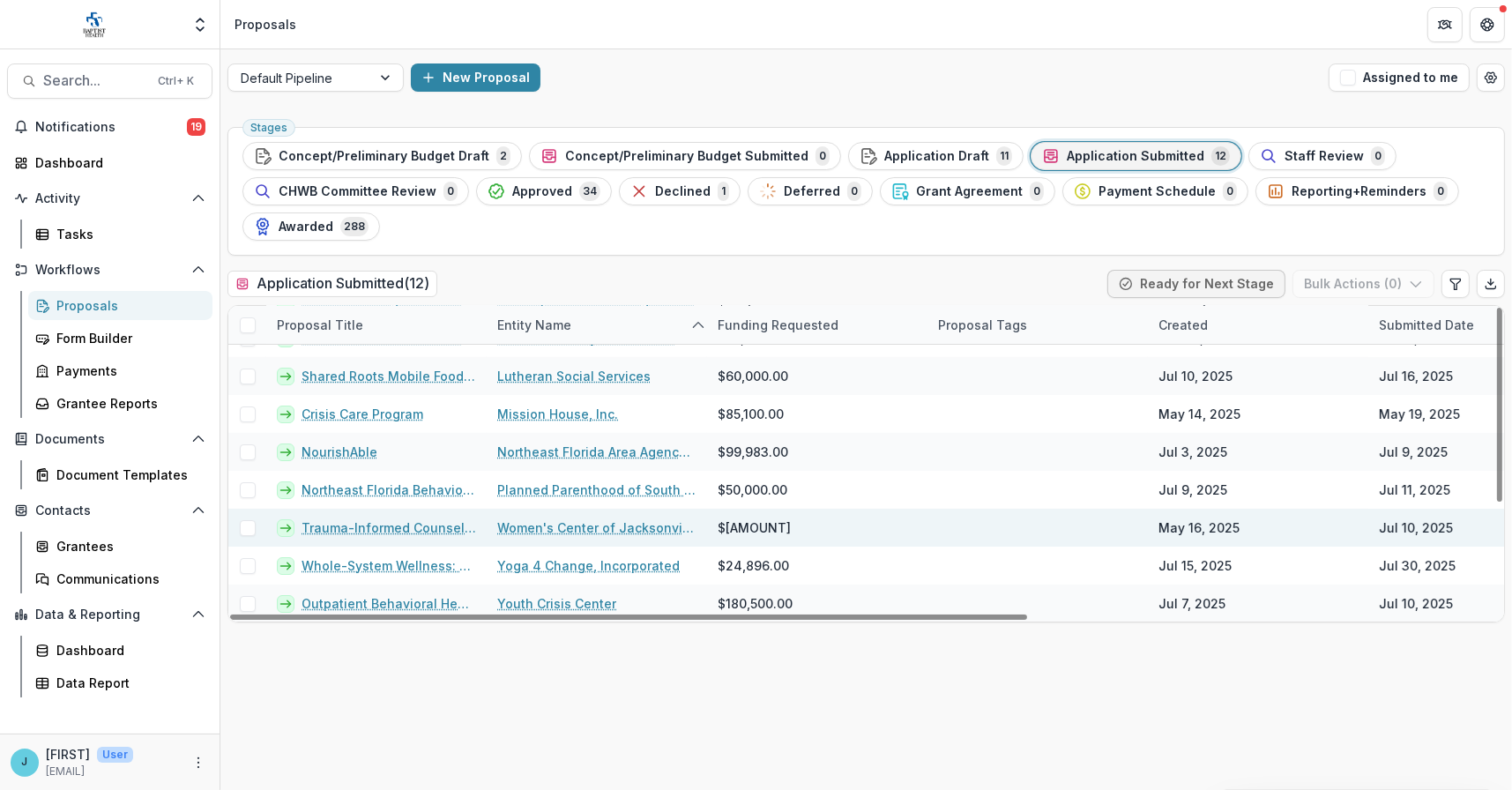 click on "Trauma-Informed Counseling Program Expansion" at bounding box center (389, 527) 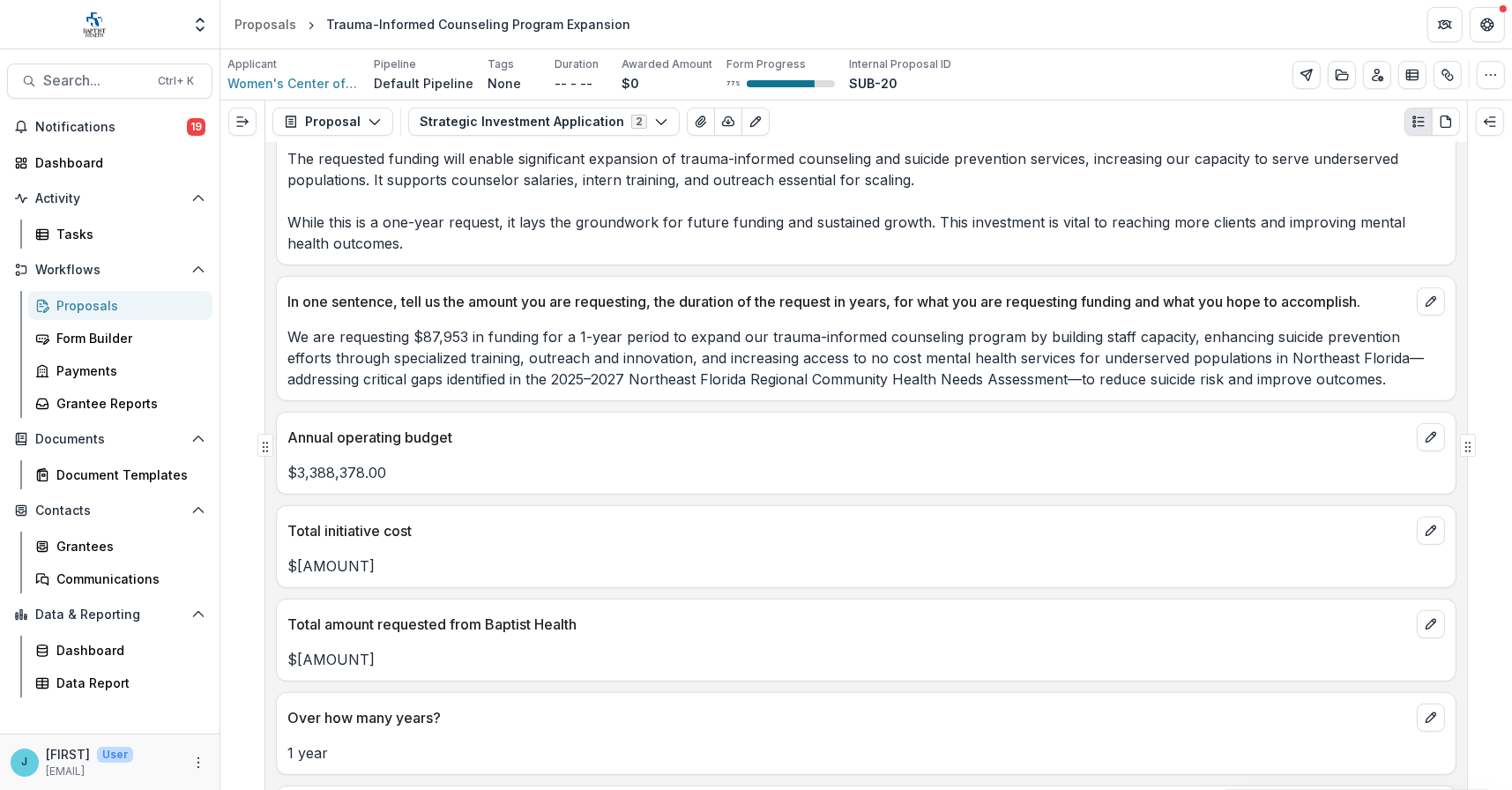 scroll, scrollTop: 1234, scrollLeft: 0, axis: vertical 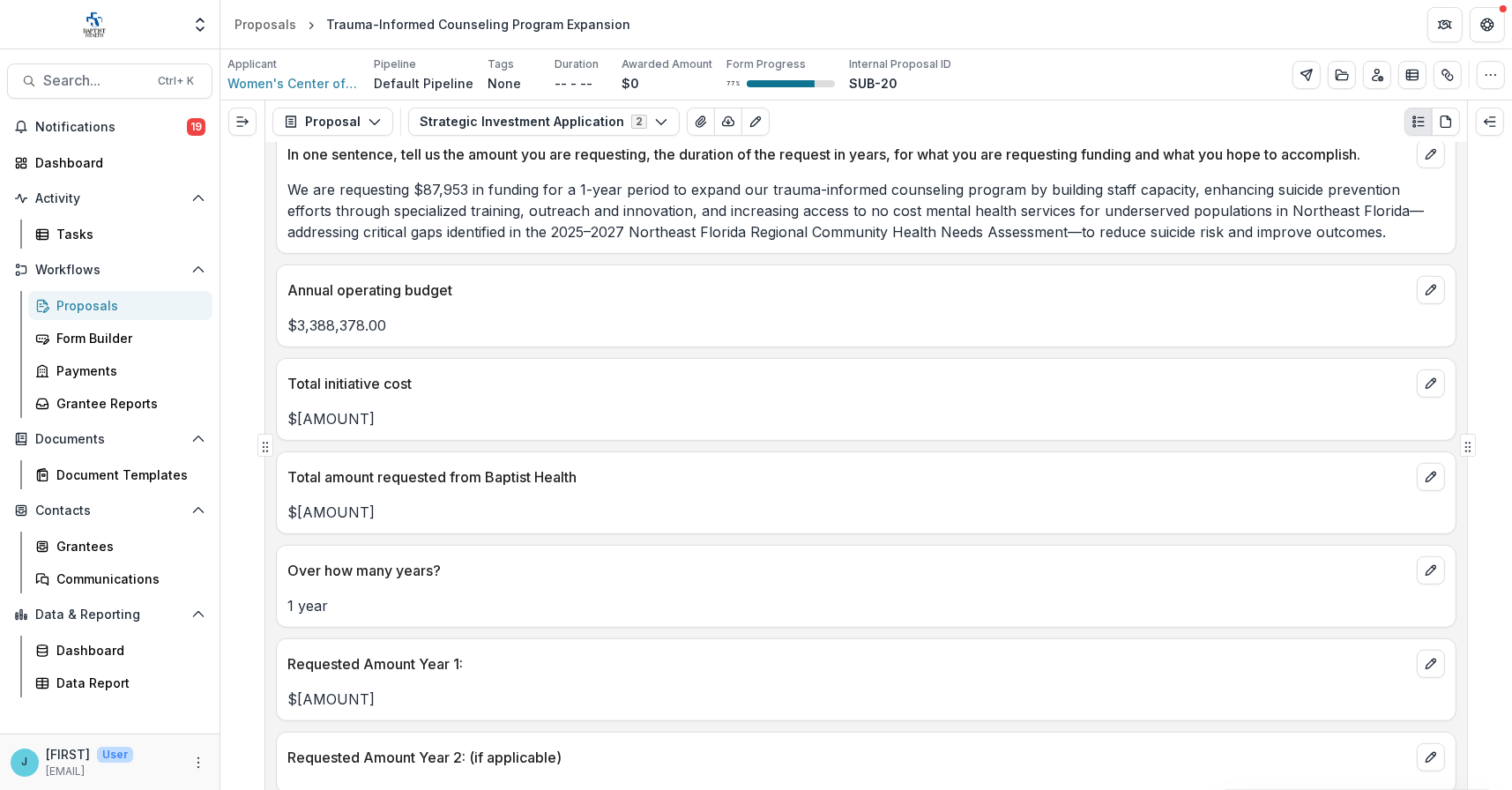 click on "Proposals" at bounding box center (127, 305) 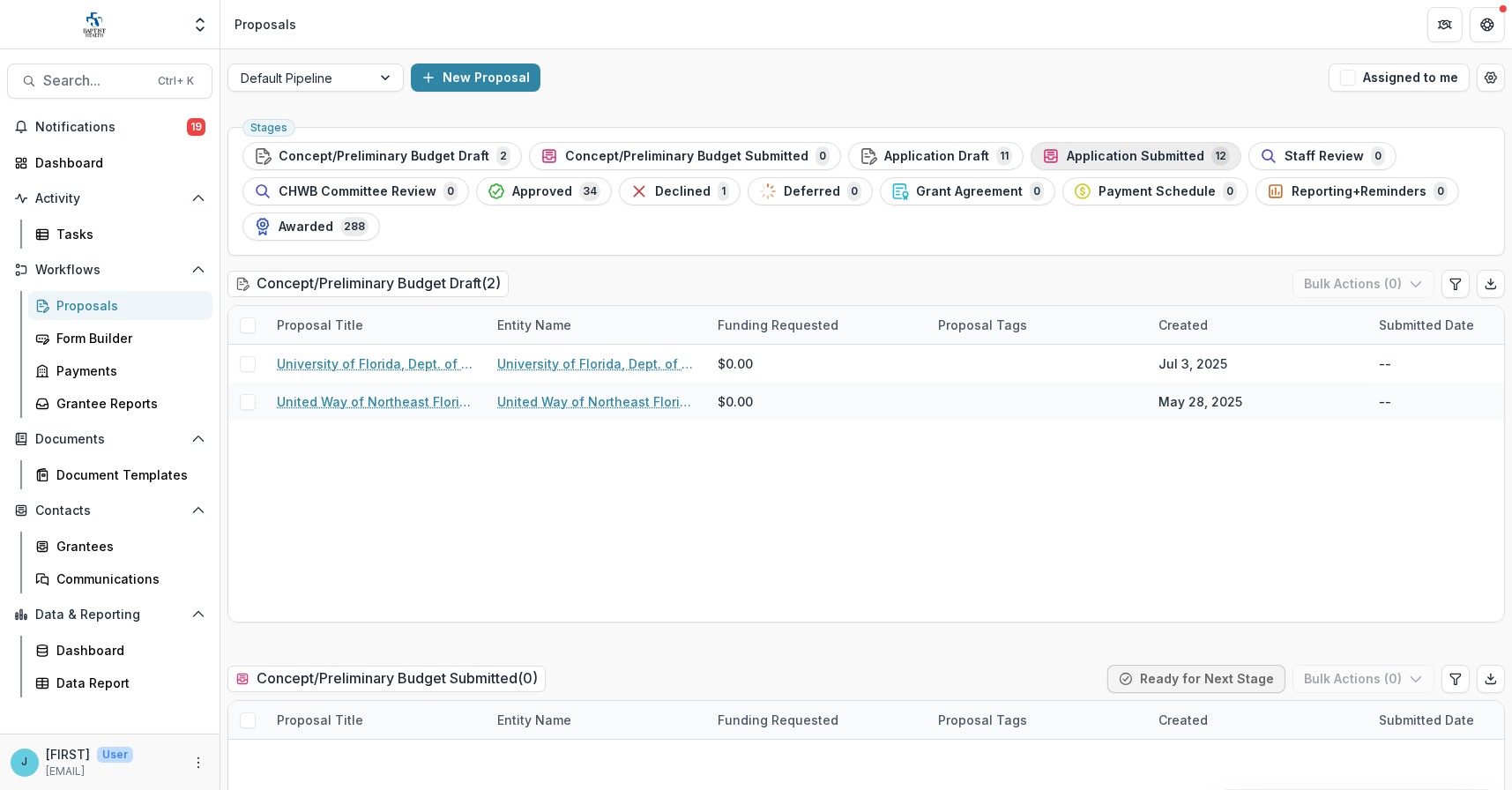 click on "Application Submitted" at bounding box center (1136, 156) 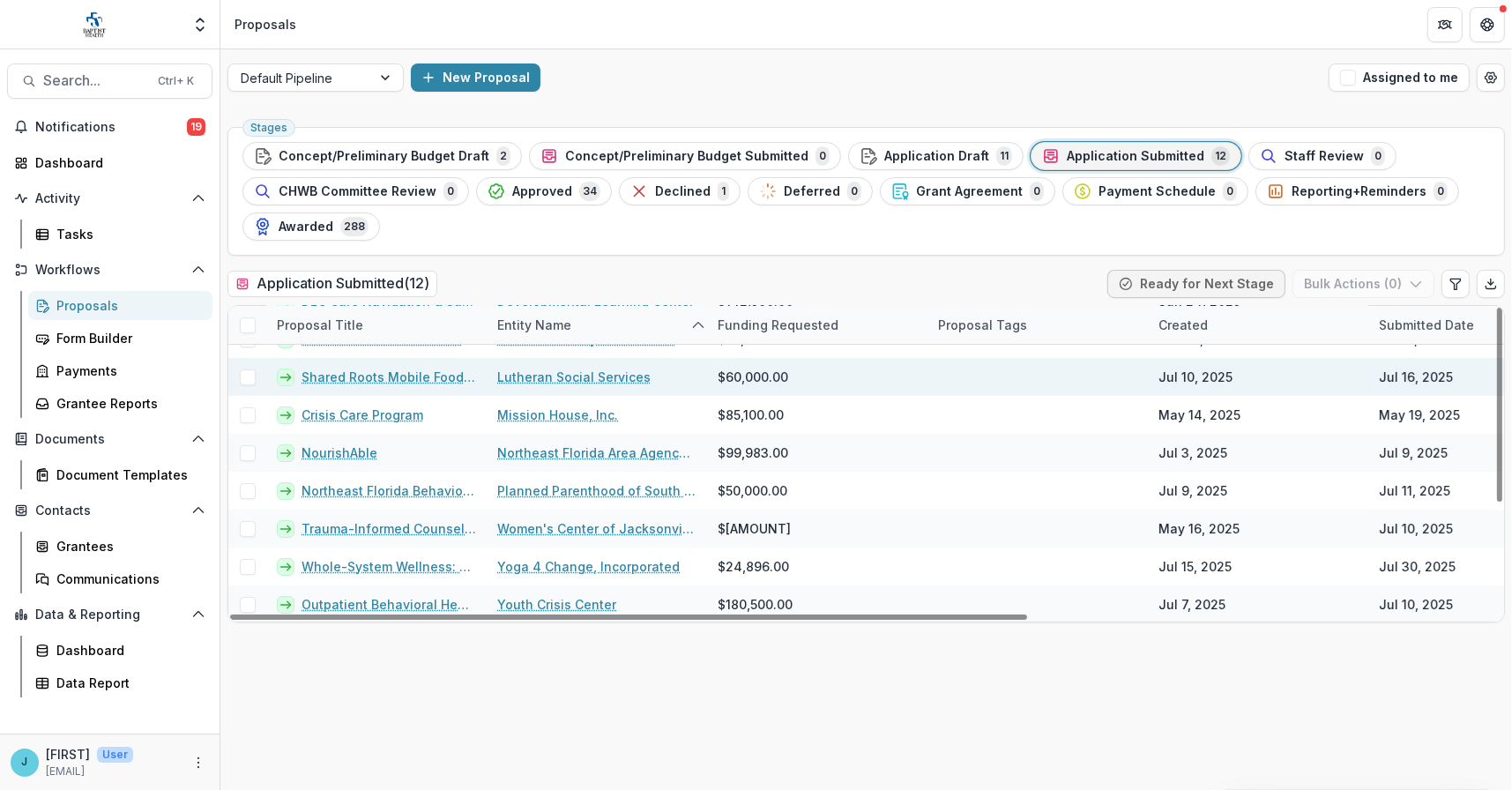 scroll, scrollTop: 177, scrollLeft: 0, axis: vertical 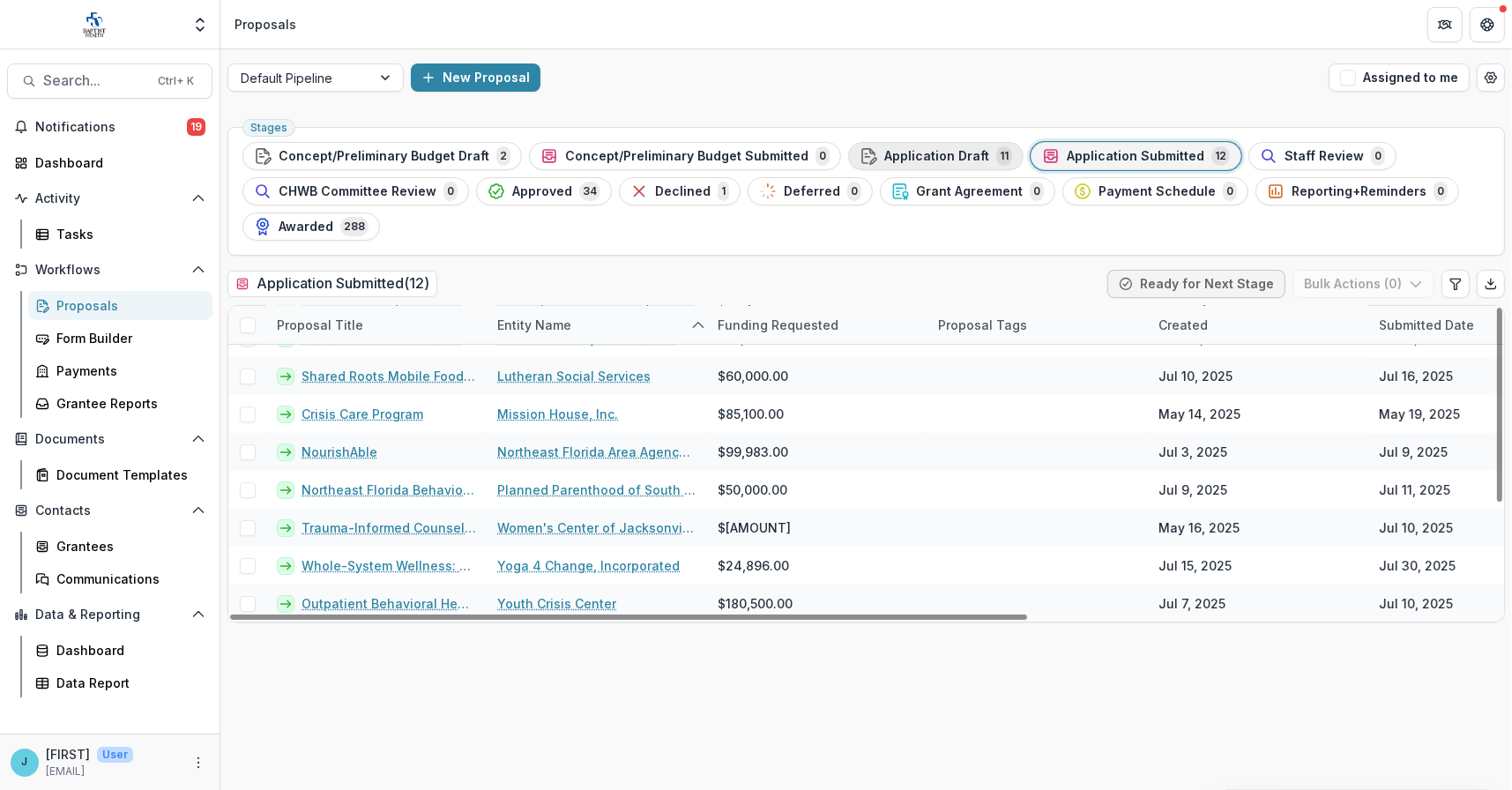 click on "Application Draft" at bounding box center [936, 156] 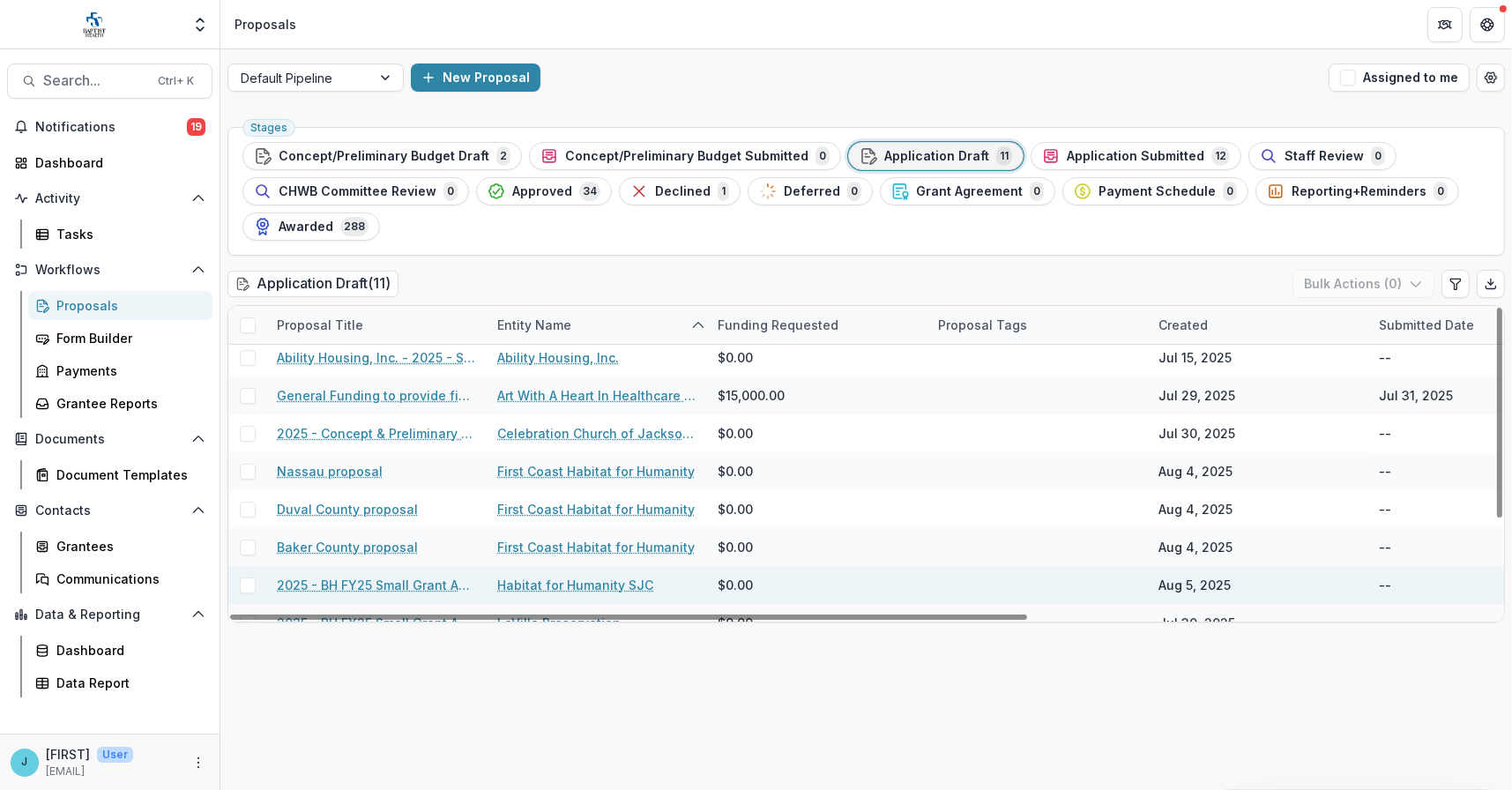 scroll, scrollTop: 0, scrollLeft: 0, axis: both 